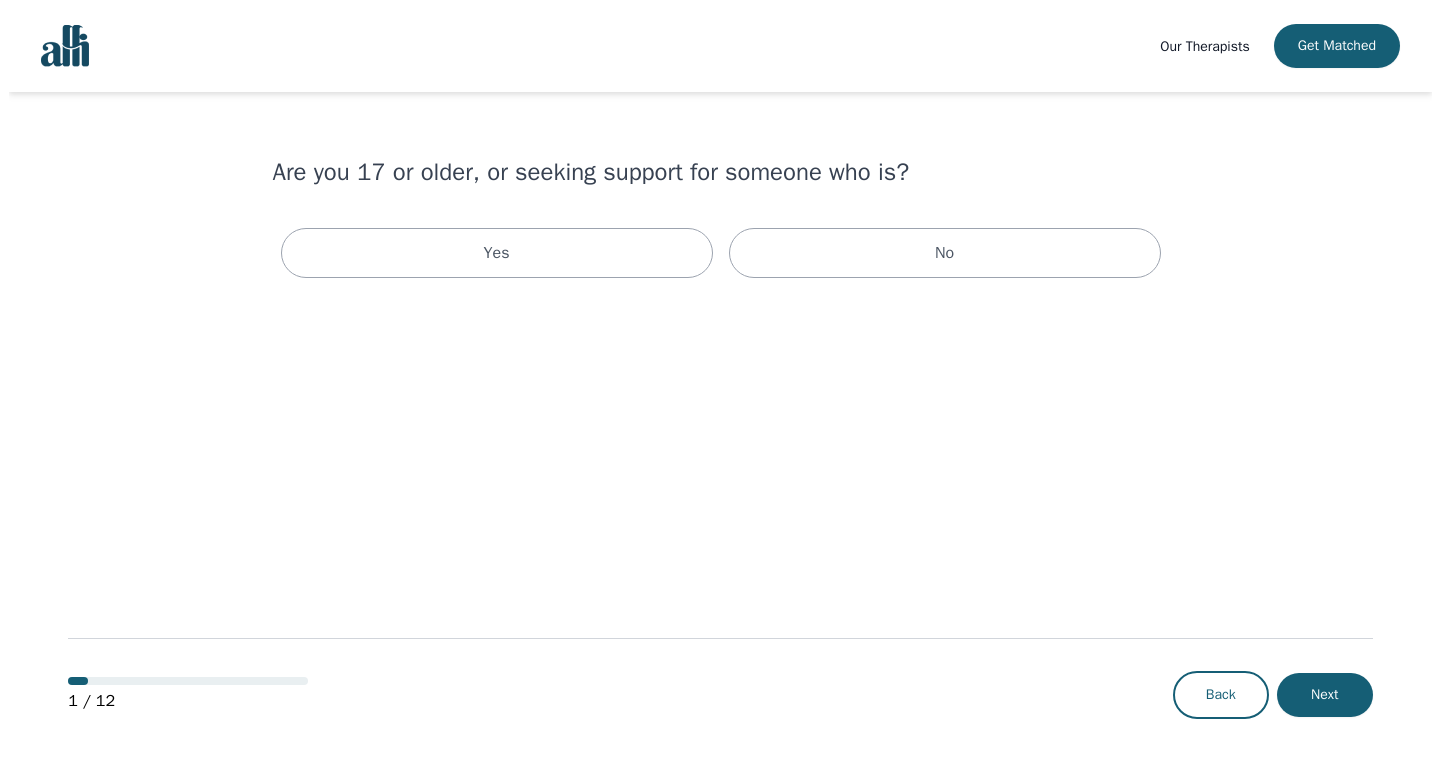 scroll, scrollTop: 0, scrollLeft: 0, axis: both 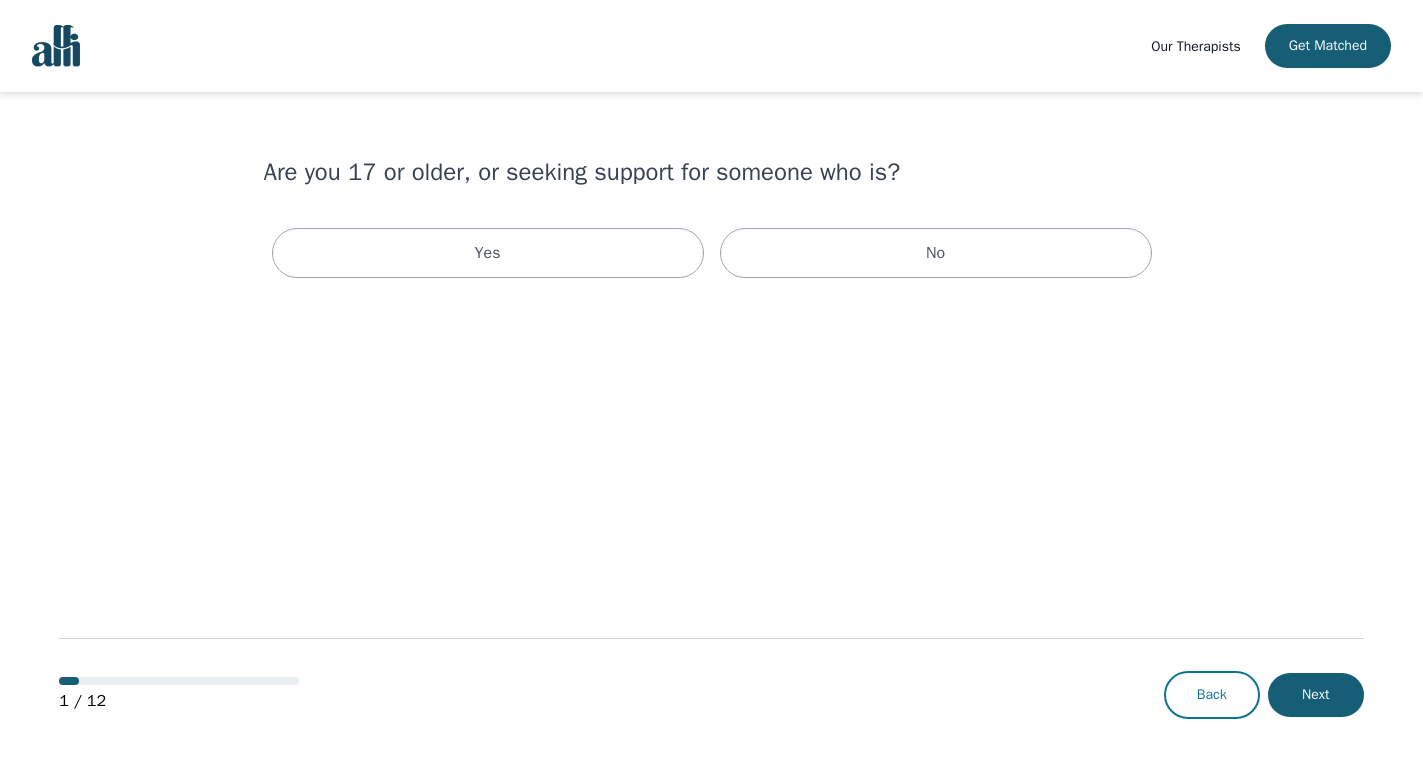 drag, startPoint x: 1195, startPoint y: 701, endPoint x: 1197, endPoint y: 678, distance: 23.086792 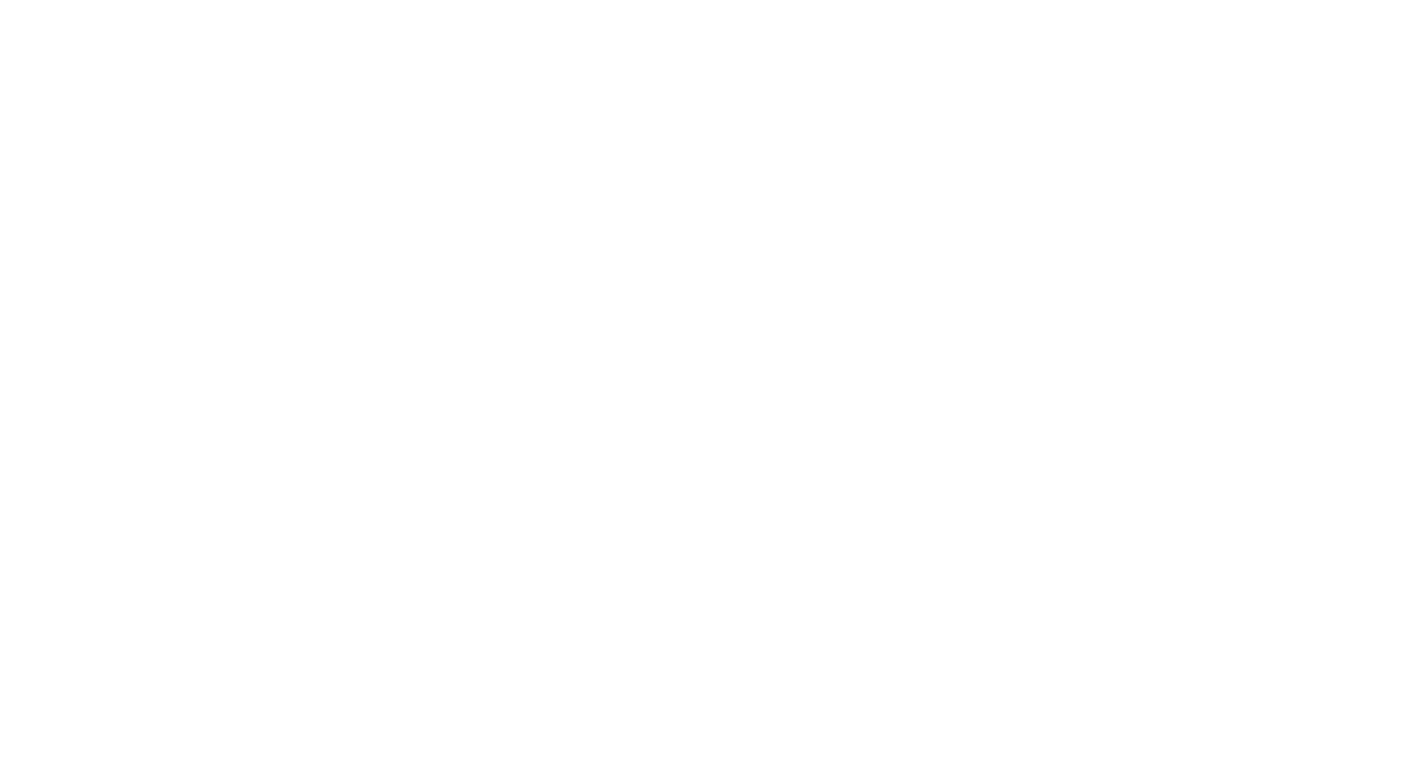 scroll, scrollTop: 0, scrollLeft: 0, axis: both 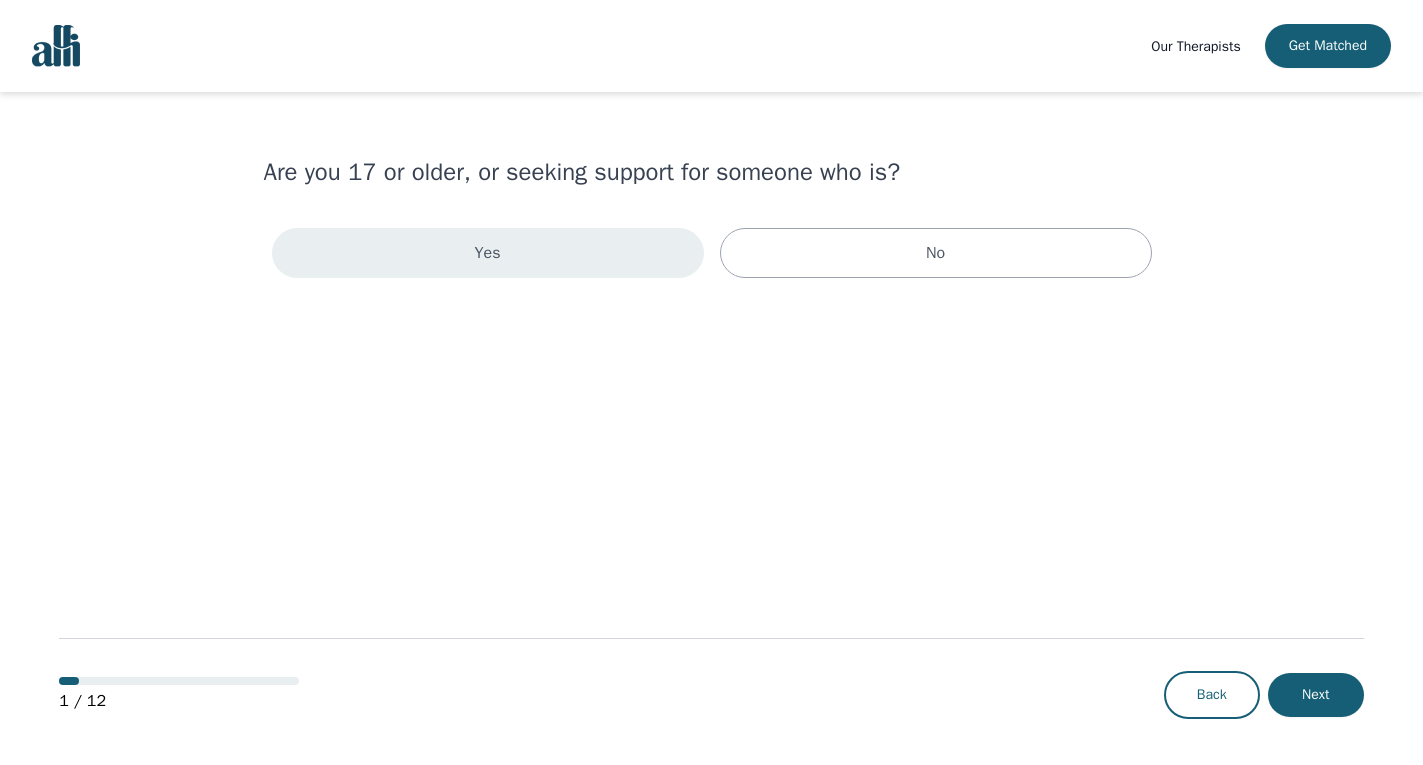 click on "Yes" at bounding box center [488, 253] 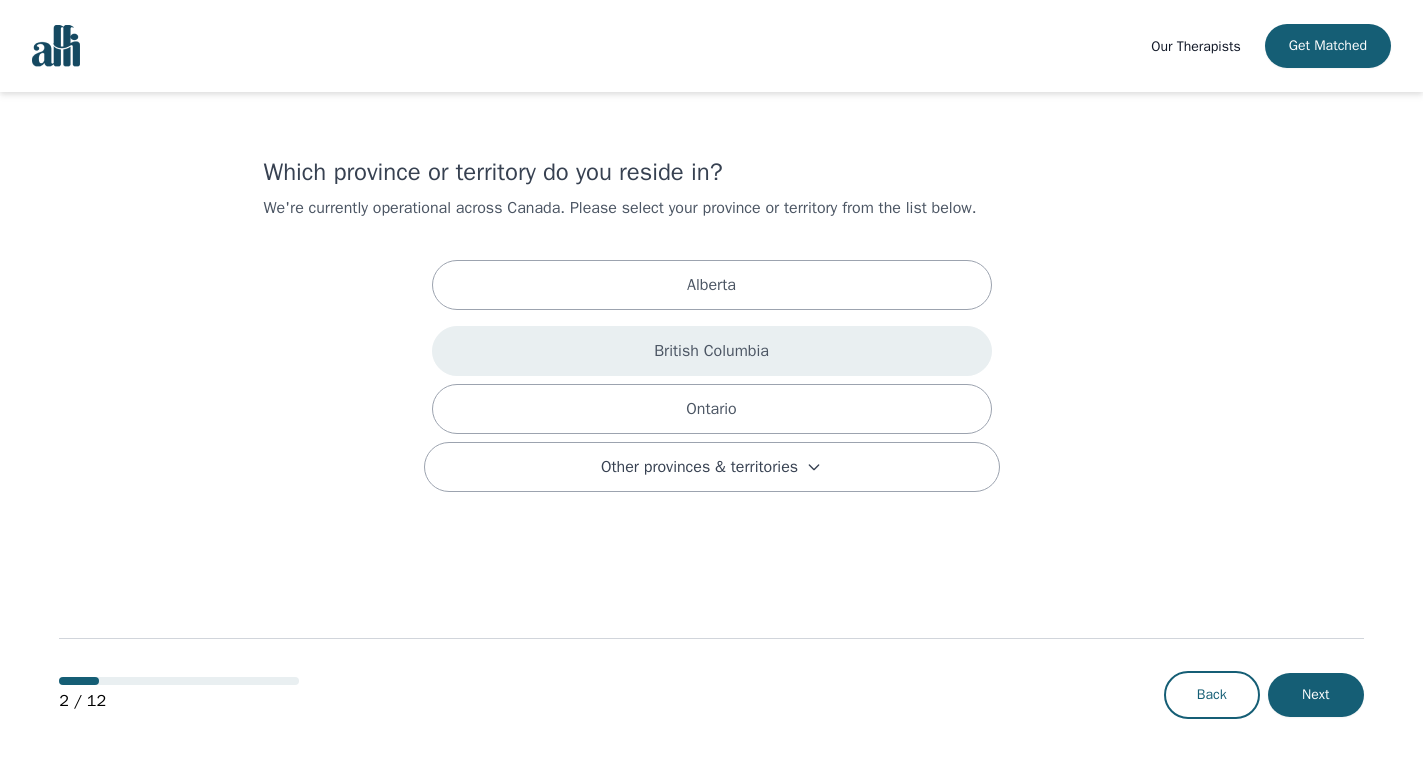 click on "British Columbia" at bounding box center (712, 351) 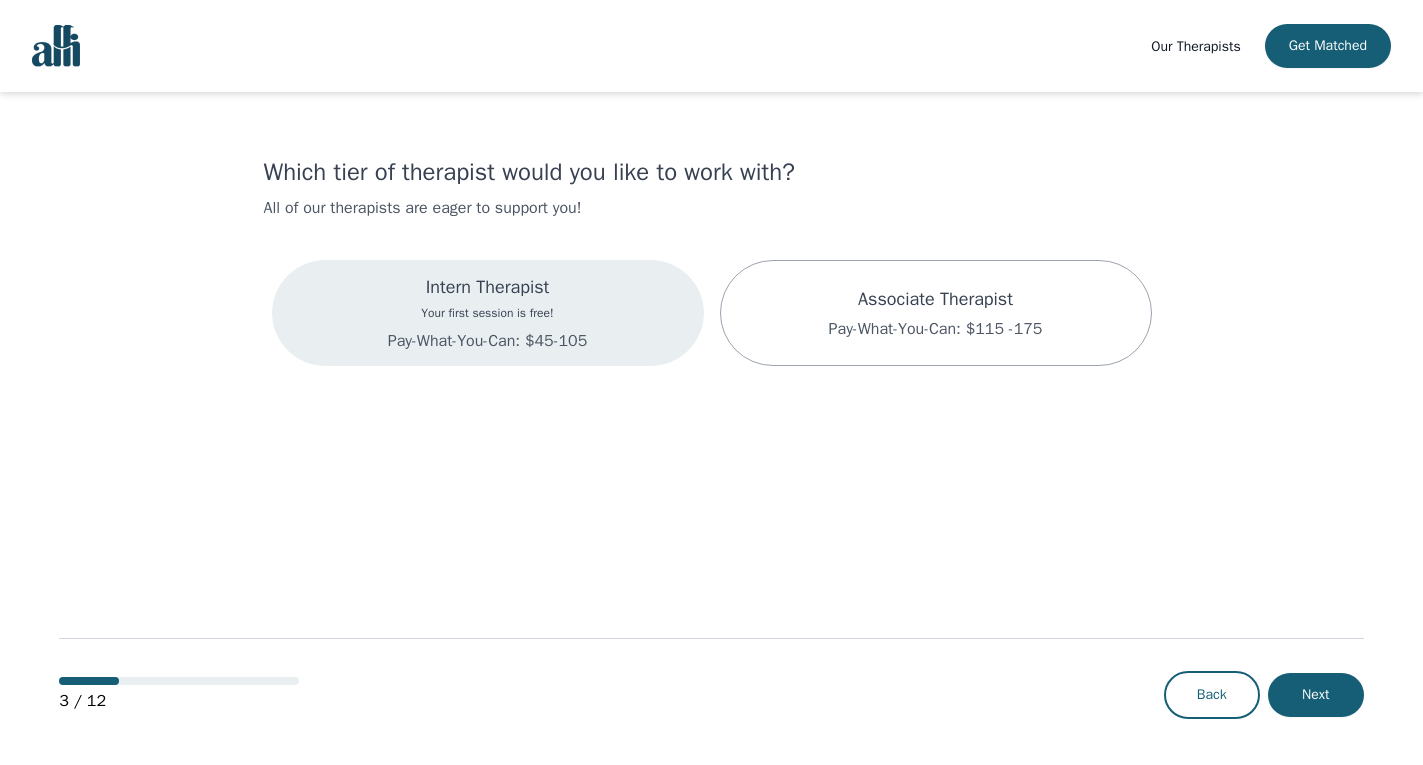 click on "Intern Therapist Your first session is free! Pay-What-You-Can: $45-105" at bounding box center (488, 313) 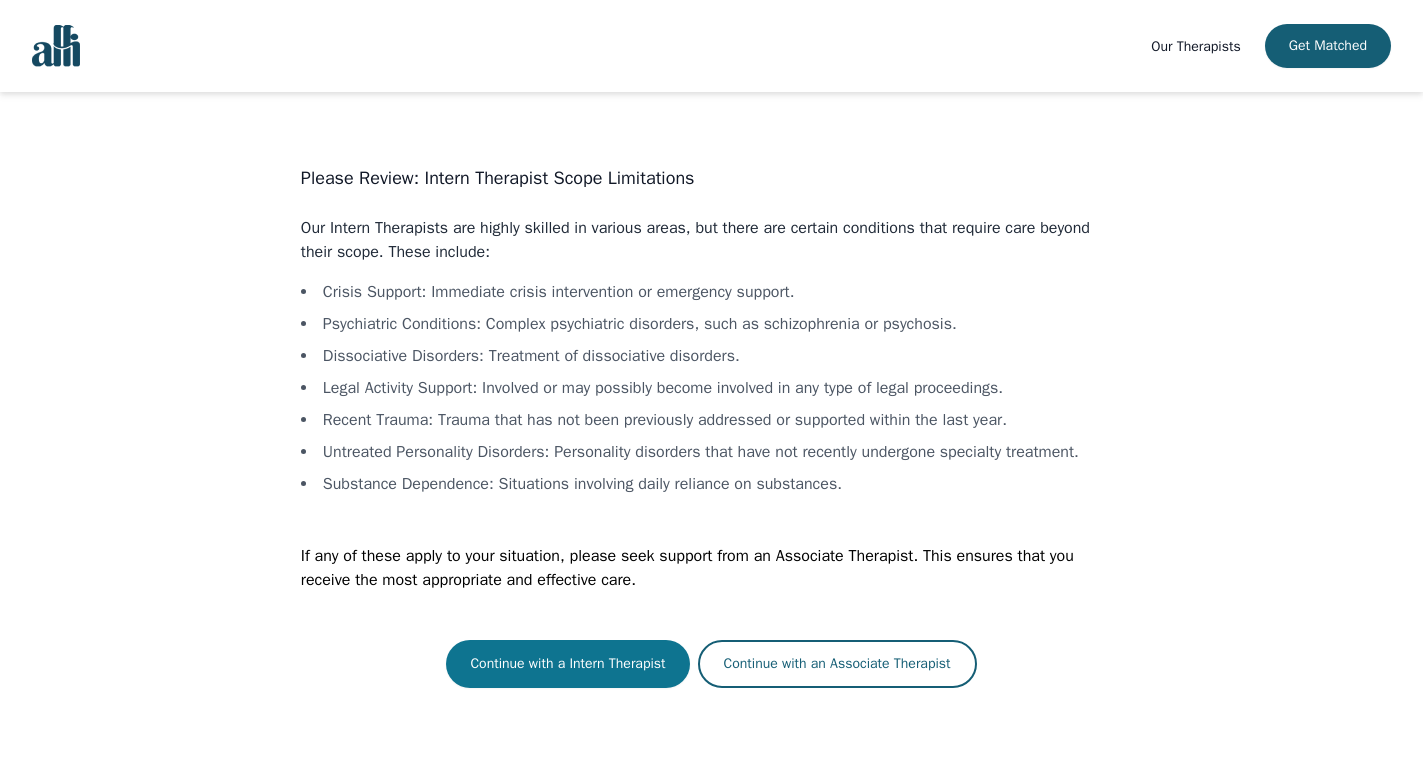 click on "Continue with a Intern Therapist" at bounding box center [567, 664] 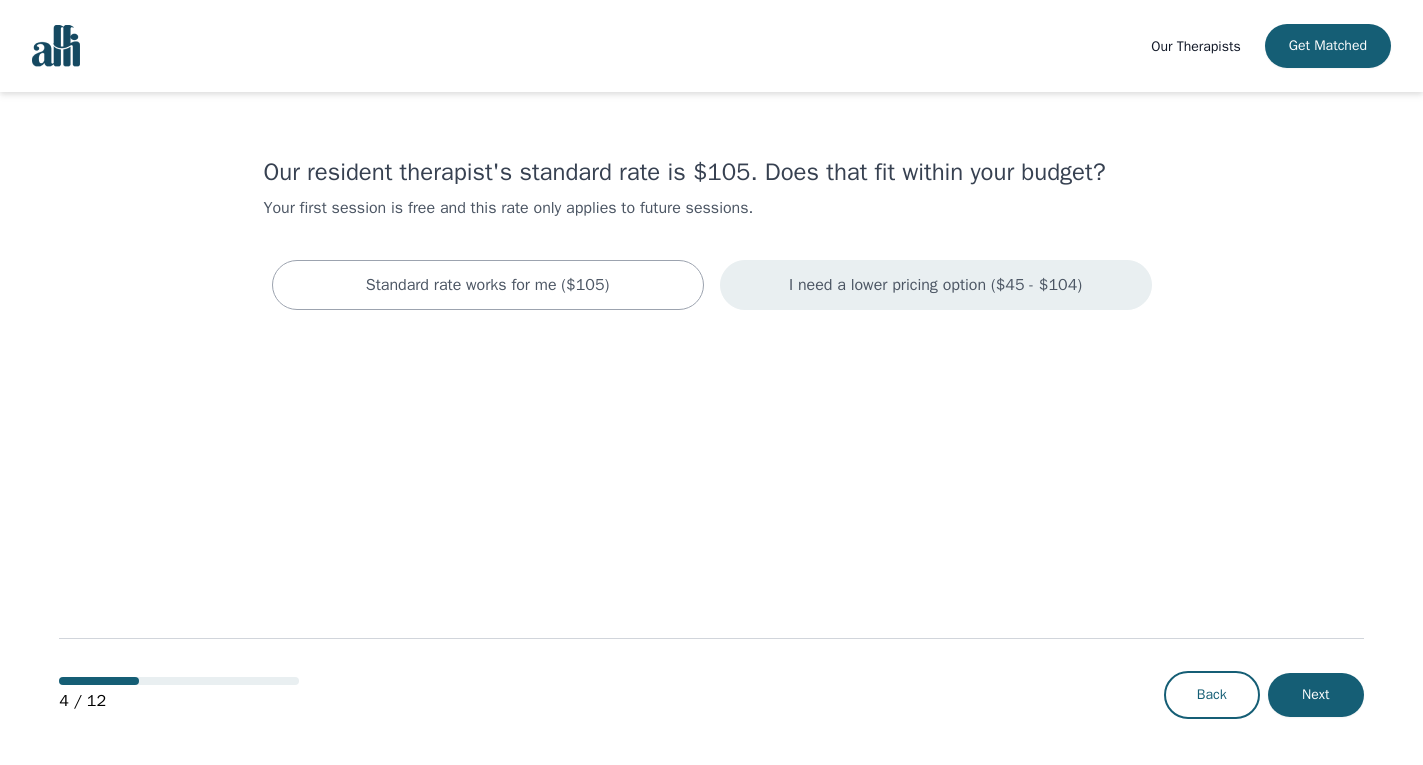 click on "I need a lower pricing option ($45 - $104)" at bounding box center (935, 285) 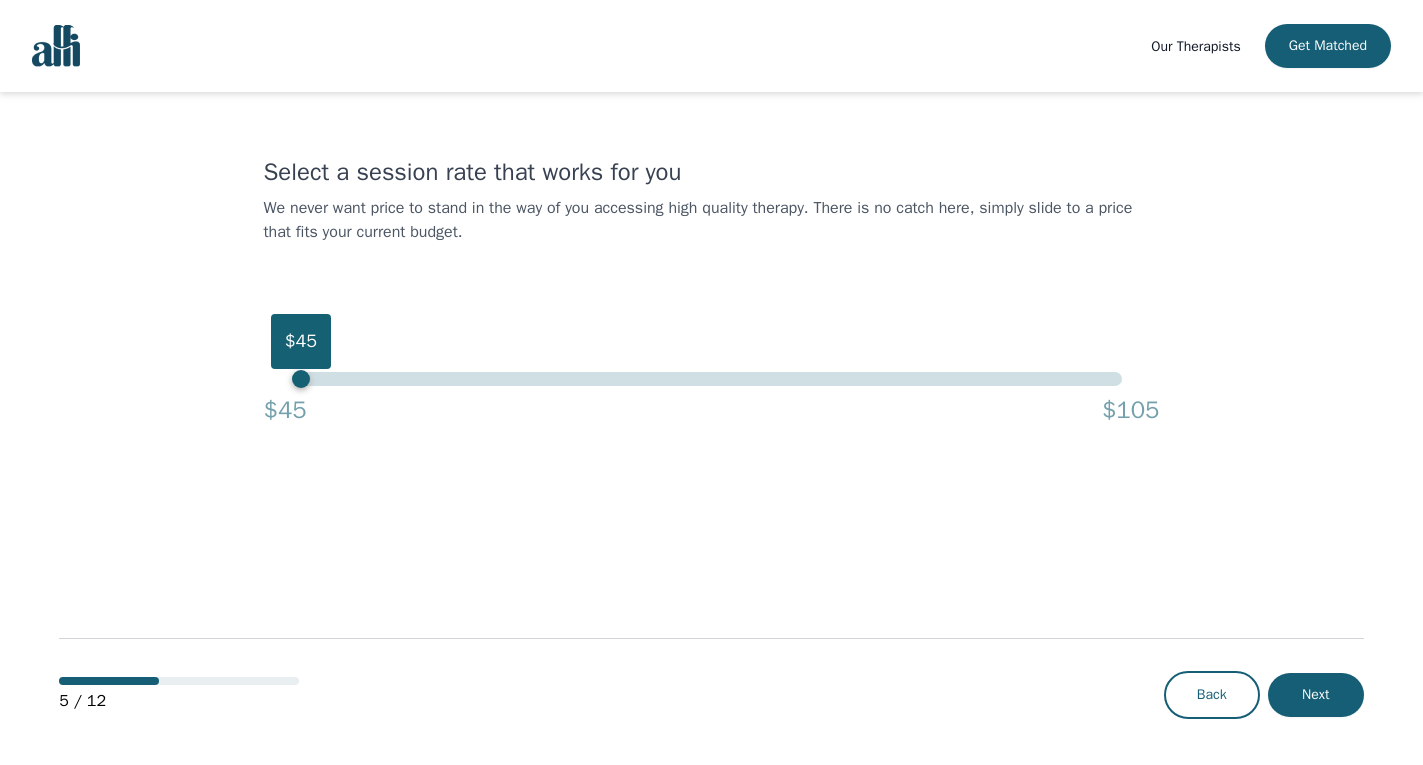 drag, startPoint x: 1109, startPoint y: 372, endPoint x: 0, endPoint y: 331, distance: 1109.7577 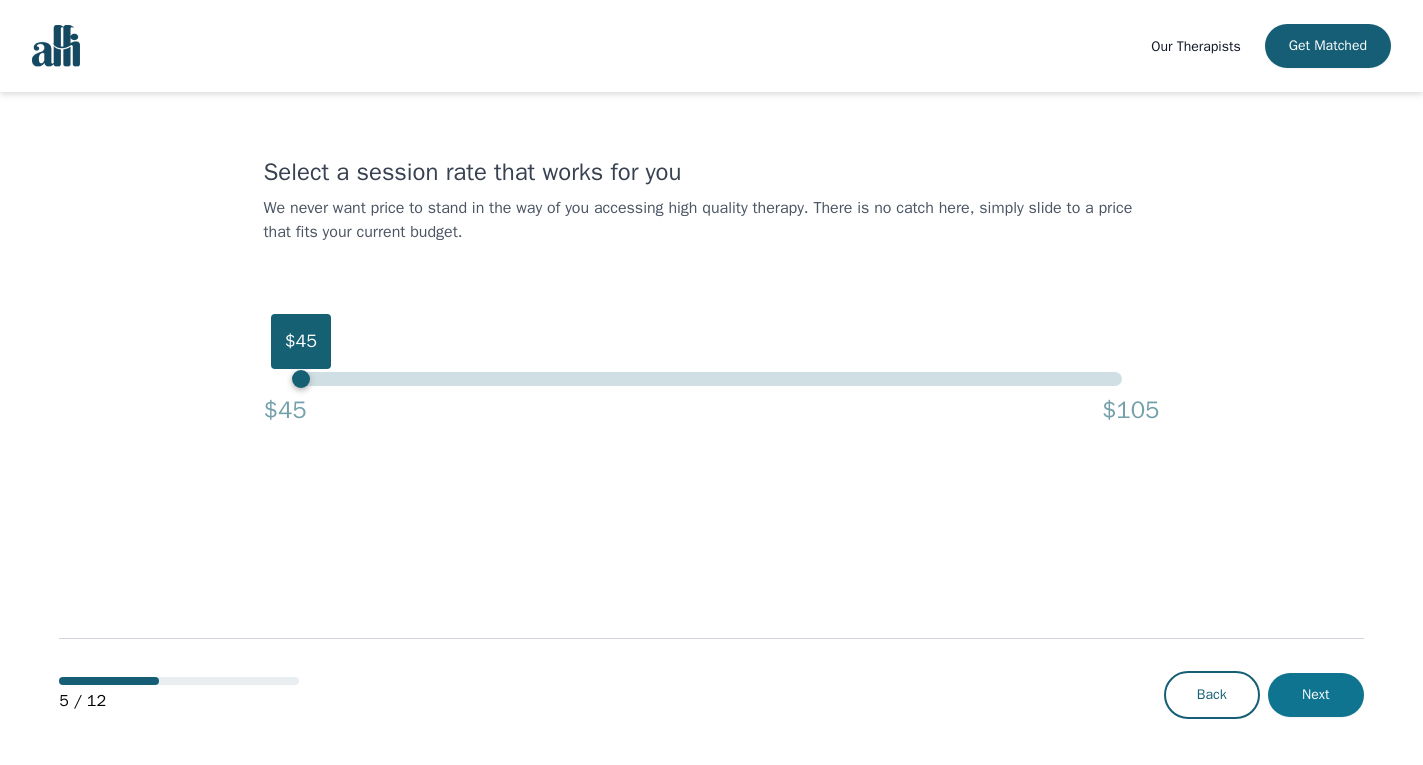 click on "Next" at bounding box center [1316, 695] 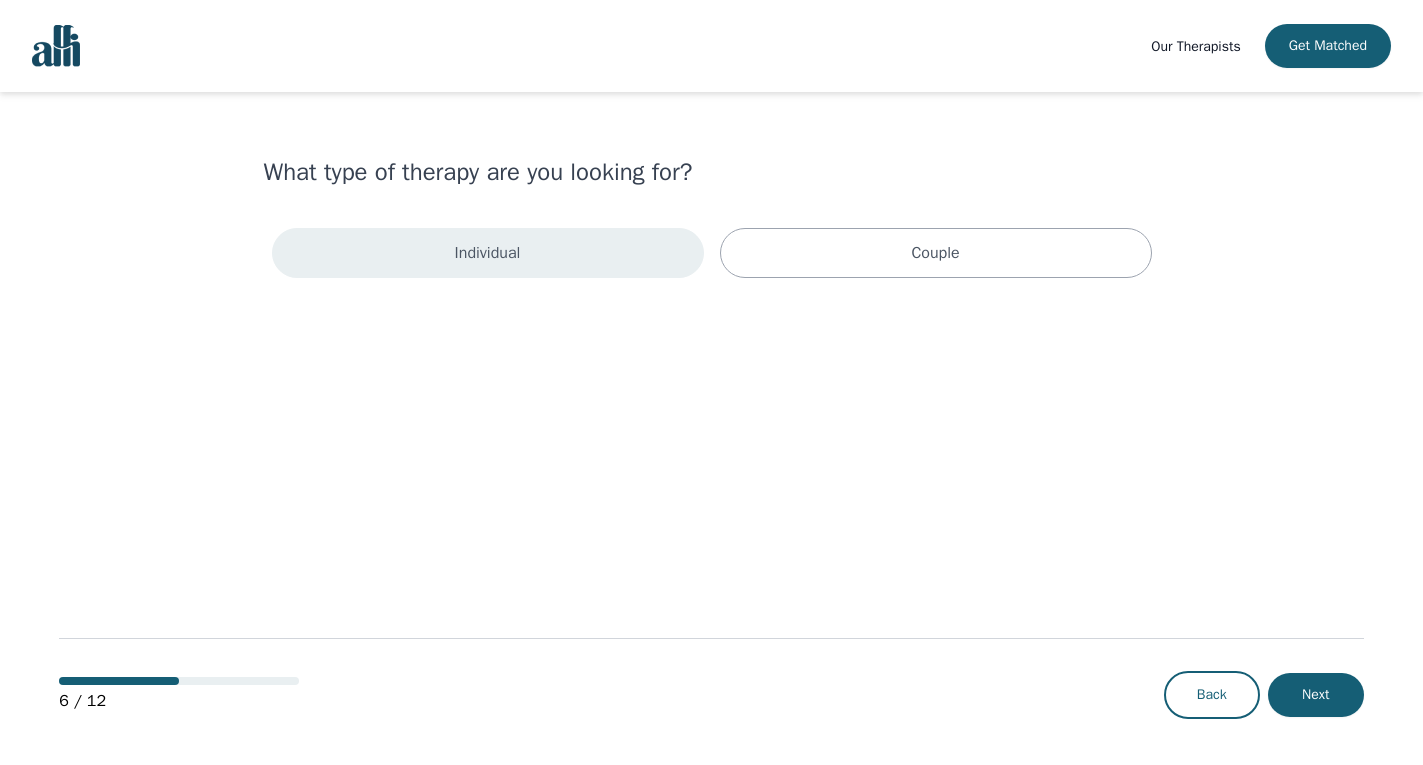 click on "Individual" at bounding box center [488, 253] 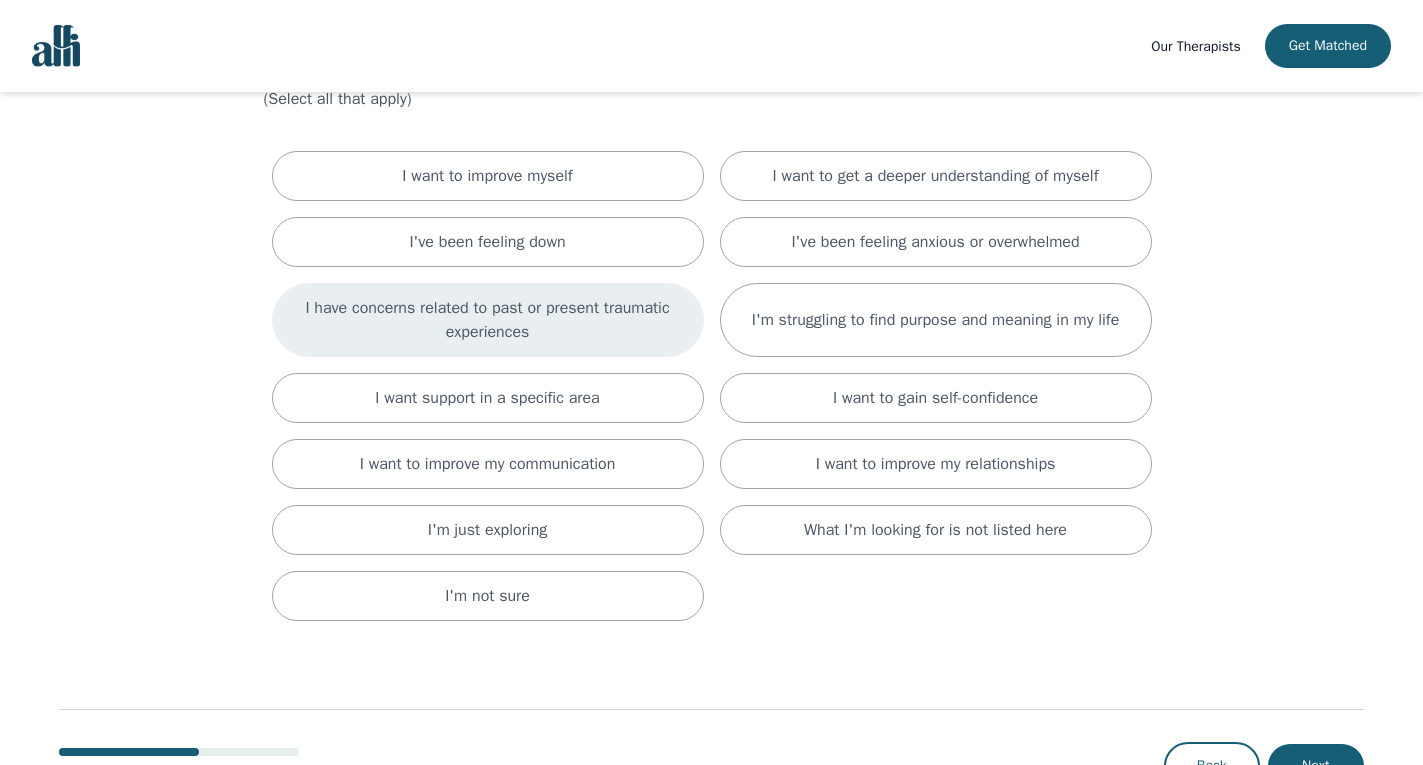 scroll, scrollTop: 133, scrollLeft: 0, axis: vertical 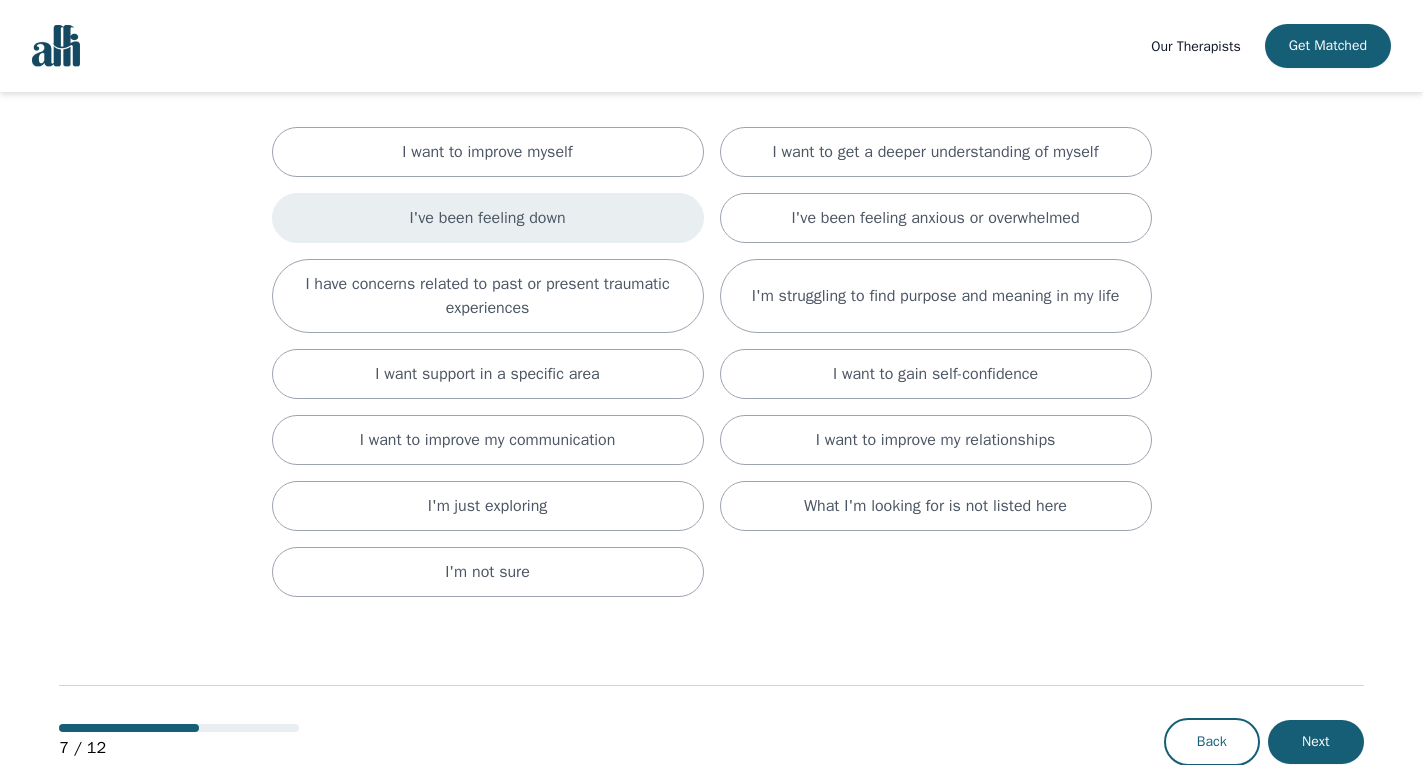 click on "I've been feeling down" at bounding box center (488, 218) 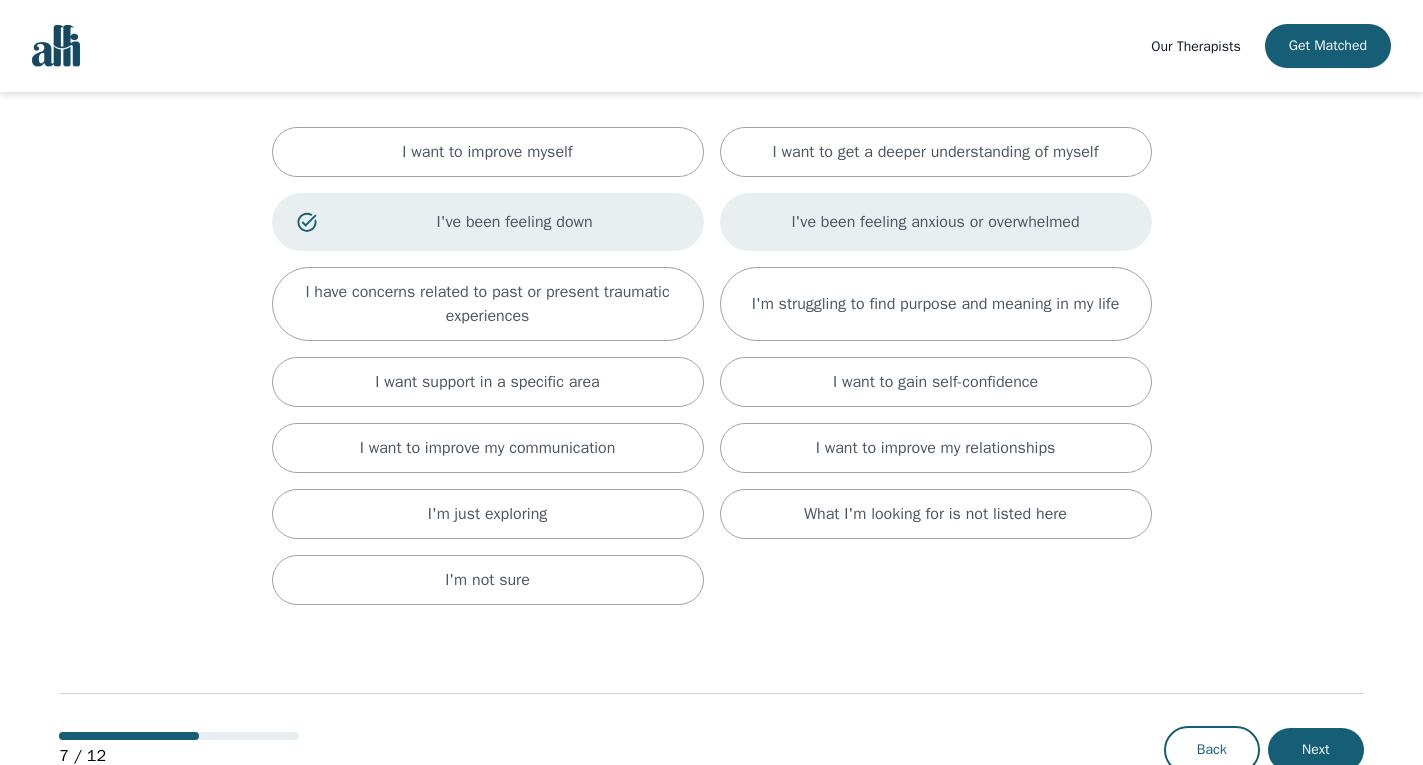 click on "I've been feeling anxious or overwhelmed" at bounding box center (935, 222) 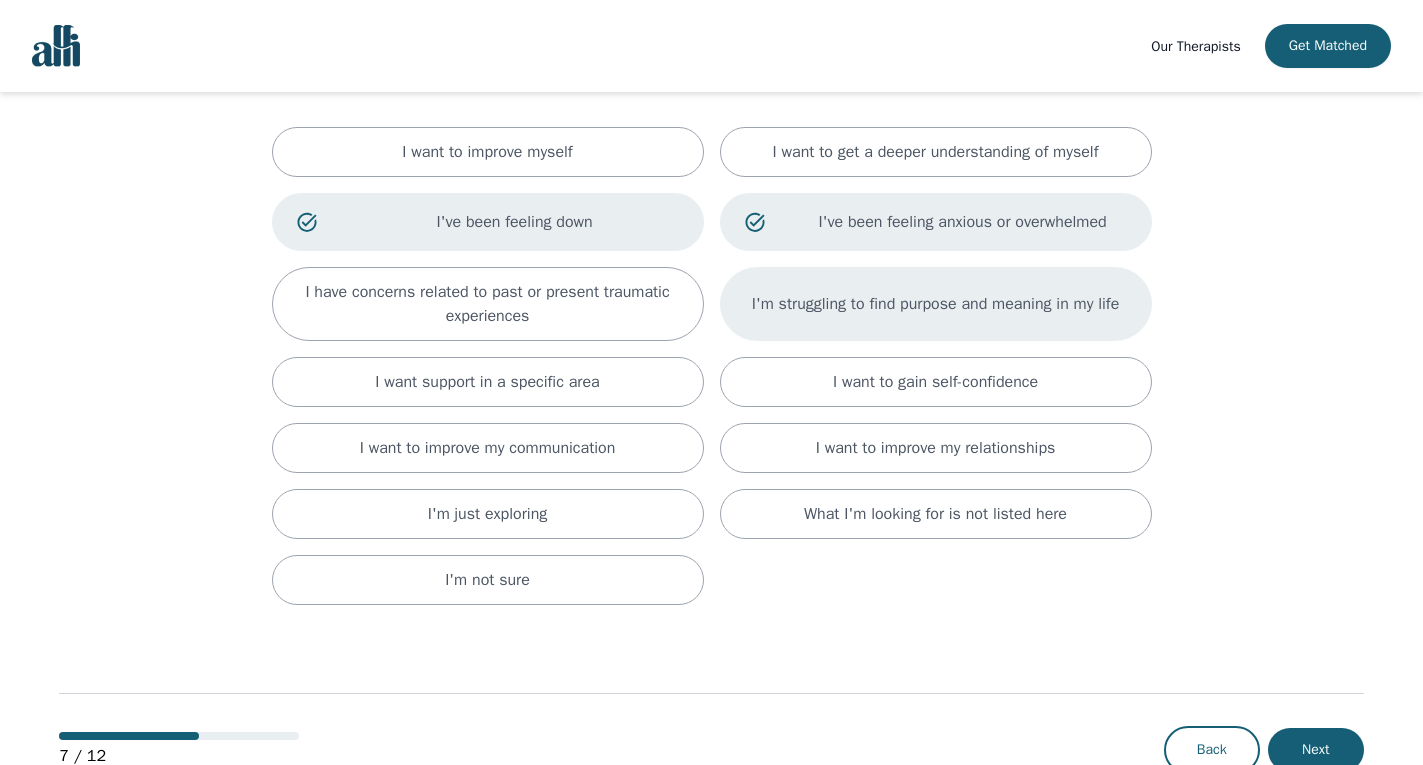 click on "I'm struggling to find purpose and meaning in my life" at bounding box center [936, 304] 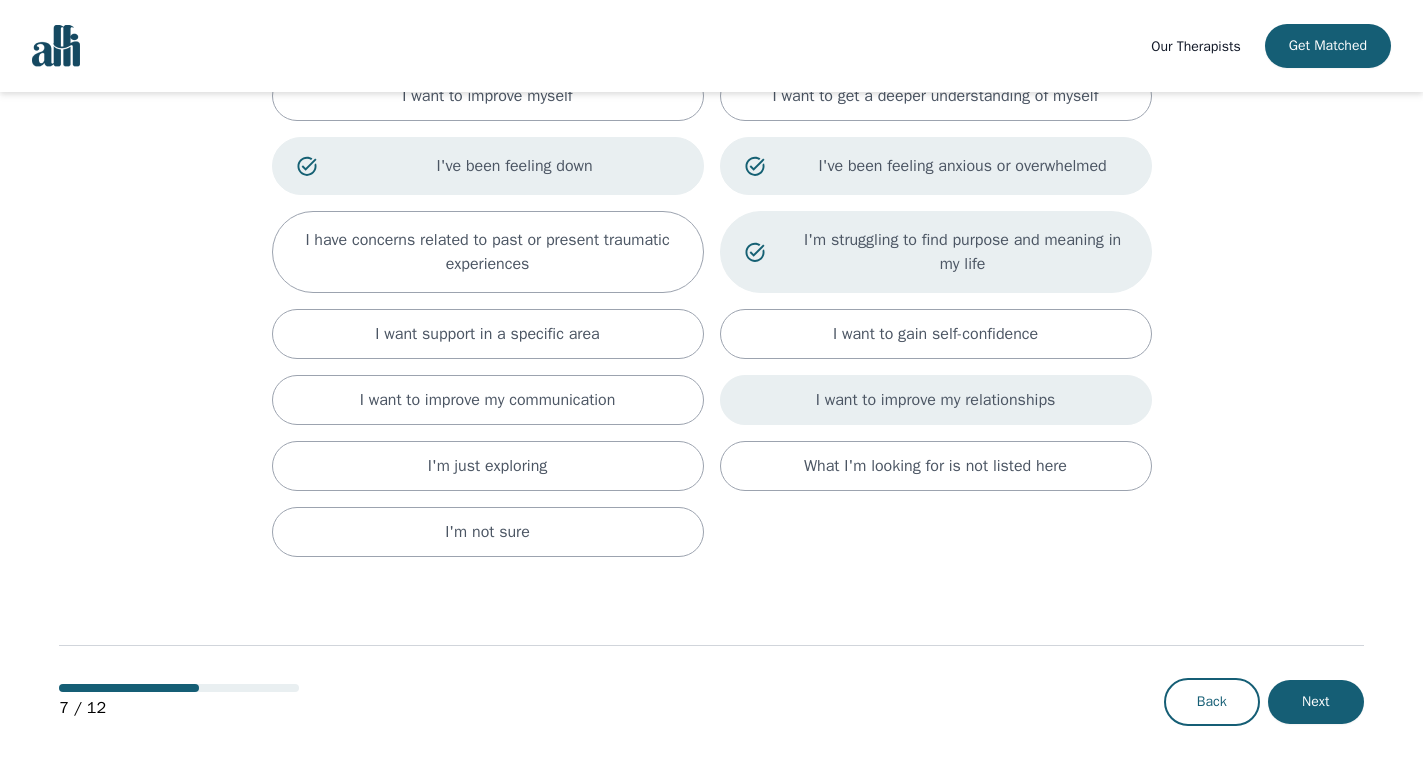 scroll, scrollTop: 198, scrollLeft: 0, axis: vertical 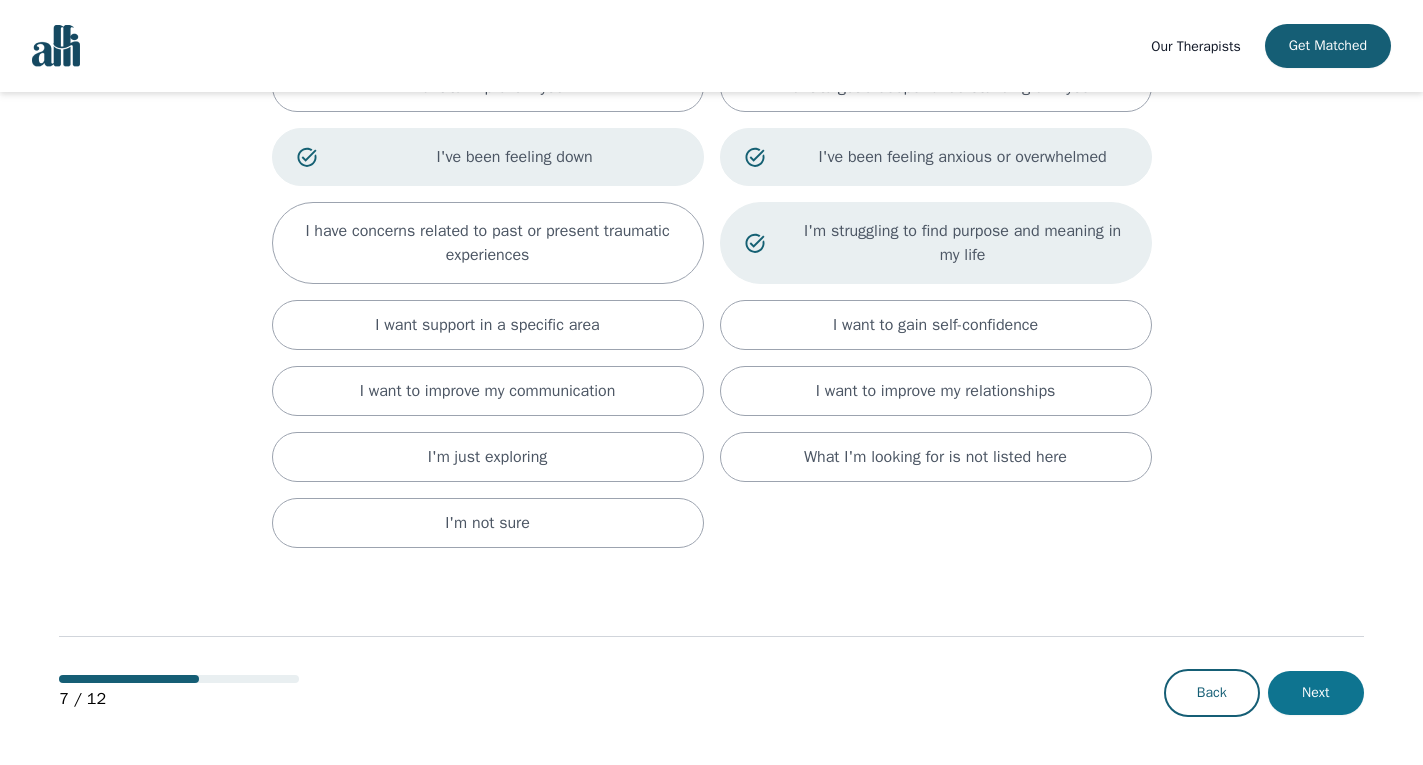 click on "Next" at bounding box center (1316, 693) 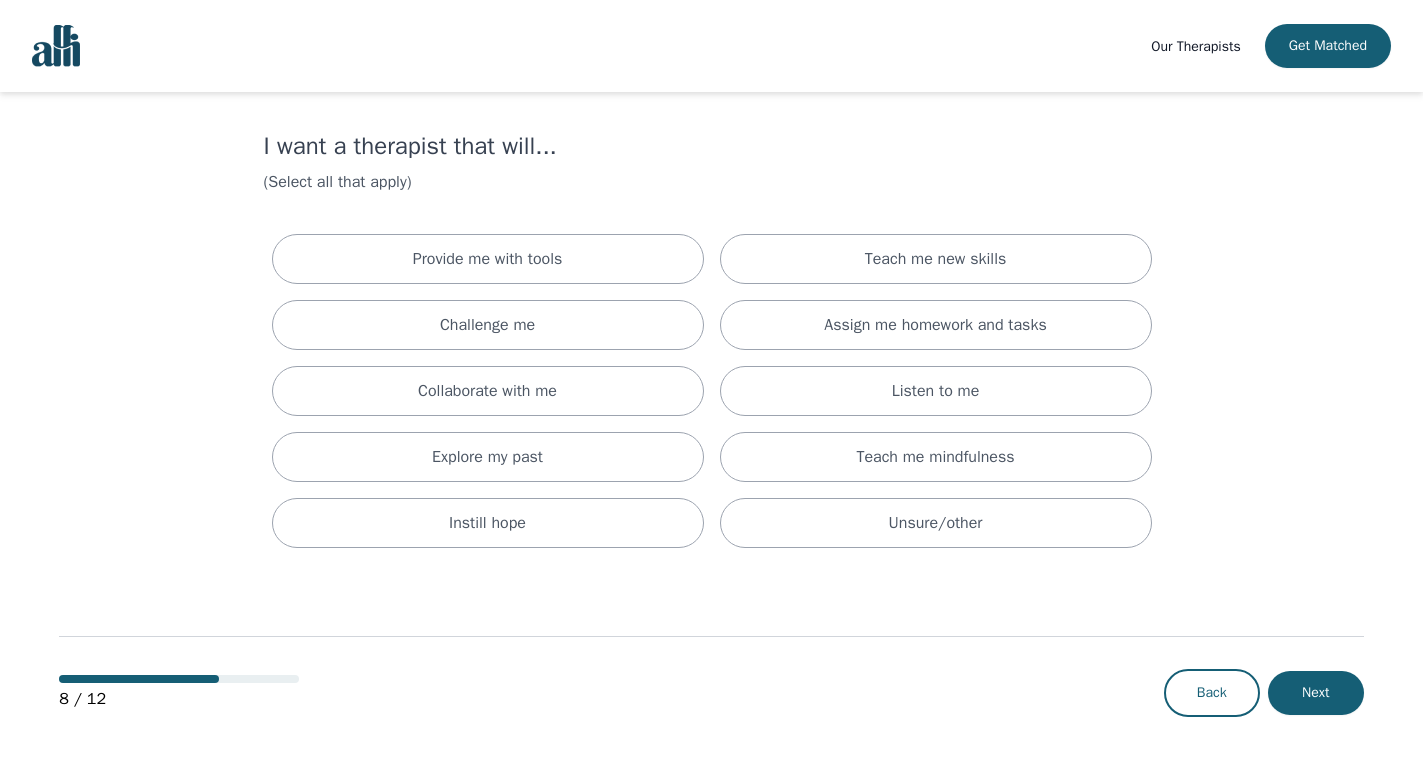 scroll, scrollTop: 0, scrollLeft: 0, axis: both 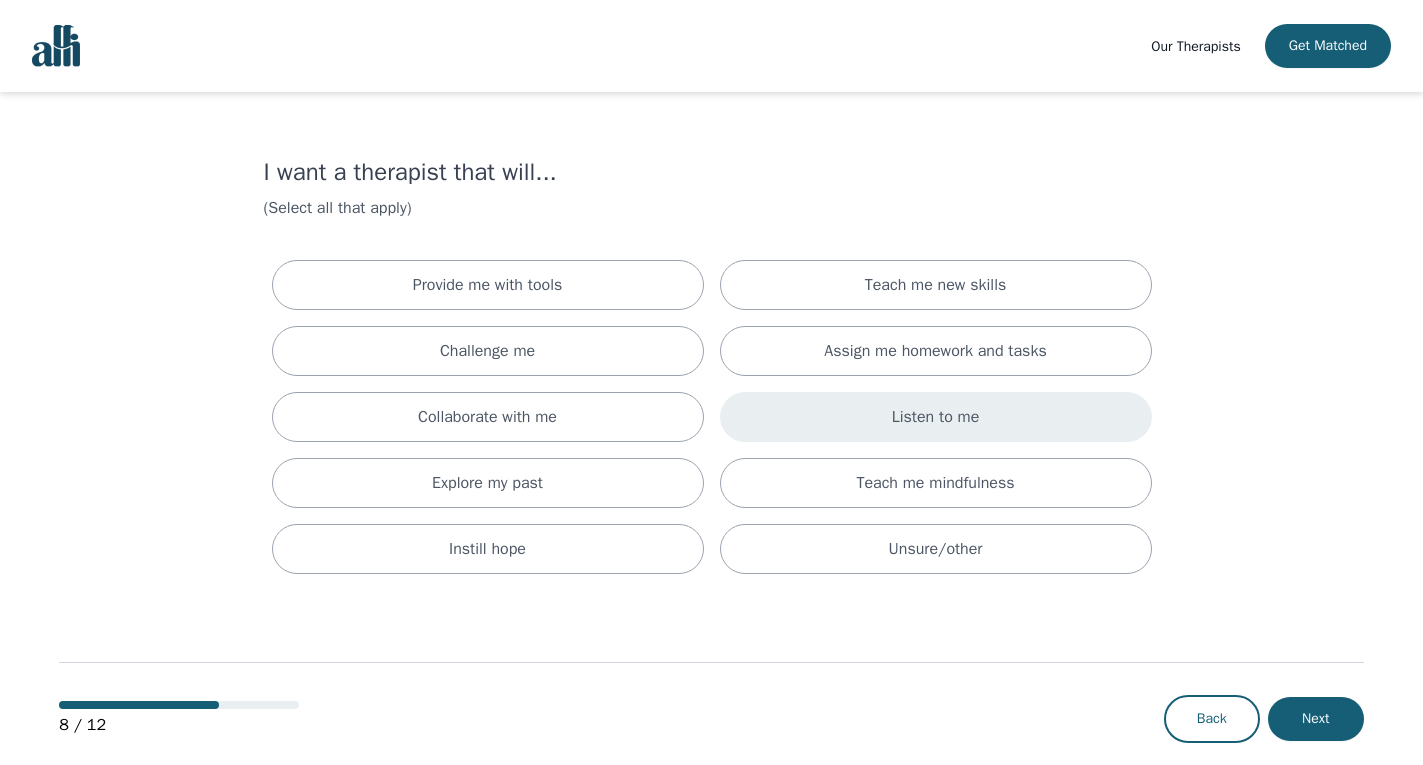 click on "Listen to me" at bounding box center [936, 417] 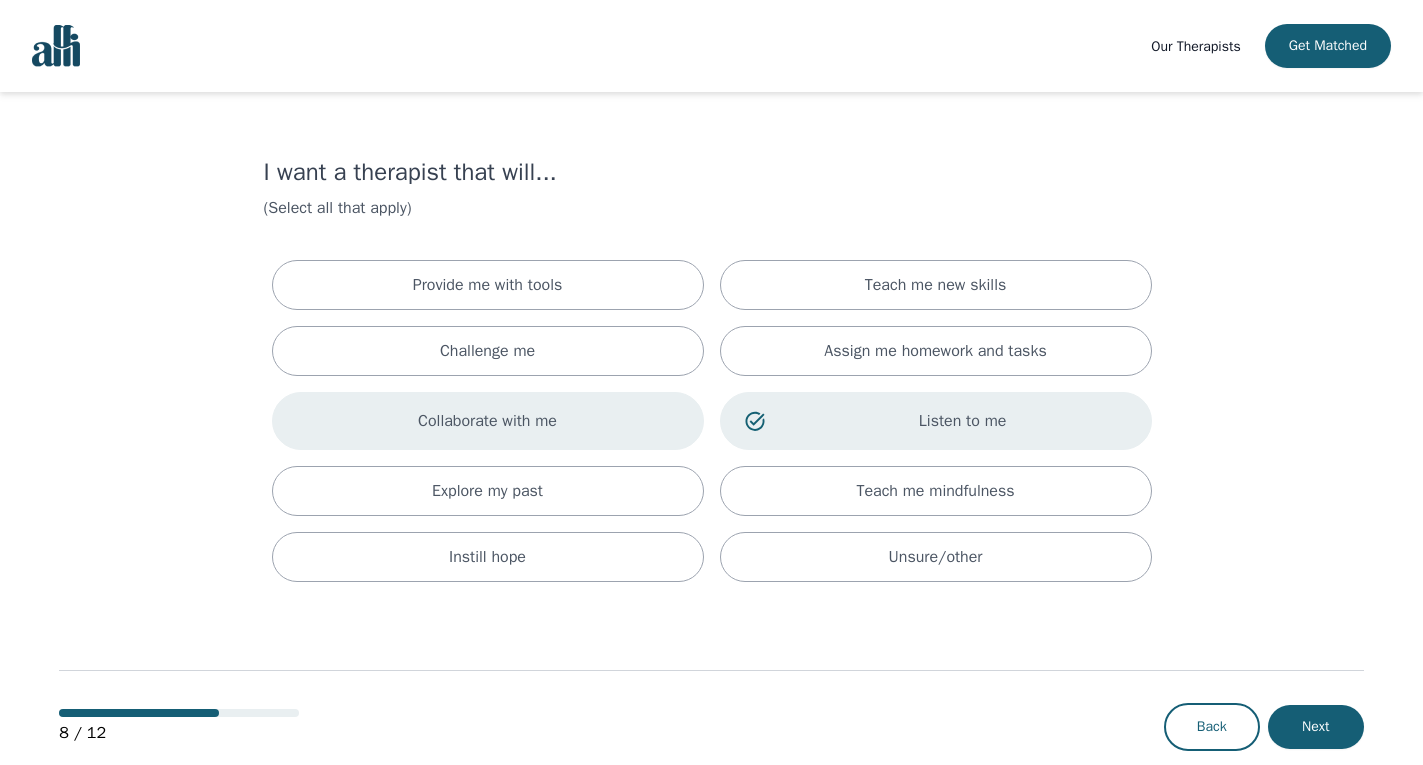 click on "Collaborate with me" at bounding box center [488, 421] 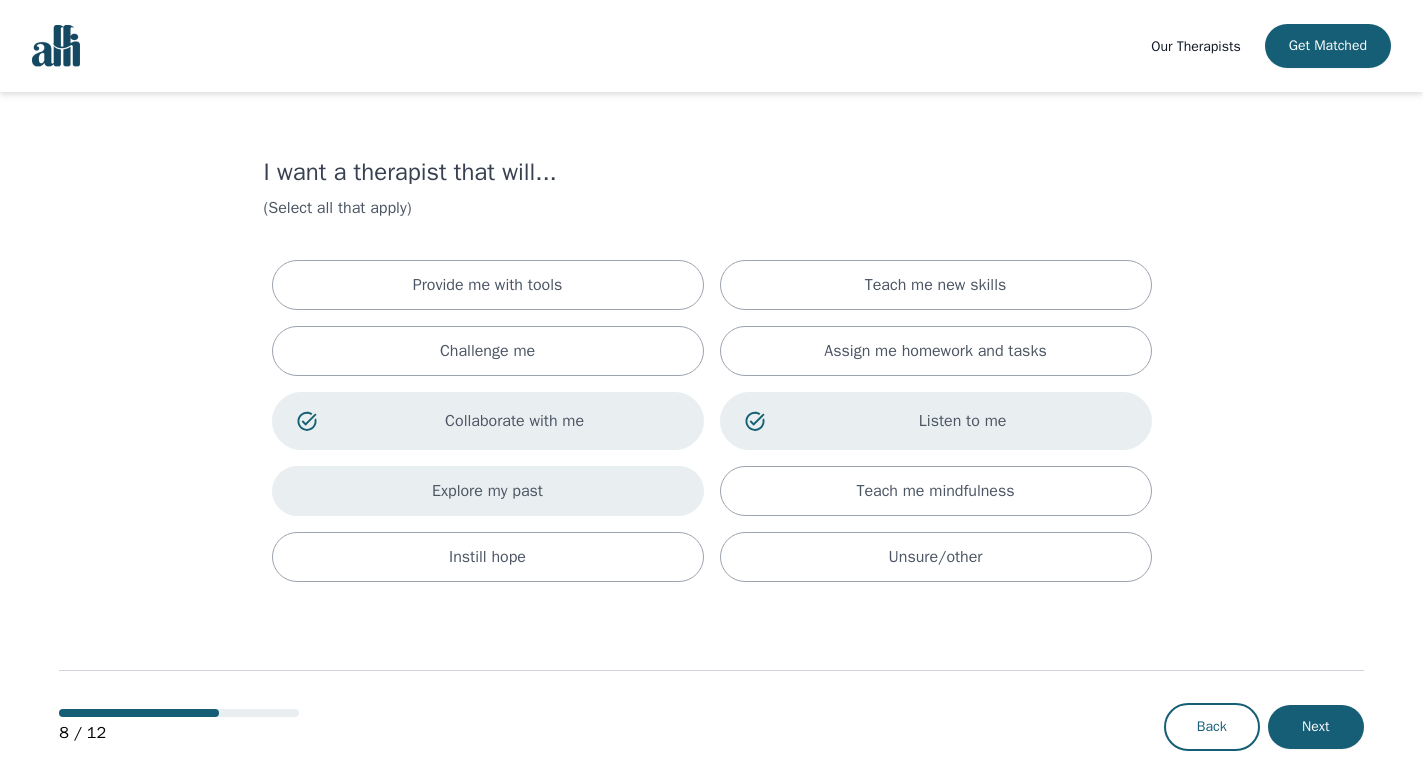 click on "Explore my past" at bounding box center [488, 491] 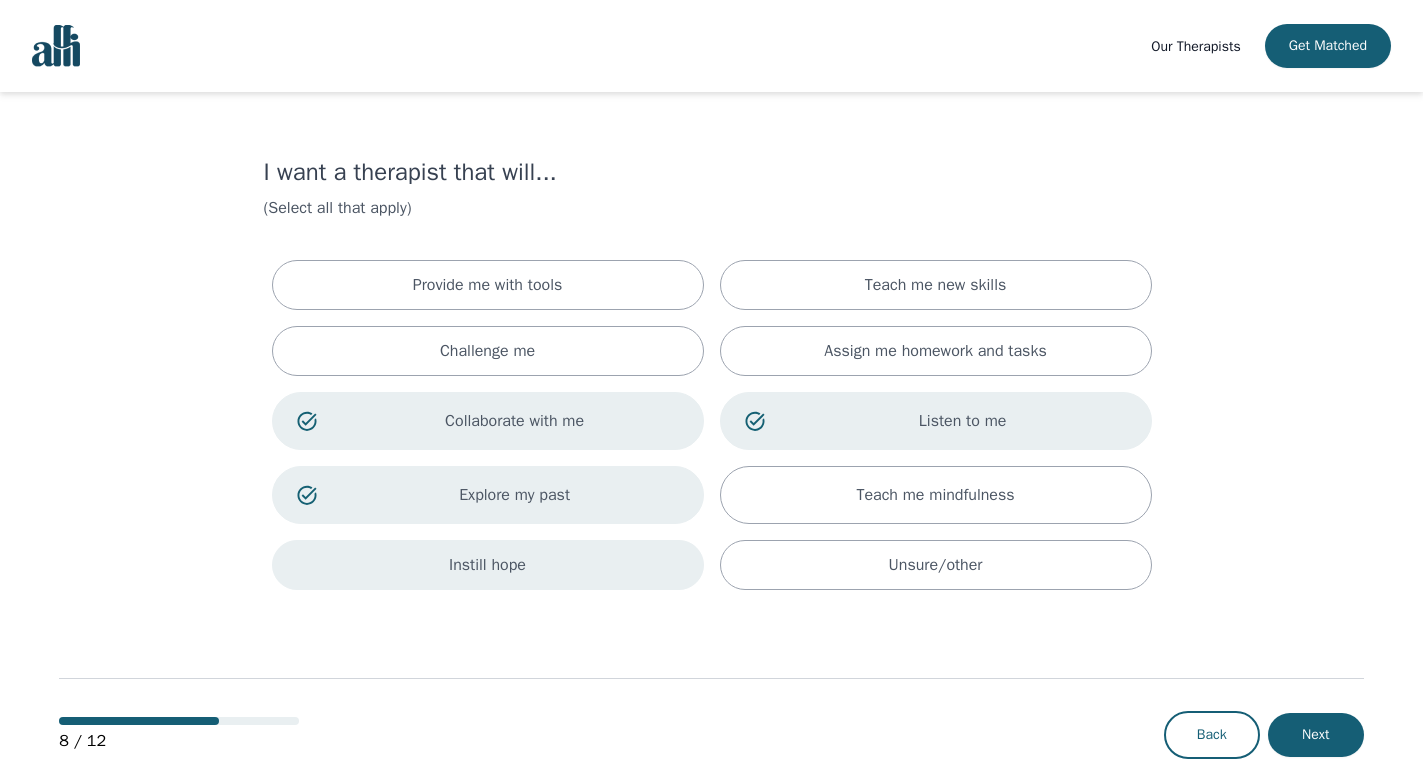 click on "Instill hope" at bounding box center (488, 565) 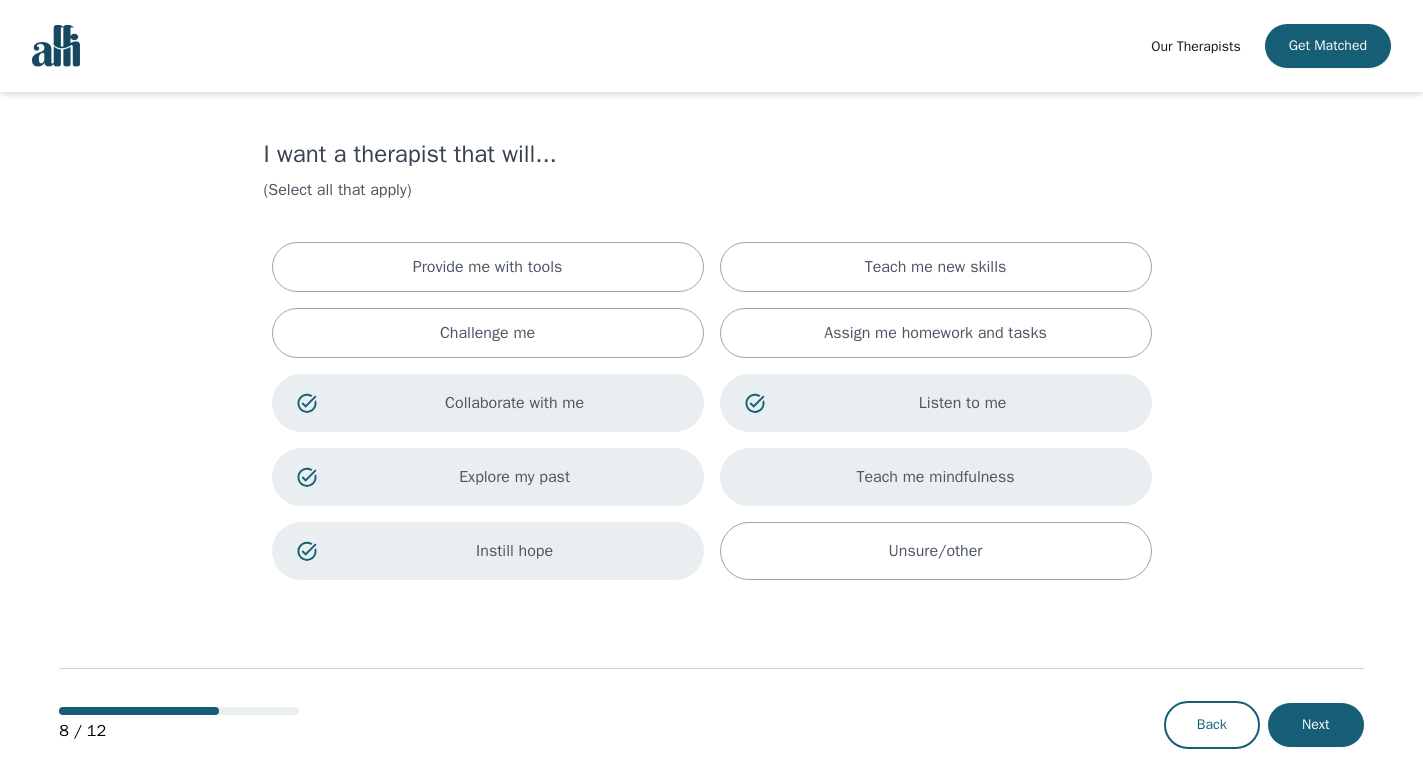 scroll, scrollTop: 50, scrollLeft: 0, axis: vertical 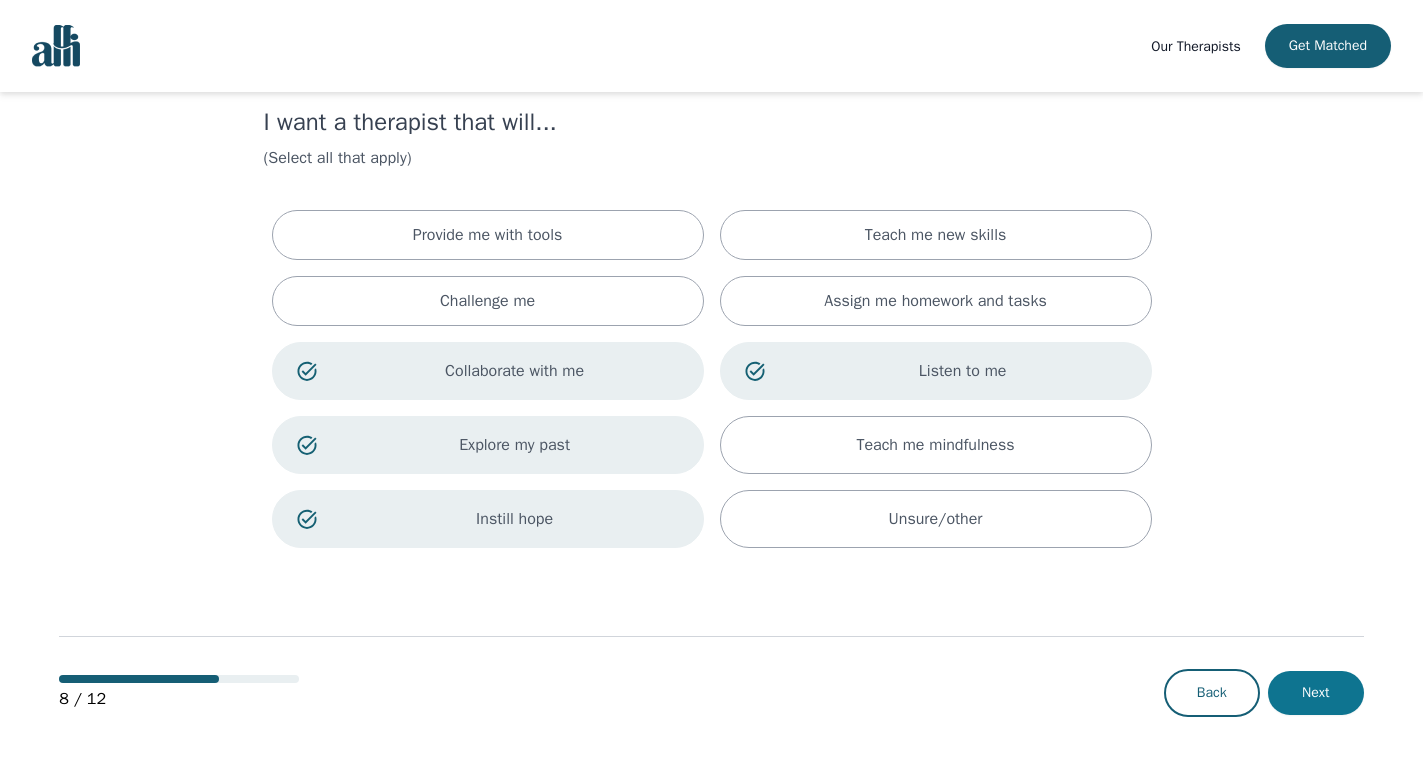 click on "Next" at bounding box center [1316, 693] 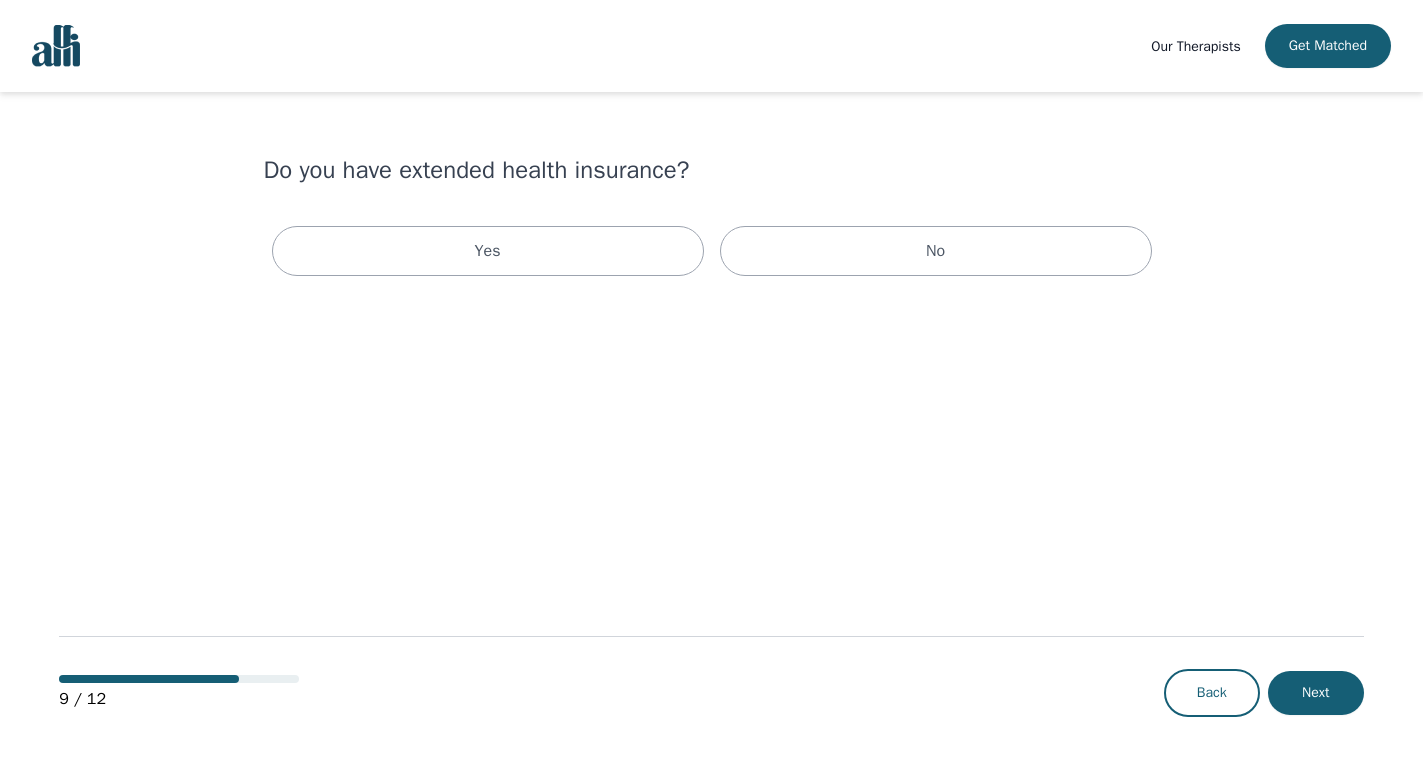 scroll, scrollTop: 0, scrollLeft: 0, axis: both 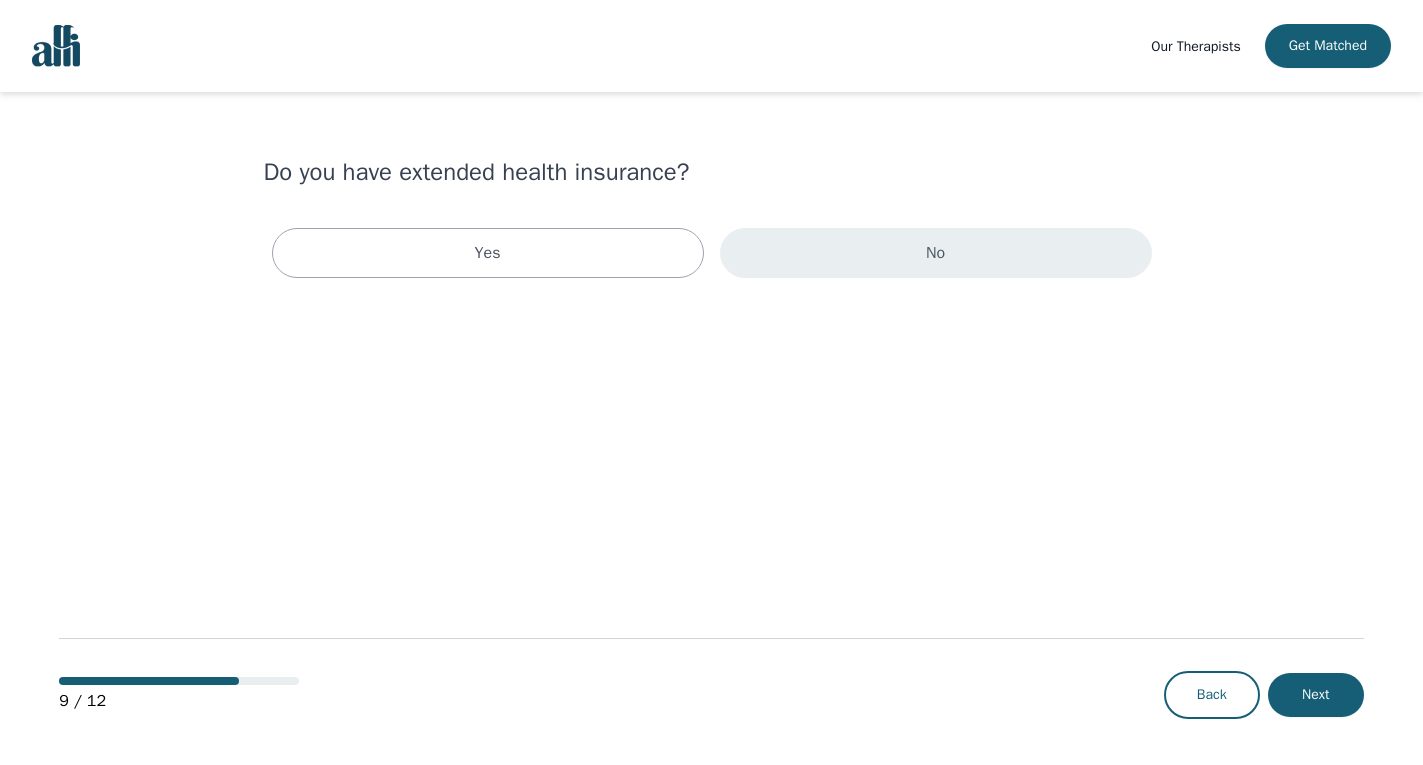 click on "No" at bounding box center (936, 253) 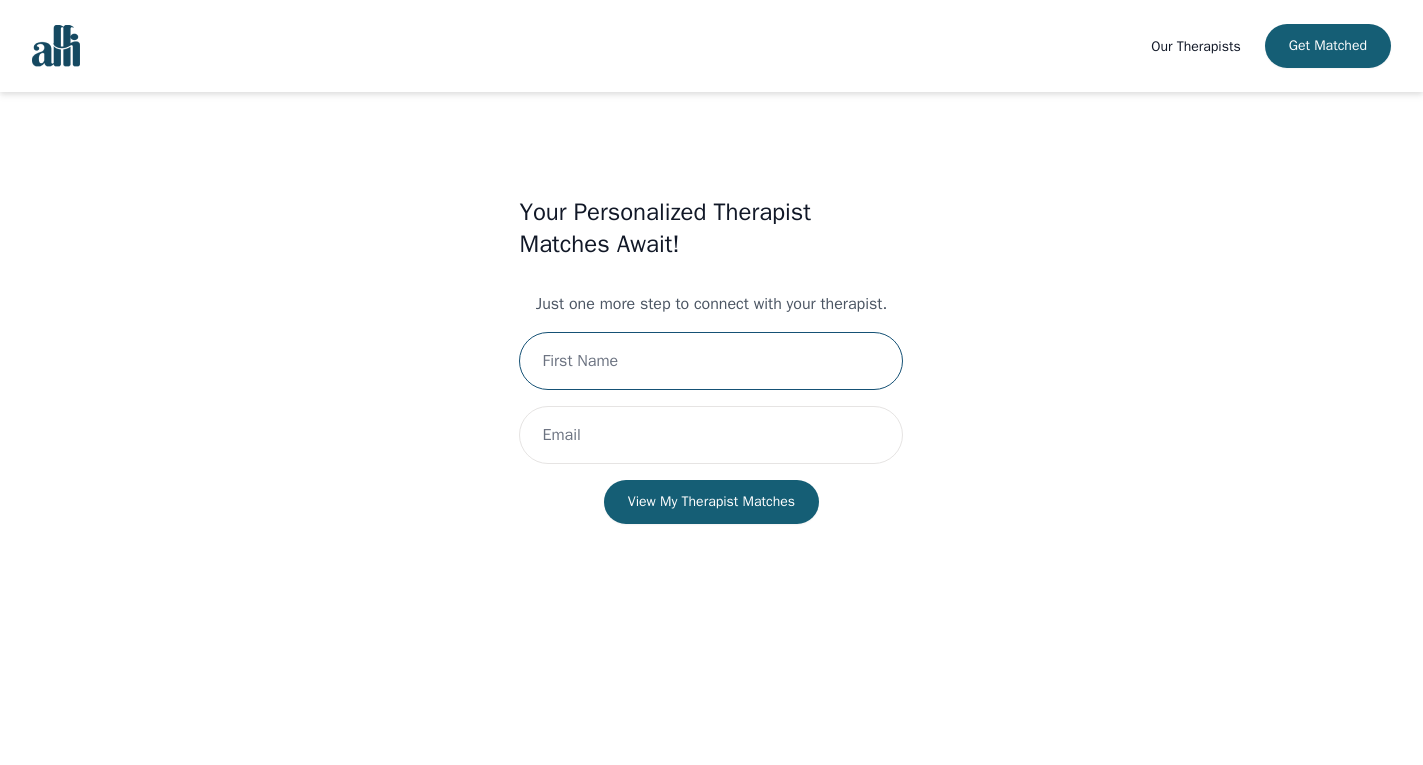 click at bounding box center [711, 361] 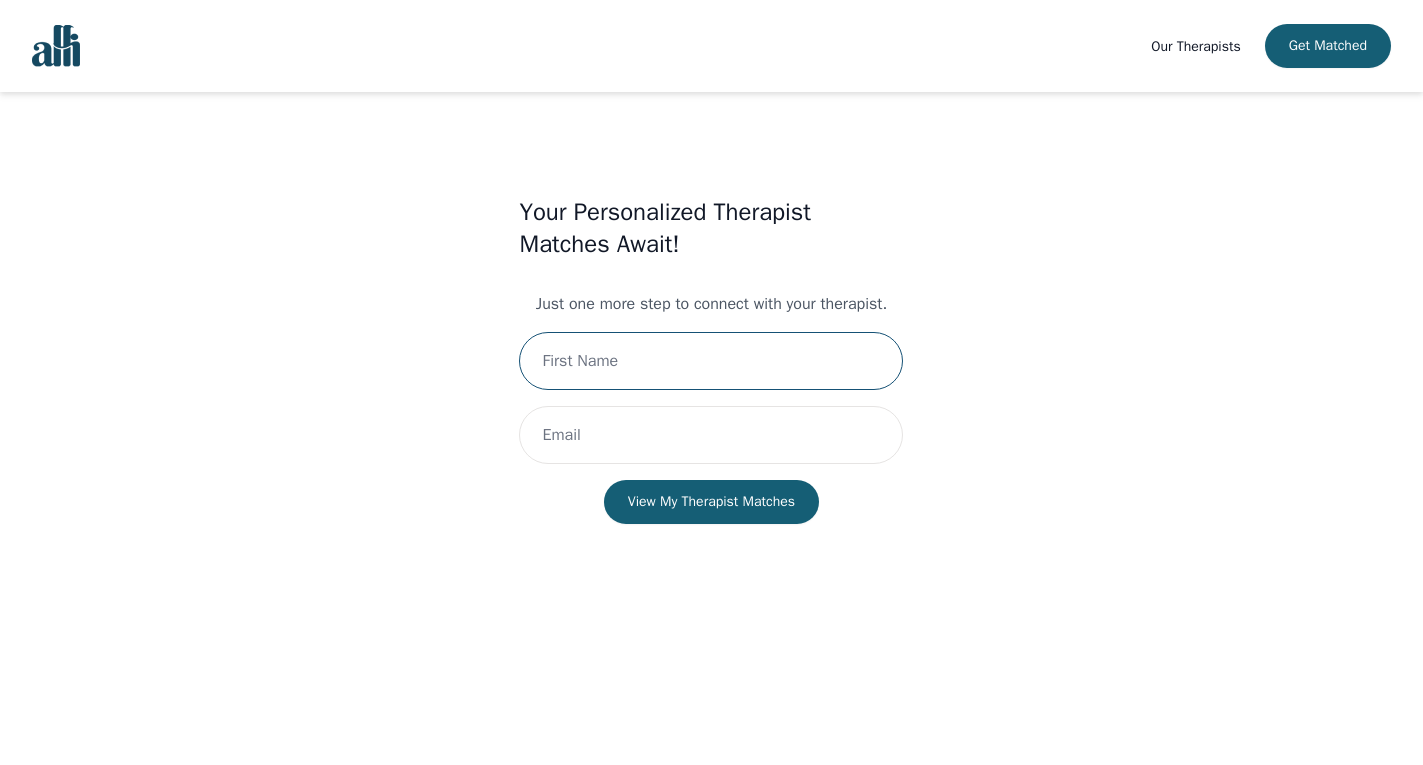 click at bounding box center (711, 361) 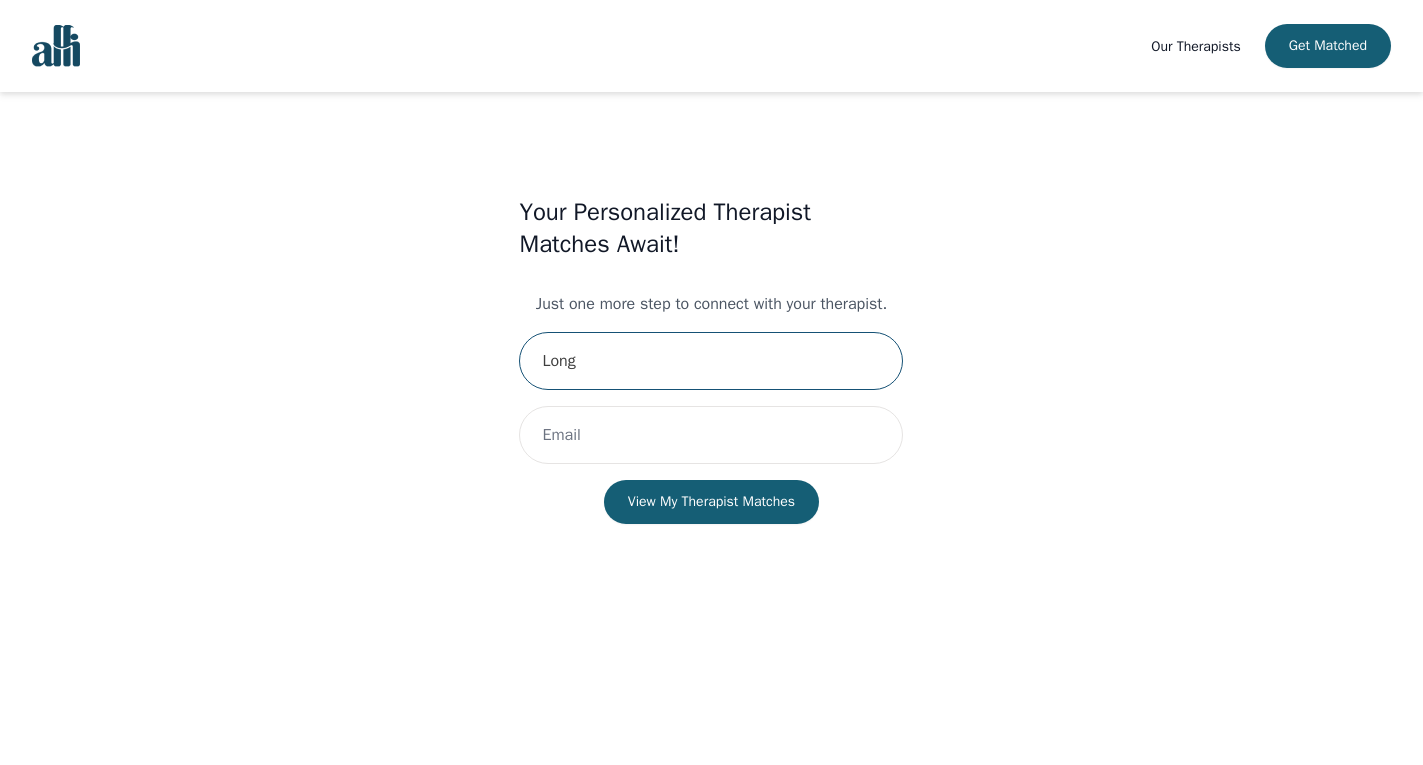 type on "Long" 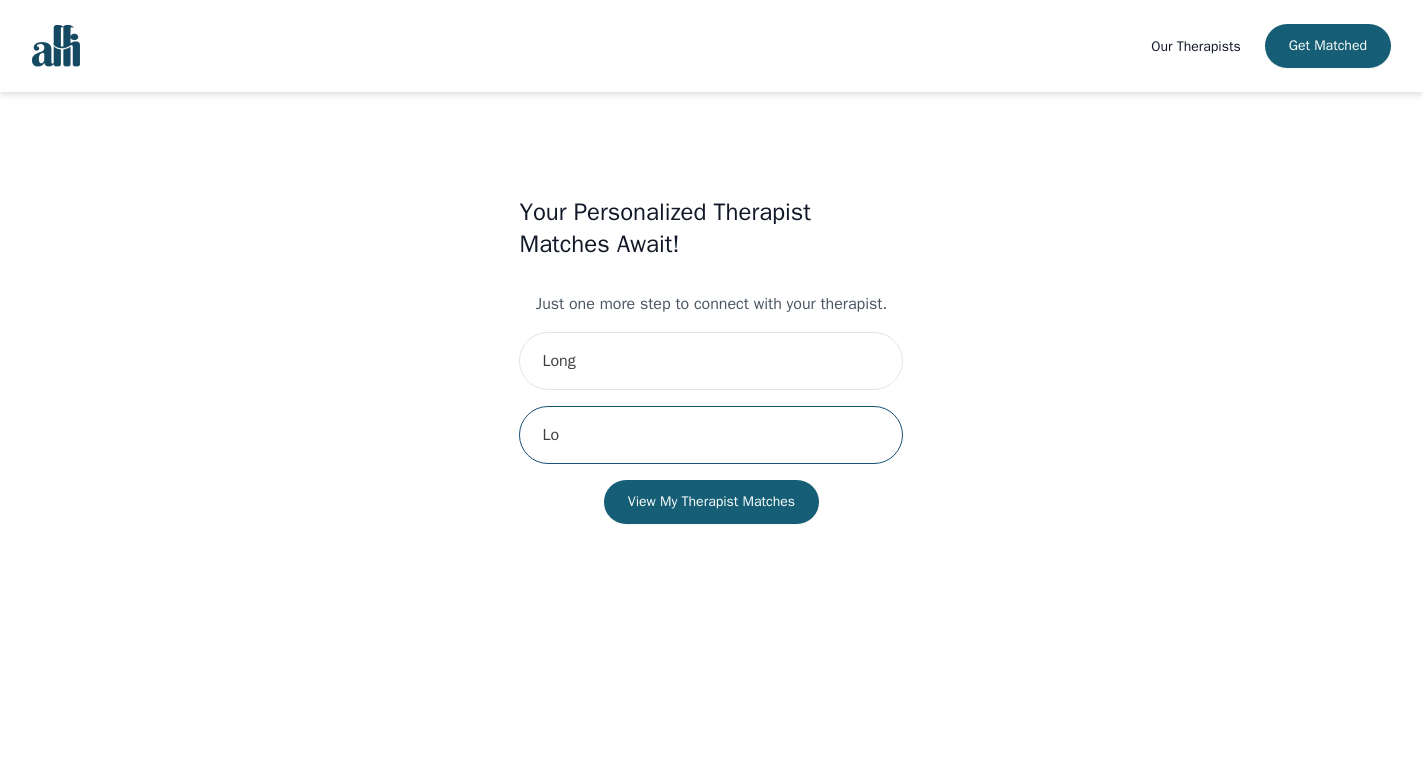 type on "L" 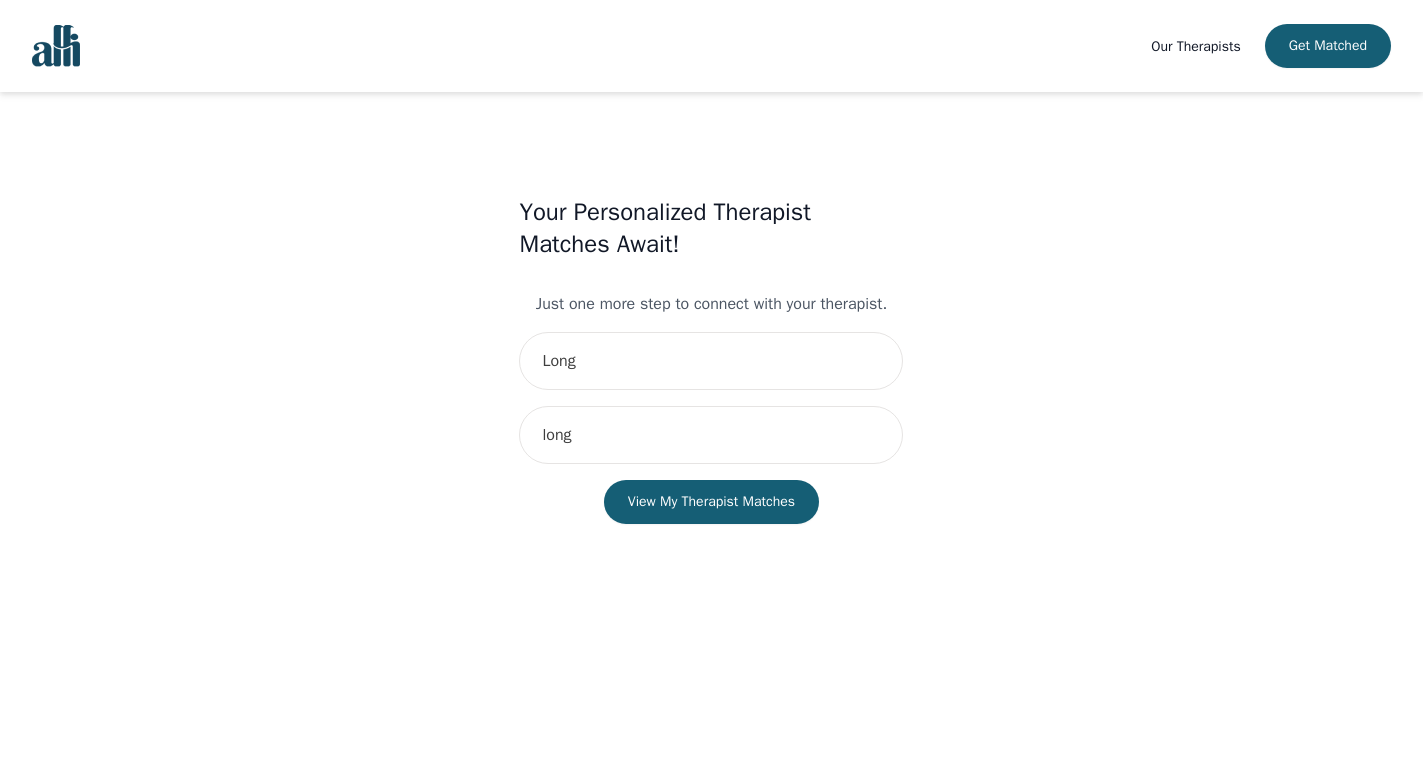 click on "Your Personalized Therapist Matches Await! Just one more step to connect with your therapist. [LAST] [LAST] My Therapist Matches" at bounding box center (711, 380) 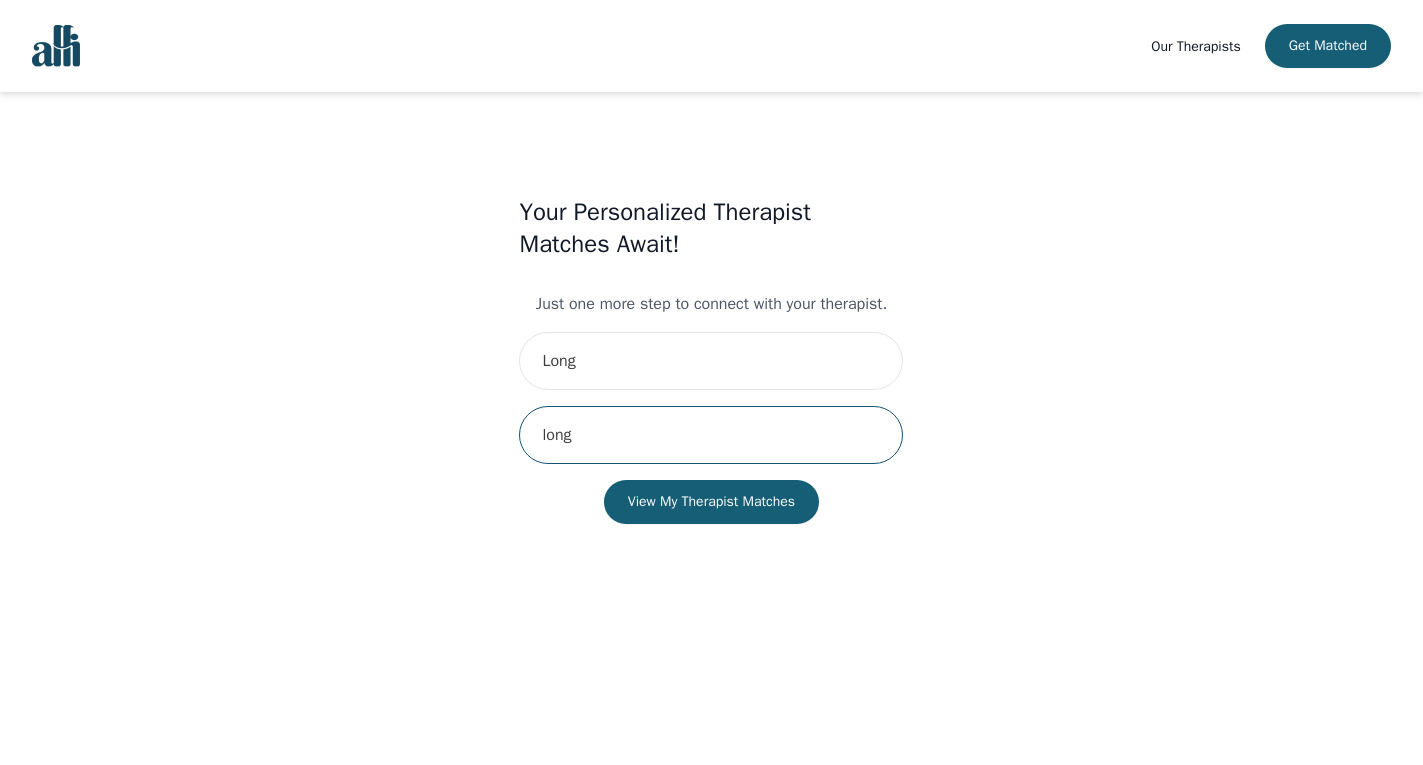 drag, startPoint x: 585, startPoint y: 430, endPoint x: 593, endPoint y: 441, distance: 13.601471 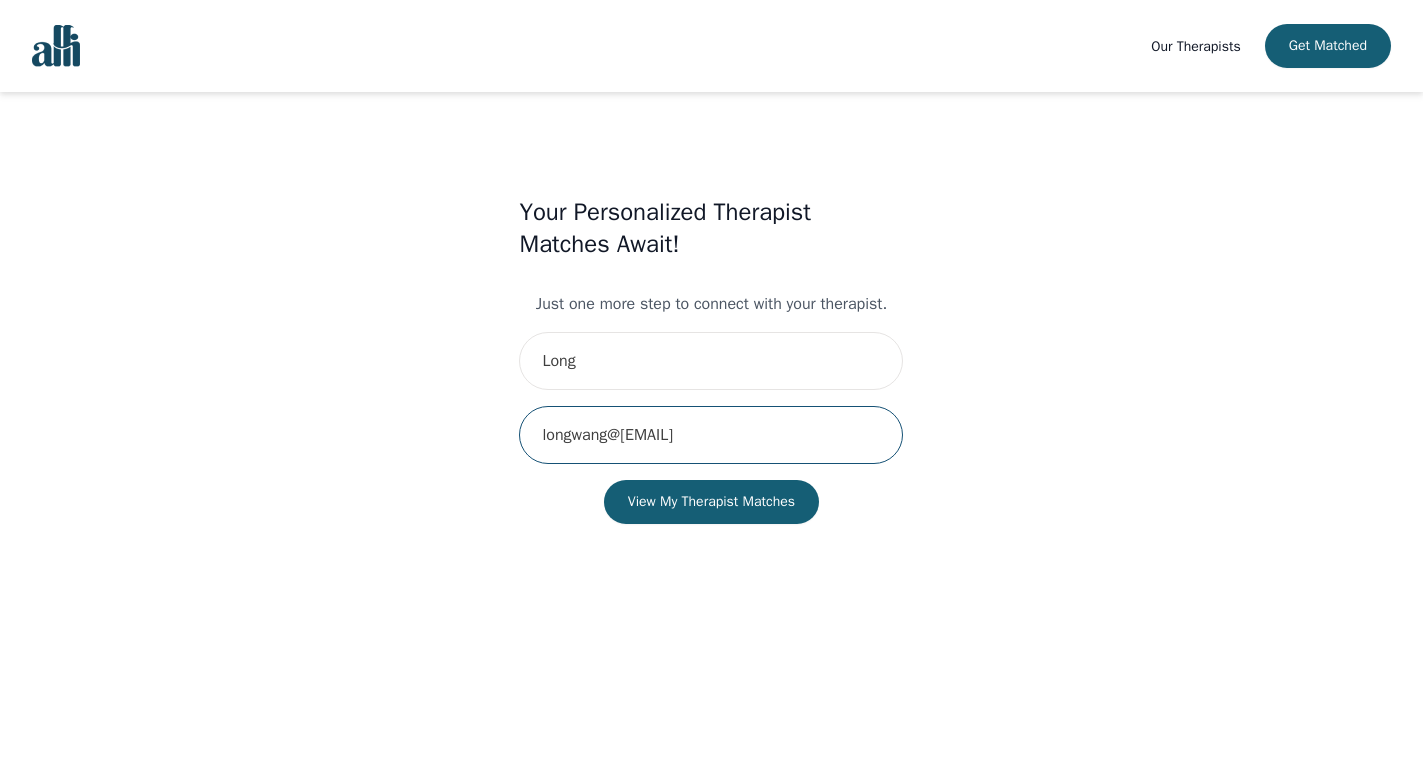 type on "longwang@[EMAIL]" 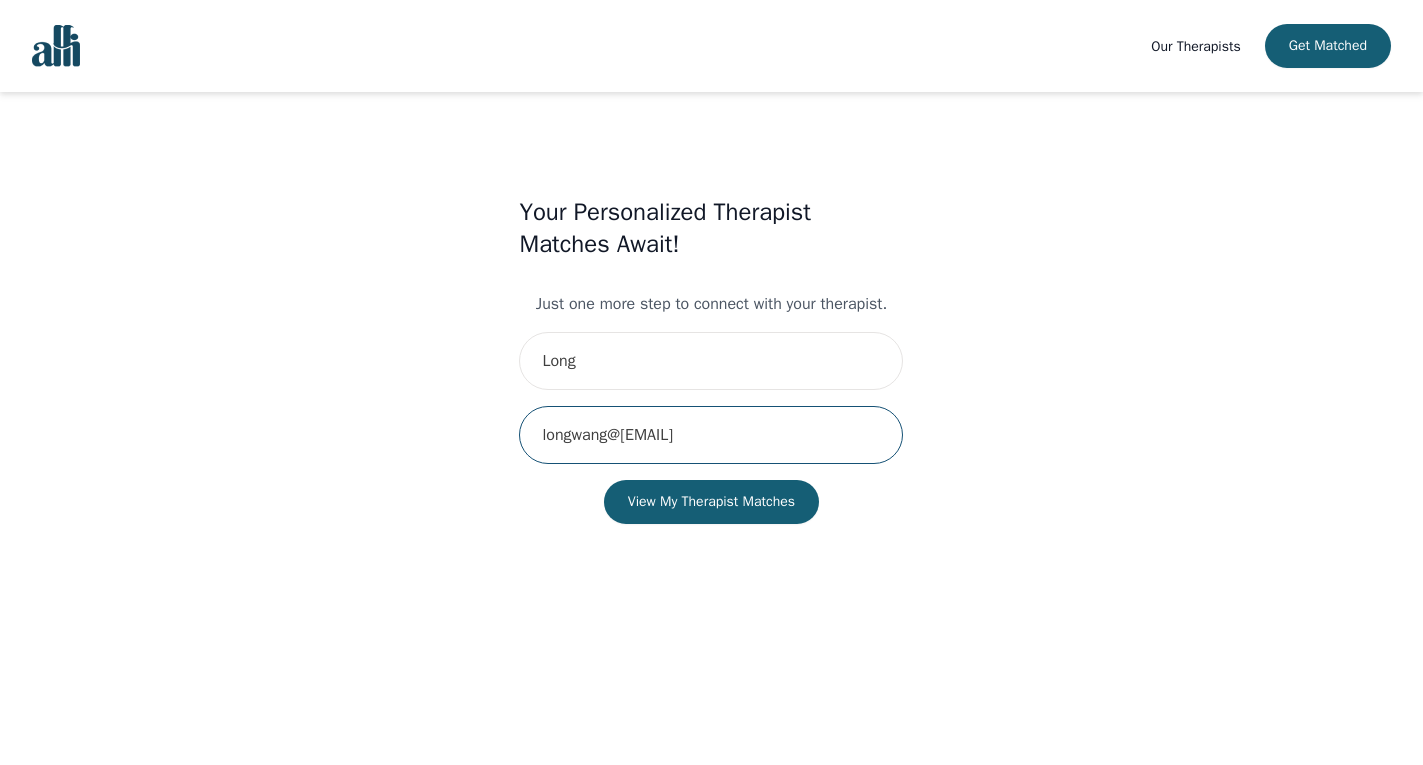 click on "View My Therapist Matches" at bounding box center [711, 502] 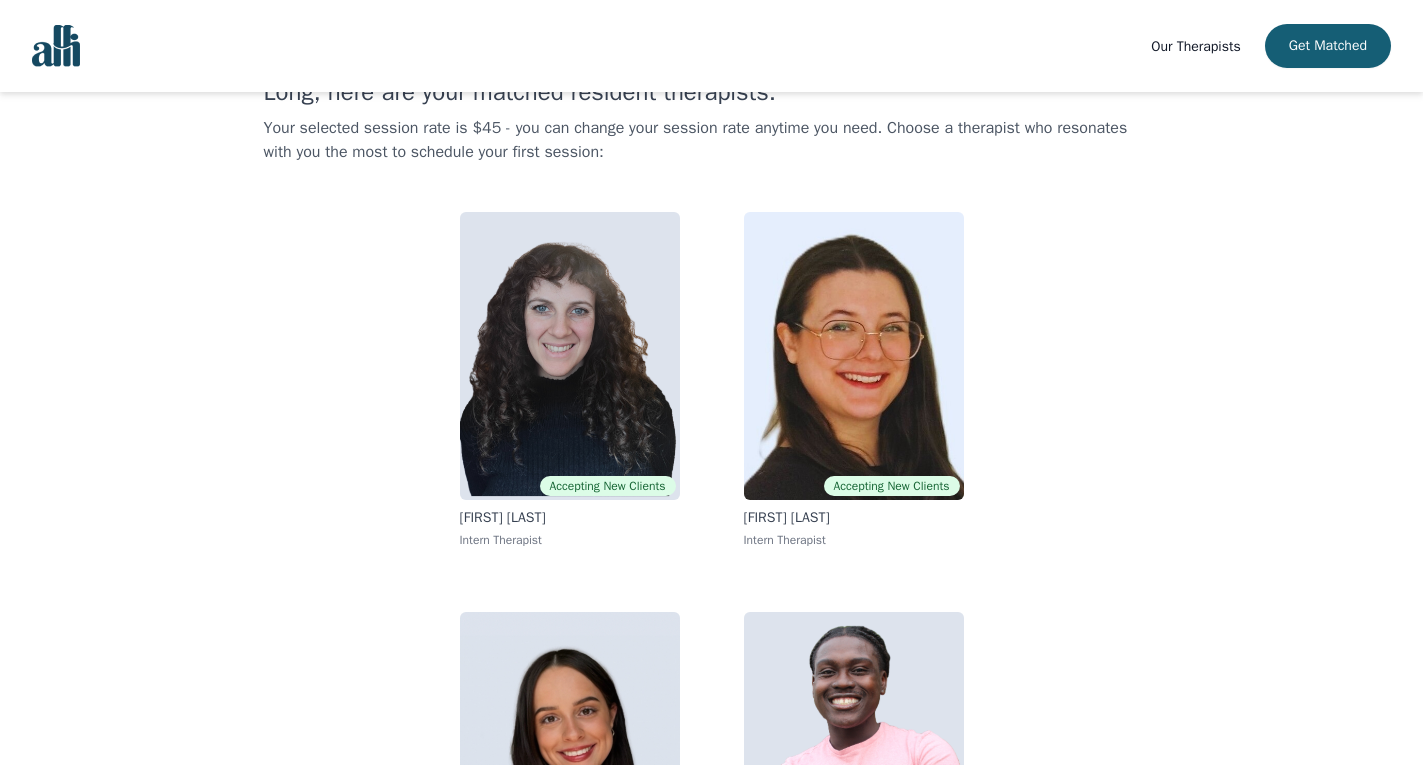 scroll, scrollTop: 79, scrollLeft: 0, axis: vertical 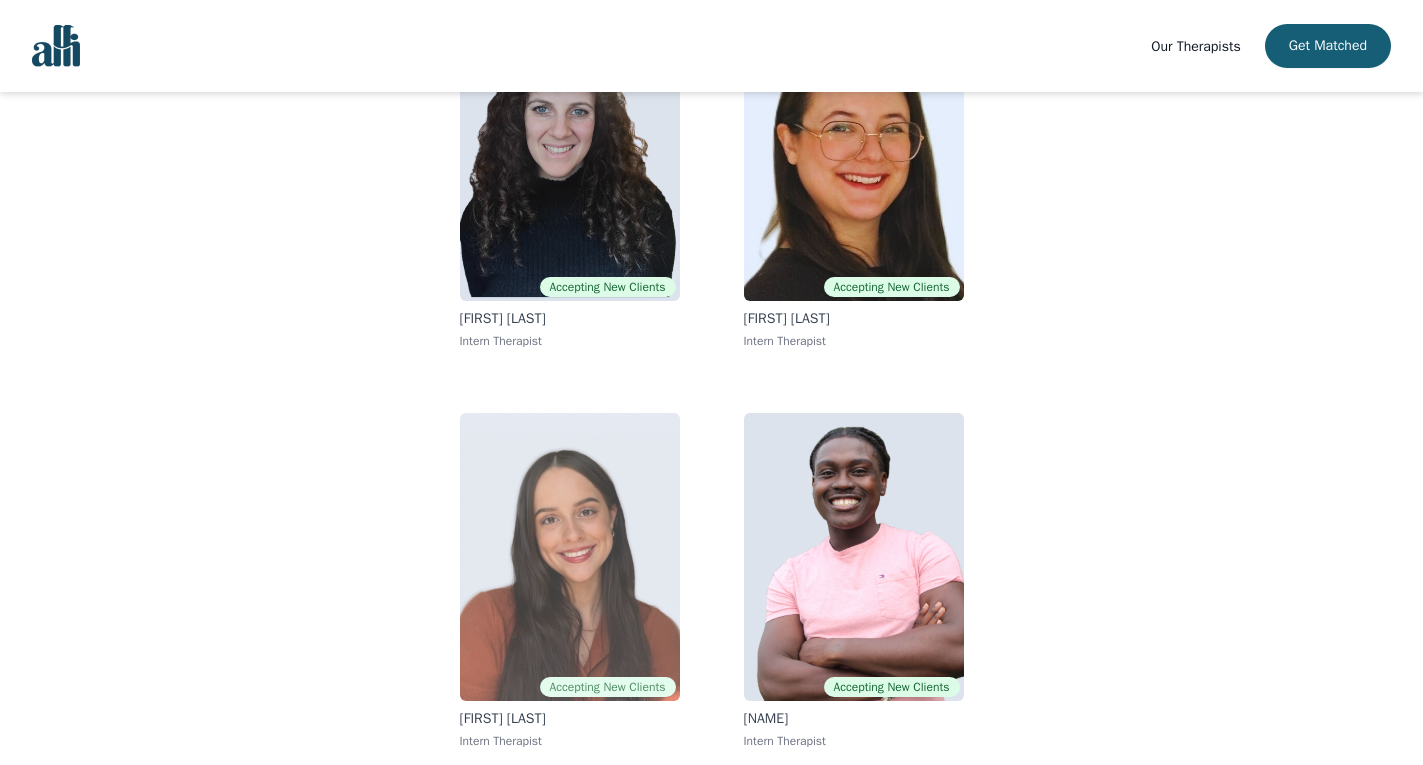 click at bounding box center [570, 557] 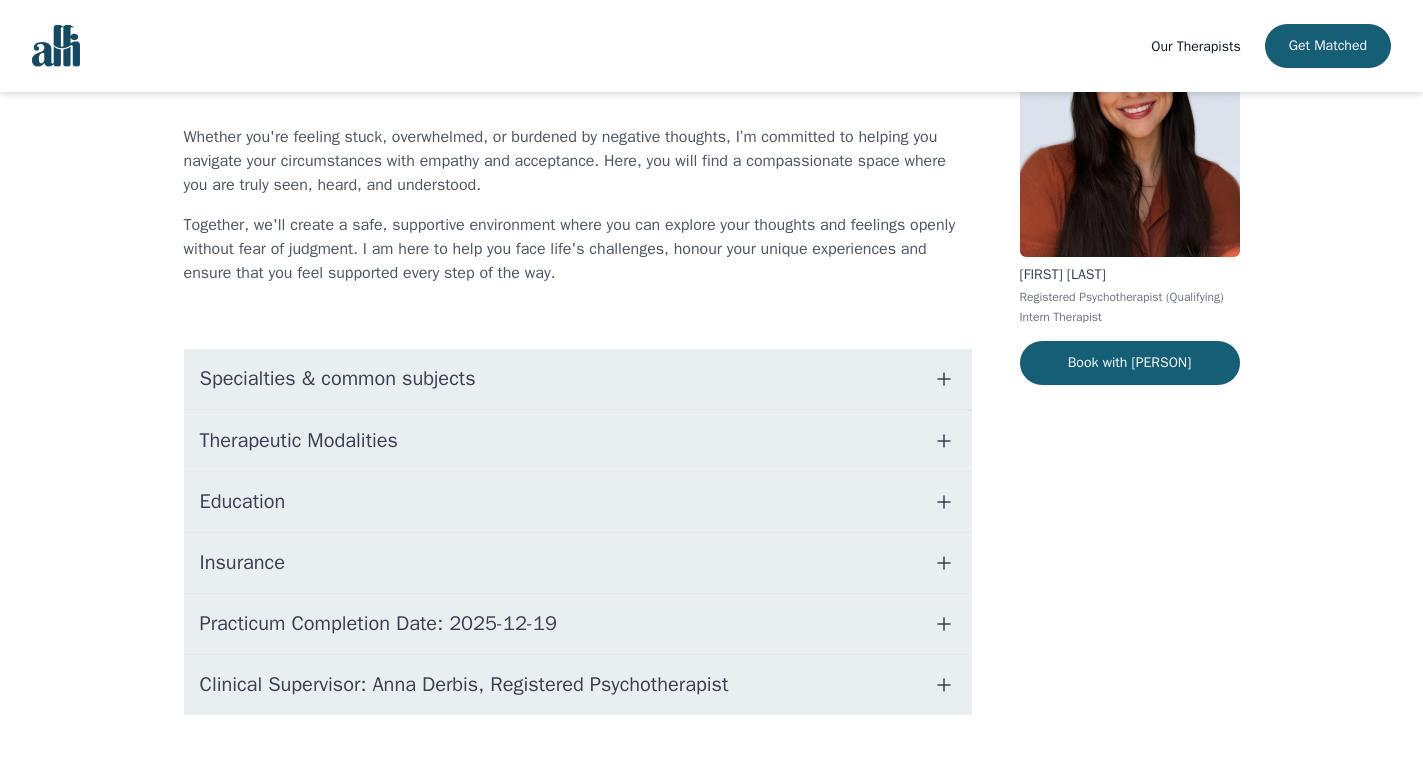 scroll, scrollTop: 217, scrollLeft: 0, axis: vertical 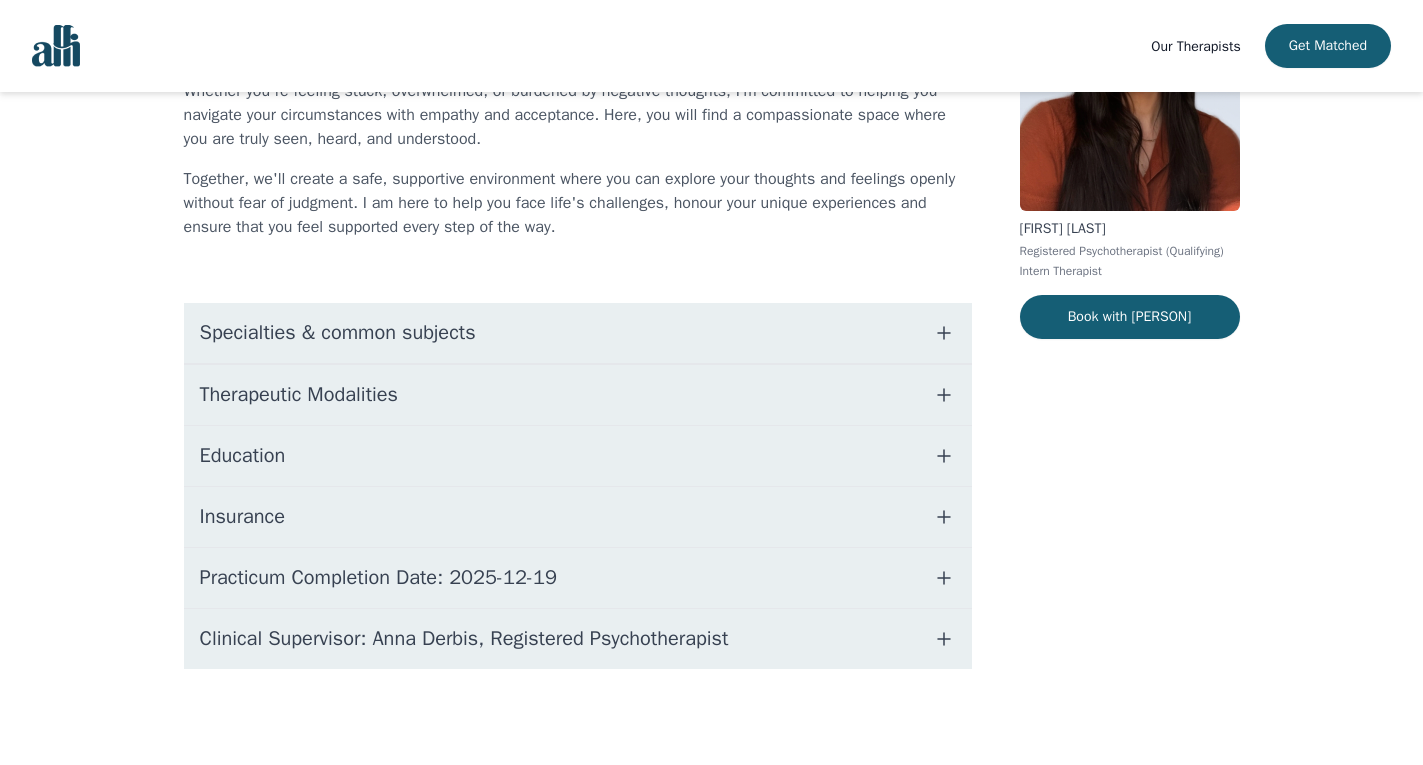 click on "Specialties & common subjects" at bounding box center [578, 333] 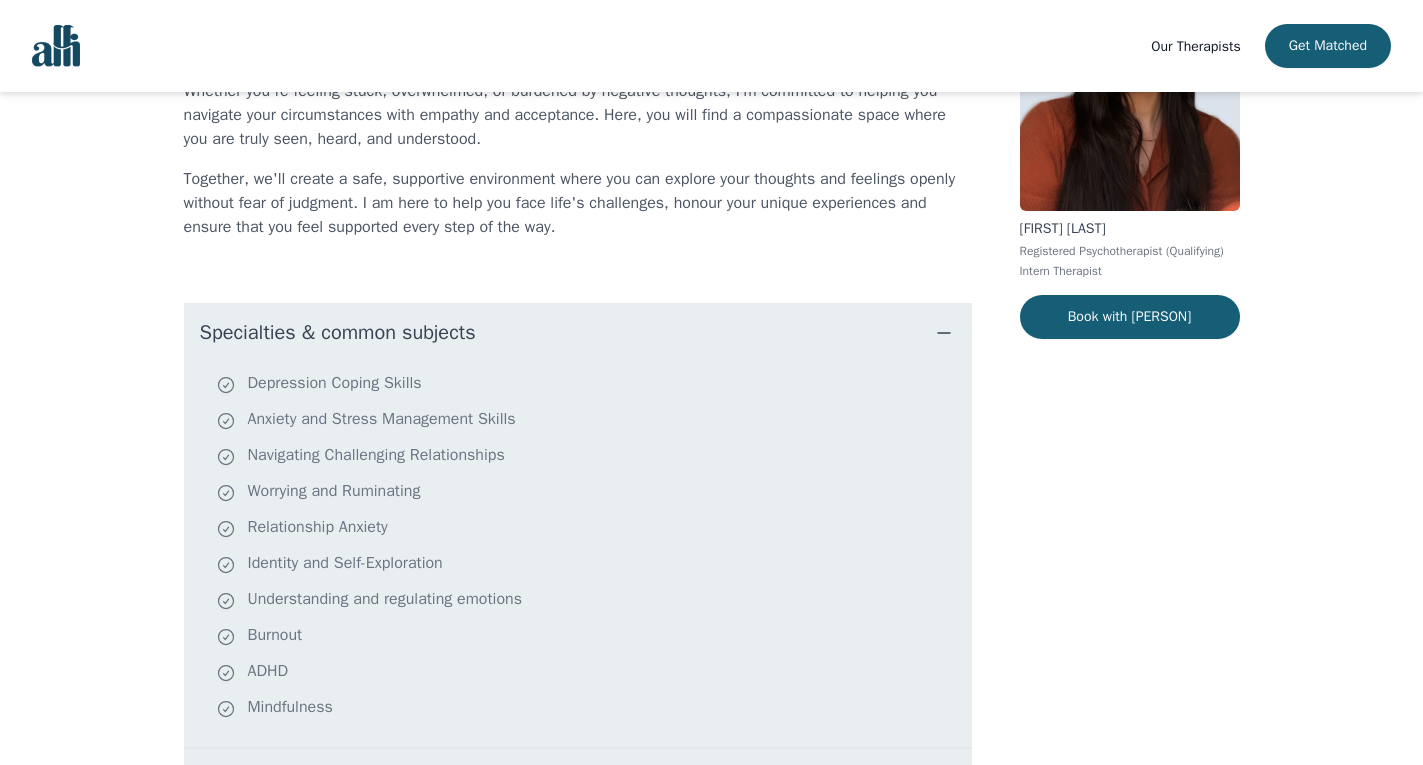drag, startPoint x: 833, startPoint y: 321, endPoint x: 828, endPoint y: 360, distance: 39.319206 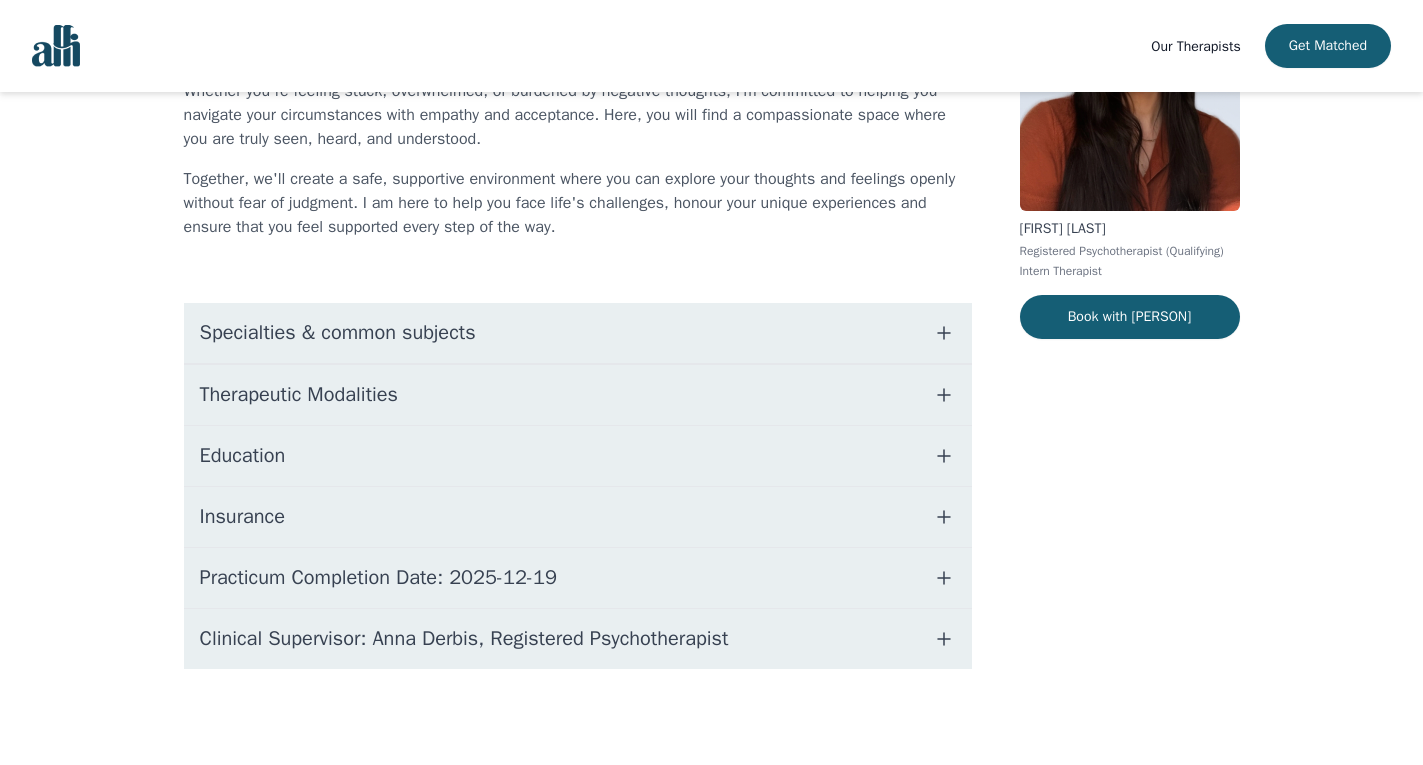 click on "Therapeutic Modalities" at bounding box center [578, 395] 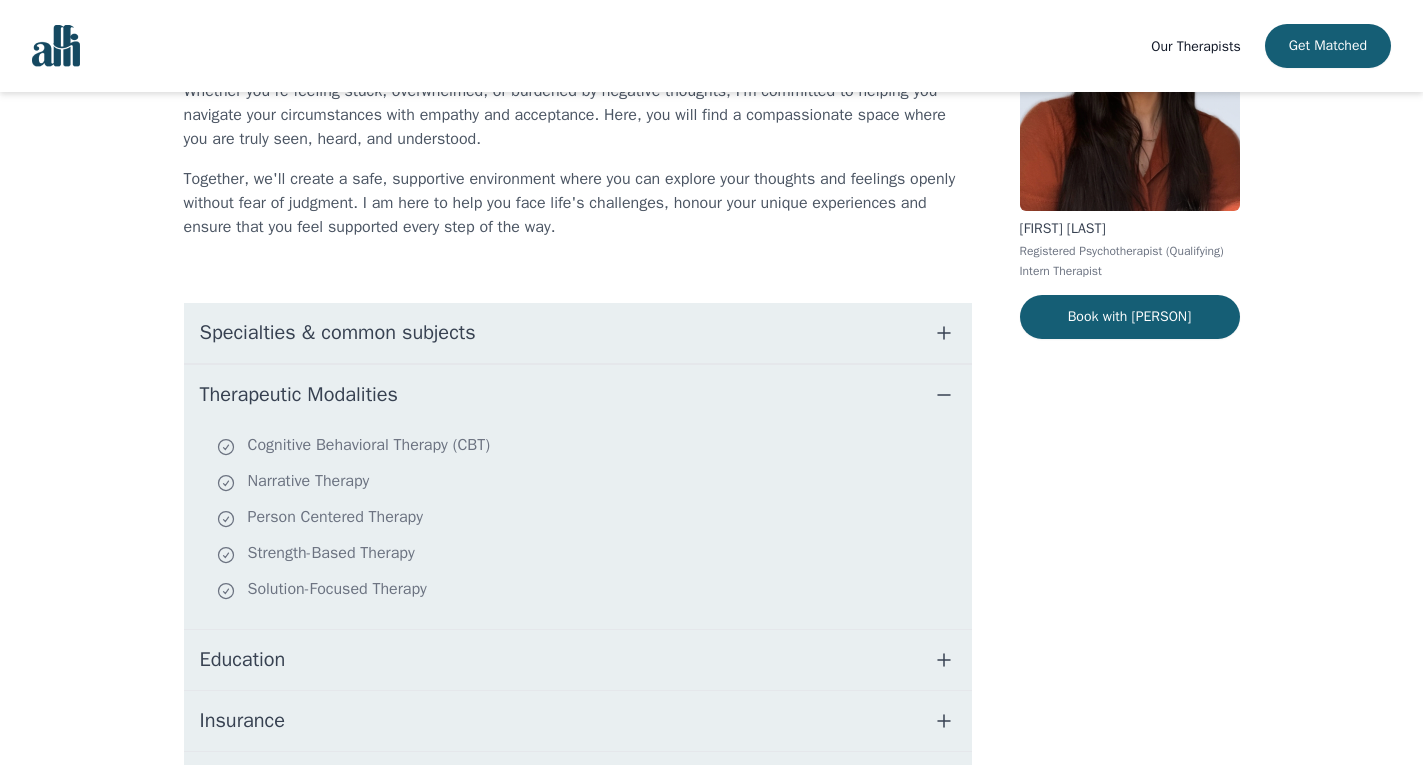 click on "Therapeutic Modalities" at bounding box center (578, 395) 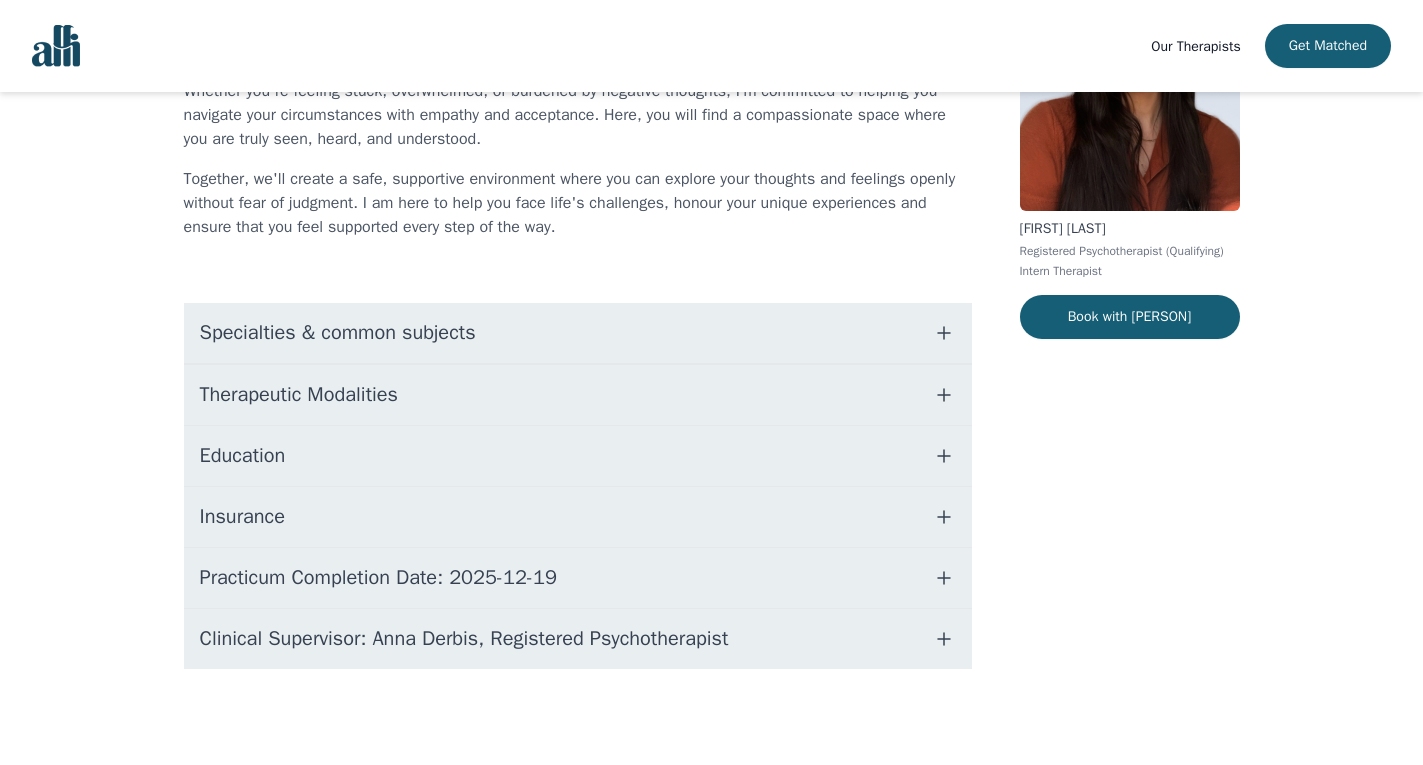 click on "Therapeutic Modalities" at bounding box center [578, 395] 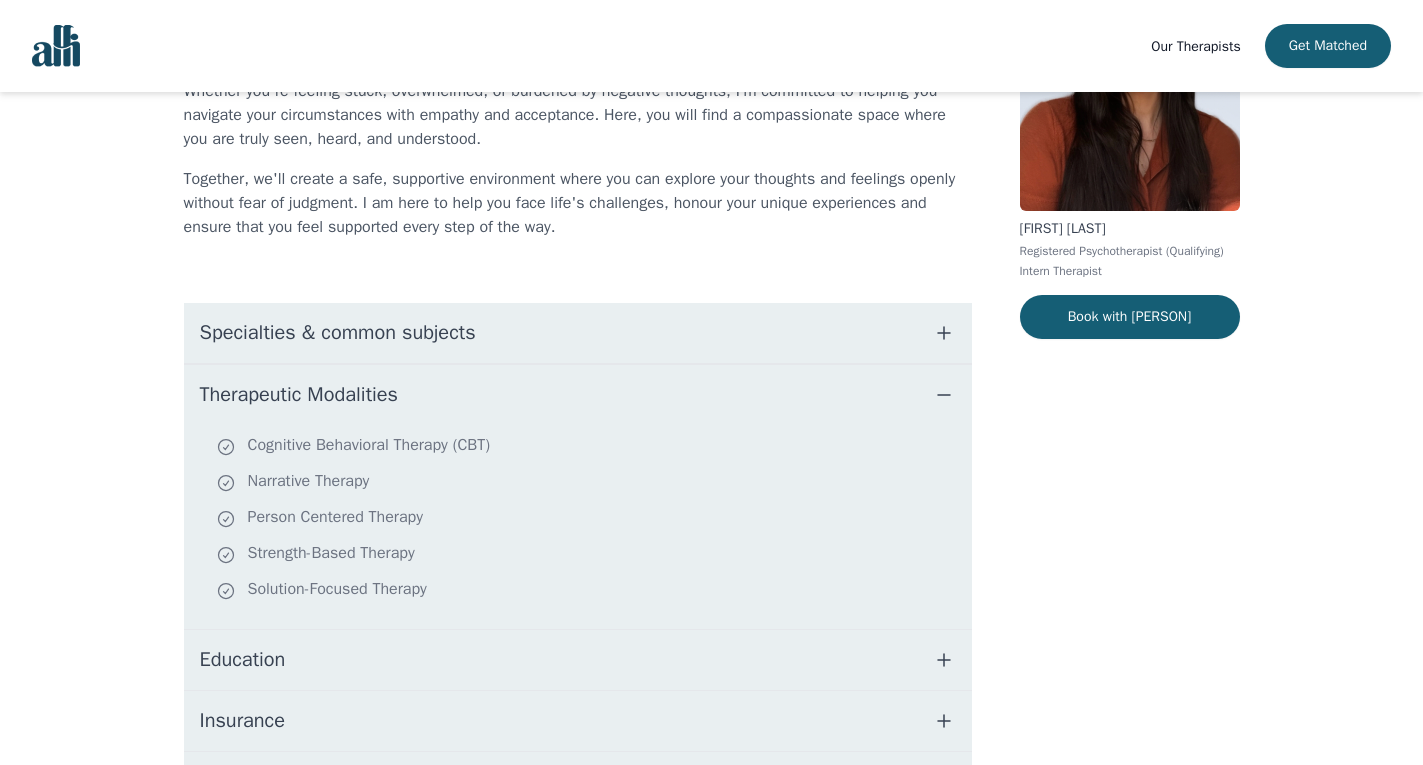 click on "Therapeutic Modalities" at bounding box center (578, 395) 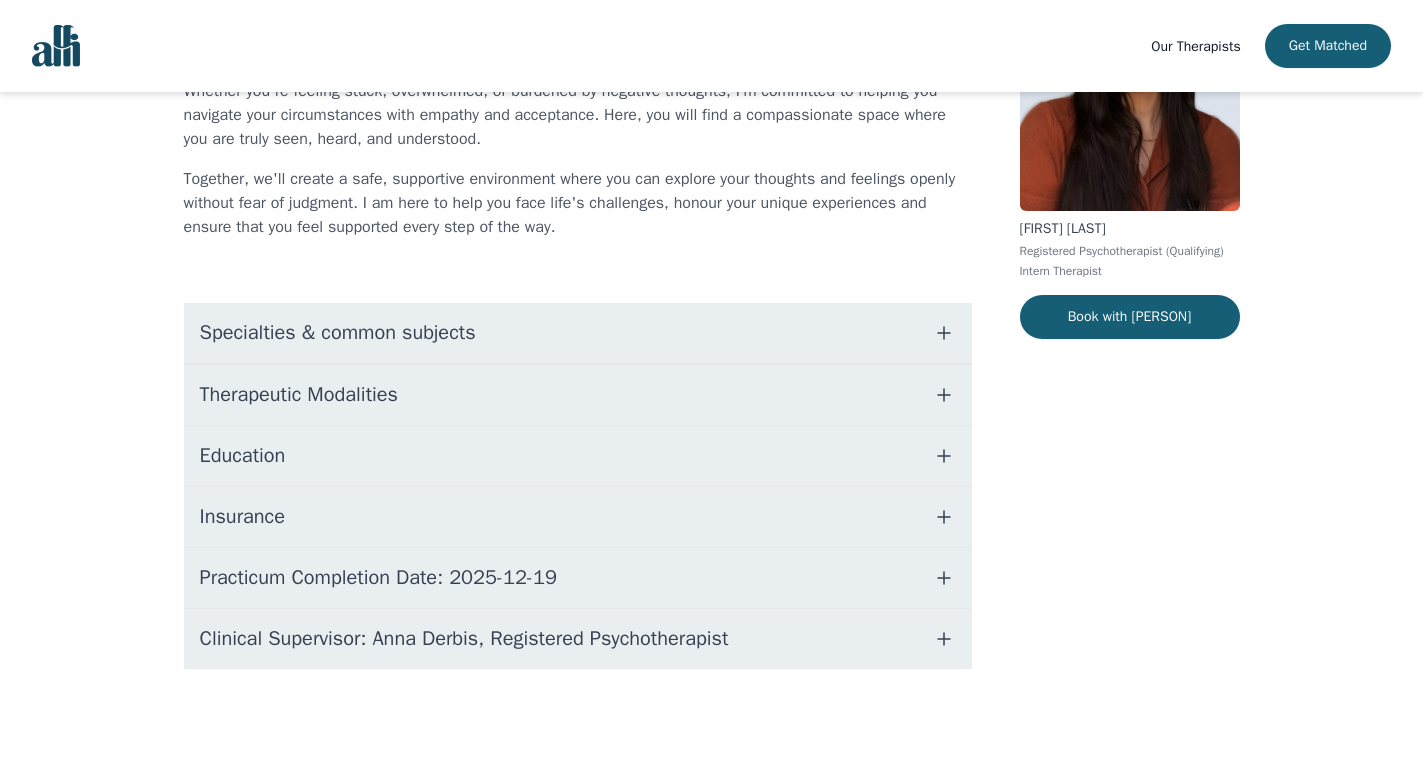 click on "Education" at bounding box center [578, 456] 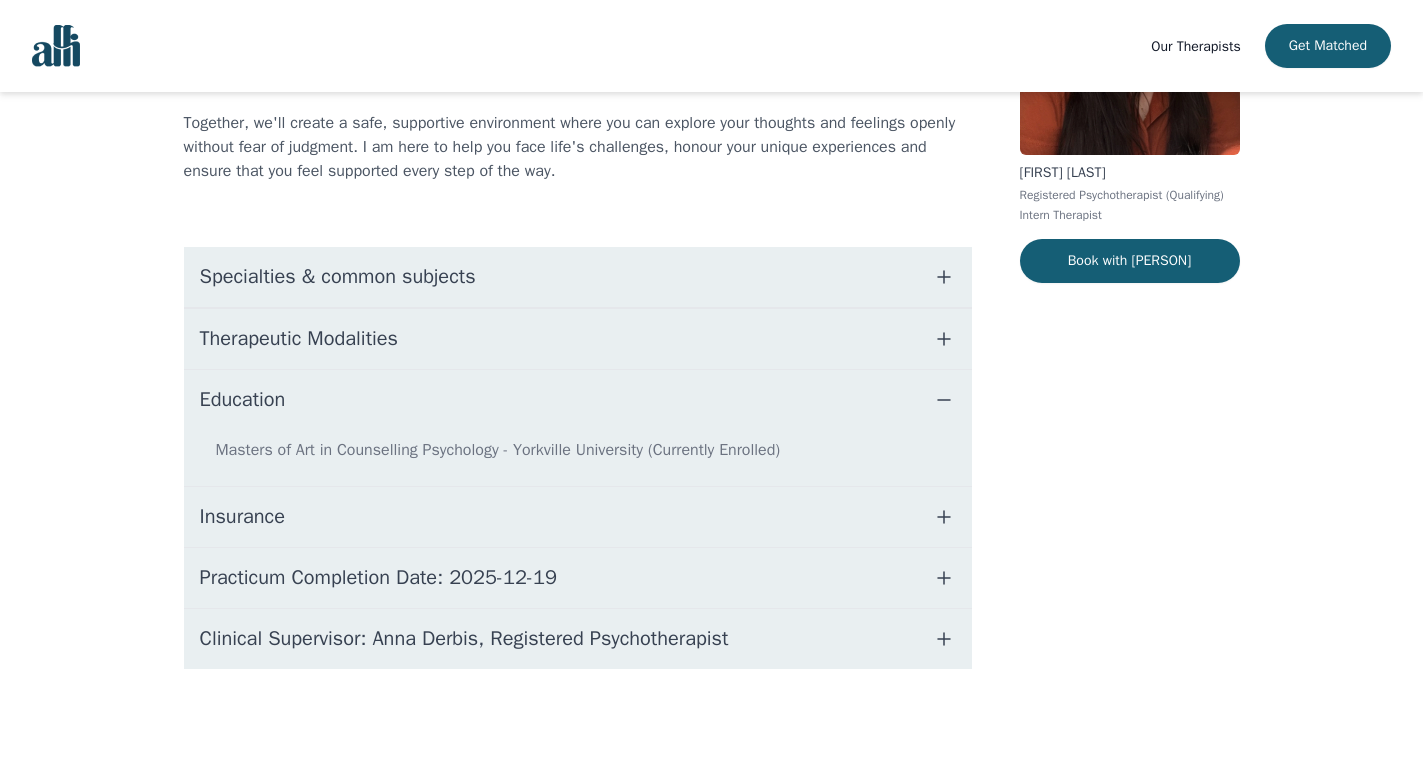 click on "Education" at bounding box center (578, 400) 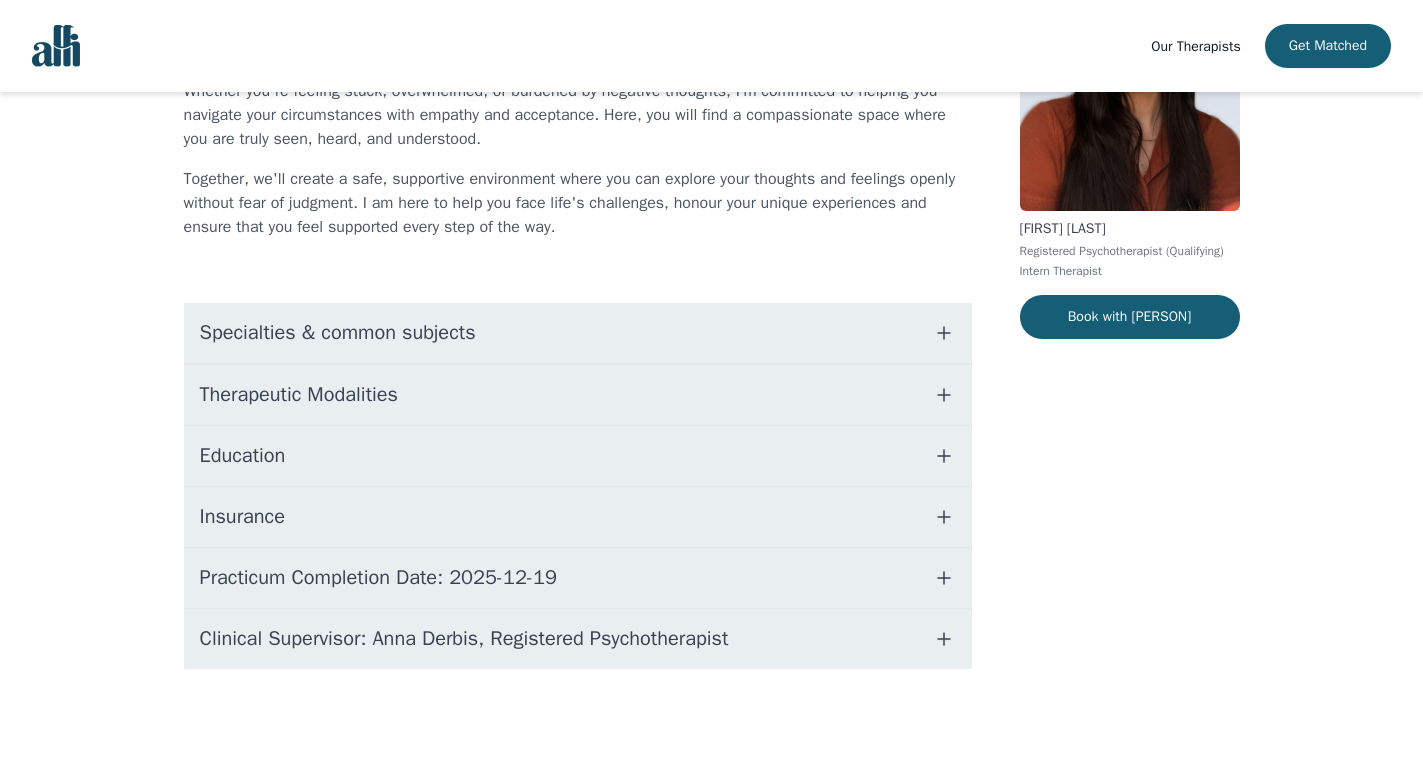 click on "Education" at bounding box center [578, 456] 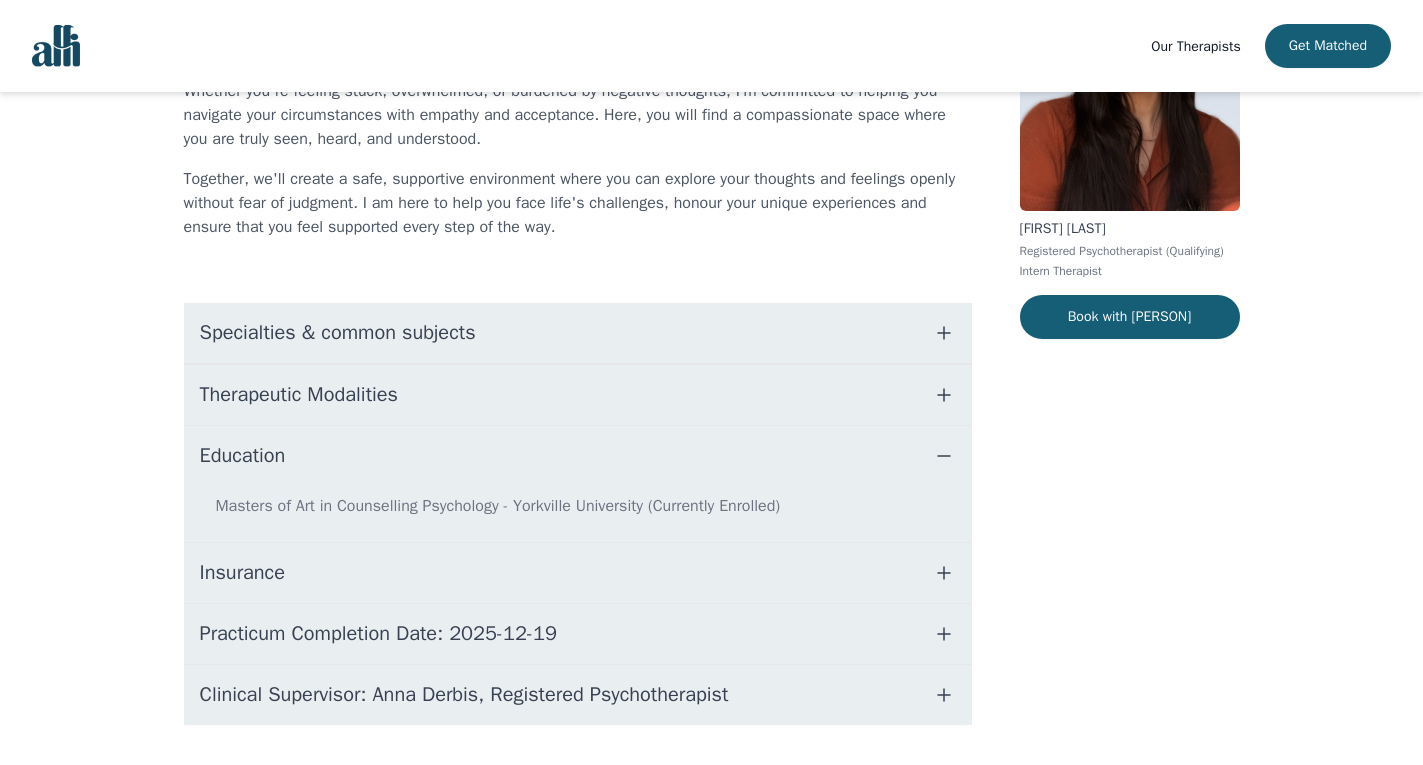 scroll, scrollTop: 273, scrollLeft: 0, axis: vertical 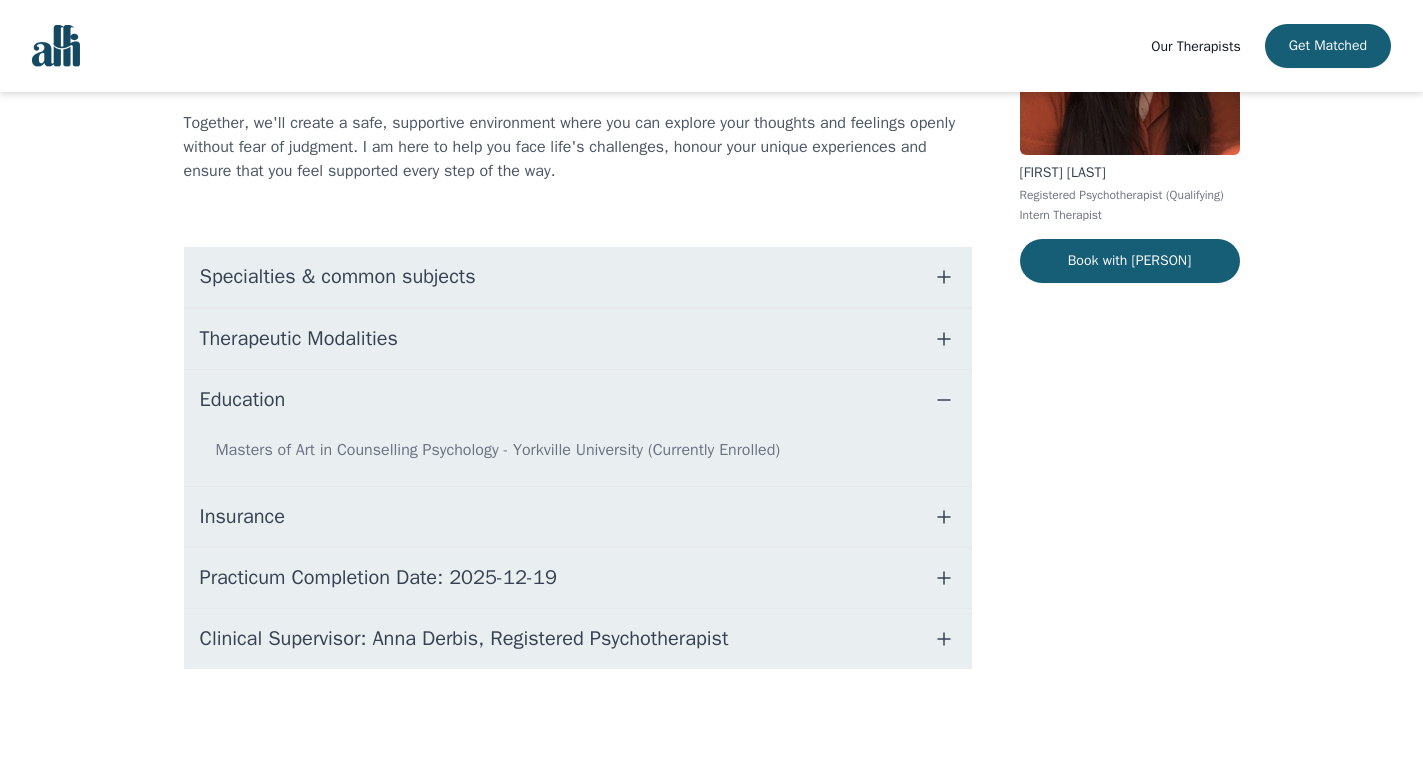 click on "Insurance" at bounding box center (578, 517) 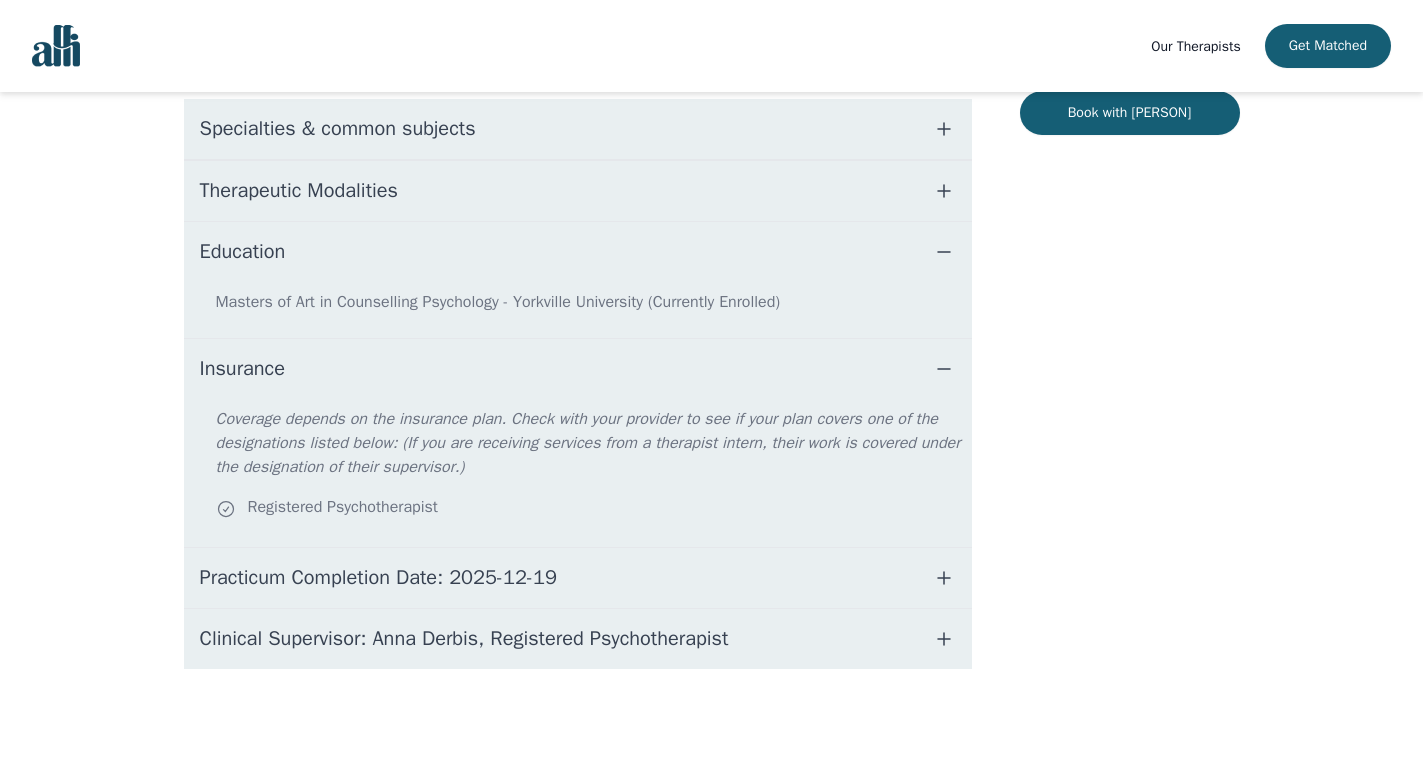 click on "Insurance" at bounding box center [578, 369] 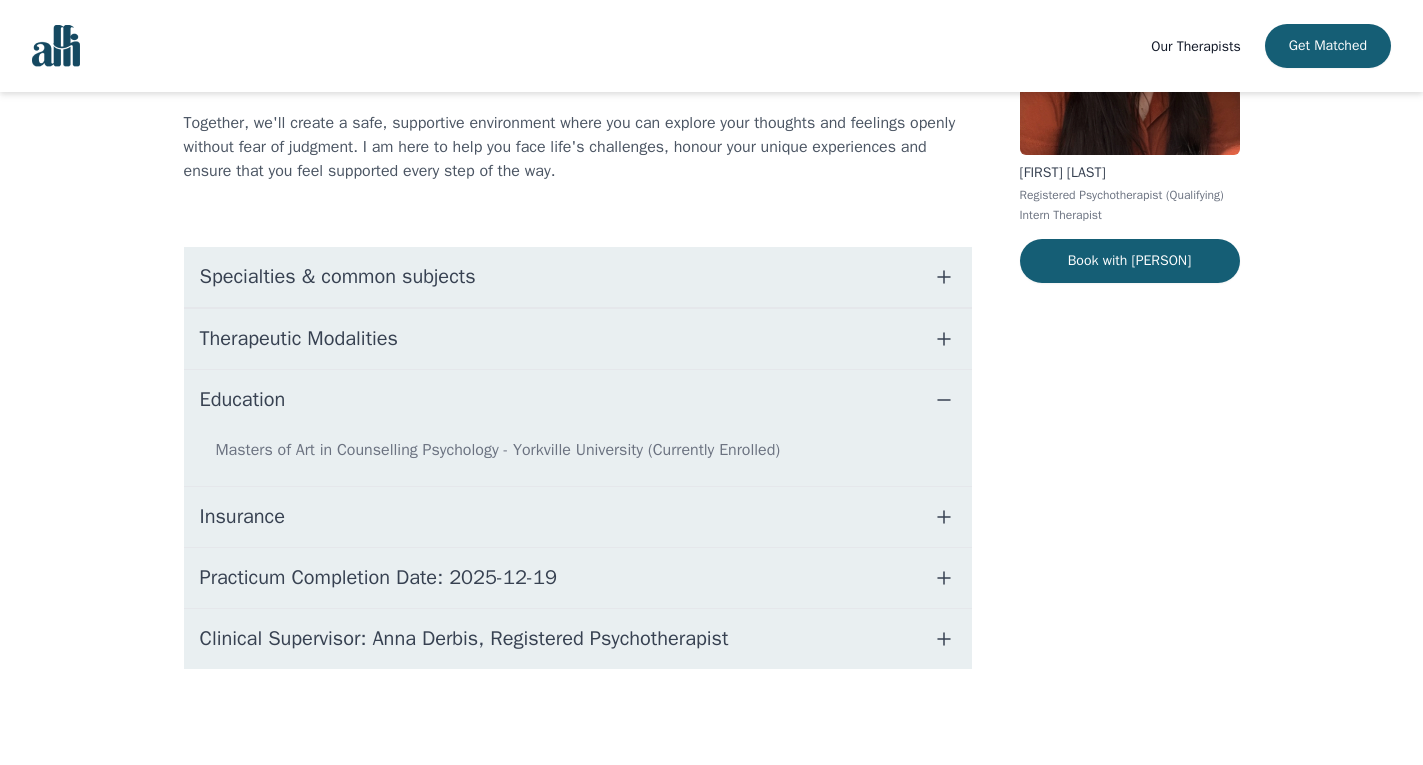 click on "Practicum Completion Date: 2025-12-19" at bounding box center [578, 578] 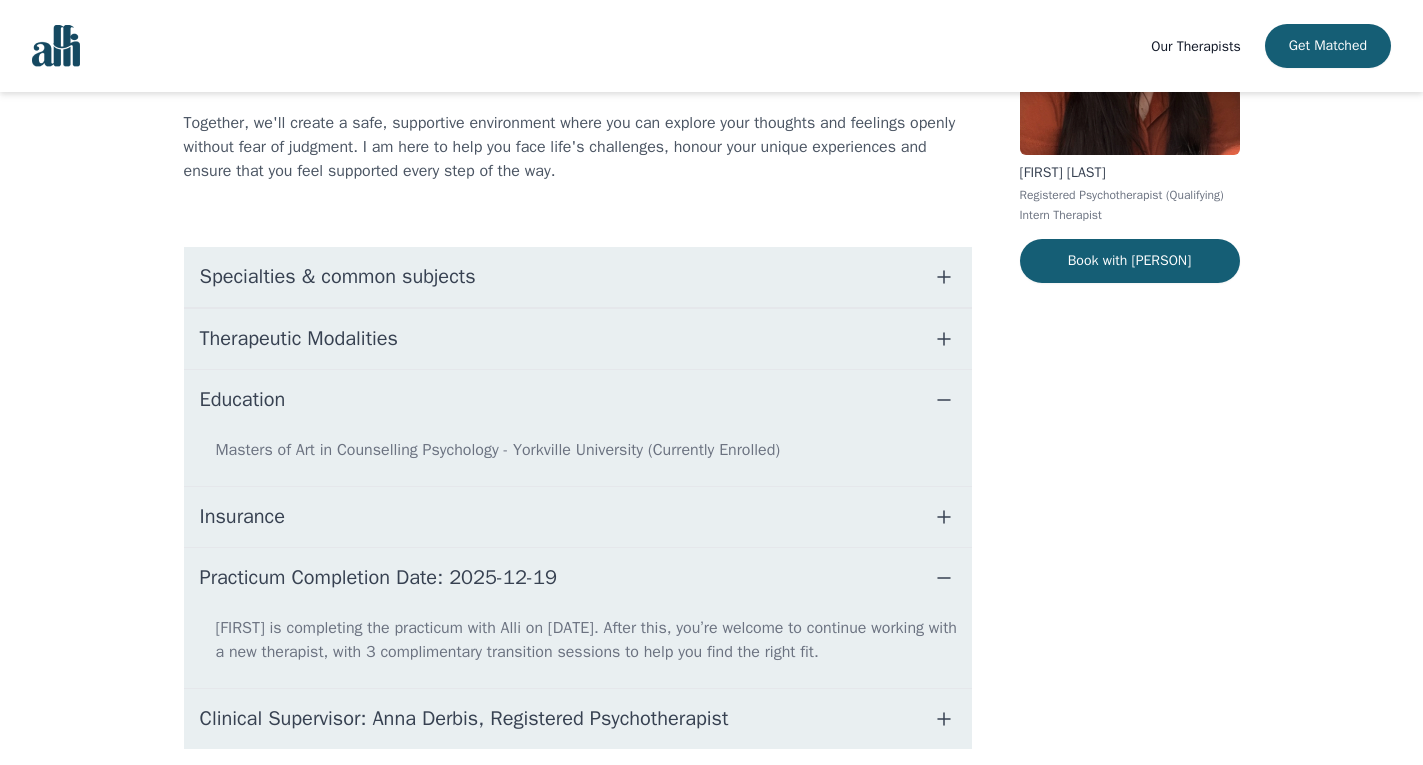 scroll, scrollTop: 353, scrollLeft: 0, axis: vertical 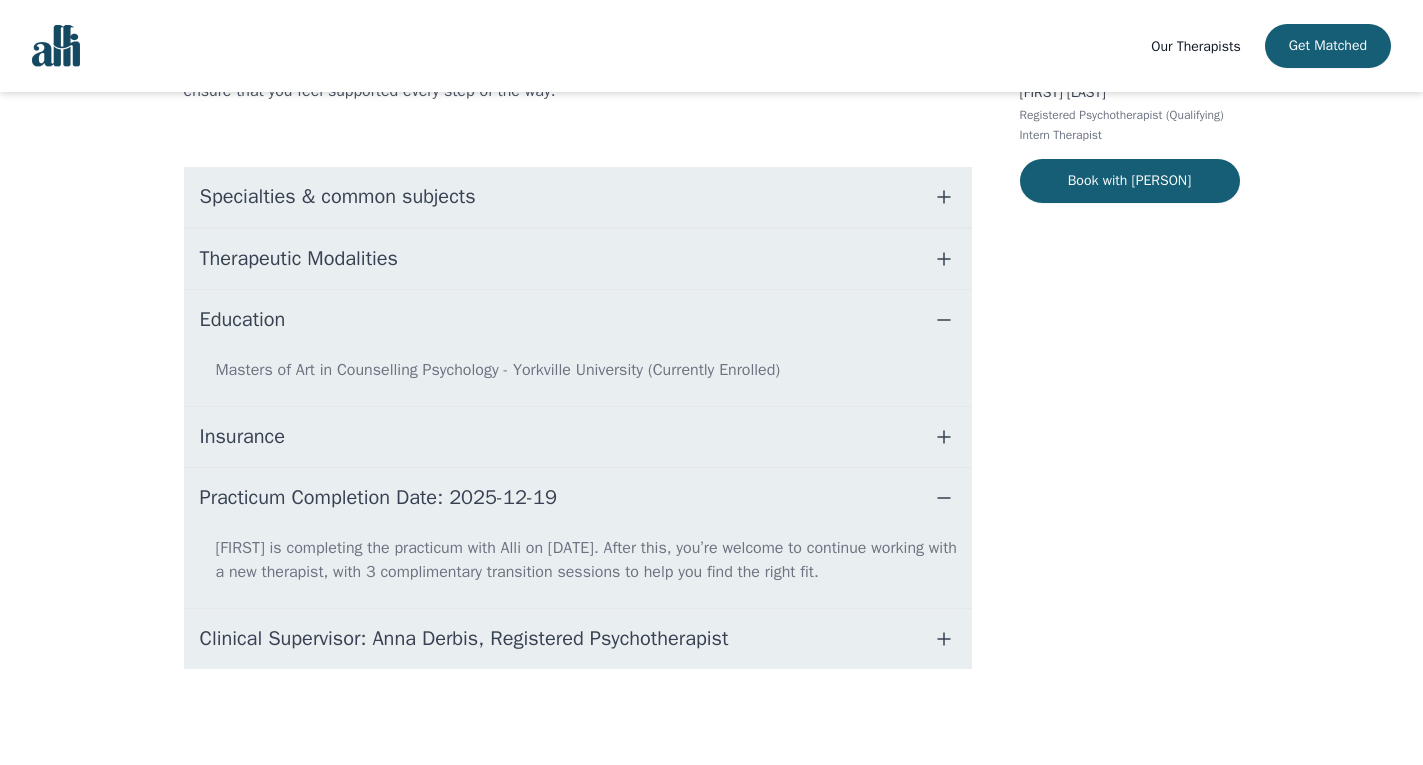 click on "Practicum Completion Date: 2025-12-19" at bounding box center [578, 498] 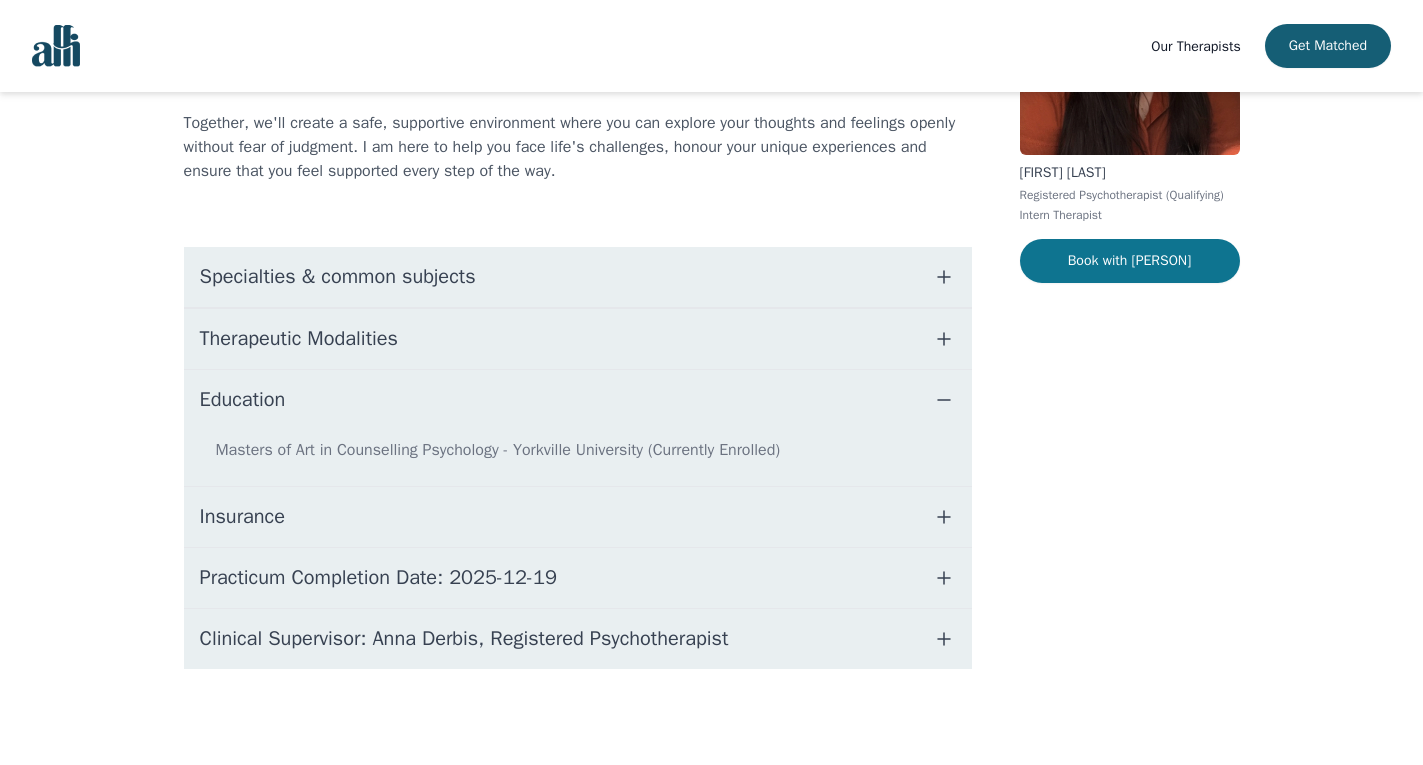 scroll, scrollTop: 139, scrollLeft: 0, axis: vertical 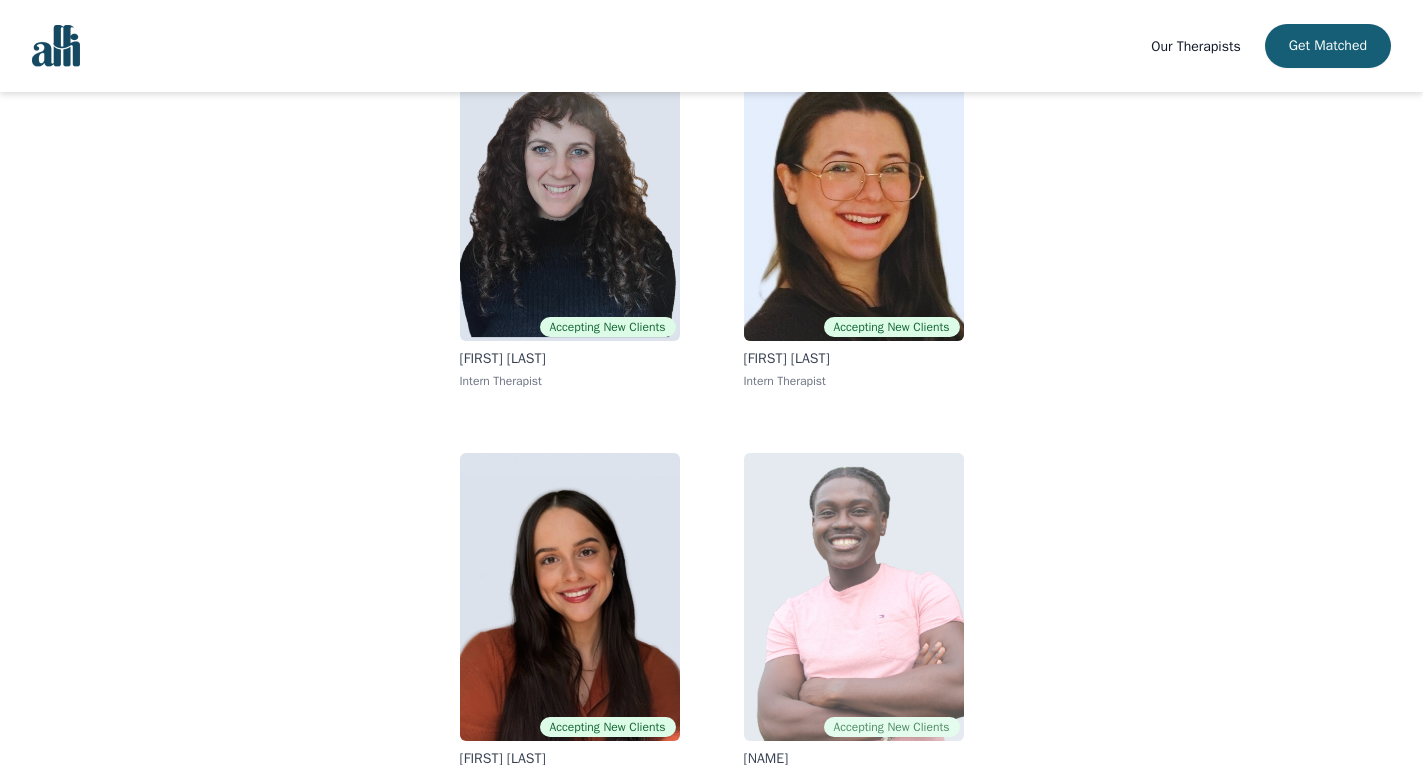 click at bounding box center (854, 597) 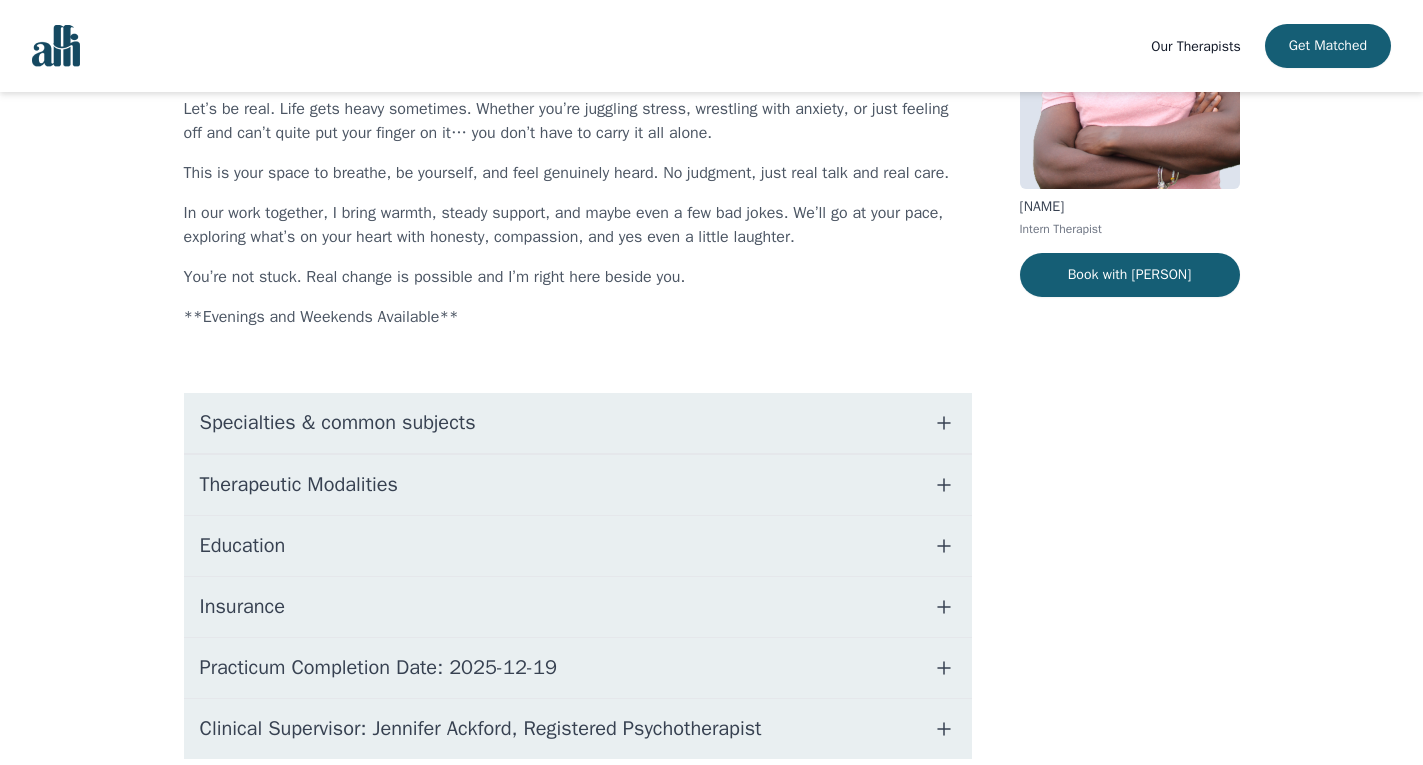 scroll, scrollTop: 0, scrollLeft: 0, axis: both 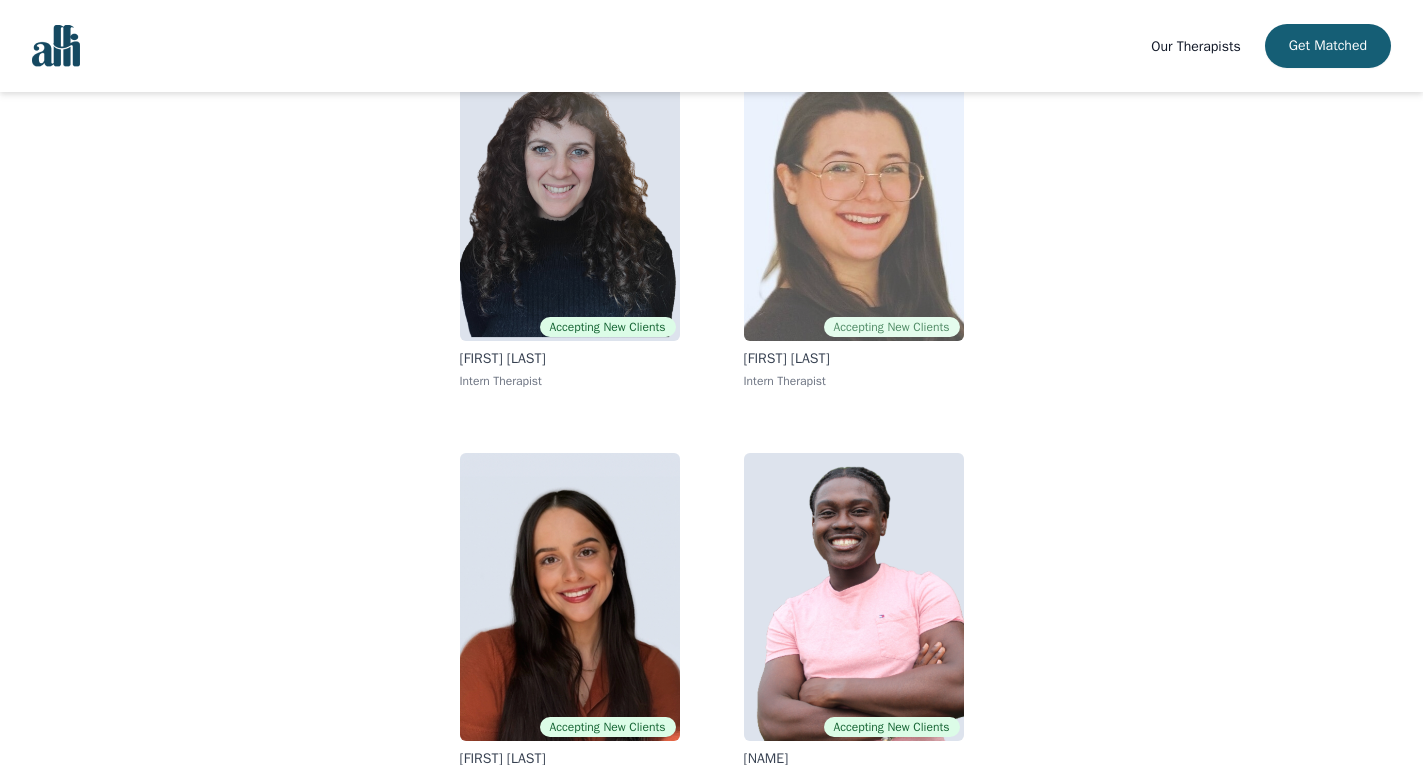 click at bounding box center (854, 197) 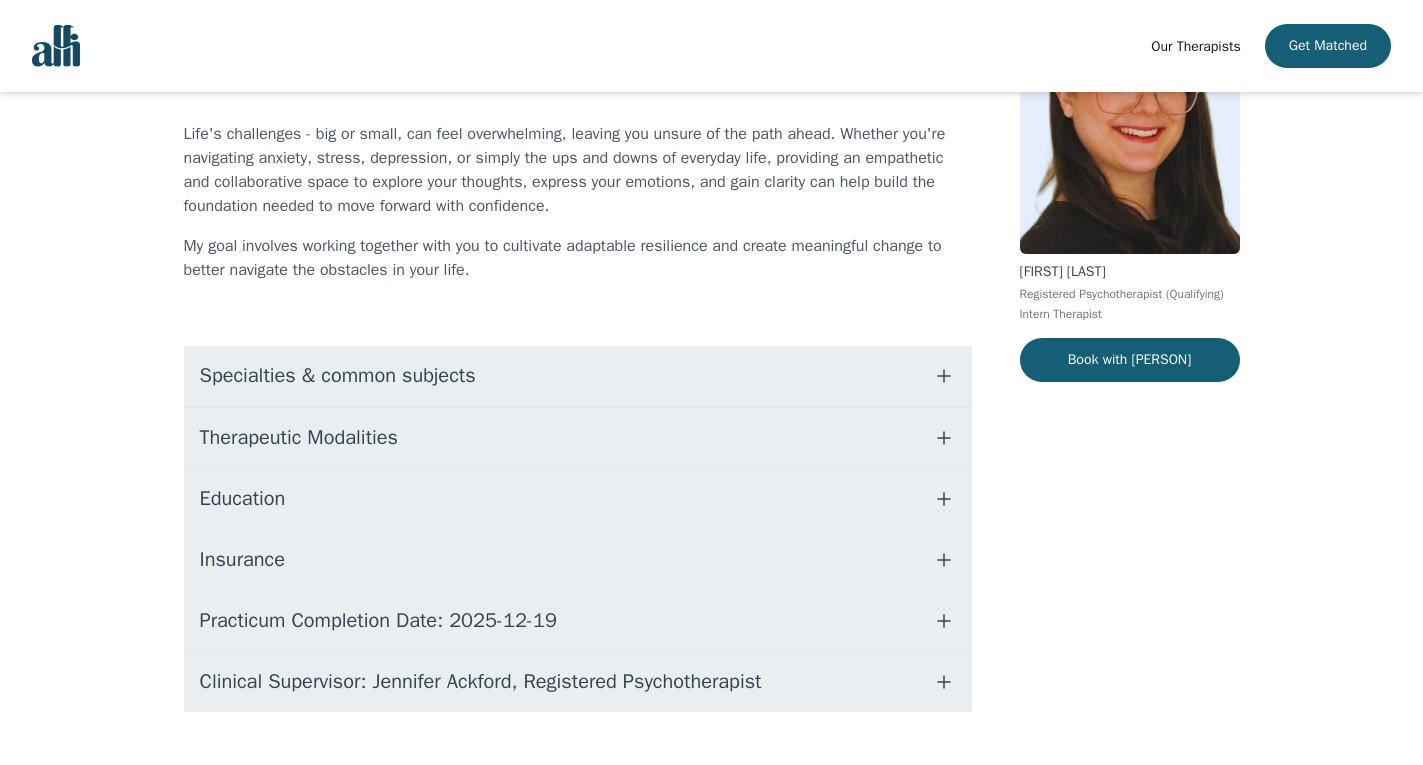 scroll, scrollTop: 217, scrollLeft: 0, axis: vertical 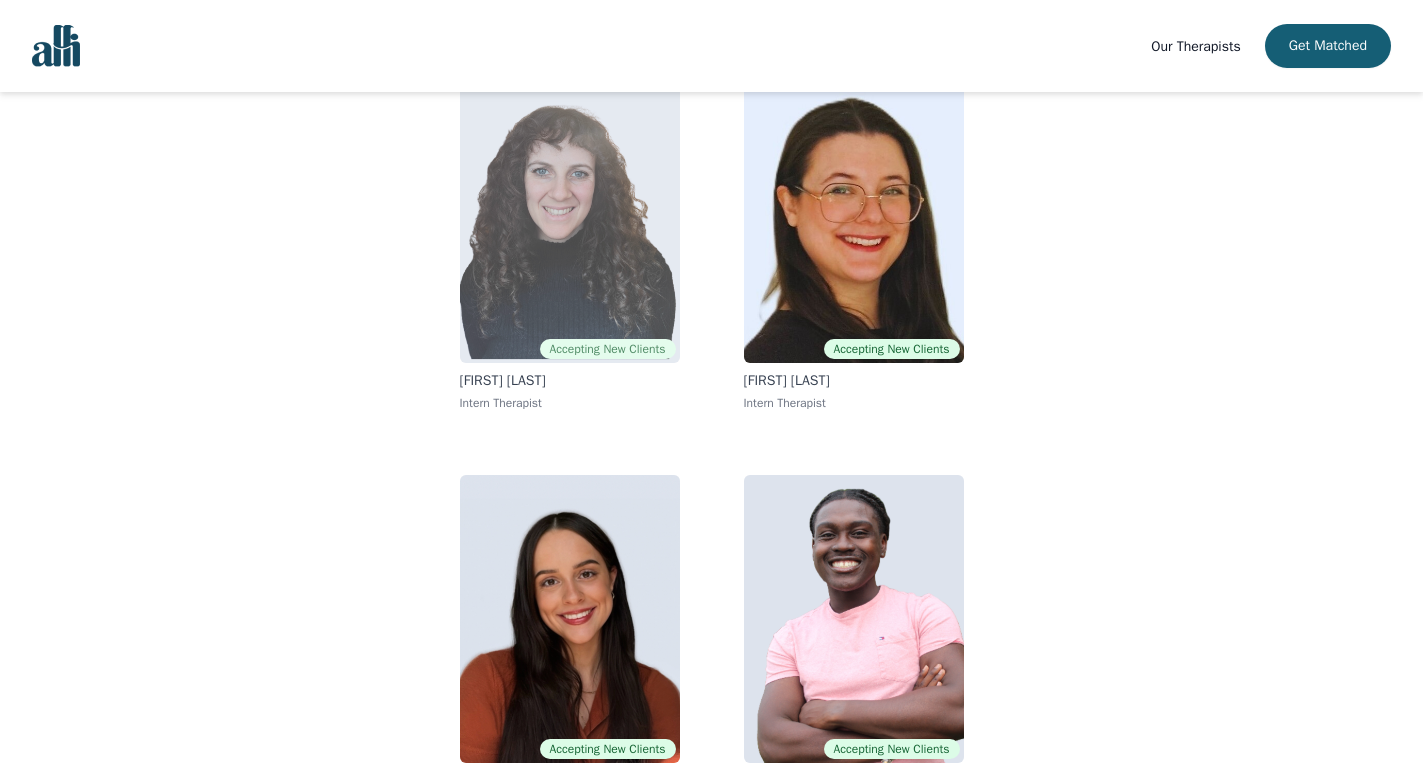 click at bounding box center [570, 219] 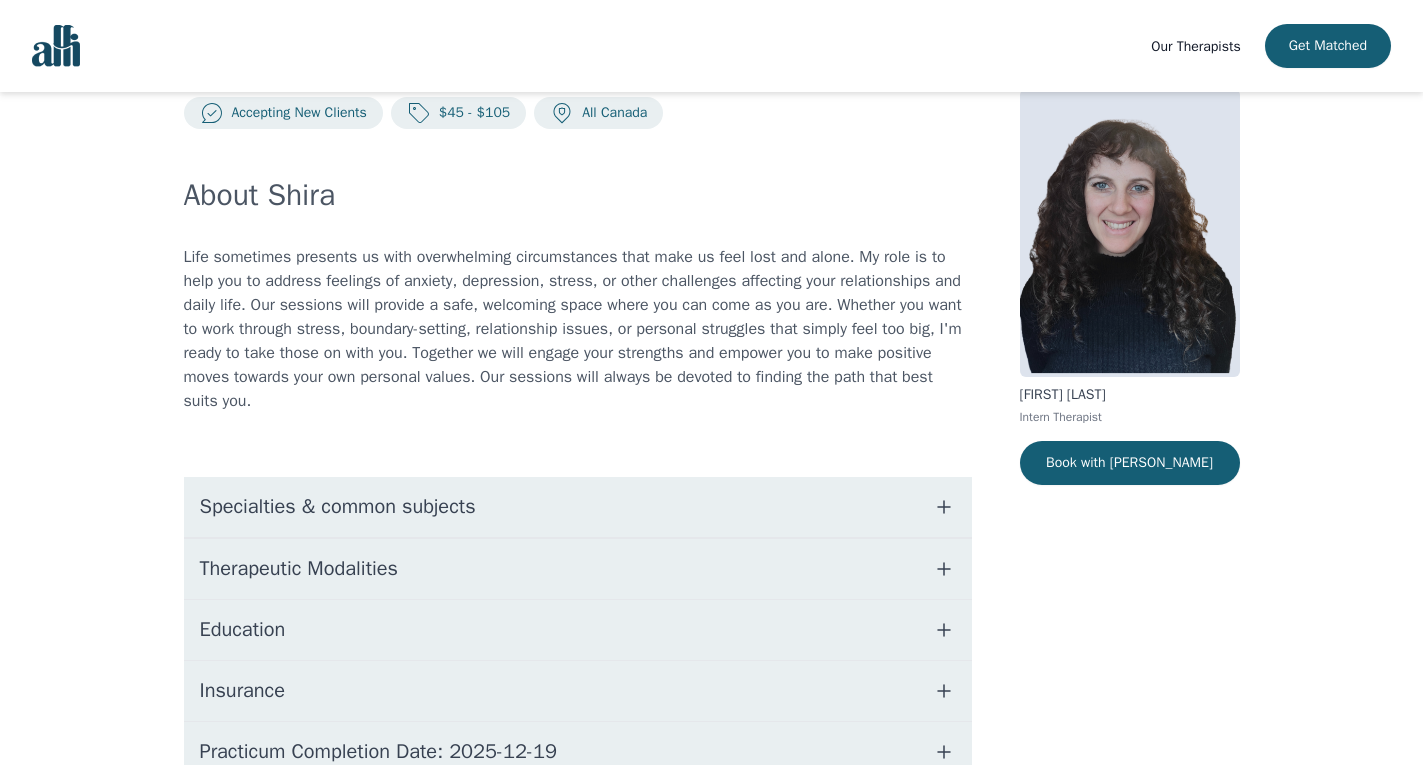 scroll, scrollTop: 225, scrollLeft: 0, axis: vertical 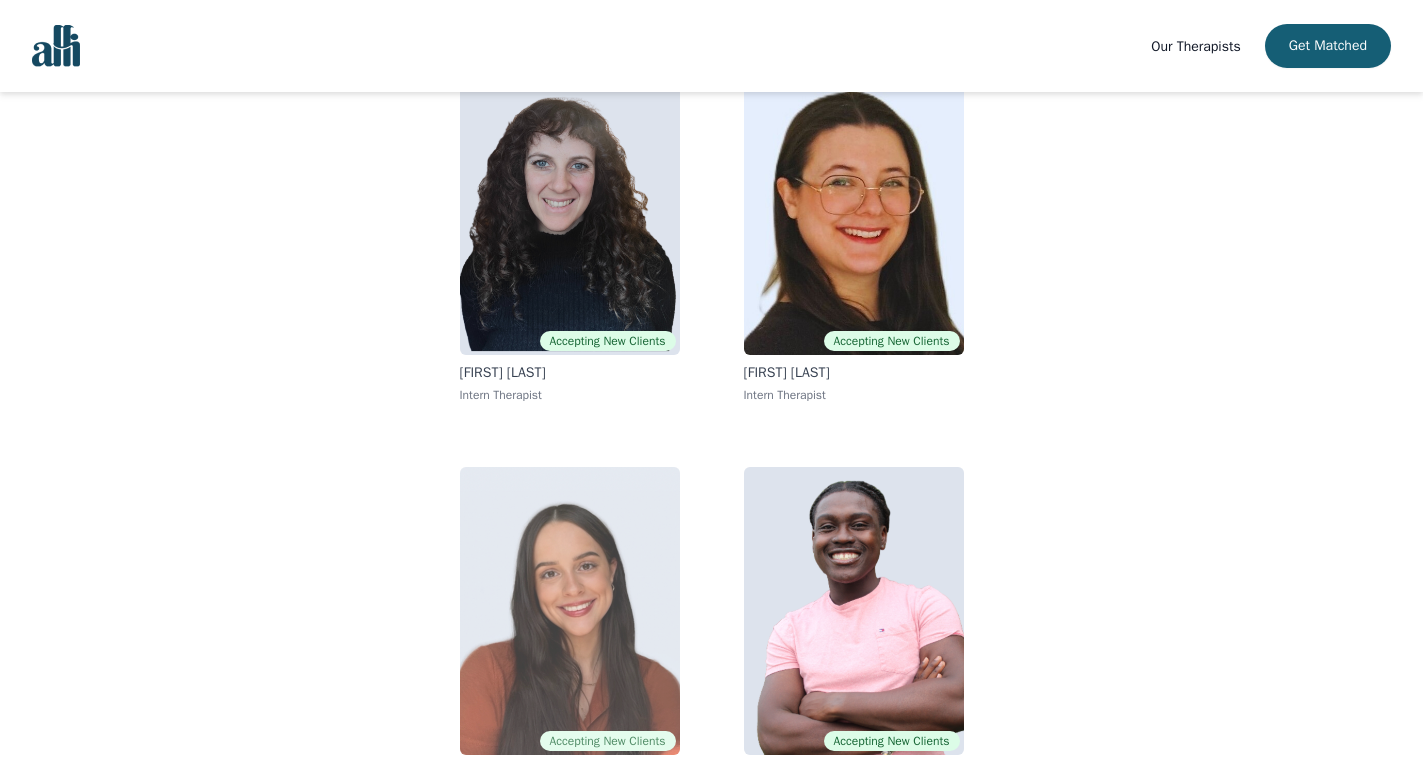 click at bounding box center [570, 611] 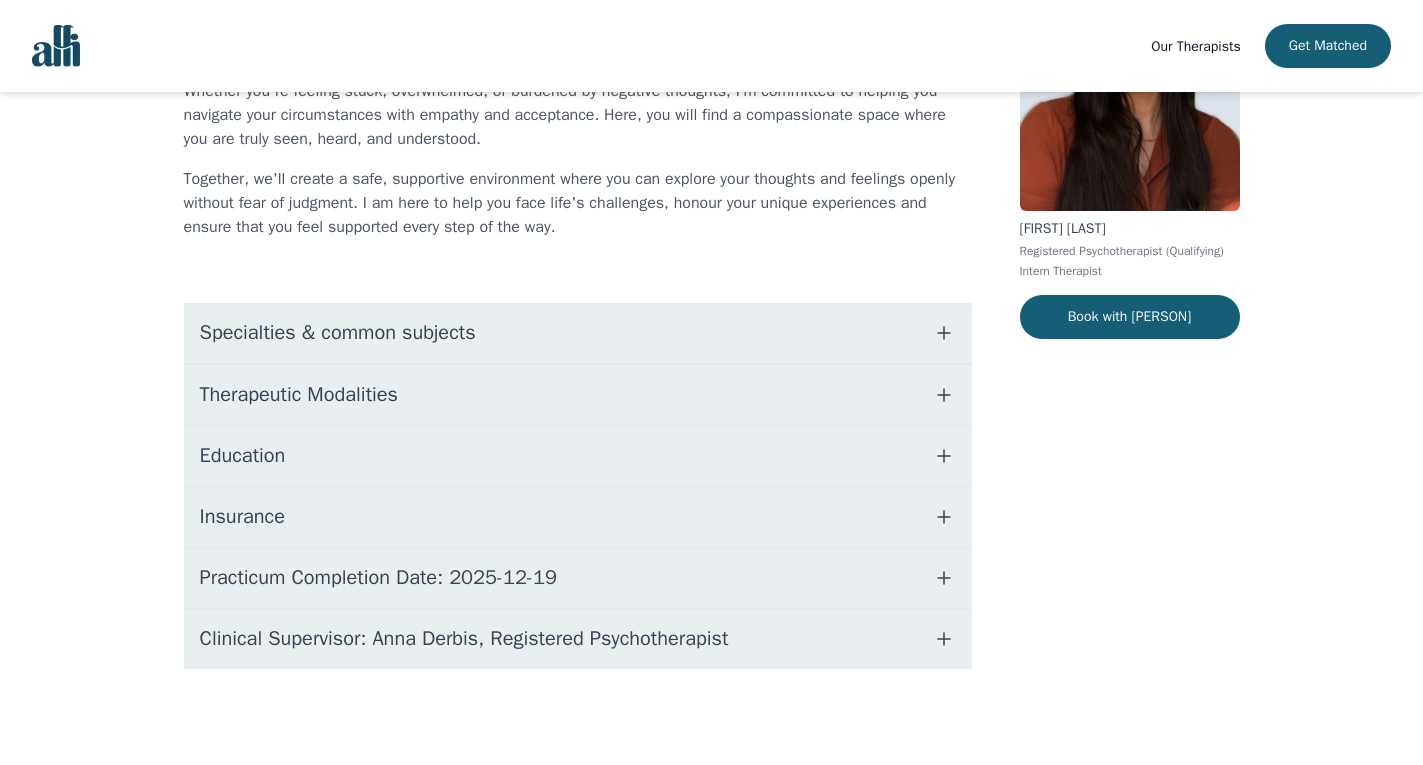 scroll, scrollTop: 0, scrollLeft: 0, axis: both 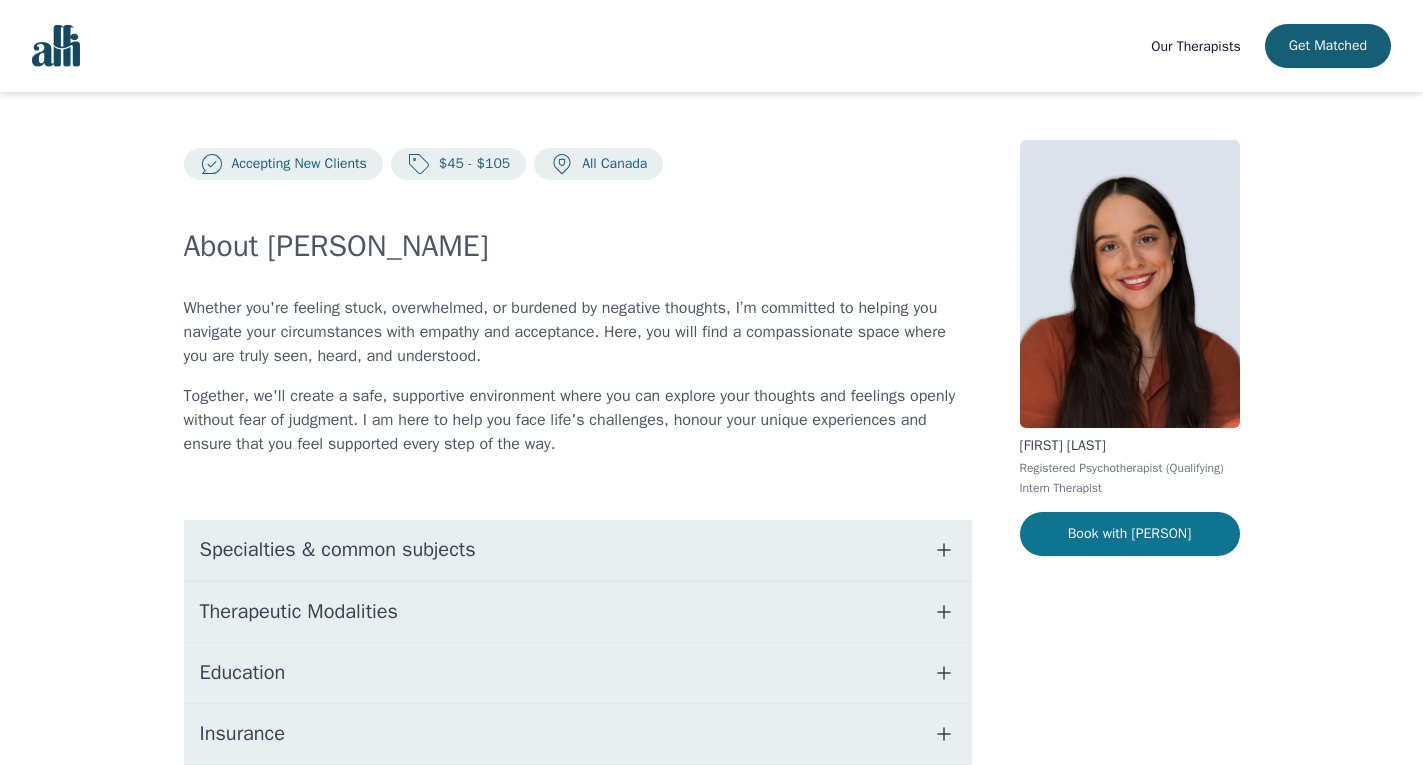 click on "Book with [PERSON]" at bounding box center (1130, 534) 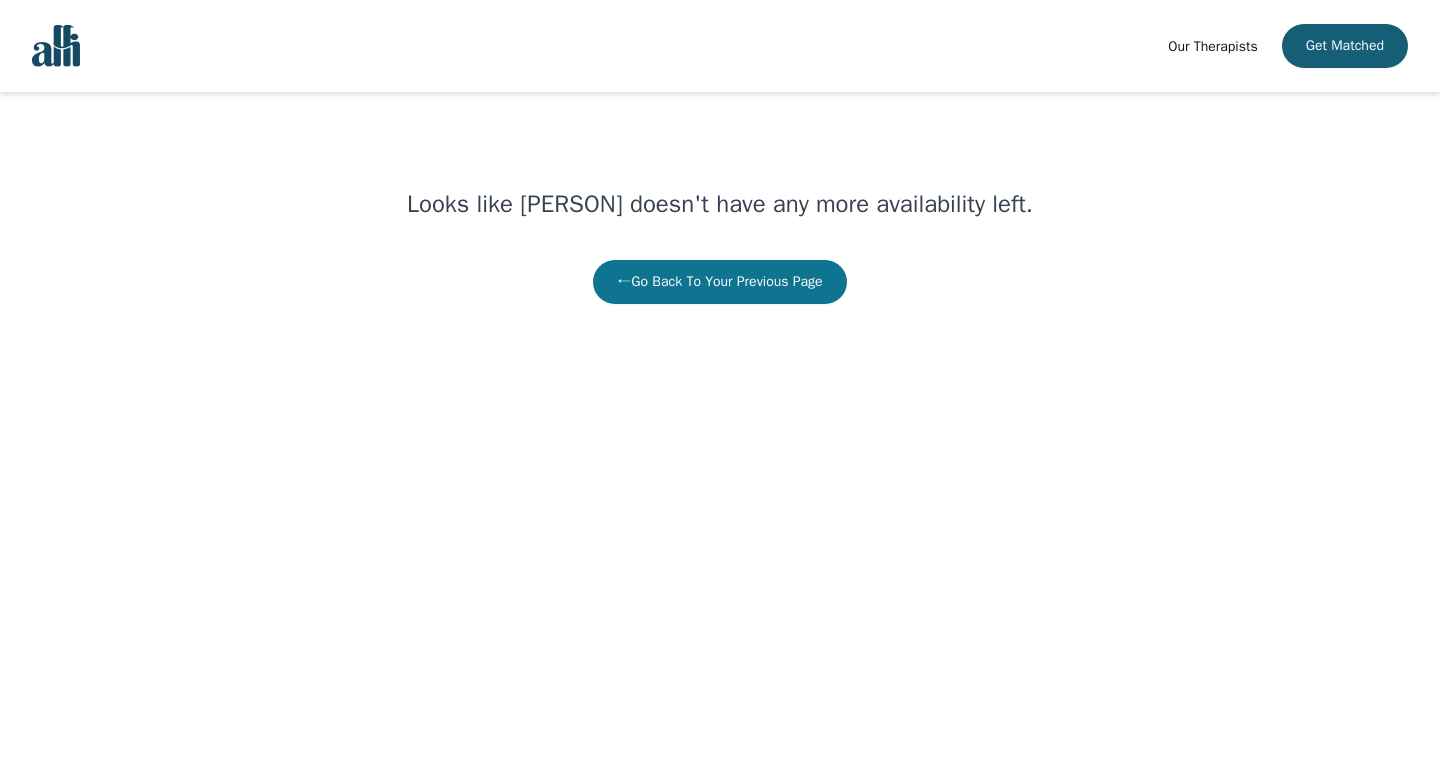 click on "←  Go Back To Your Previous Page" at bounding box center (719, 282) 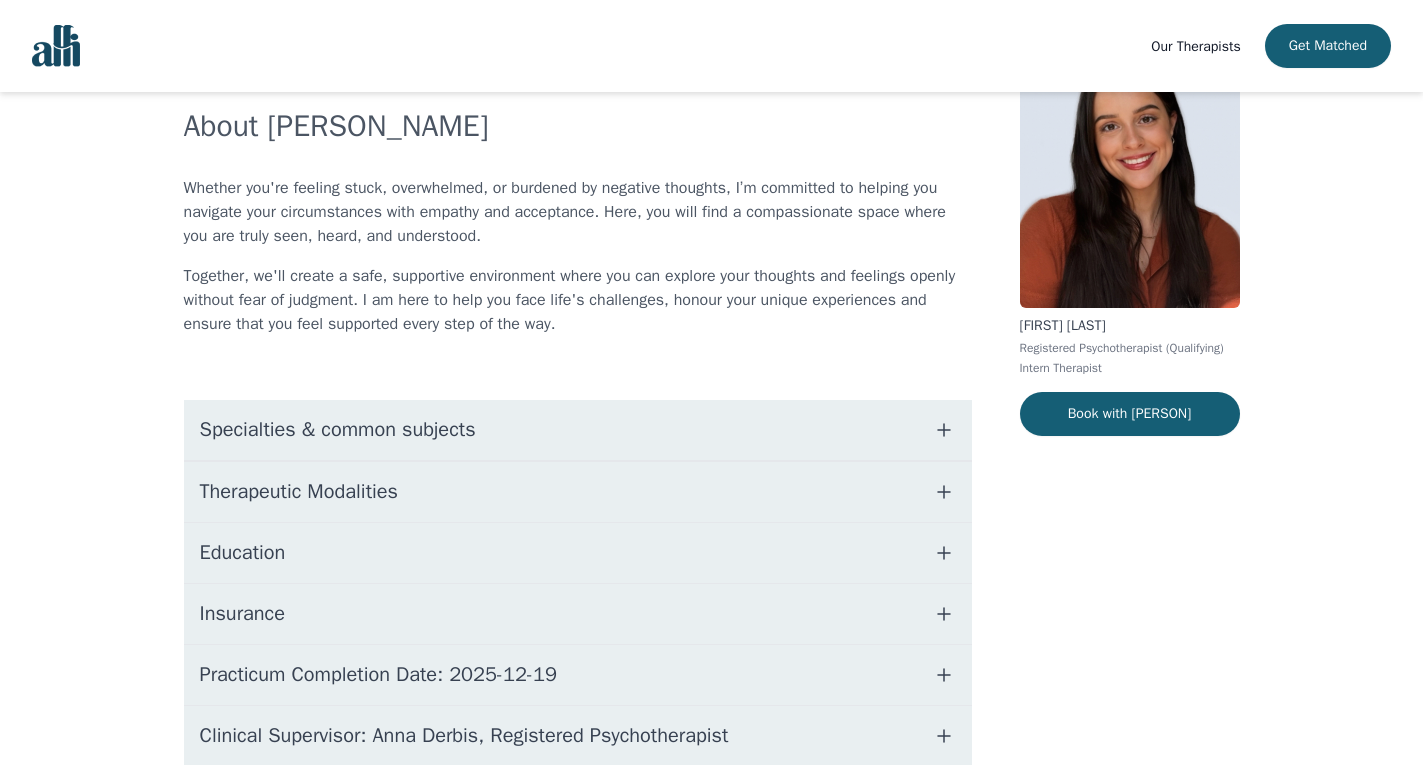 scroll, scrollTop: 217, scrollLeft: 0, axis: vertical 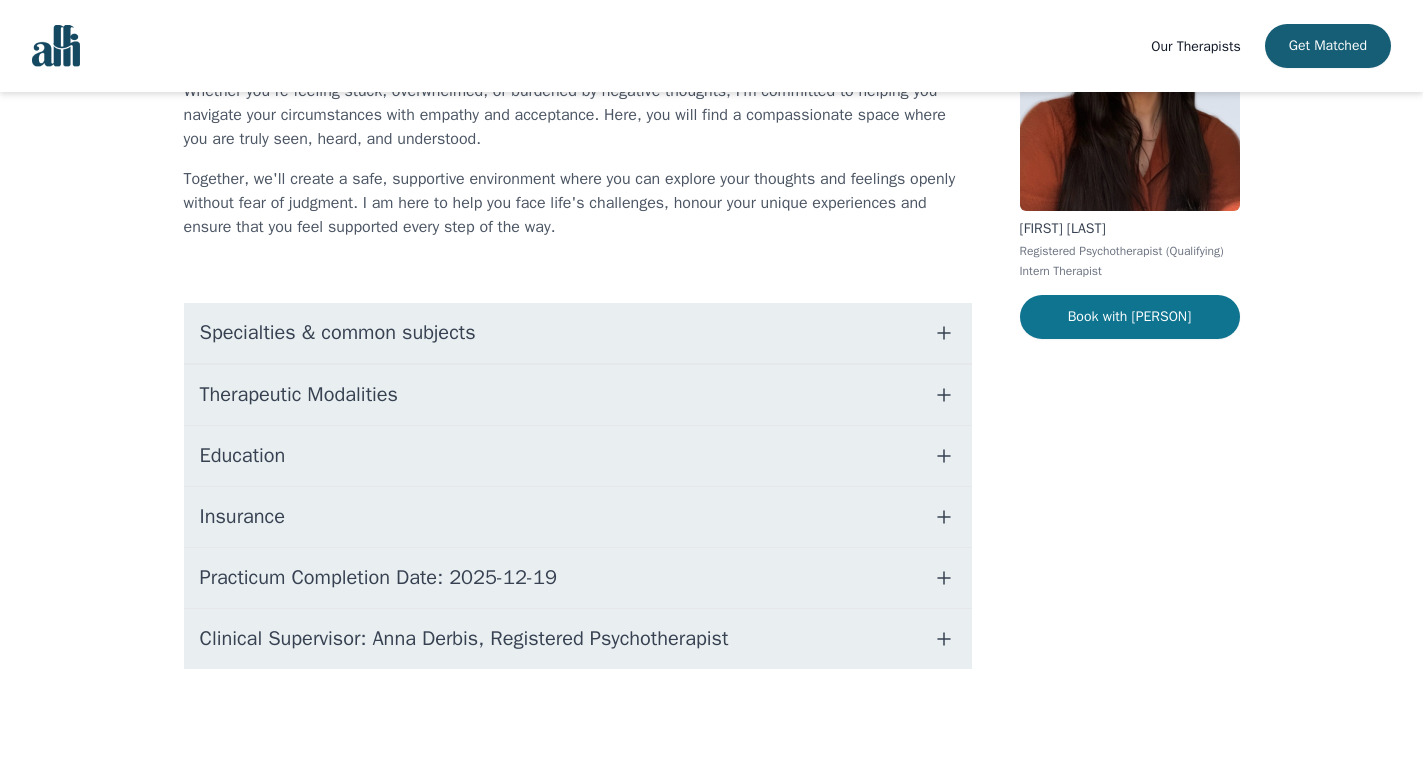 click on "Book with [PERSON]" at bounding box center (1130, 317) 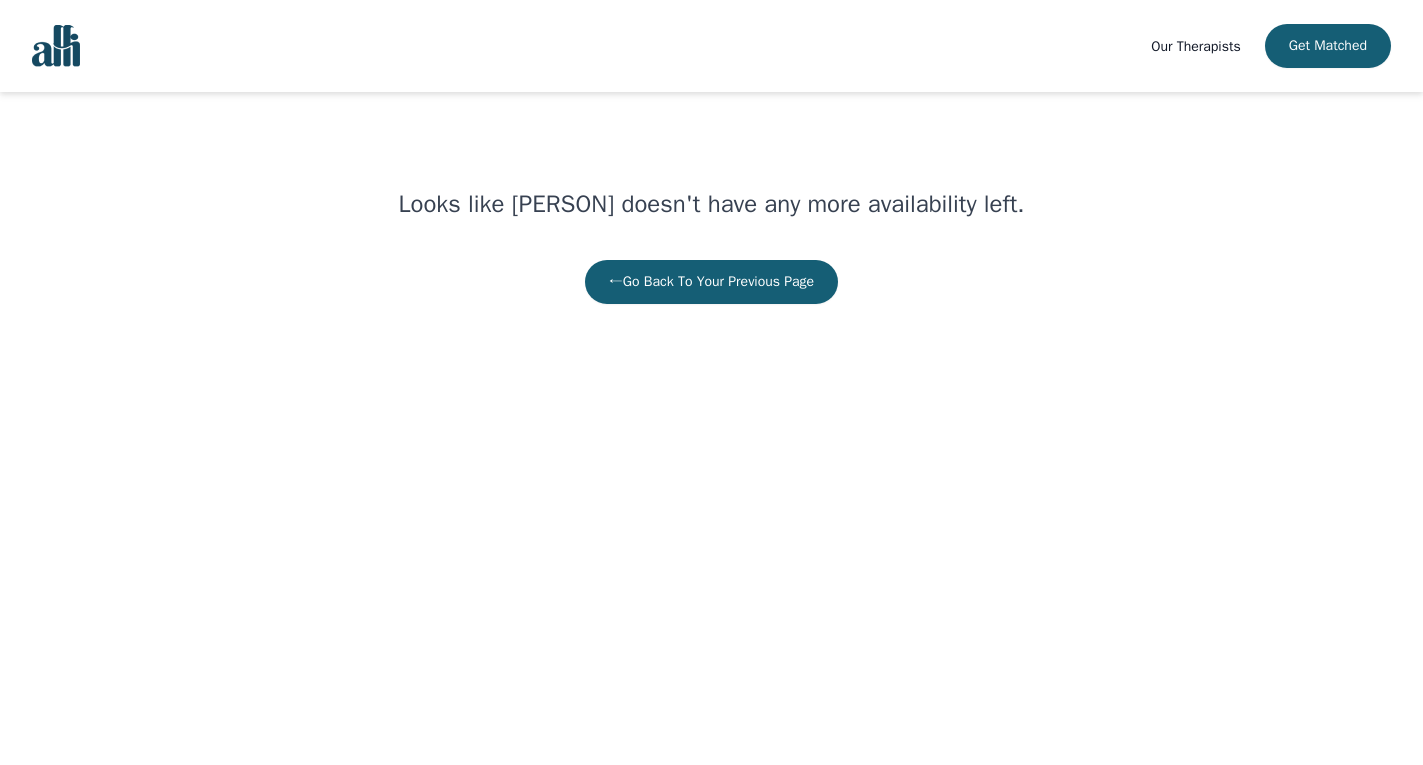 scroll, scrollTop: 0, scrollLeft: 0, axis: both 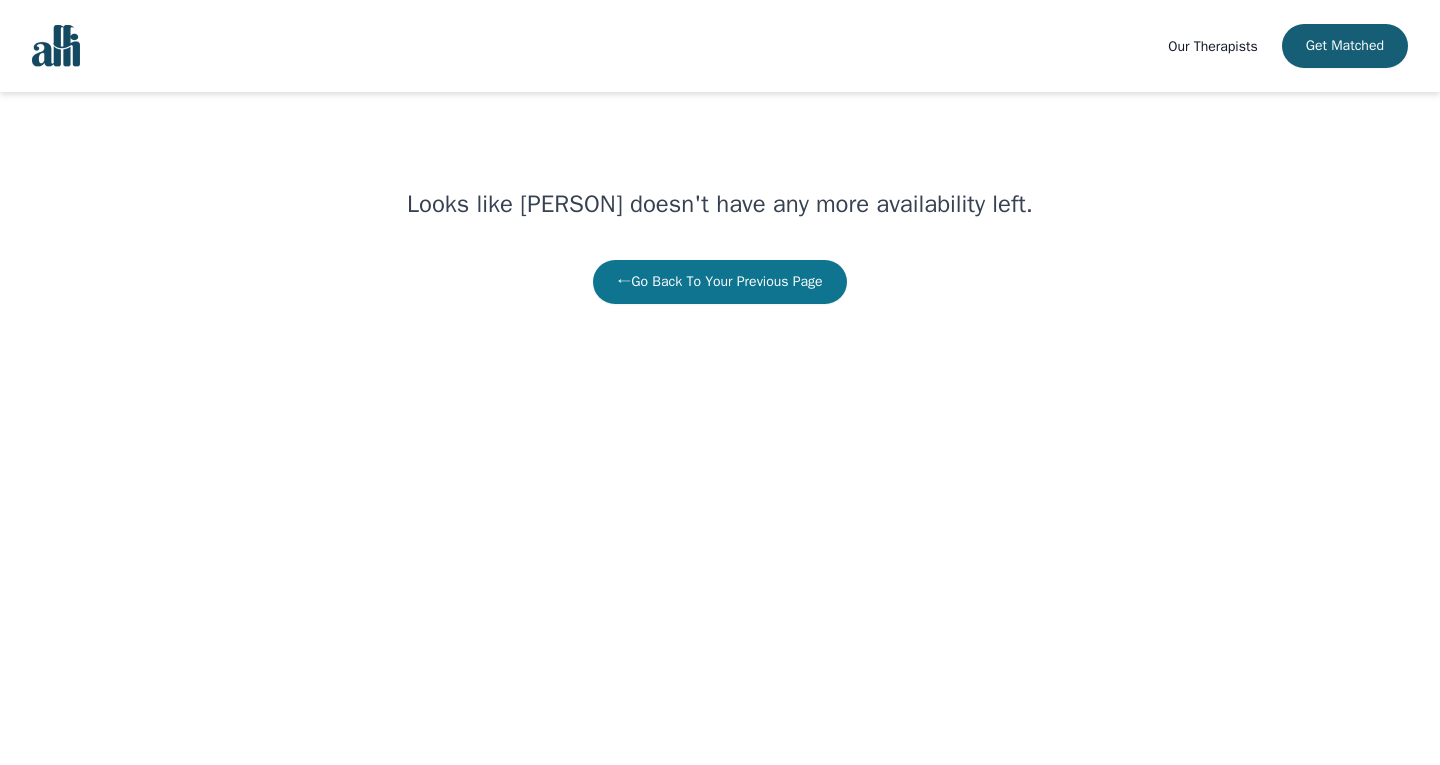 click on "←  Go Back To Your Previous Page" at bounding box center (719, 282) 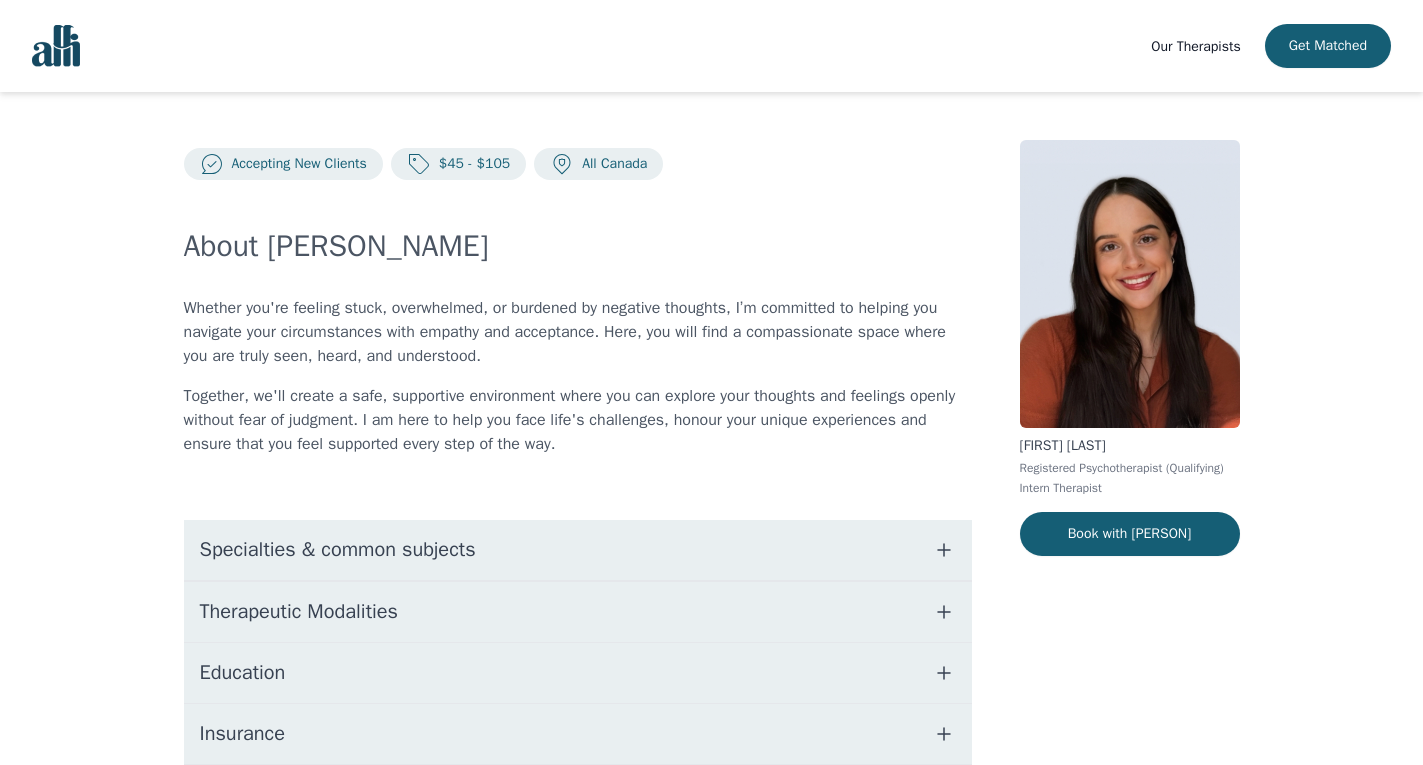 click on "Accepting New Clients" at bounding box center (295, 164) 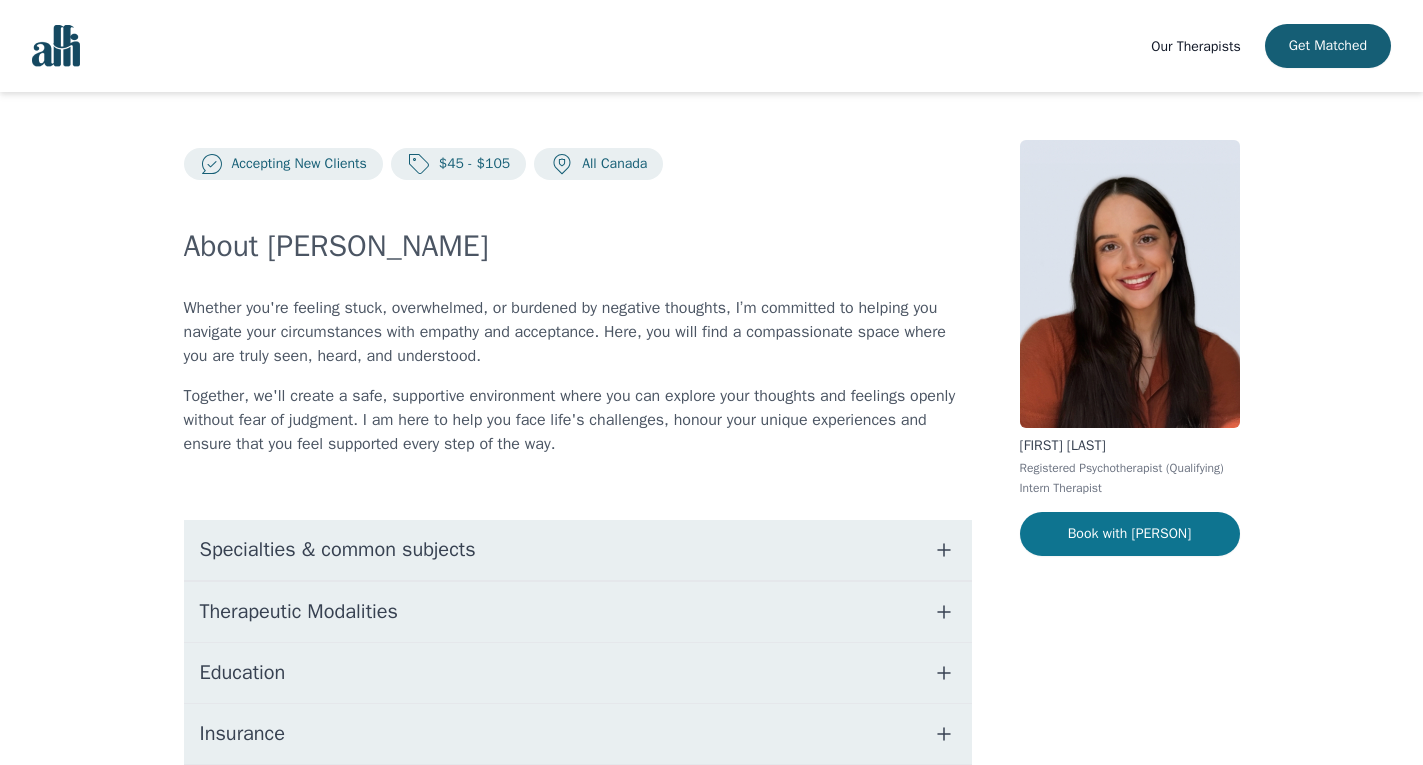 click on "Book with [PERSON]" at bounding box center (1130, 534) 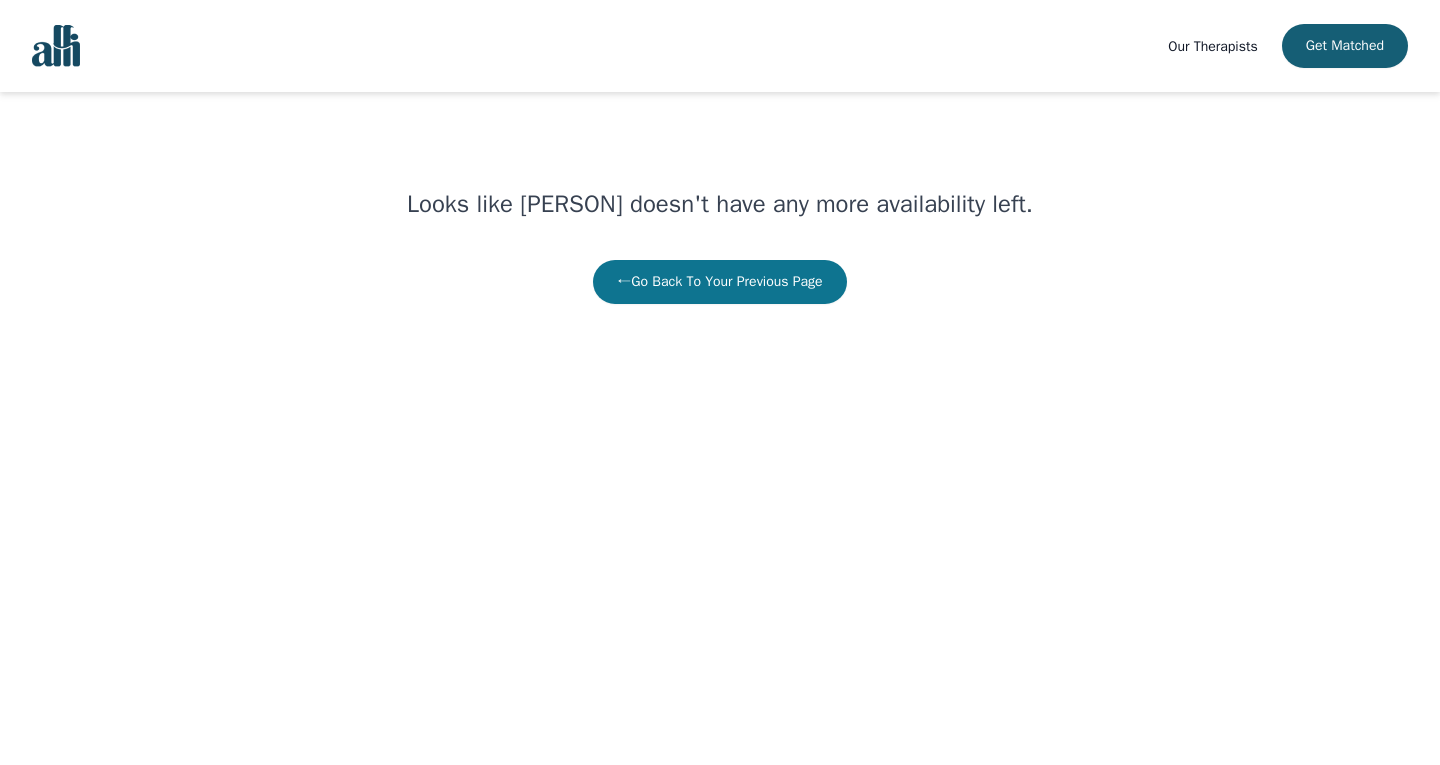 click on "←  Go Back To Your Previous Page" at bounding box center (719, 282) 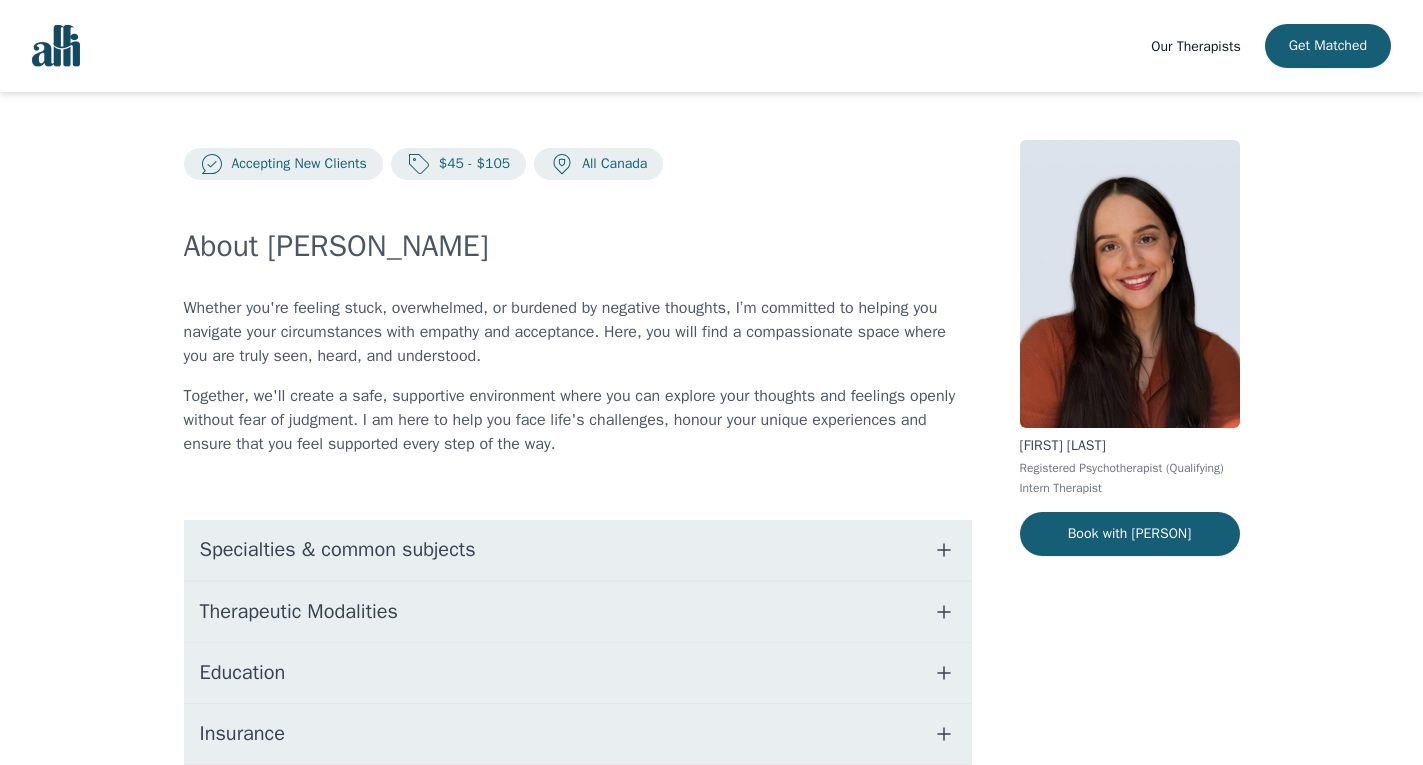 scroll, scrollTop: 217, scrollLeft: 0, axis: vertical 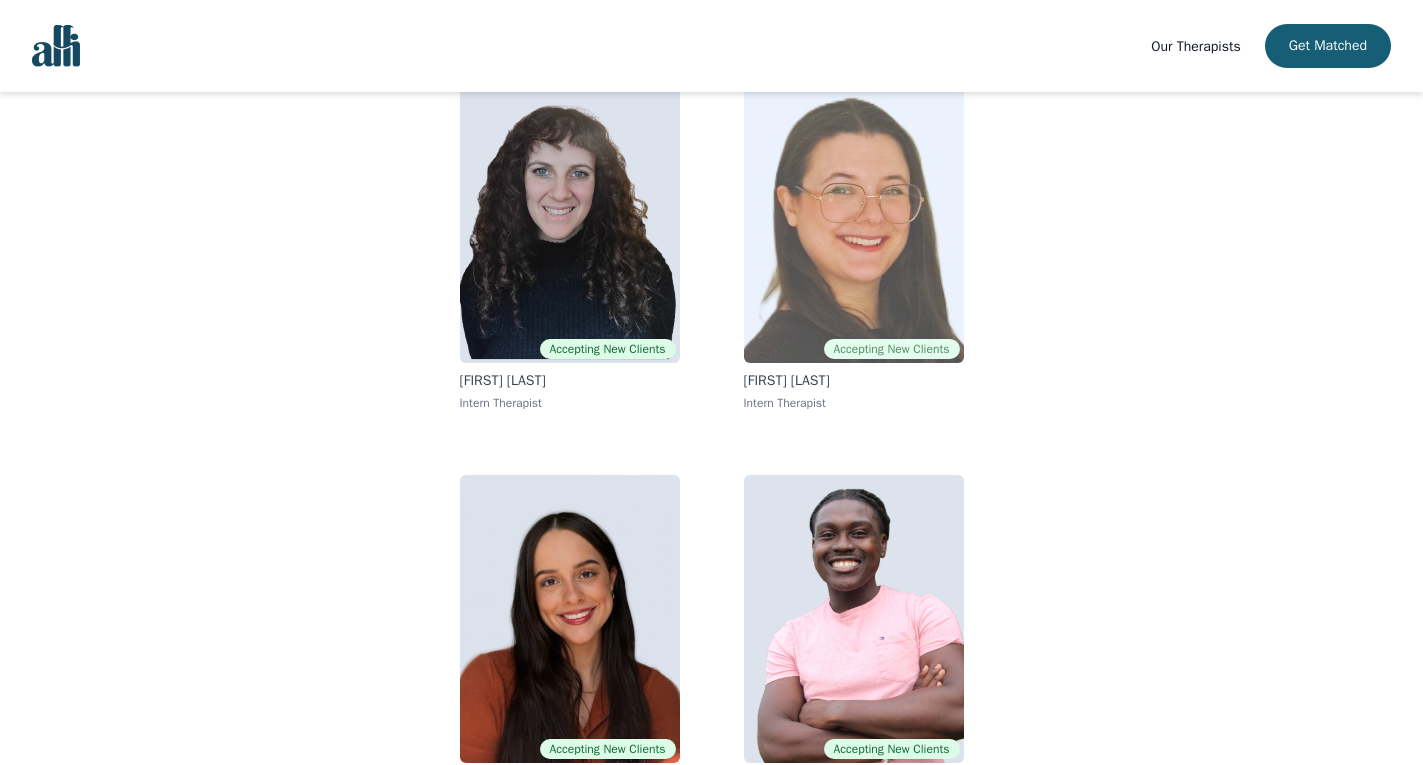 click at bounding box center [854, 219] 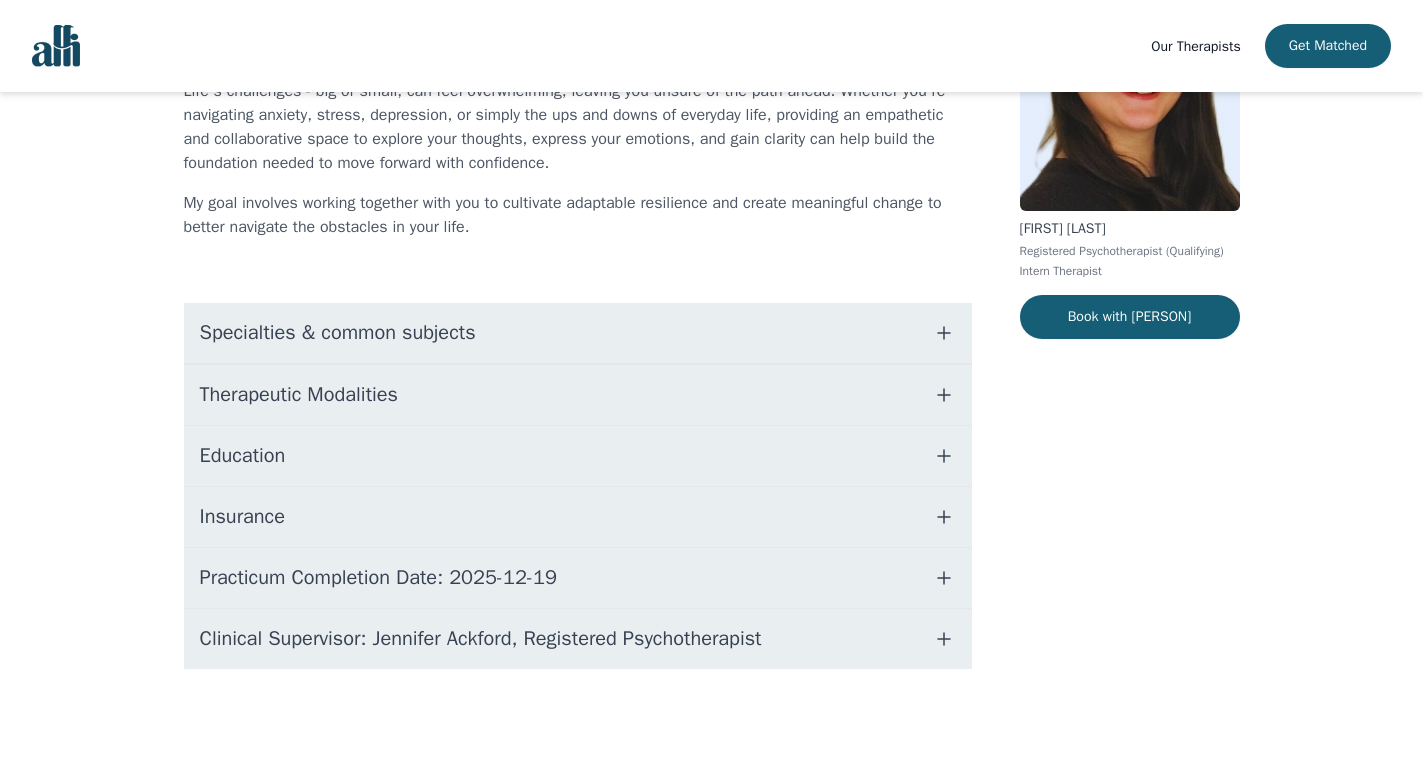 scroll, scrollTop: 0, scrollLeft: 0, axis: both 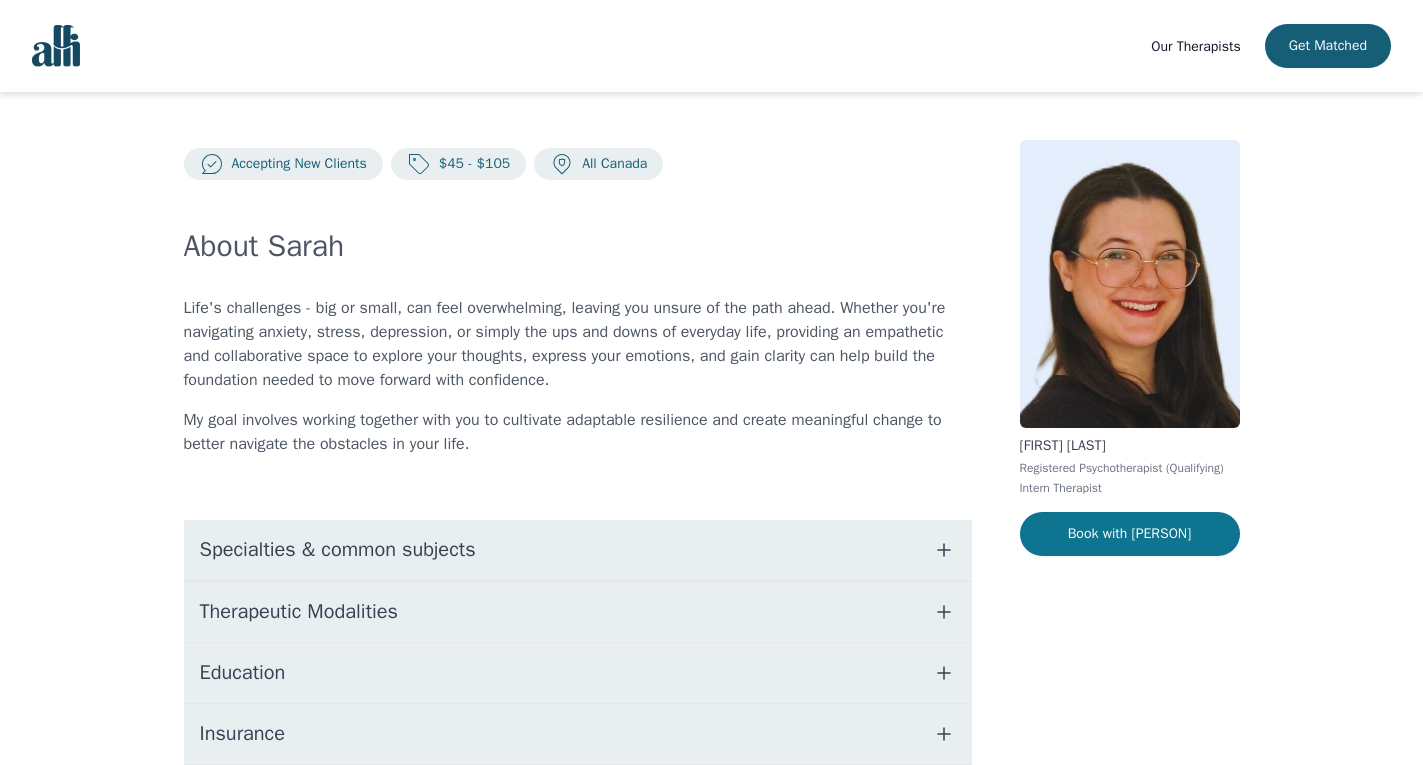 click on "Book with [PERSON]" at bounding box center [1130, 534] 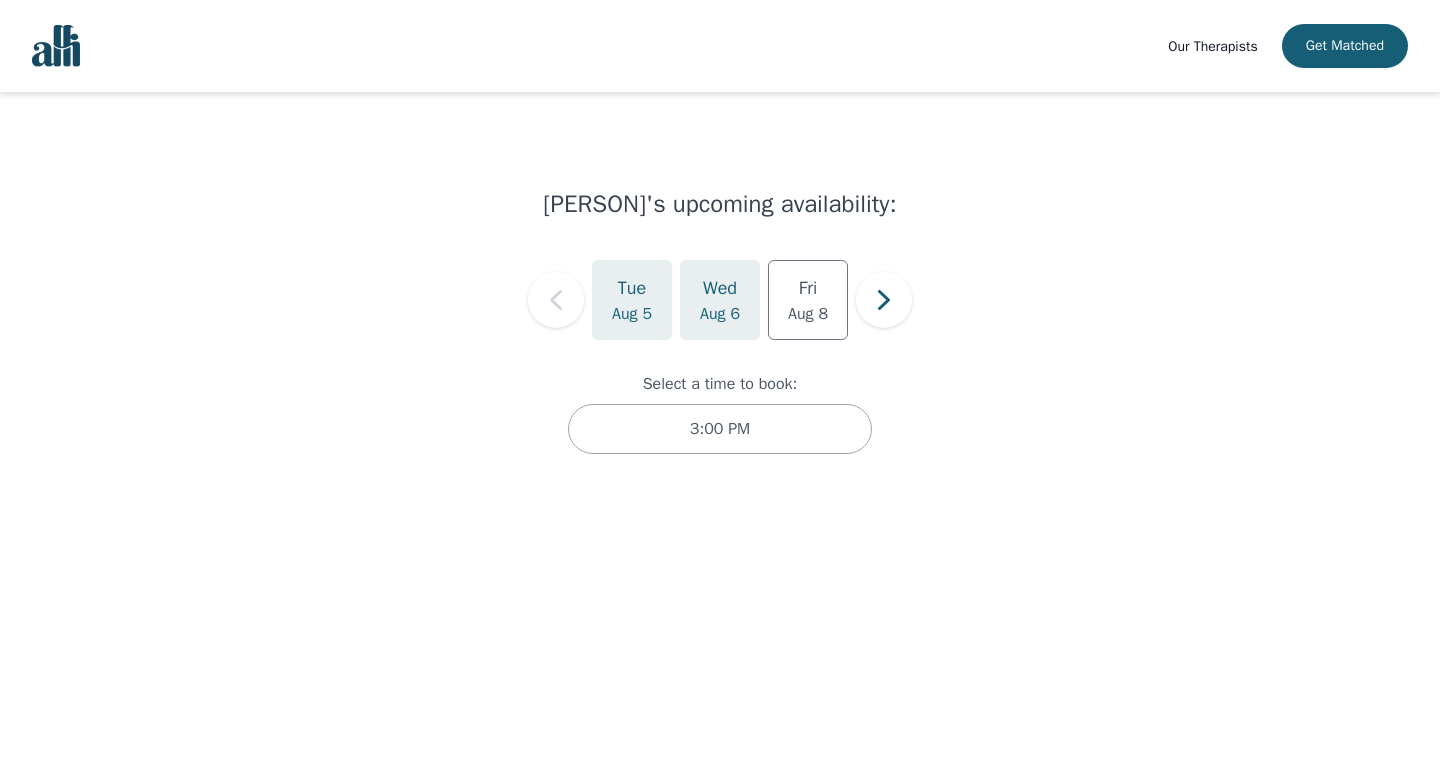 click on "[FIRST] [LAST]'s upcoming availability: Tue Aug 5 Wed Aug 6 Fri Aug 8 Select a time to book: 3:00 PM" at bounding box center [720, 341] 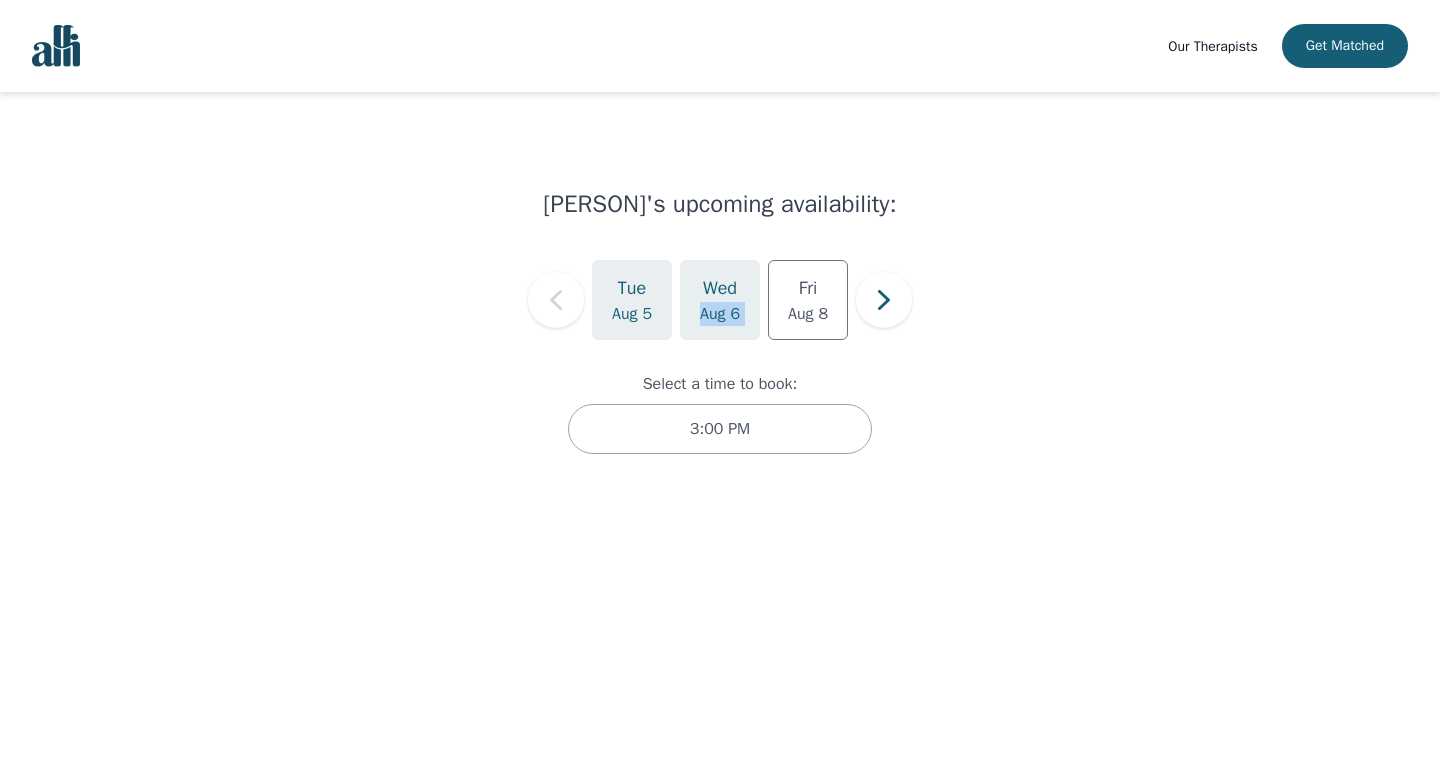 click on "Wed" at bounding box center [720, 288] 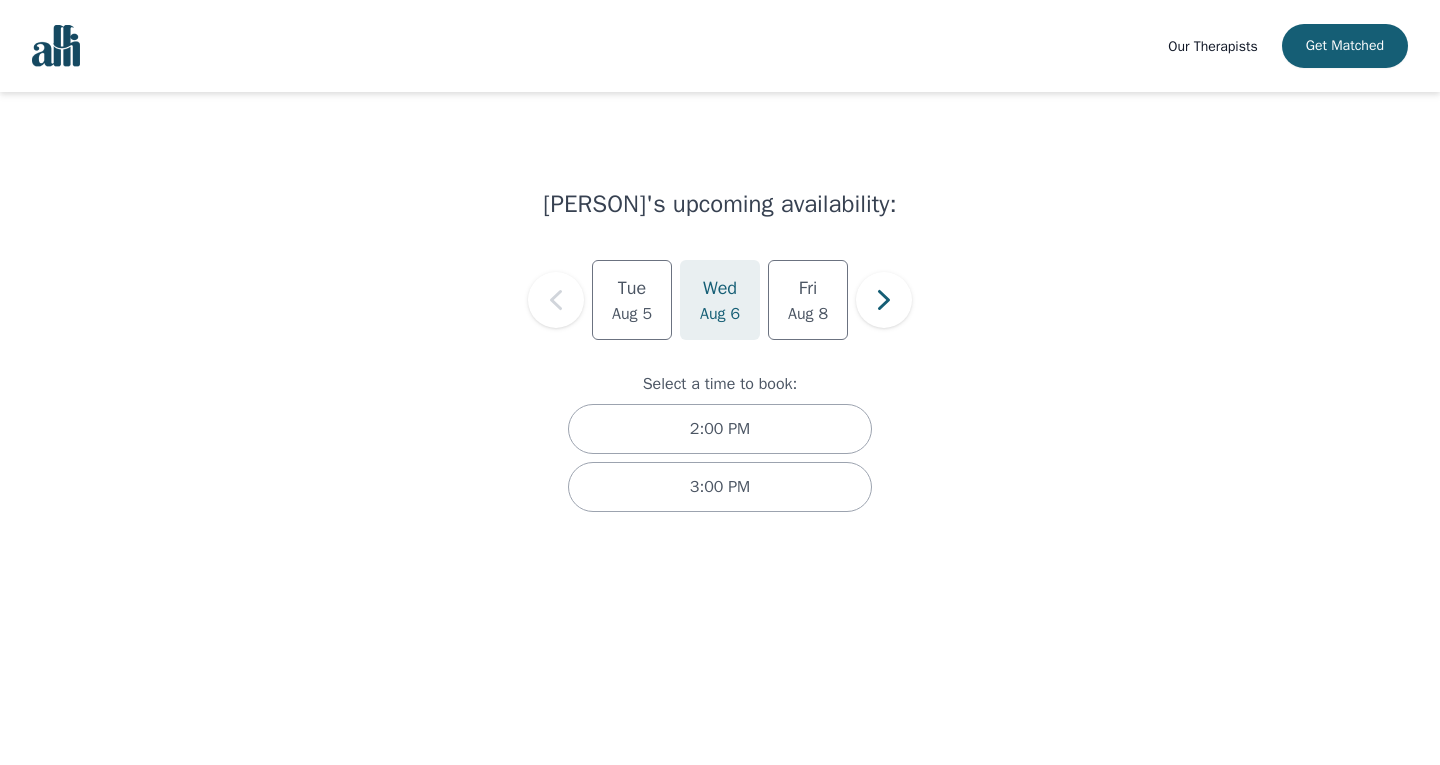 drag, startPoint x: 336, startPoint y: 396, endPoint x: 506, endPoint y: 367, distance: 172.4558 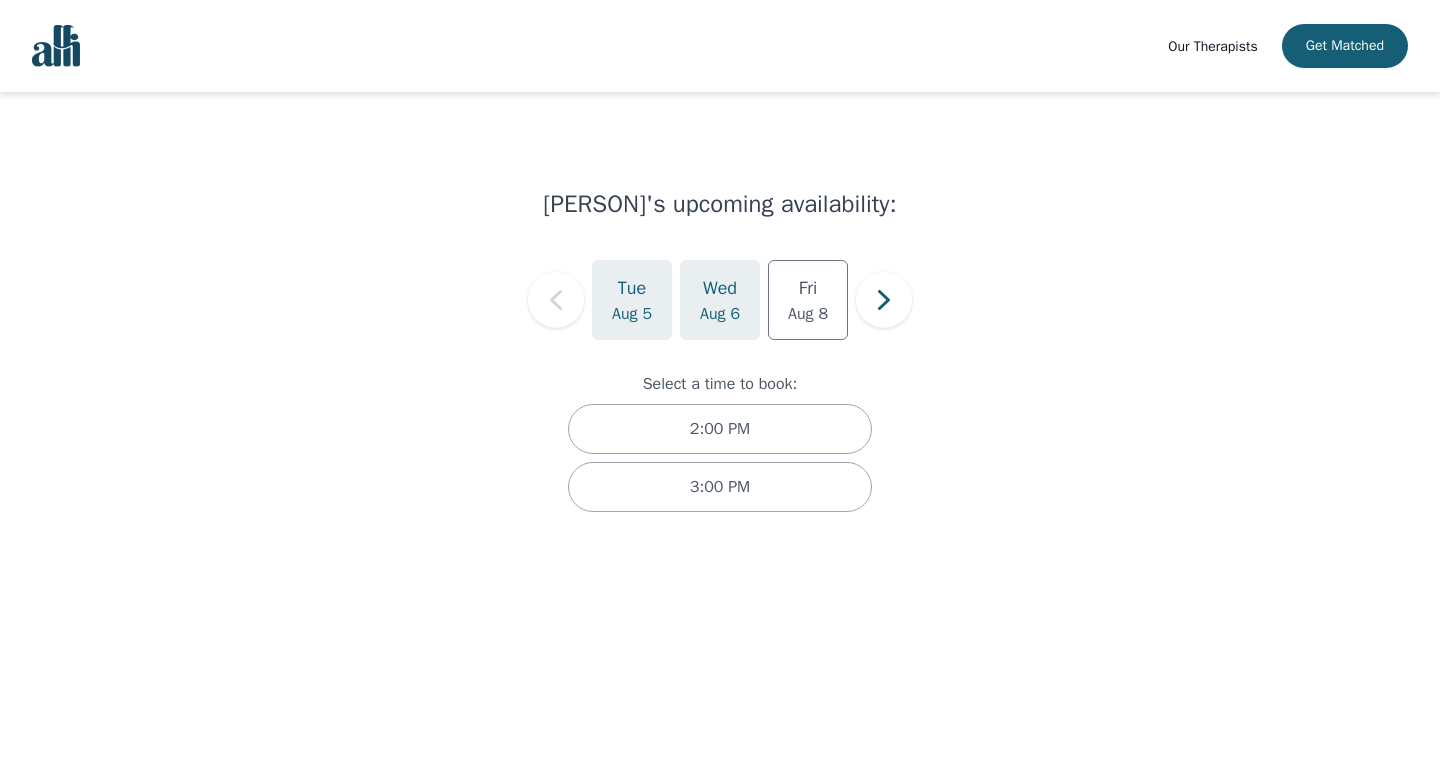 click on "Aug 5" at bounding box center [632, 314] 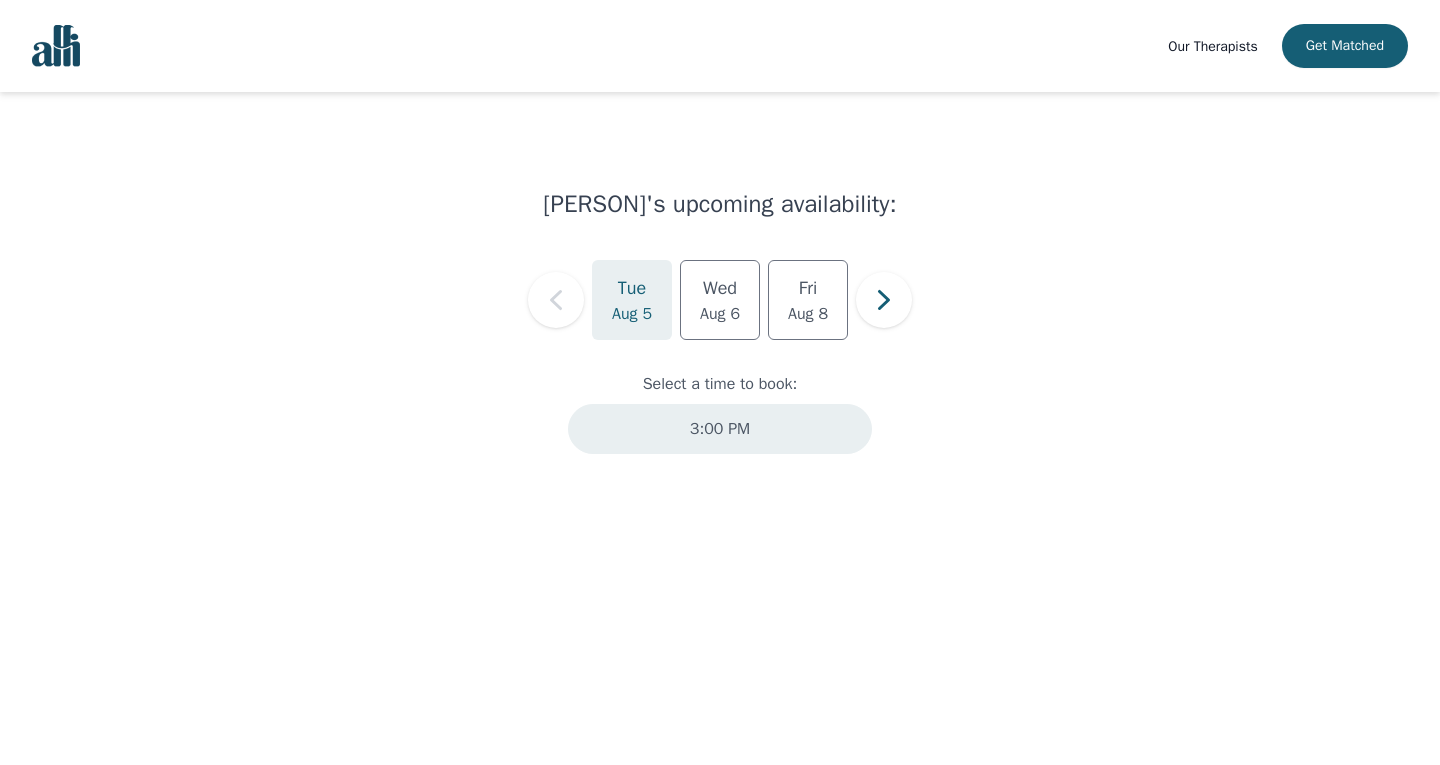 click on "3:00 PM" at bounding box center [720, 429] 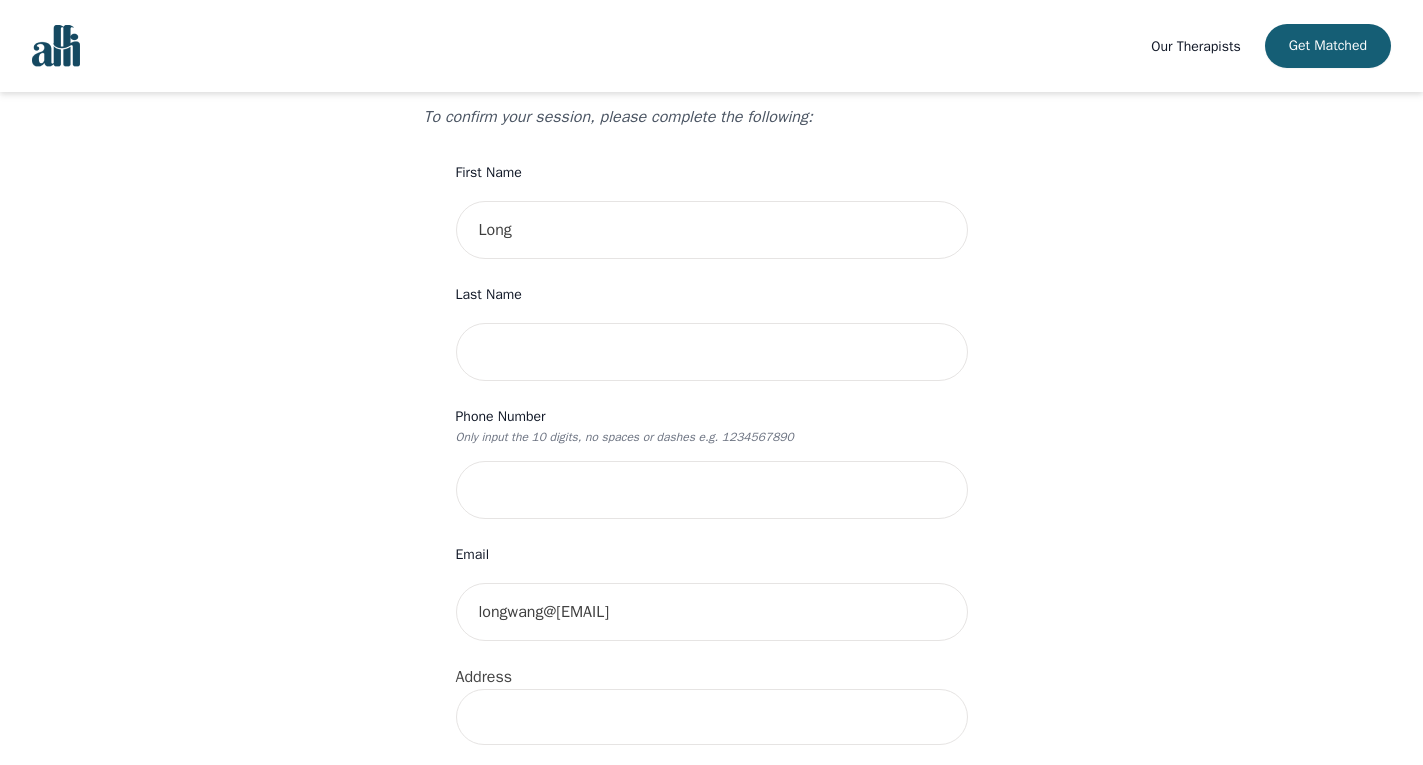 scroll, scrollTop: 200, scrollLeft: 0, axis: vertical 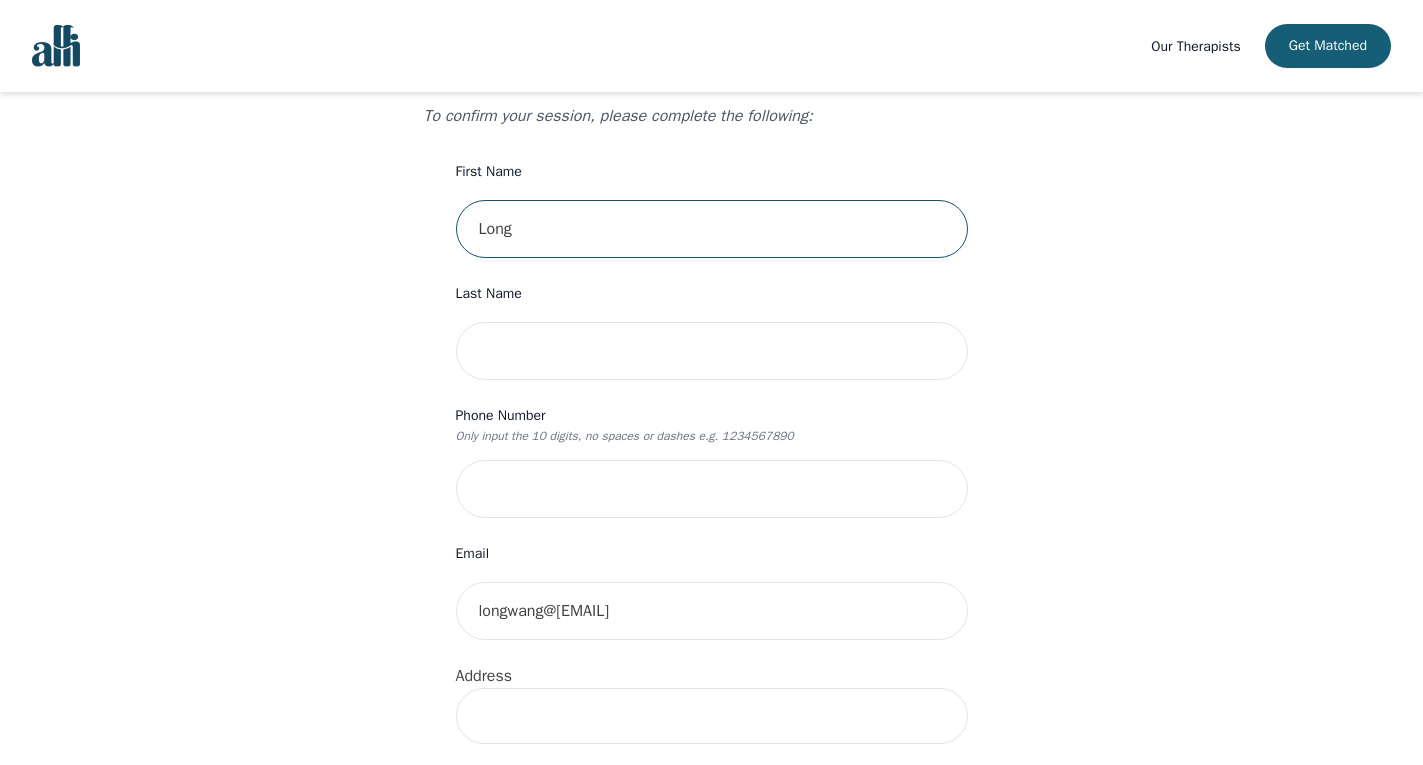 drag, startPoint x: 591, startPoint y: 216, endPoint x: 590, endPoint y: 233, distance: 17.029387 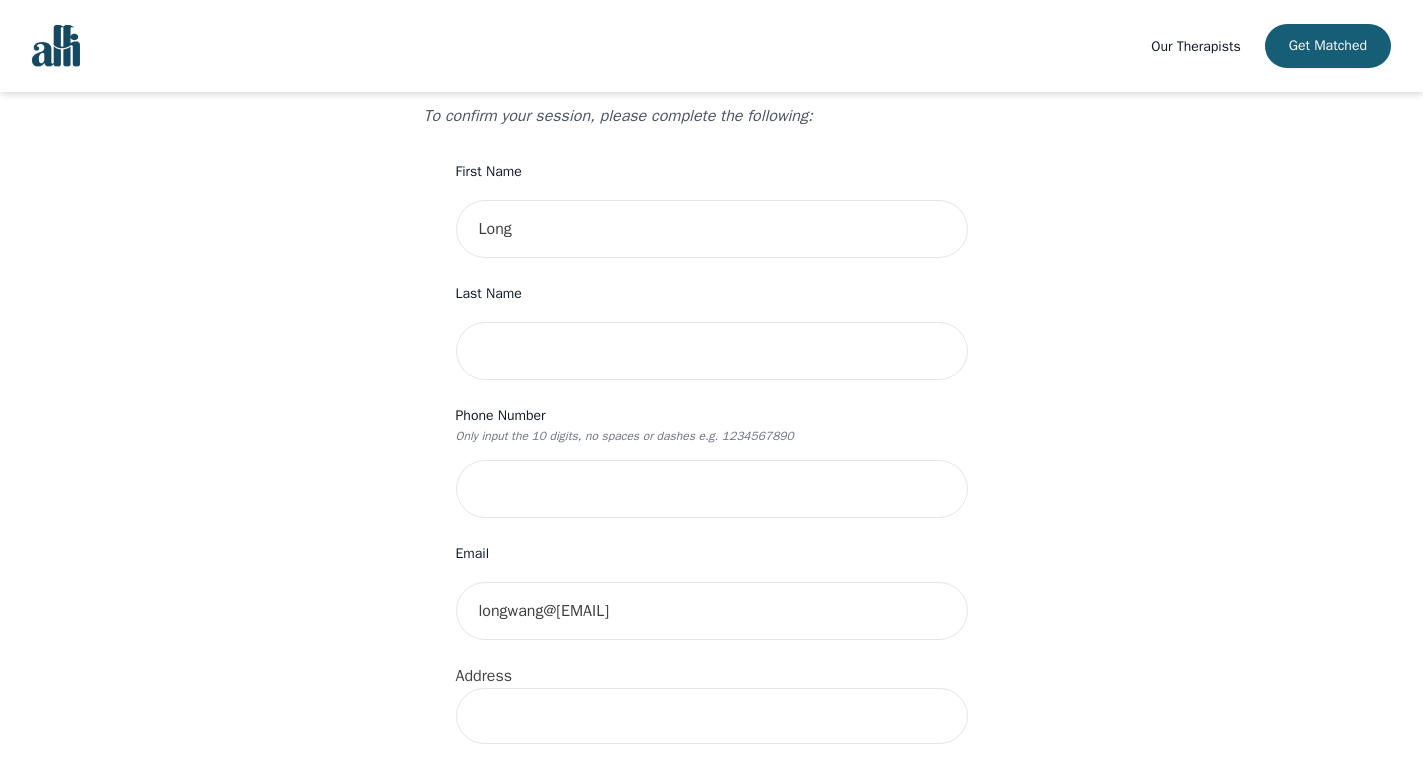 click on "Your therapy journey is about to begin! Your initial assessment session with   [PERSON]  will be on  [DATE]  @ [TIME]  for 50 minutes , free of charge. Your follow-up sessions will be at your selected rate of $45. To confirm your session, please complete the following: [FIRST] [LAST] Phone Number Only input the 10 digits, no spaces or dashes e.g. [PHONE] Email [EMAIL] Address Unit Number (Optional) Emergency Contact Name Emergency Contact Phone Number I have a promo code I have read and accept the  consent to counselling and psychotherapy services I have read and accept  Alli's Terms of Services I understand that I will be charged the full session rate if I cancel within 24 hours of my scheduled appointment or if I miss it all together. (*Note: This does not apply to your very first session with Alli. You may cancel your first session at any time without incurring fees). Submit" at bounding box center (711, 735) 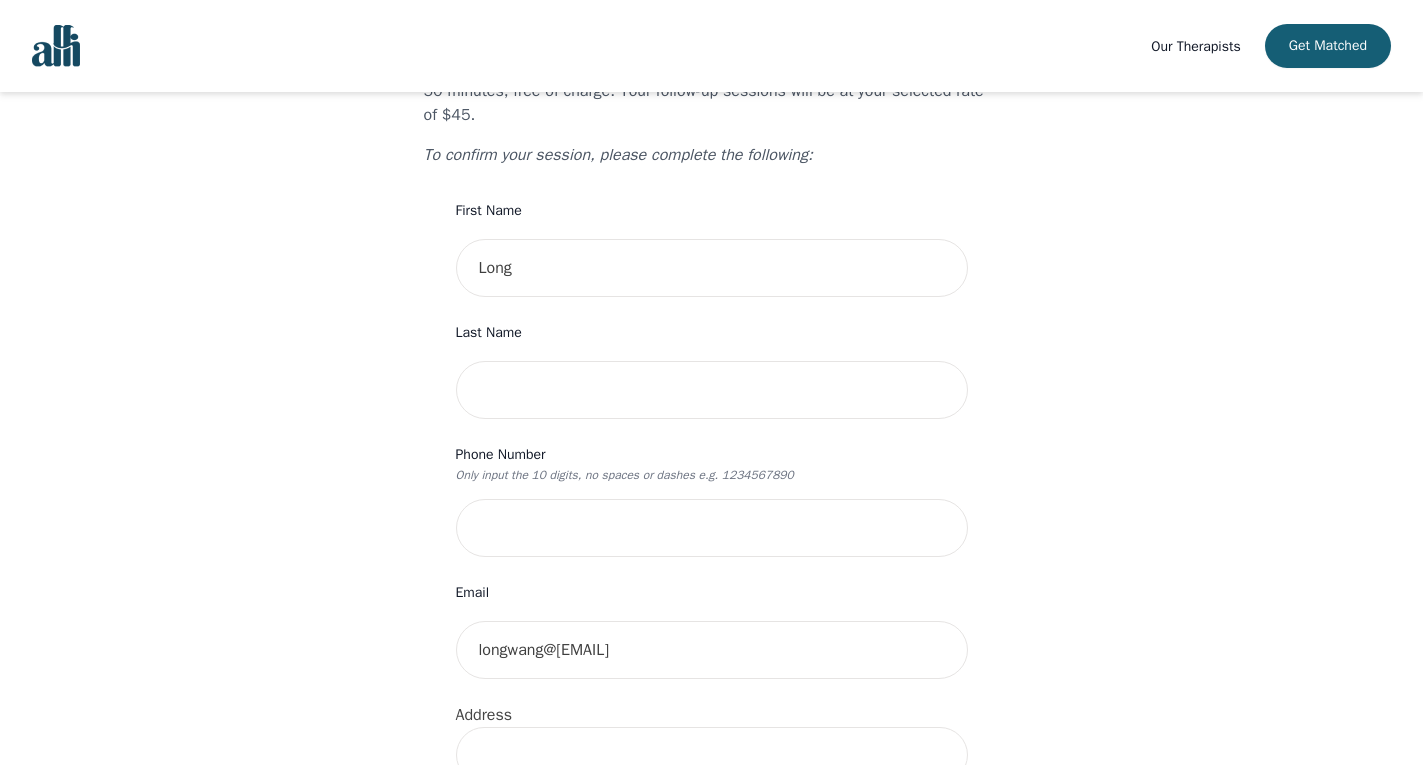 scroll, scrollTop: 0, scrollLeft: 0, axis: both 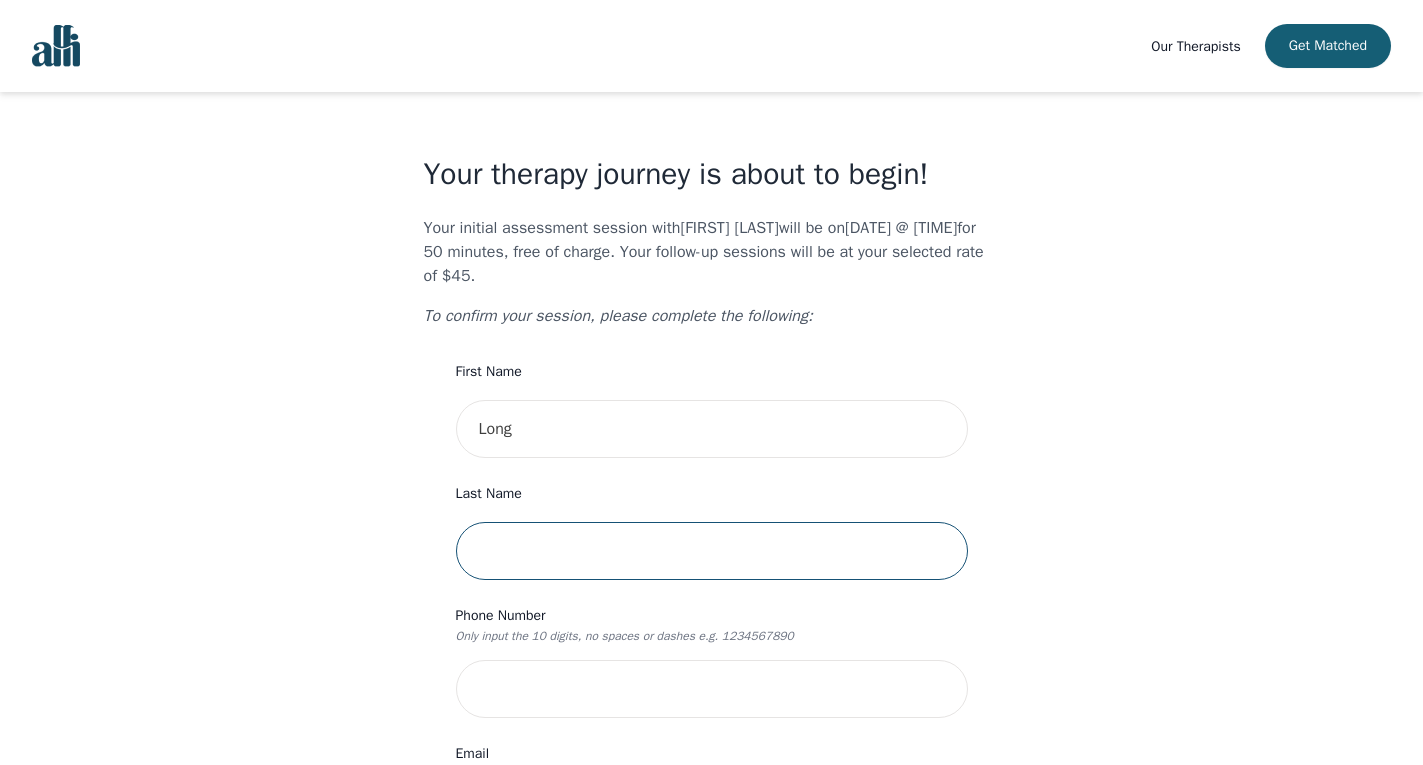 click at bounding box center (712, 551) 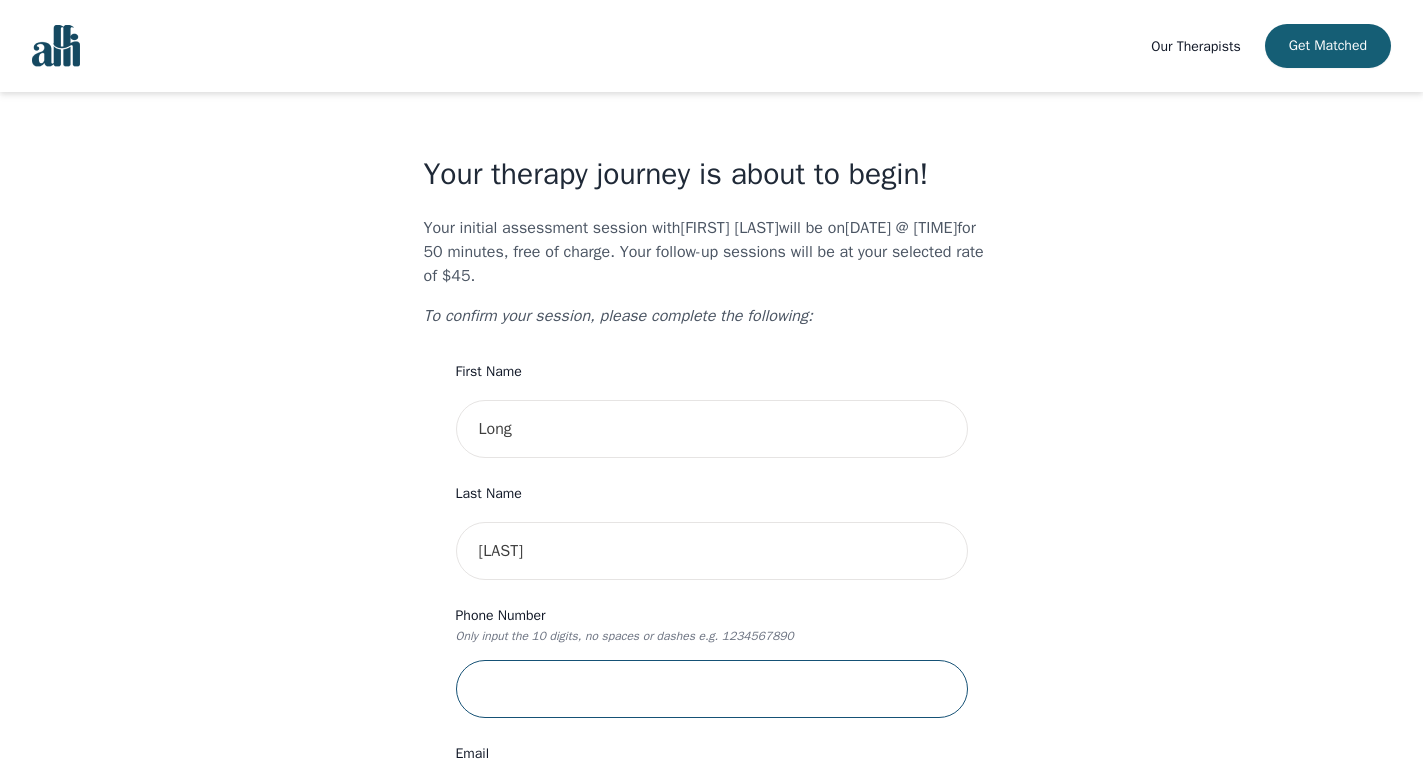 type on "[PHONE]" 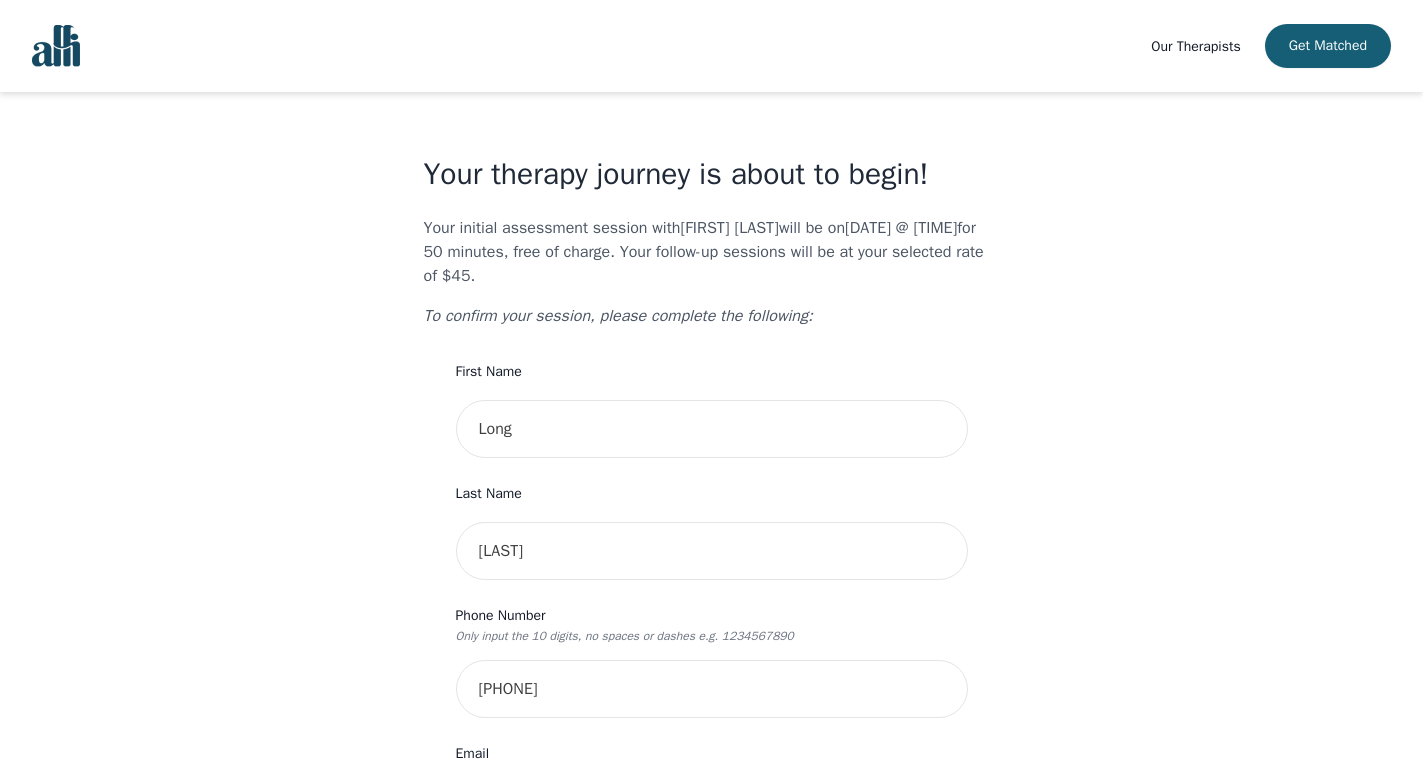 type on "[NUMBER] [STREET]" 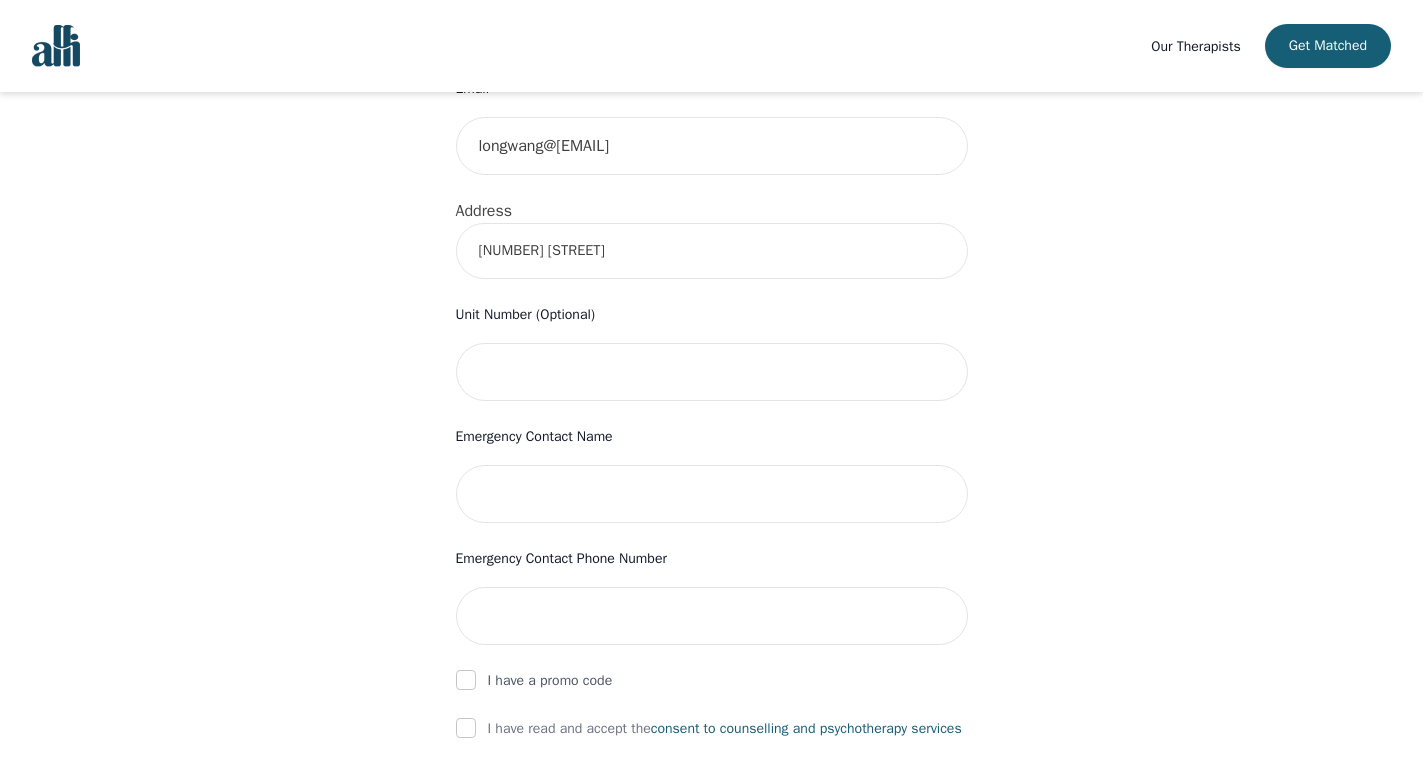 scroll, scrollTop: 800, scrollLeft: 0, axis: vertical 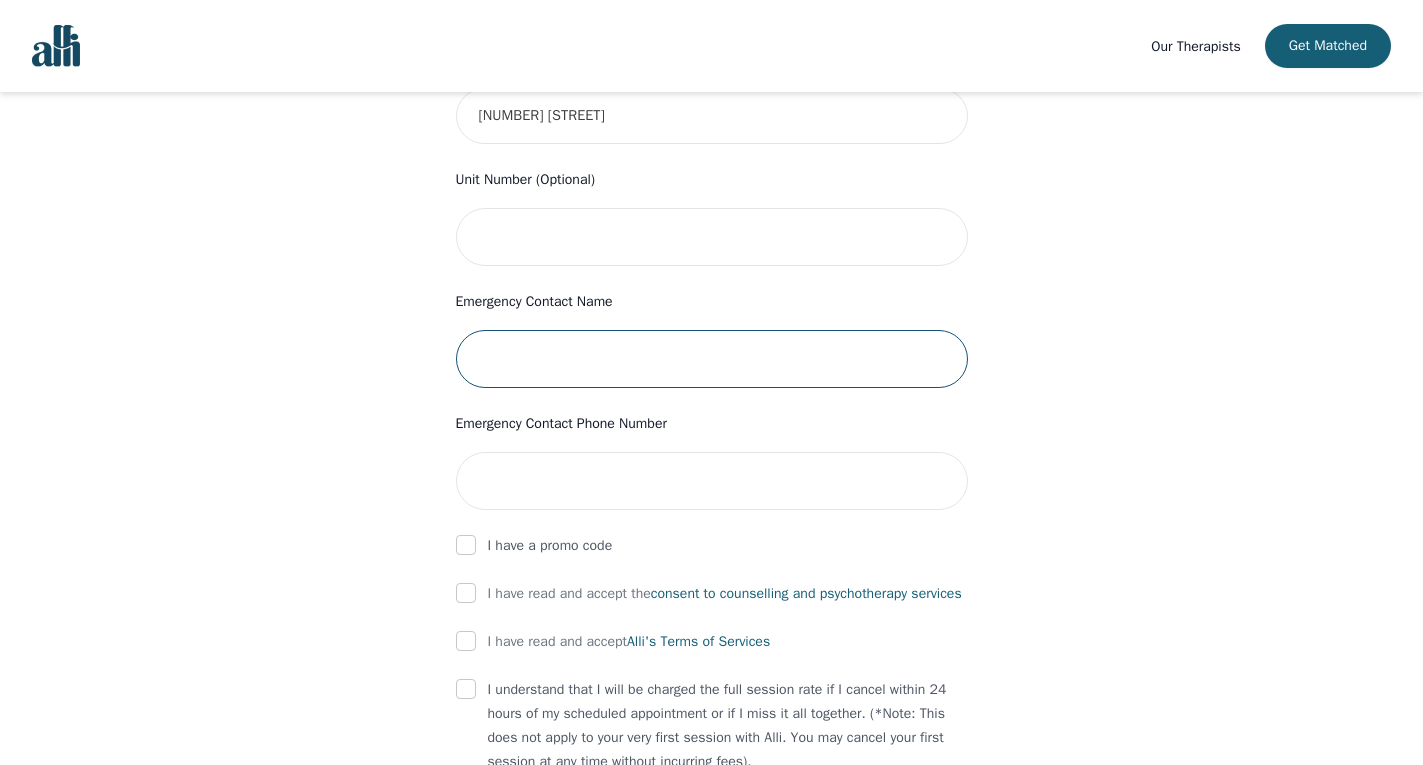 click at bounding box center (712, 359) 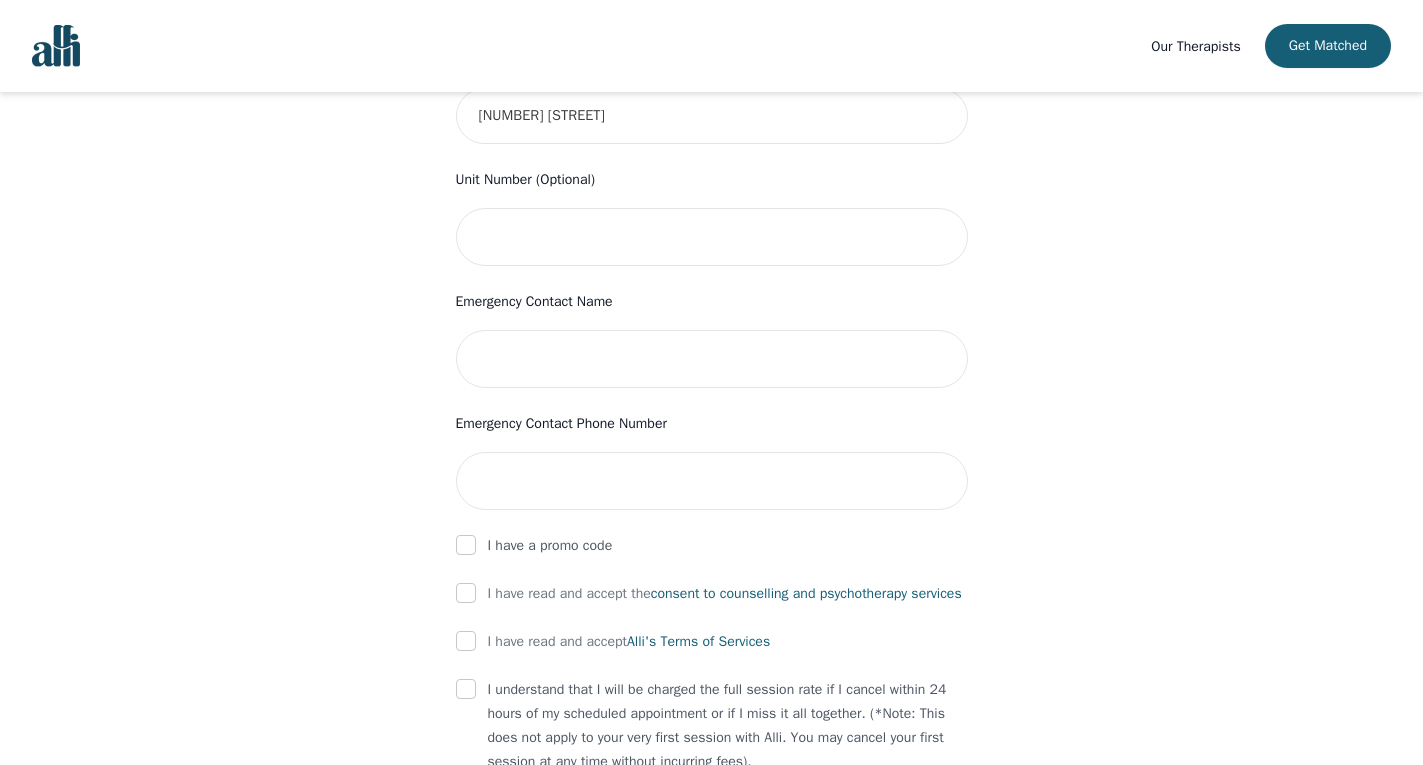 click on "Your therapy journey is about to begin! Your initial assessment session with [FIRST] [LAST] will be on [DATE] @ 3:00 PM for 50 minutes , free of charge. Your follow-up sessions will be at your selected rate of $45. To confirm your session, please complete the following: First Name Long Last Name Wang Phone Number Only input the 10 digits, no spaces or dashes e.g. 1234567890 [PHONE] Email longwang@[EMAIL] Address [ADDRESS] Unit Number (Optional) Emergency Contact Name Emergency Contact Phone Number I have a promo code I have read and accept the consent to counselling and psychotherapy services I have read and accept Alli's Terms of Services I understand that I will be charged the full session rate if I cancel within 24 hours of my scheduled appointment or if I miss it all together. (*Note: This does not apply to your very first session with Alli. You may cancel your first session at any time without incurring fees). Submit" at bounding box center (711, 135) 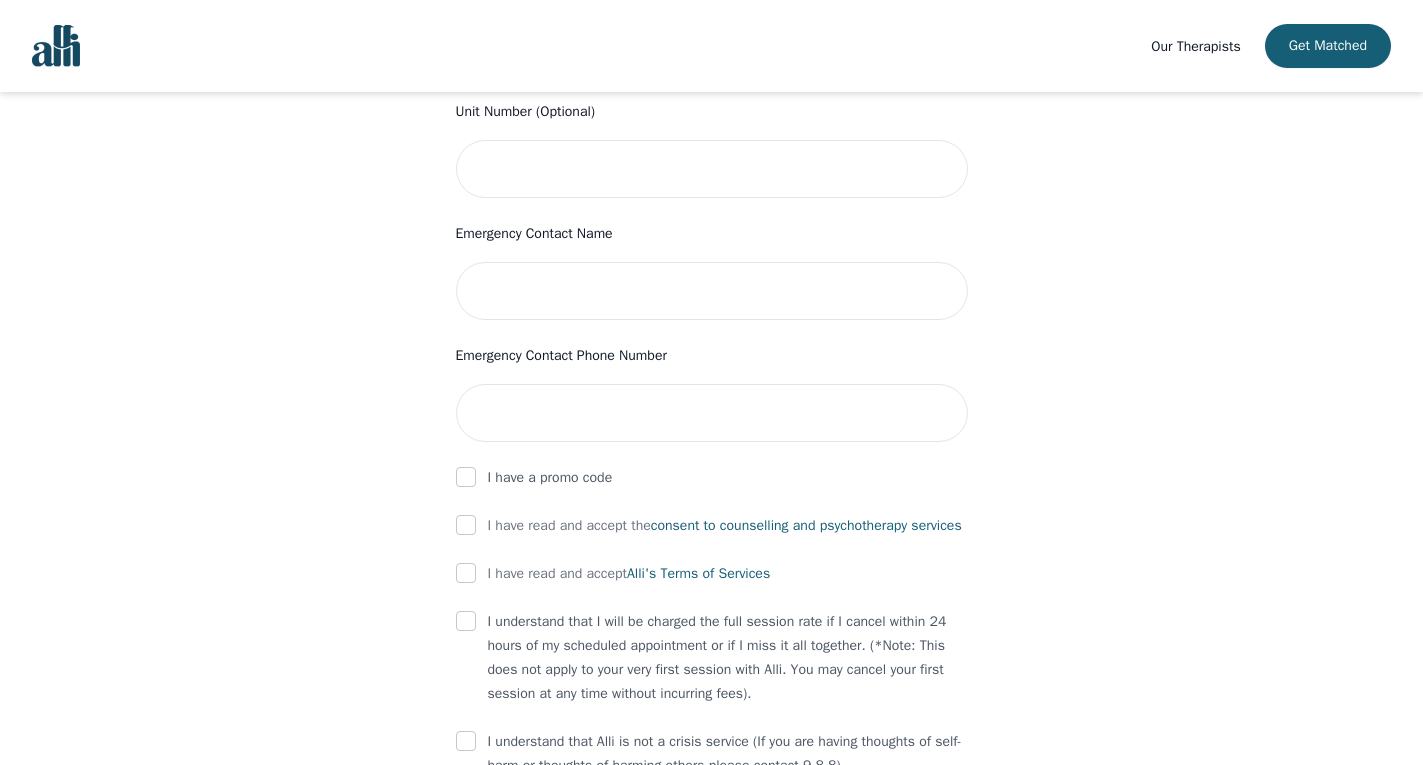 scroll, scrollTop: 933, scrollLeft: 0, axis: vertical 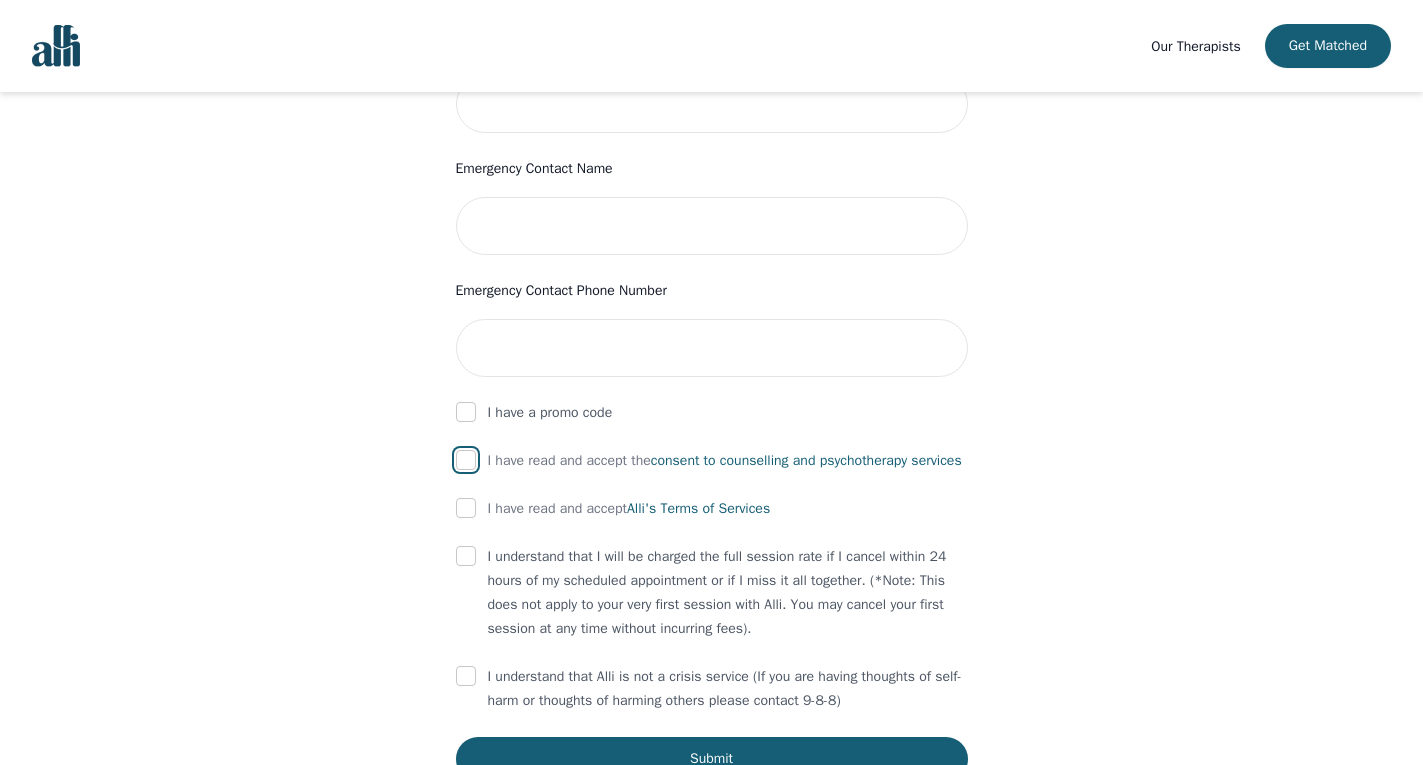 click at bounding box center (466, 460) 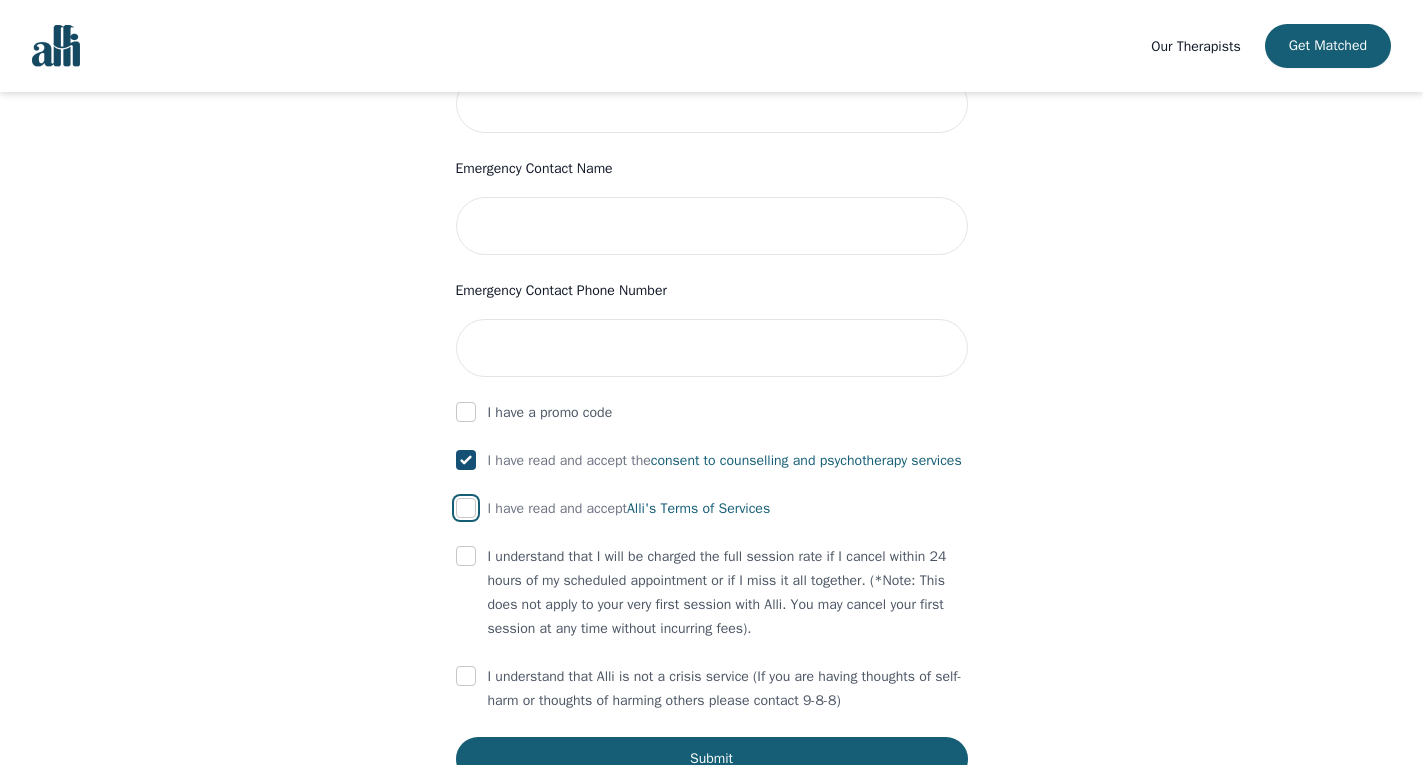 click at bounding box center (466, 508) 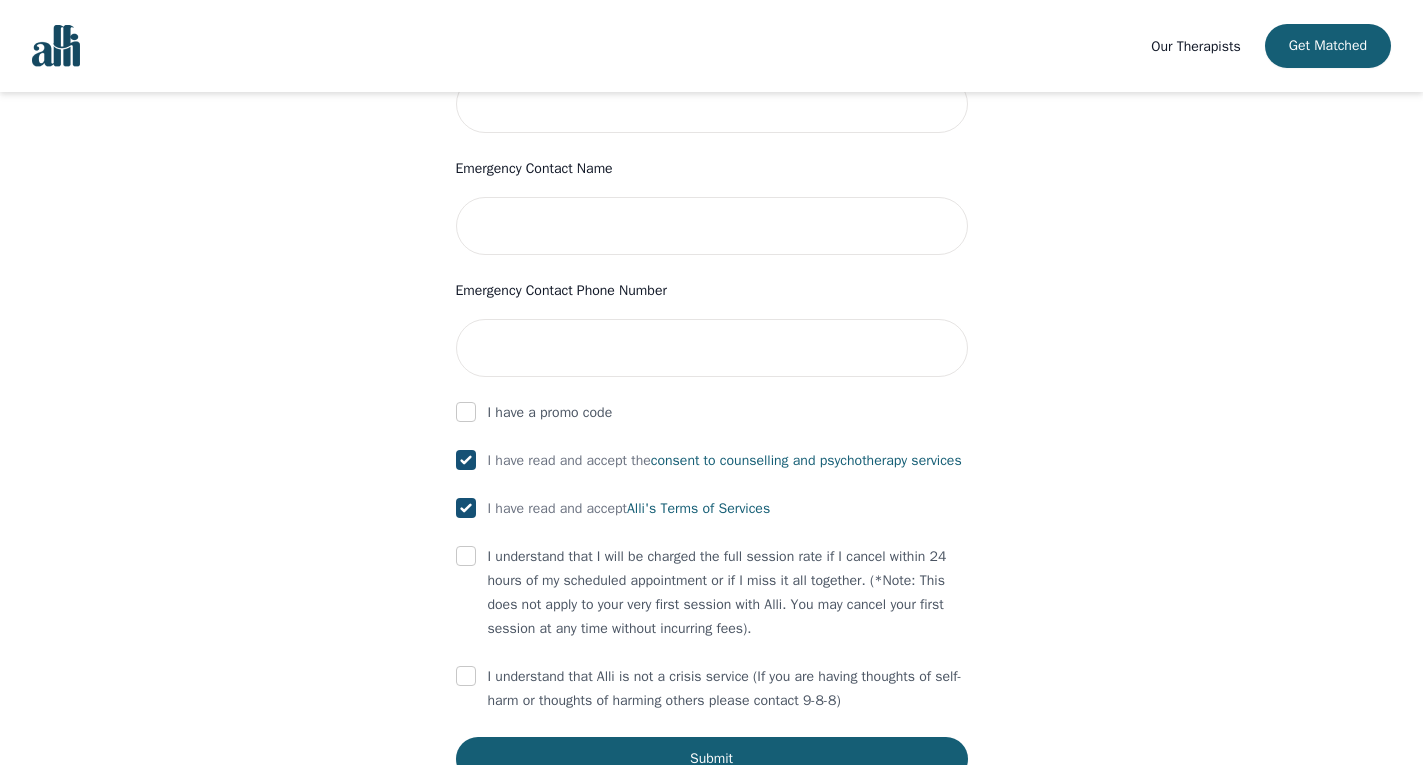 checkbox on "true" 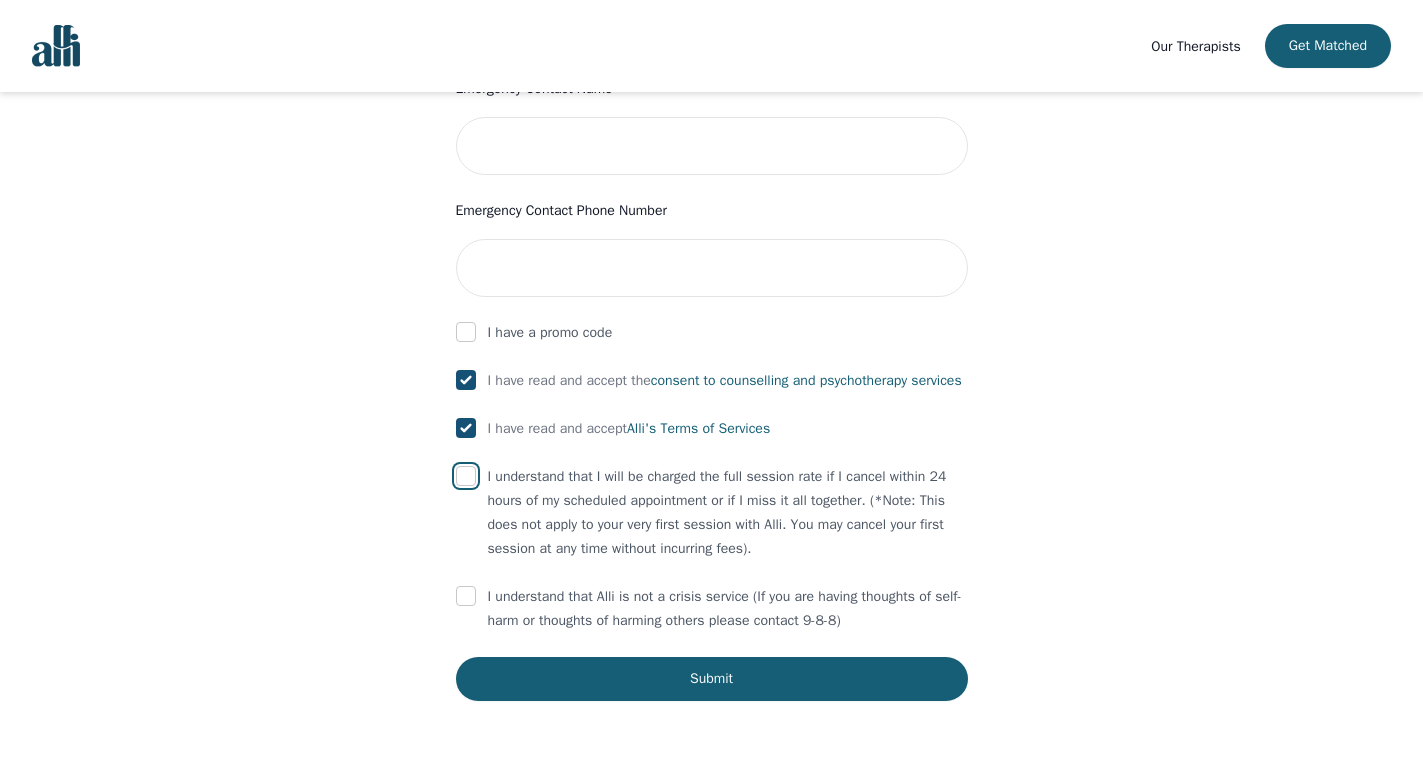click at bounding box center (466, 476) 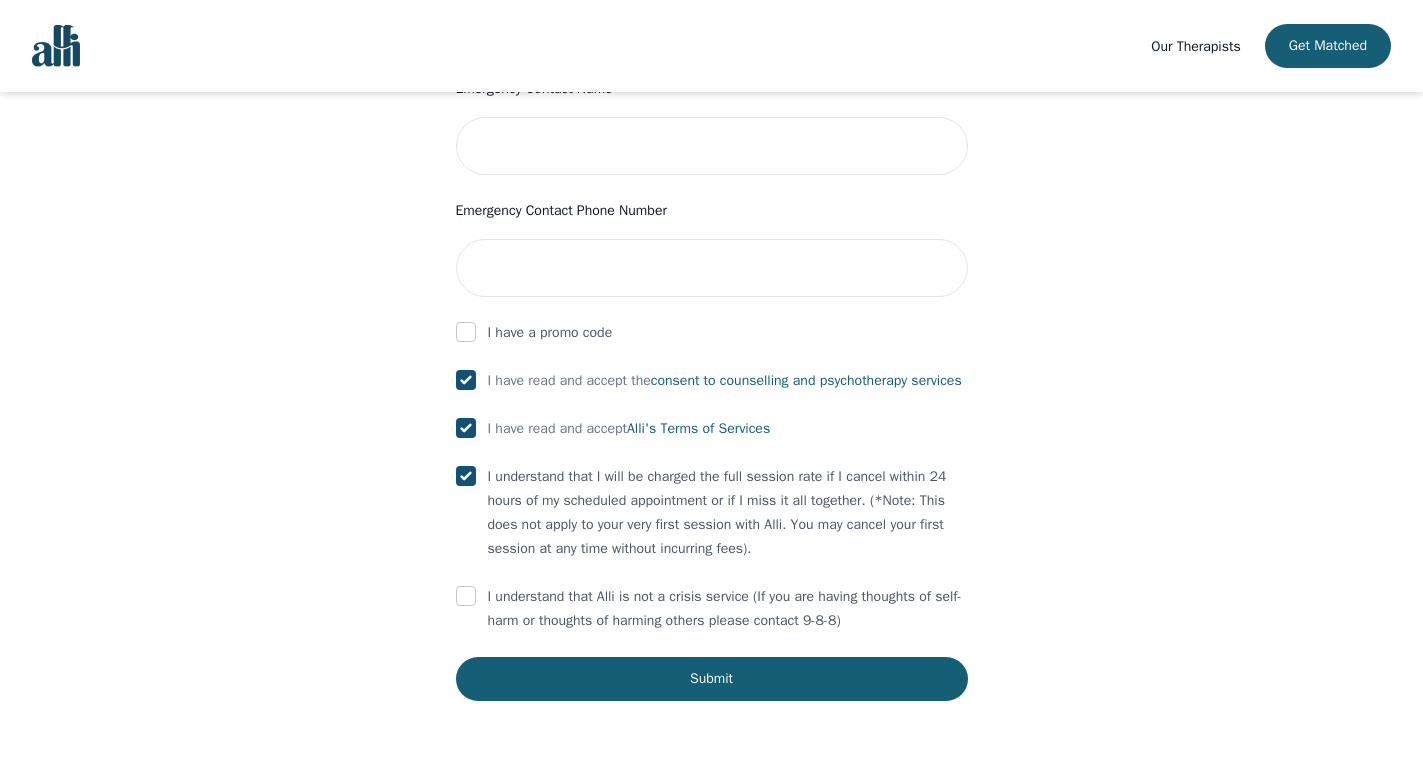 checkbox on "true" 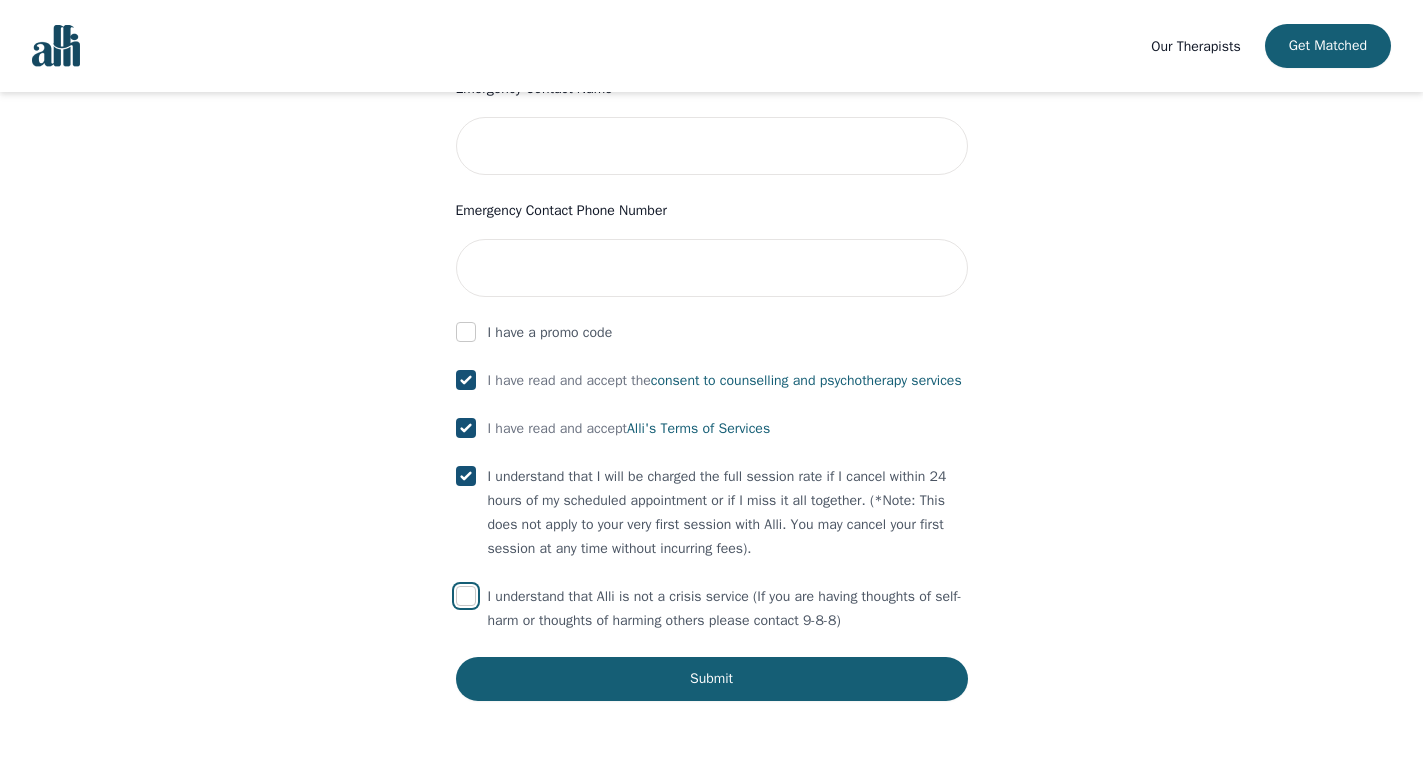 click at bounding box center [466, 596] 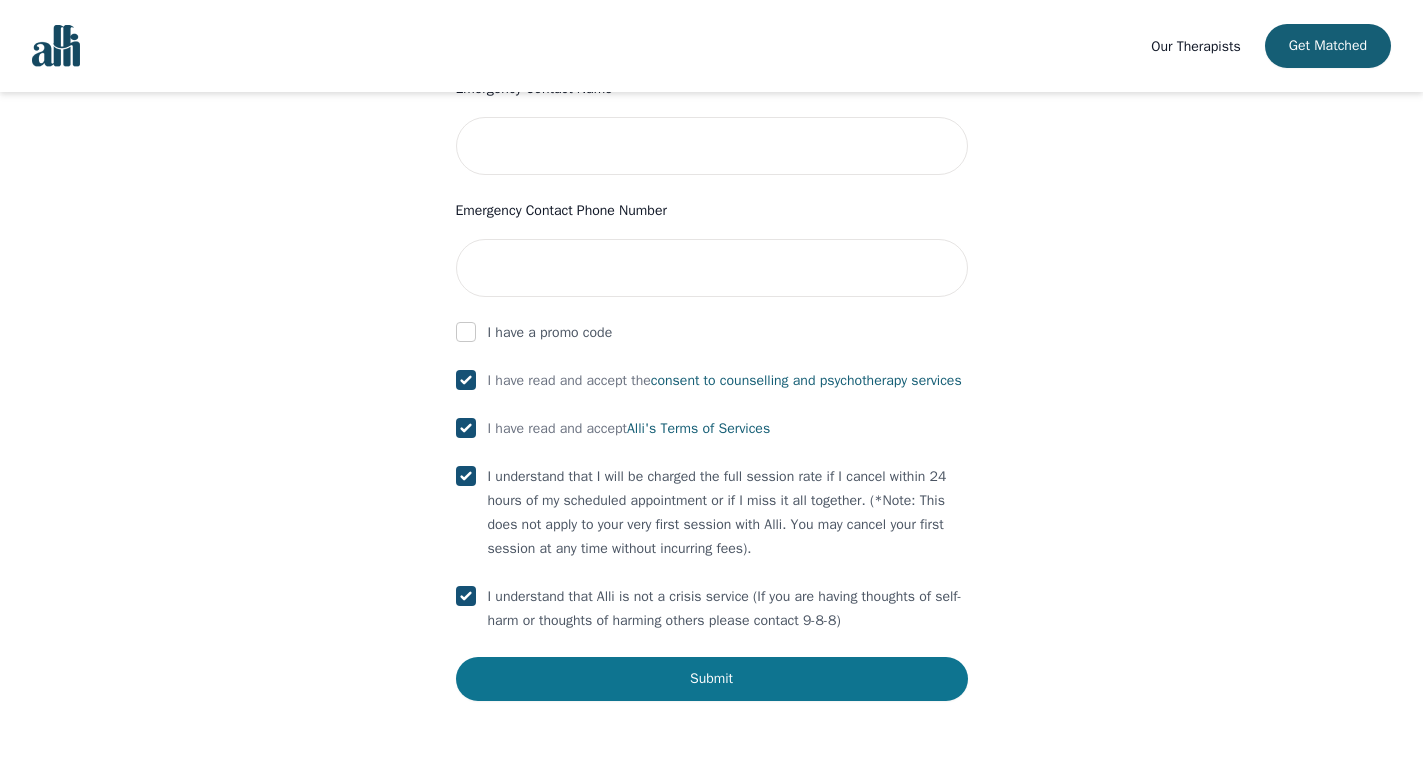 click on "Submit" at bounding box center [712, 679] 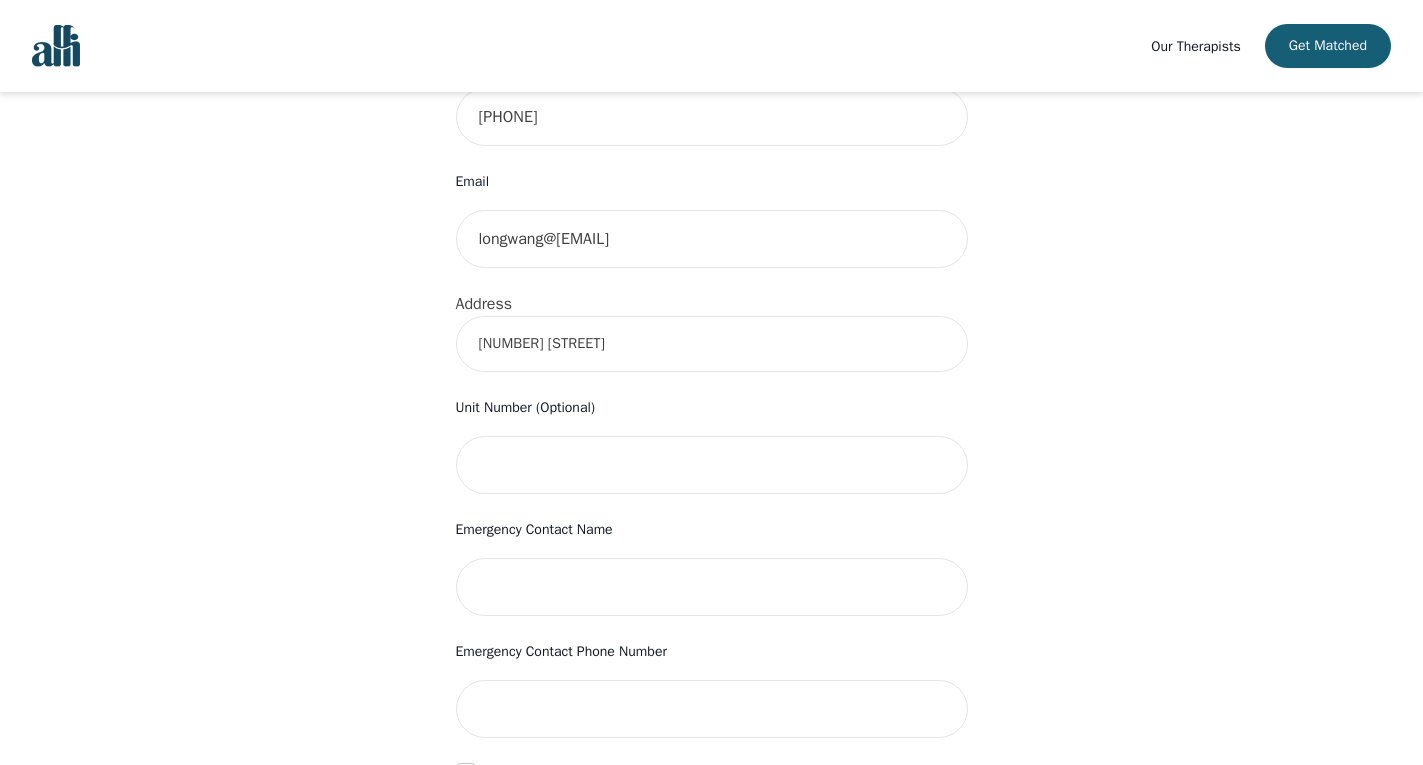 scroll, scrollTop: 436, scrollLeft: 0, axis: vertical 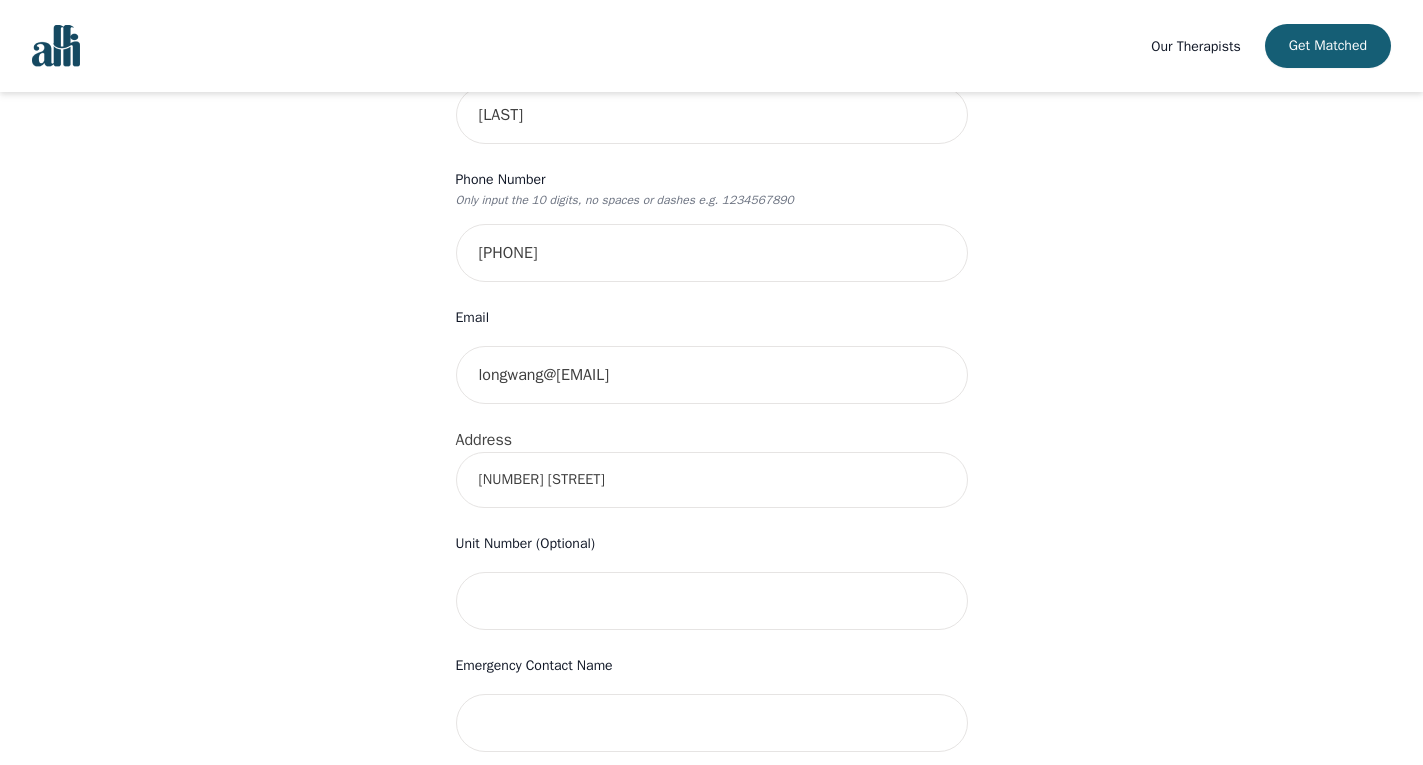 click on "[NUMBER] [STREET]" at bounding box center (712, 480) 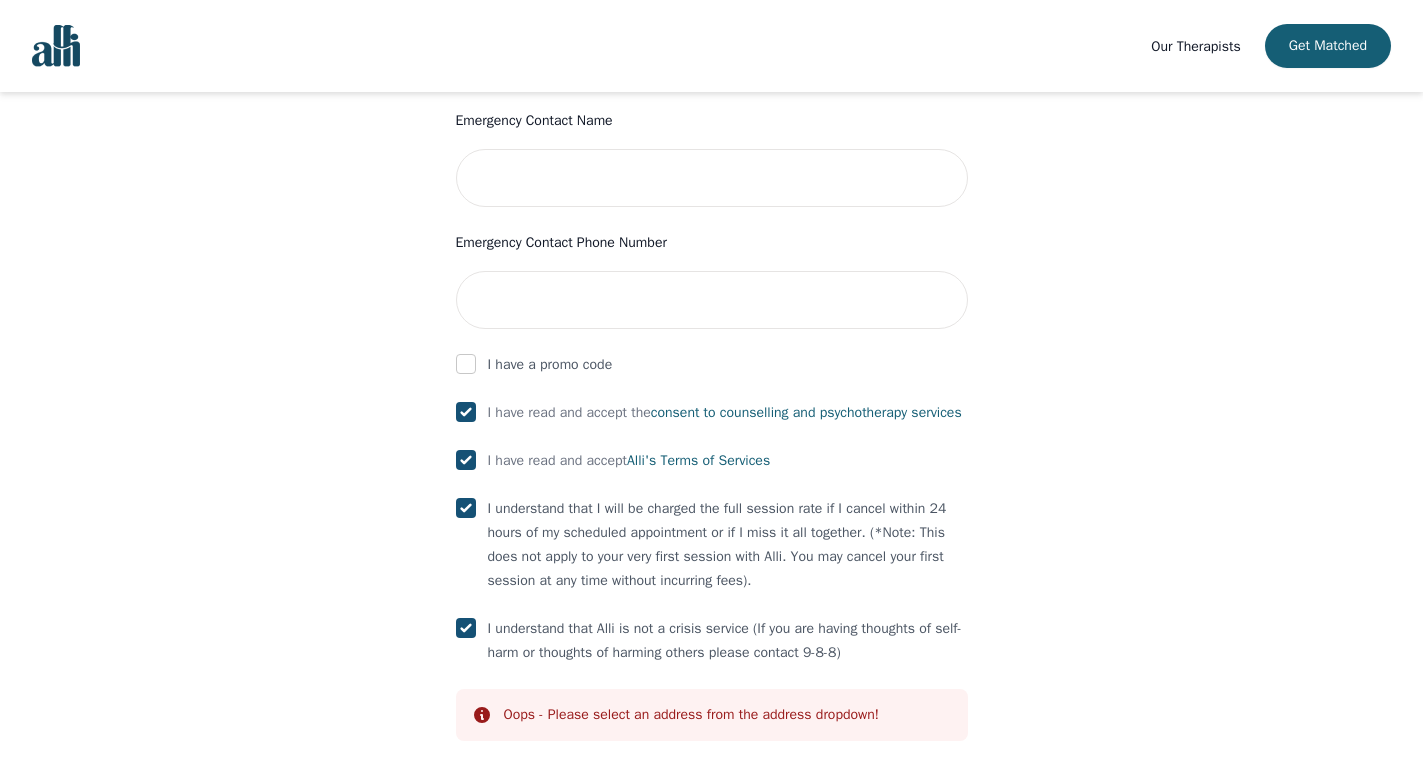 scroll, scrollTop: 1112, scrollLeft: 0, axis: vertical 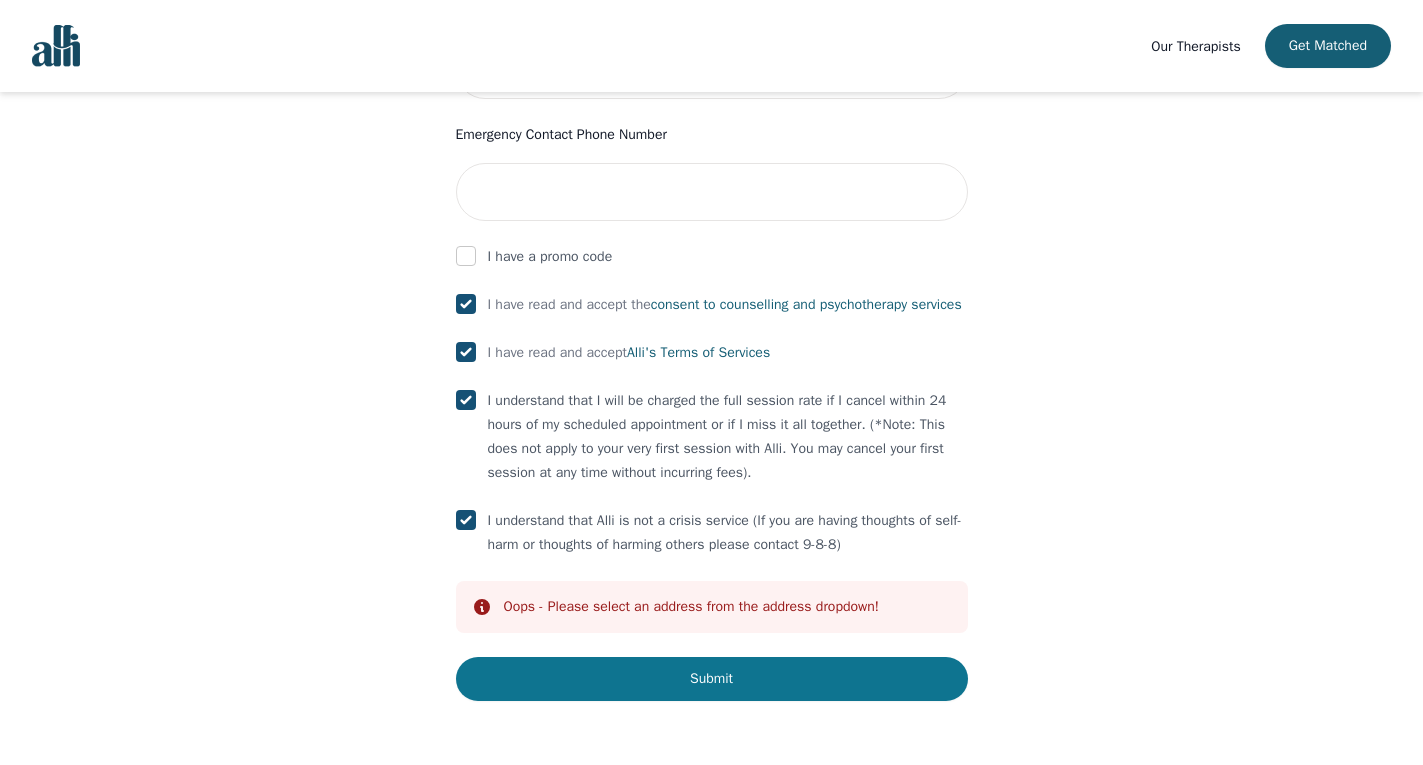 click on "Submit" at bounding box center [712, 679] 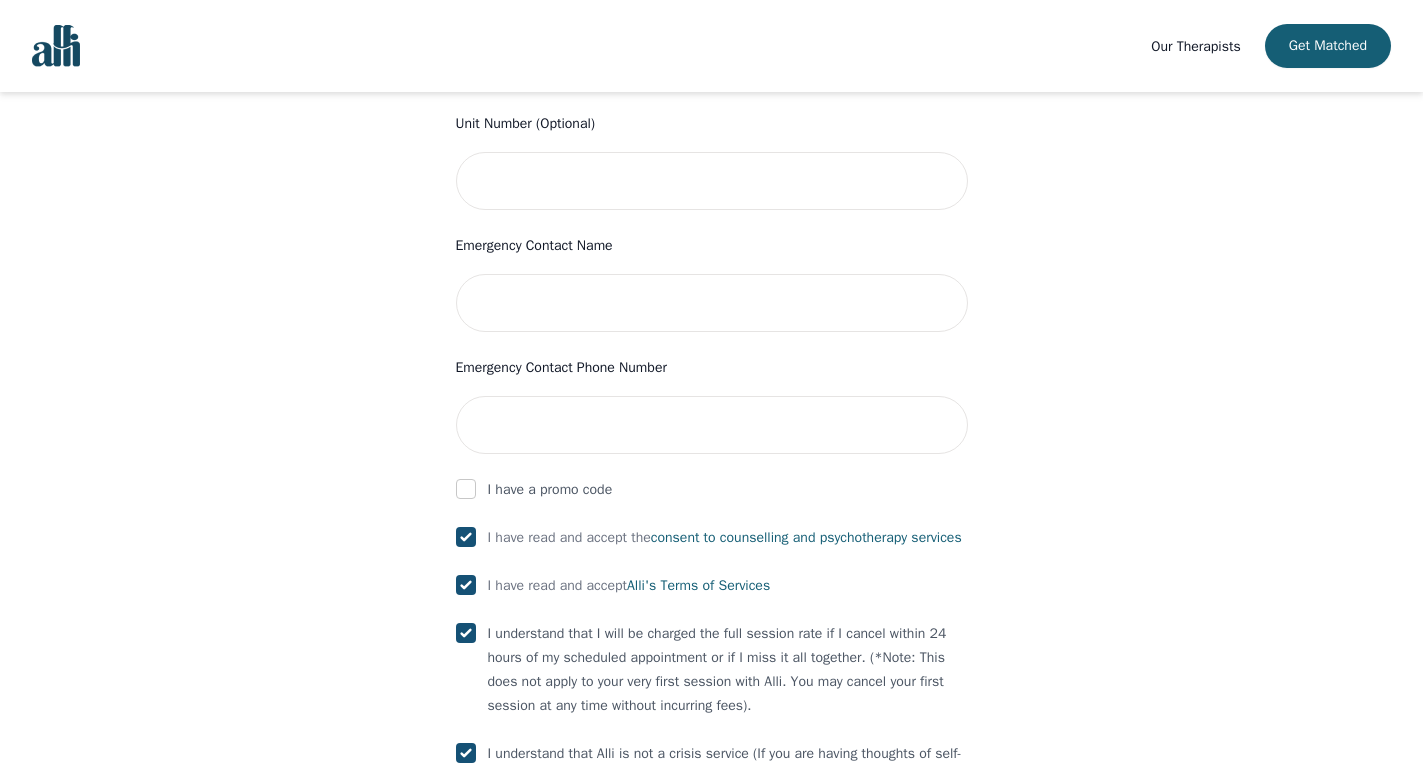 scroll, scrollTop: 646, scrollLeft: 0, axis: vertical 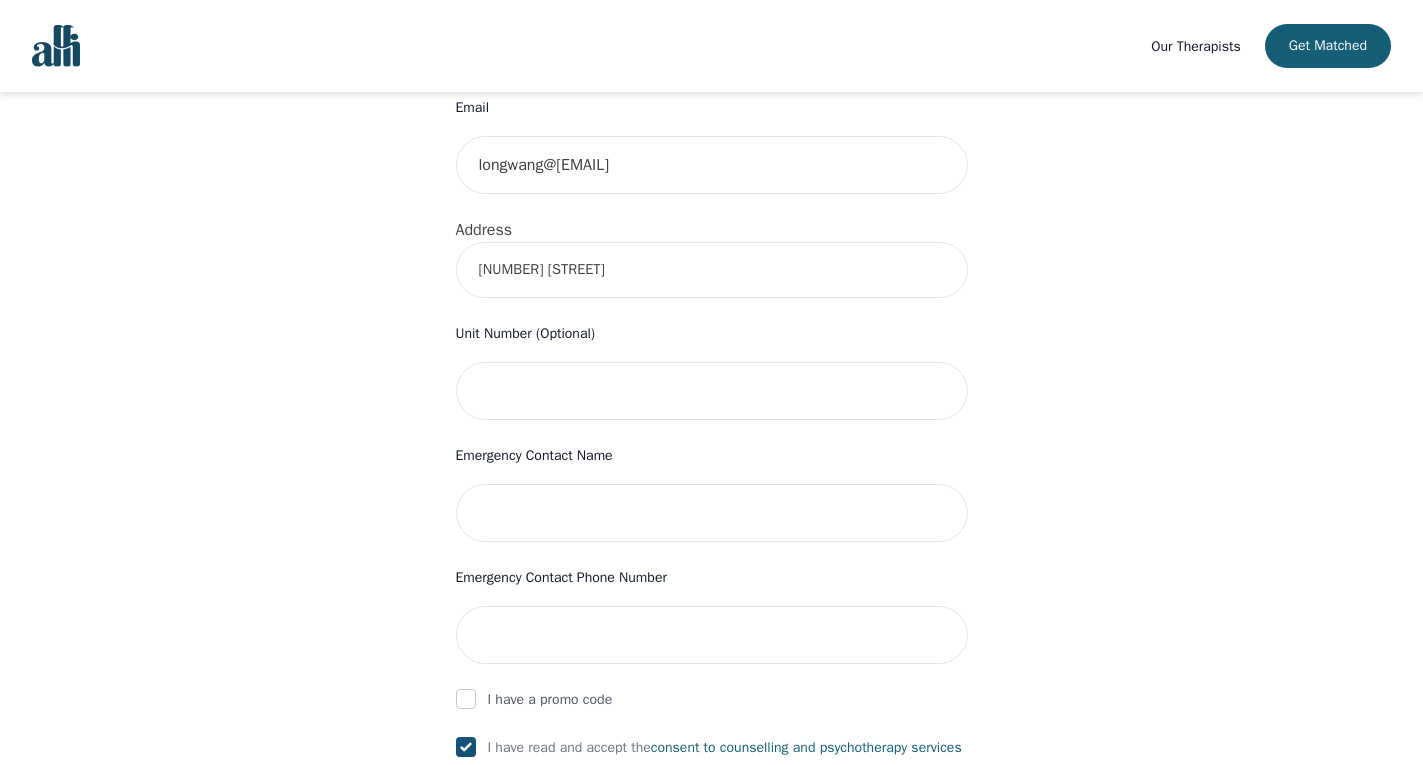 click on "[NUMBER] [STREET]" at bounding box center (712, 270) 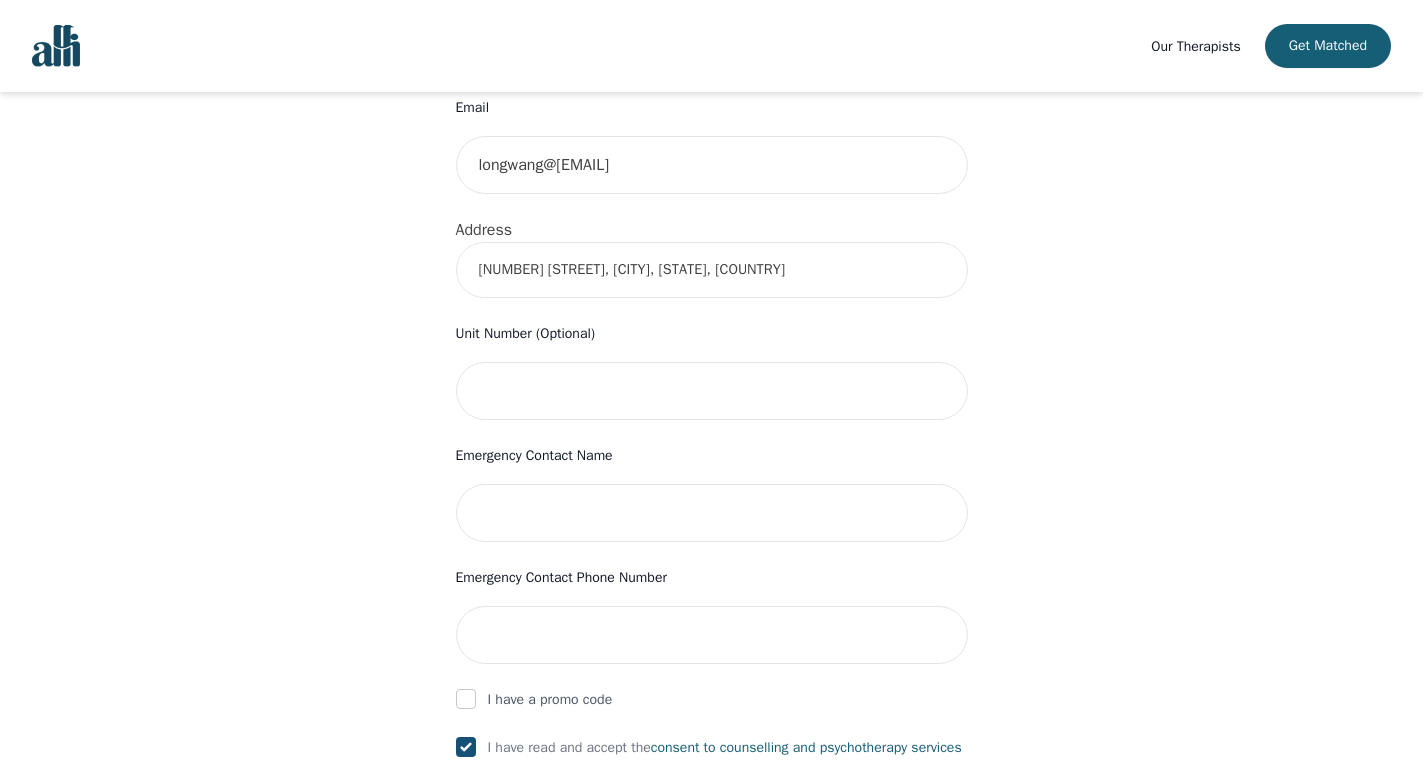 click on "[NUMBER] [STREET], [CITY], [STATE], [COUNTRY]" at bounding box center (712, 270) 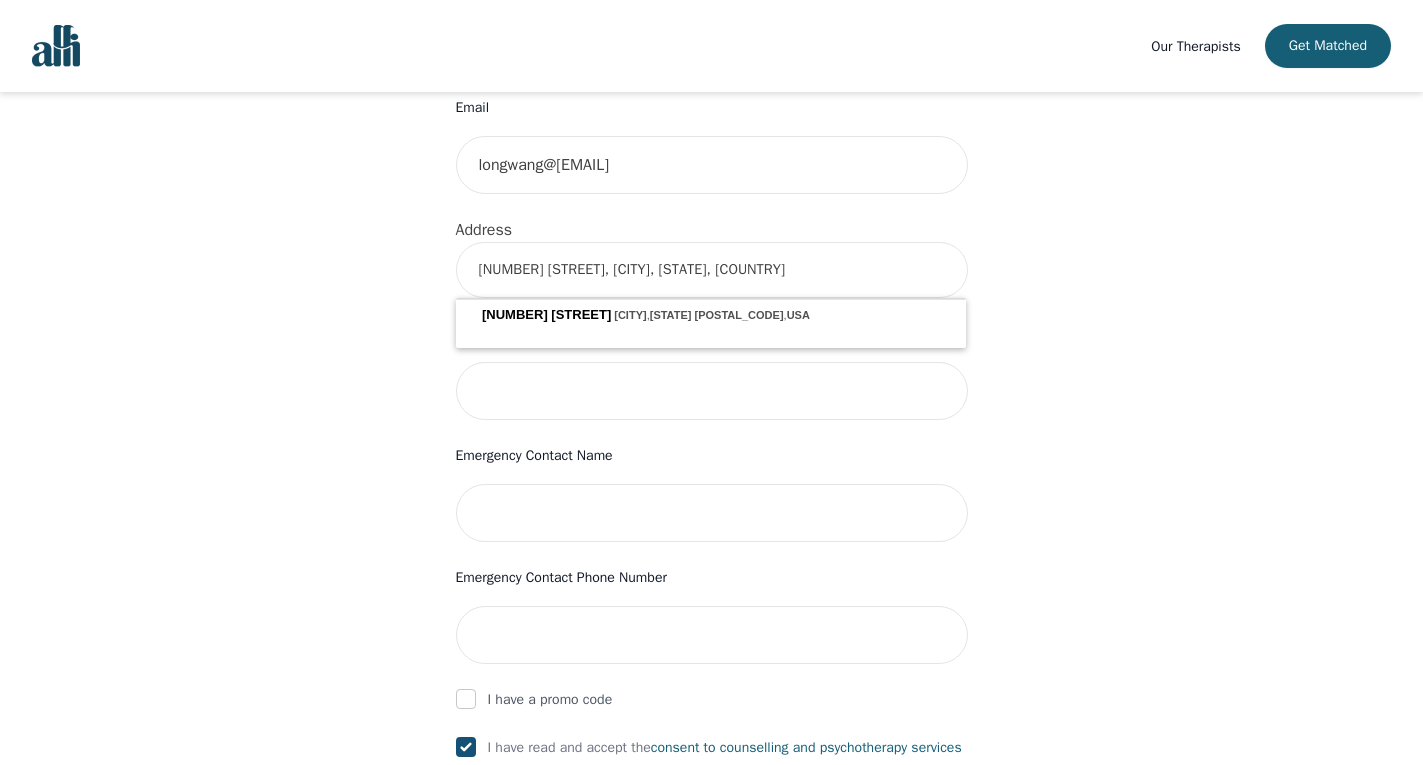 drag, startPoint x: 600, startPoint y: 270, endPoint x: 912, endPoint y: 275, distance: 312.04007 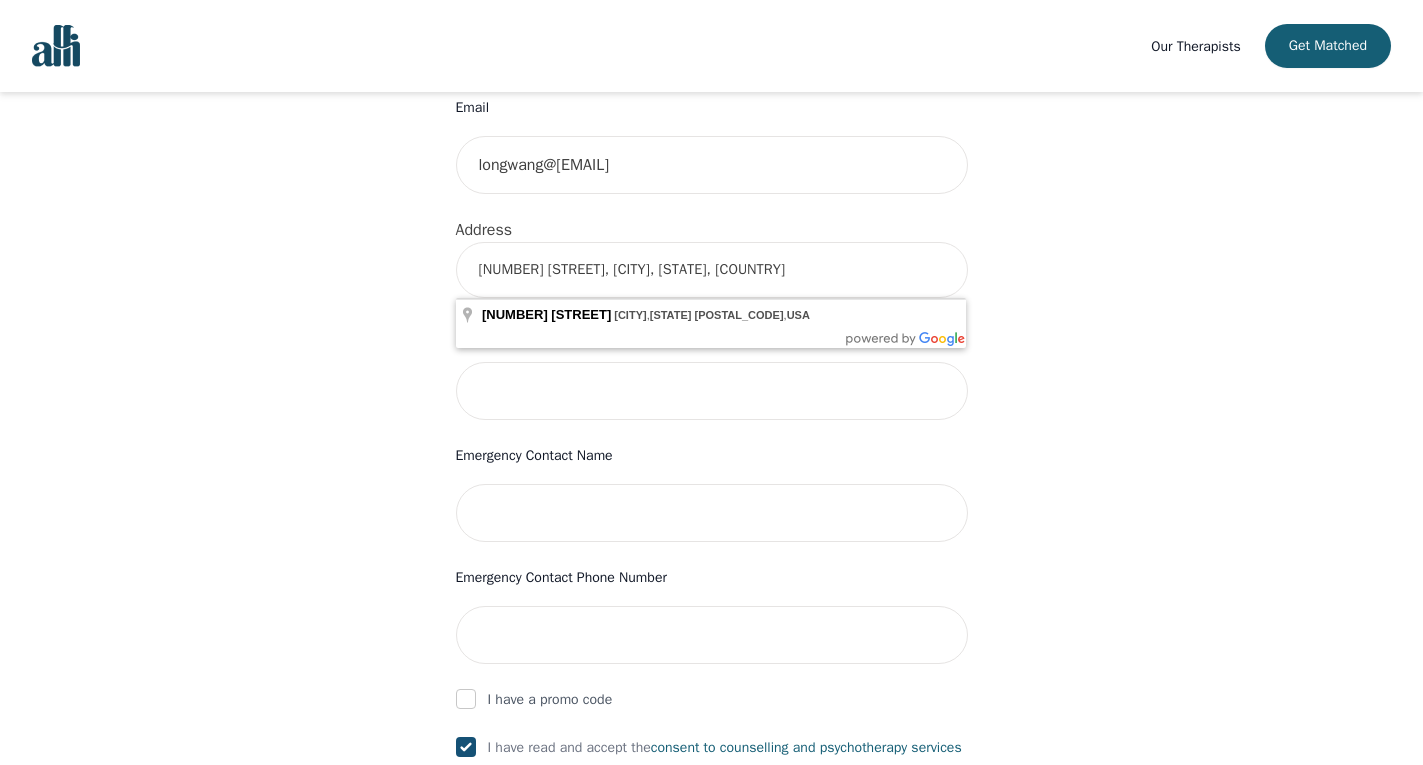 click on "[NUMBER] [STREET], [CITY], [STATE], [COUNTRY]" at bounding box center [712, 270] 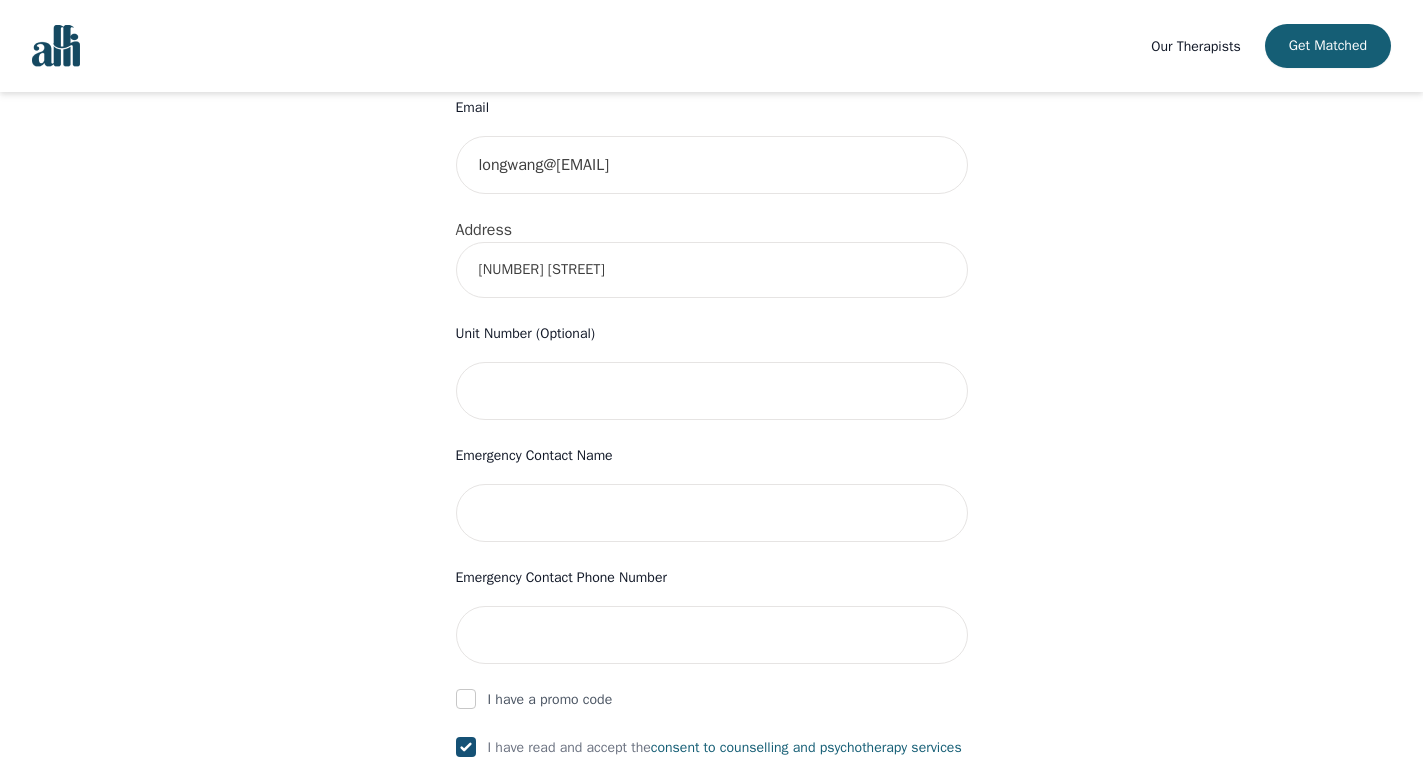 click on "Your therapy journey is about to begin! Your initial assessment session with [PERSON] will be on [DATE] @ 3:00 PM for 50 minutes , free of charge. Your follow-up sessions will be at your selected rate of $45. To confirm your session, please complete the following: First Name [FIRST] Last Name [LAST] Phone Number Only input the 10 digits, no spaces or dashes e.g. 1234567890 [PHONE] Email [EMAIL] Address [NUMBER] [STREET], [CITY], [STATE] [ZIP] Unit Number (Optional) Emergency Contact Name Emergency Contact Name Emergency Contact Phone Number [PHONE] I have a promo code I have read and accept the consent to counselling and psychotherapy services I have read and accept Alli's Terms of Services I understand that I will be charged the full session rate if I cancel within 24 hours of my scheduled appointment or if I miss it all together. (*Note: This does not apply to your very first session with Alli. You may cancel your first session at any time without incurring fees). Info Oops - Please select an address from the address dropdown!" at bounding box center [711, 327] 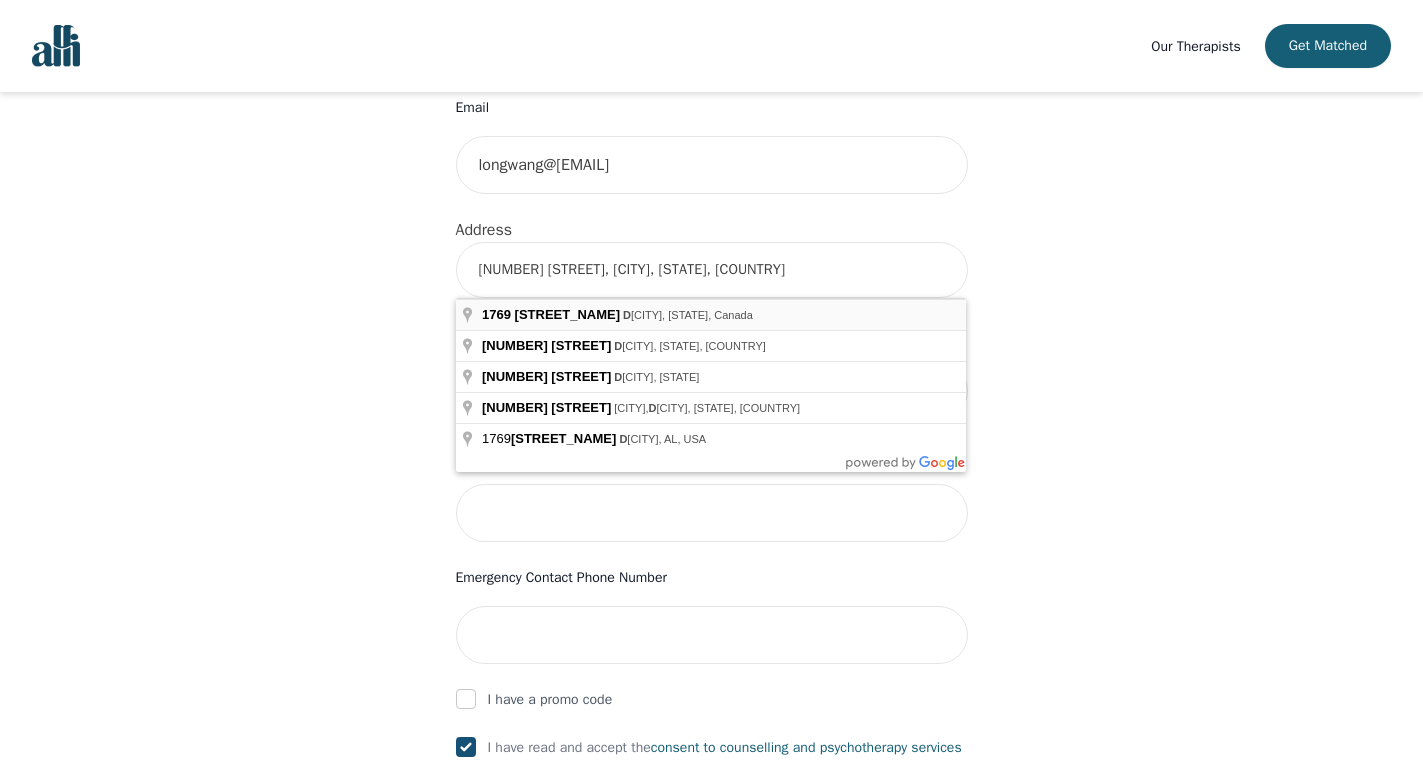 type on "[NUMBER] [STREET], [CITY], [STATE] [ZIP], [COUNTRY]" 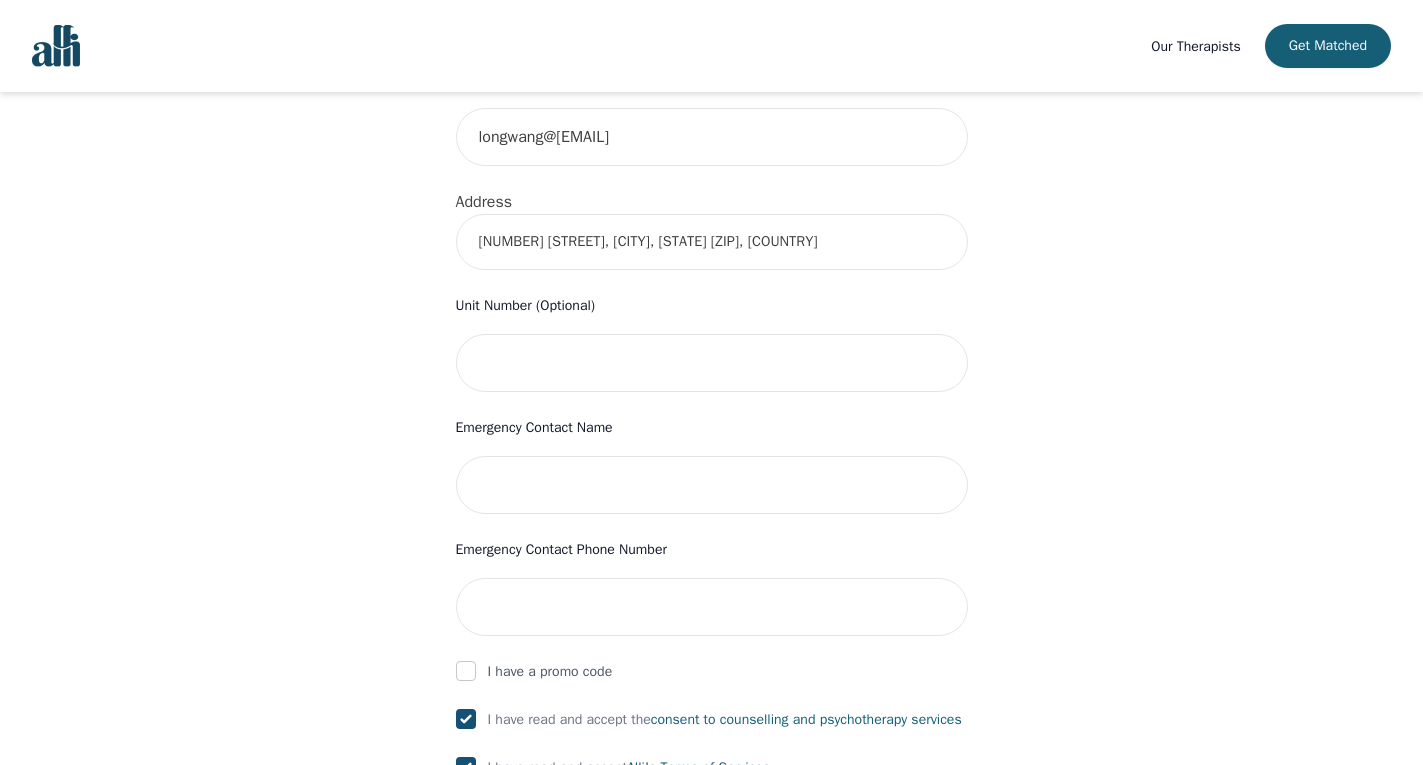scroll, scrollTop: 1112, scrollLeft: 0, axis: vertical 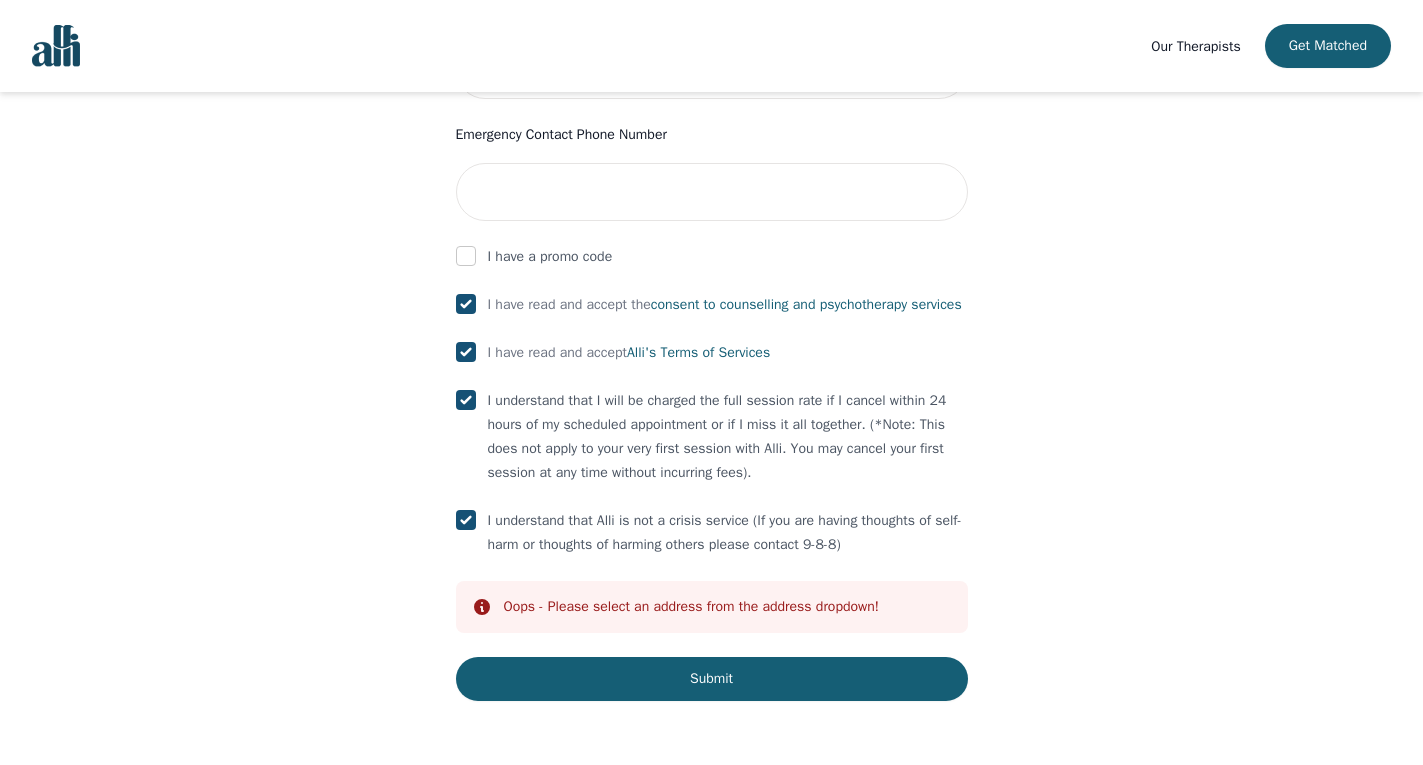 click on "Your therapy journey is about to begin! Your initial assessment session with [FIRST] [LAST] will be on 2025-08-05 @ 3:00 PM for 50 minutes , free of charge. Your follow-up sessions will be at your selected rate of $45. To confirm your session, please complete the following: First Name [FIRST] Last Name [LAST] Phone Number Only input the 10 digits, no spaces or dashes e.g. 1234567890 [PHONE] Email [EMAIL] Address [NUMBER] [STREET], [CITY], [STATE] [POSTAL_CODE], [COUNTRY] Unit Number (Optional) Emergency Contact Name [LAST] [FIRST] Emergency Contact Phone Number [PHONE] I have a promo code I have read and accept the consent to counselling and psychotherapy services I have read and accept Alli's Terms of Services I understand that I will be charged the full session rate if I cancel within 24 hours of my scheduled appointment or if I miss it all together. (*Note: This does not apply to your very first session with Alli. You may cancel your first session at any time without incurring fees). Info Oops - Submit" at bounding box center (711, -116) 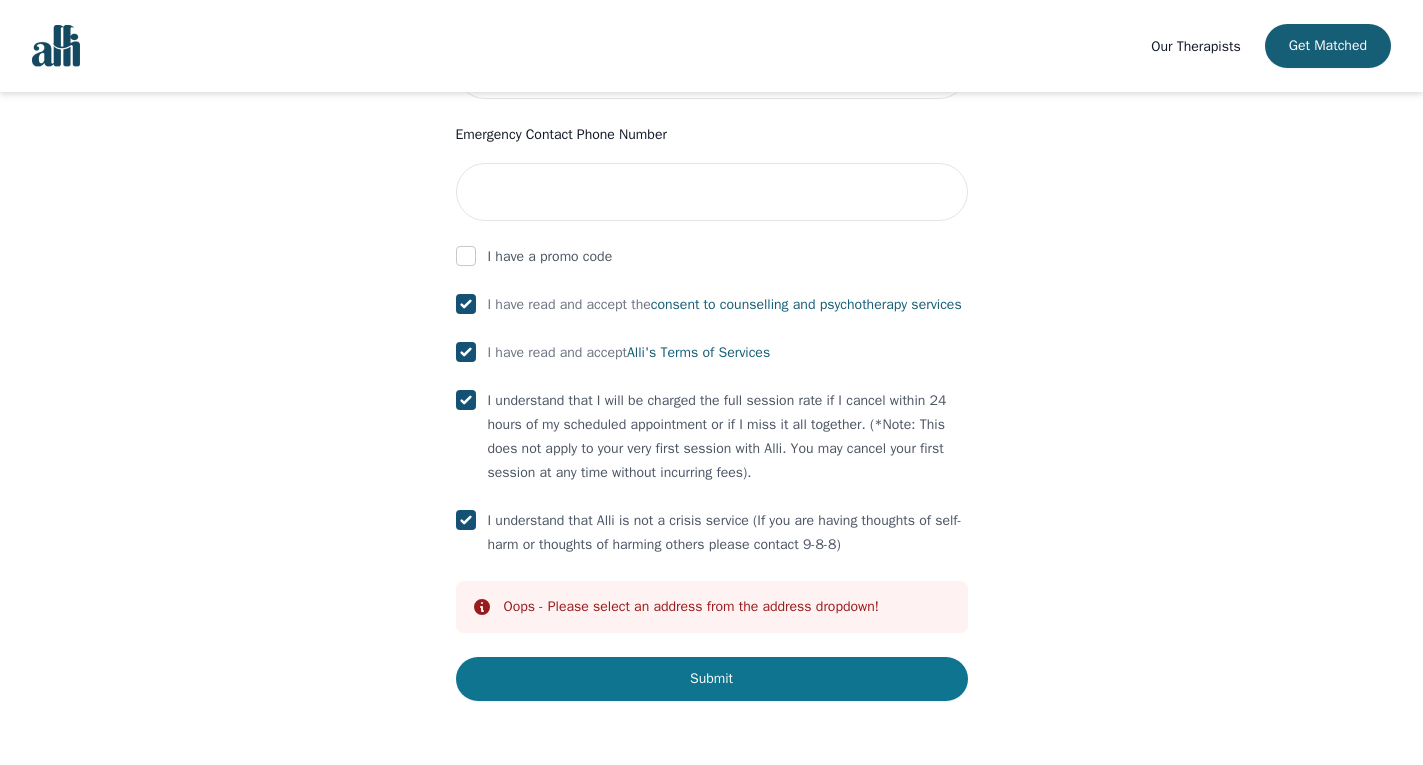 click on "Submit" at bounding box center [712, 679] 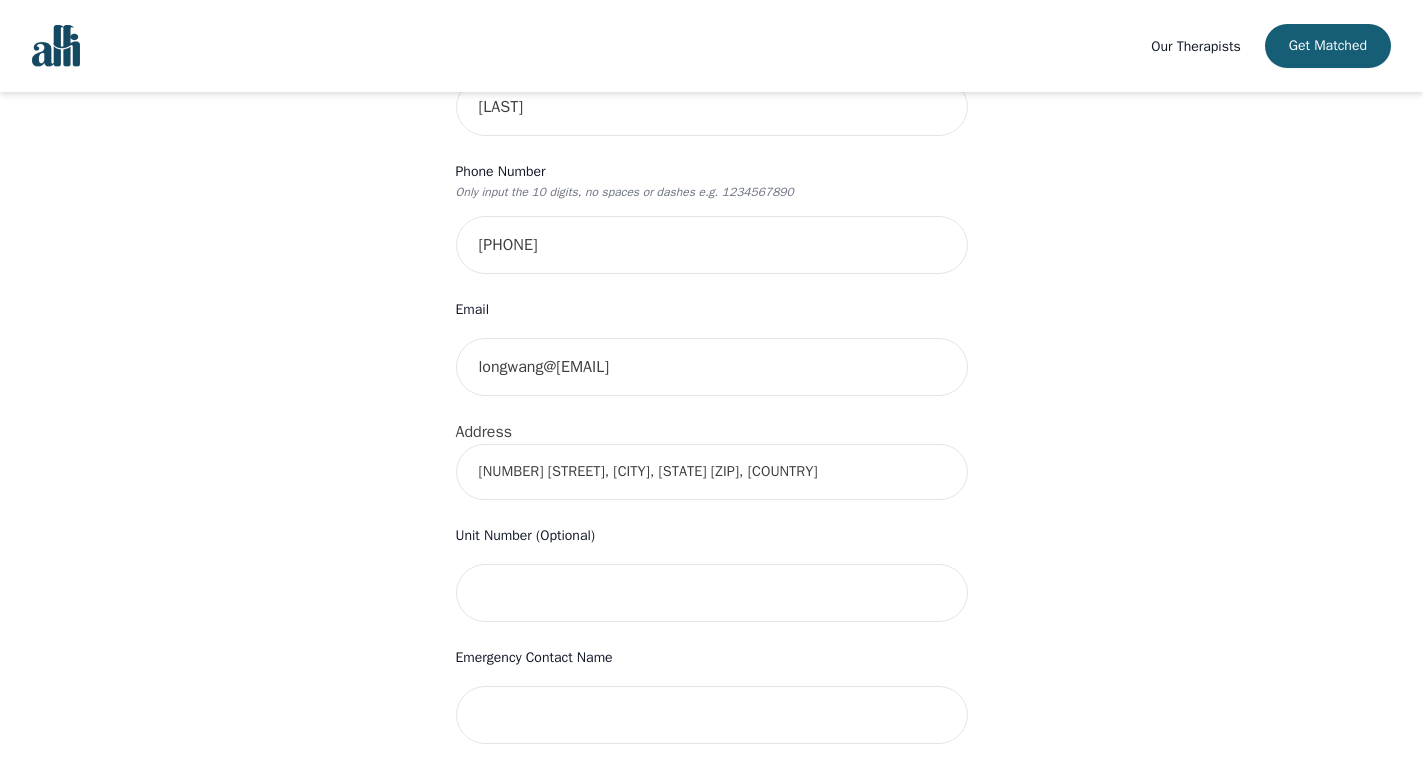 scroll, scrollTop: 246, scrollLeft: 0, axis: vertical 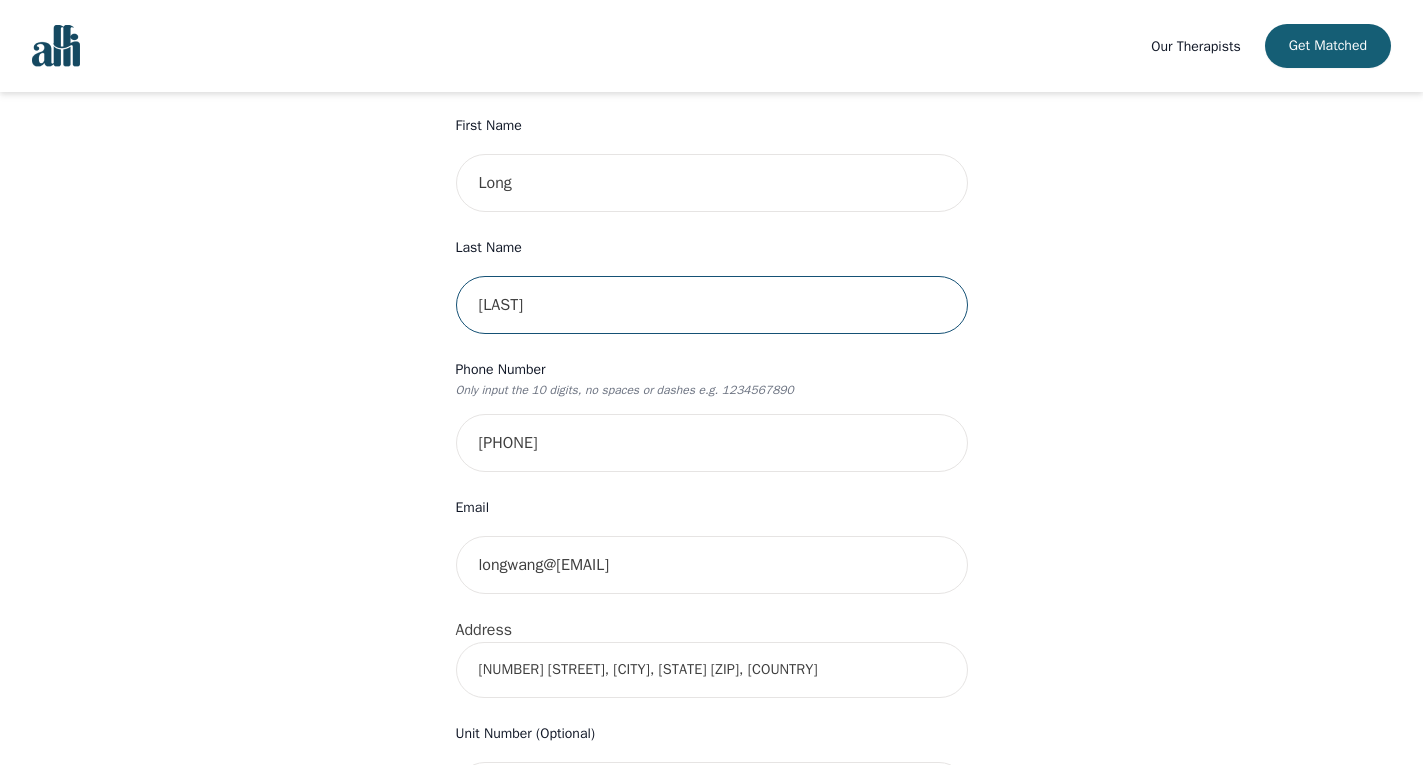click on "[LAST]" at bounding box center (712, 305) 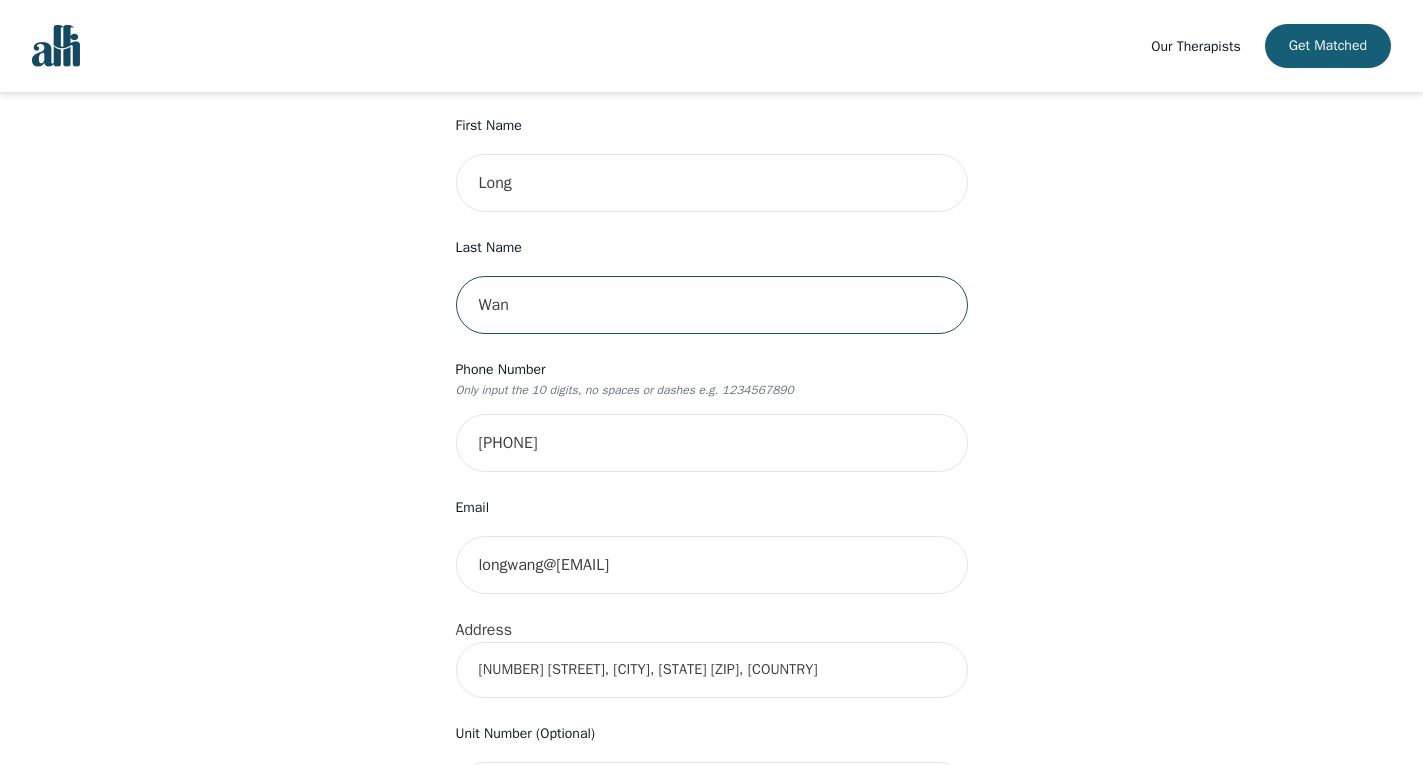 type on "[LAST]" 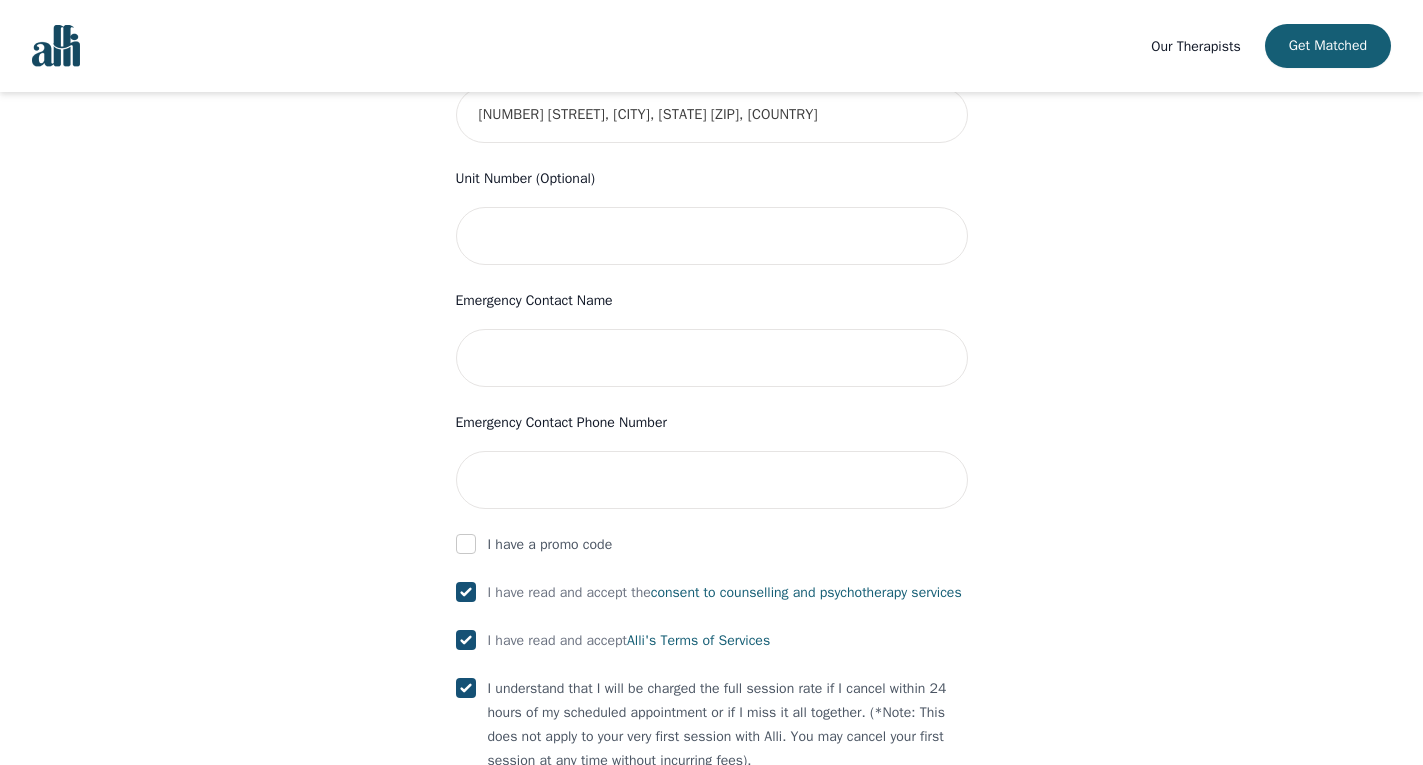 scroll, scrollTop: 779, scrollLeft: 0, axis: vertical 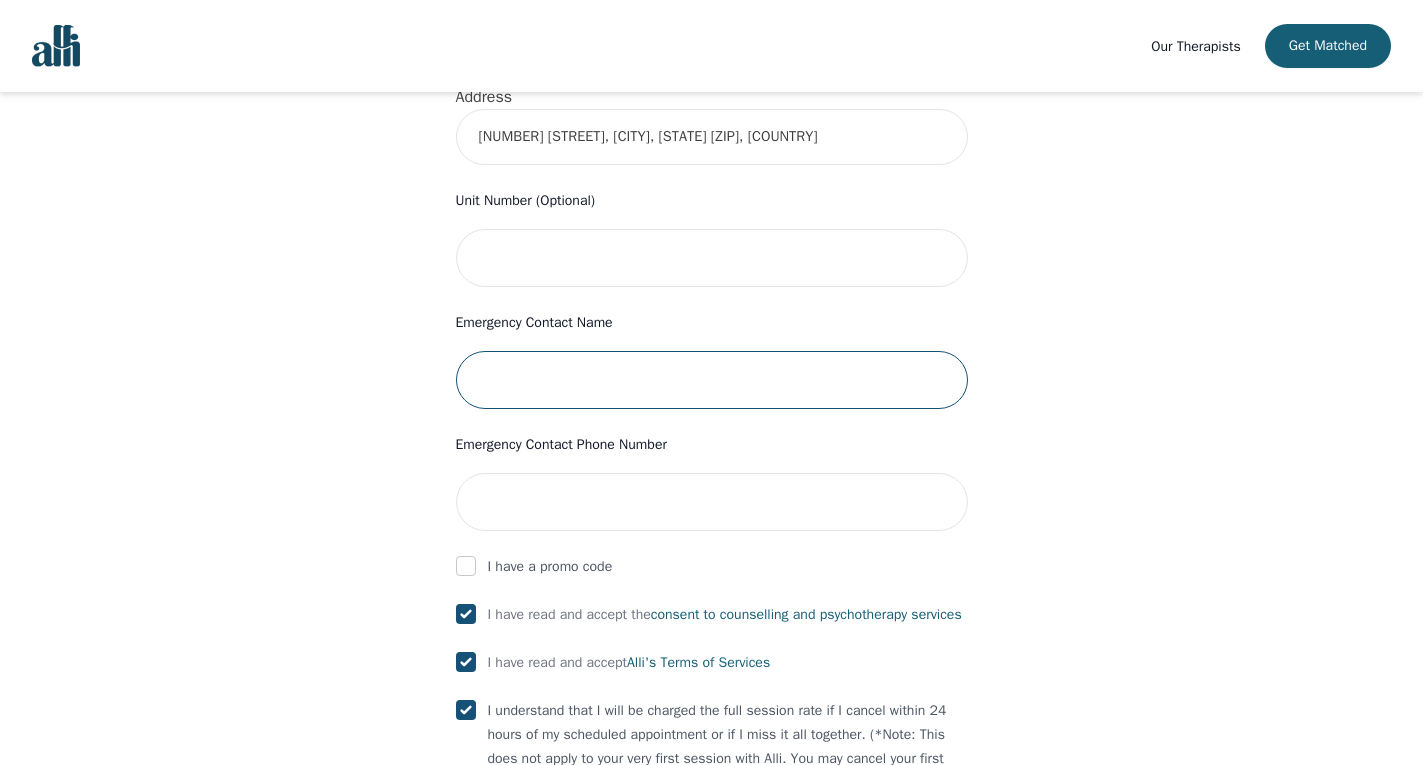 click at bounding box center (712, 380) 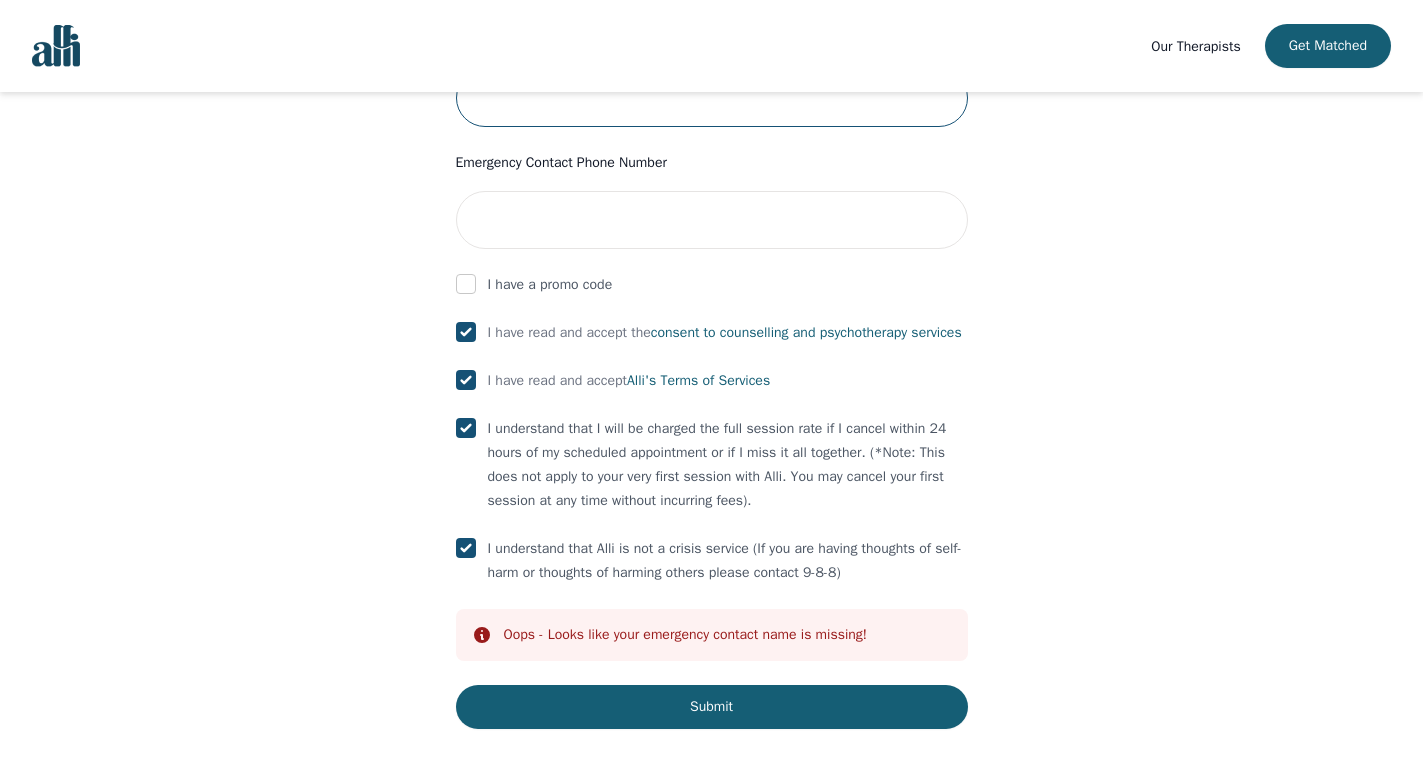 scroll, scrollTop: 912, scrollLeft: 0, axis: vertical 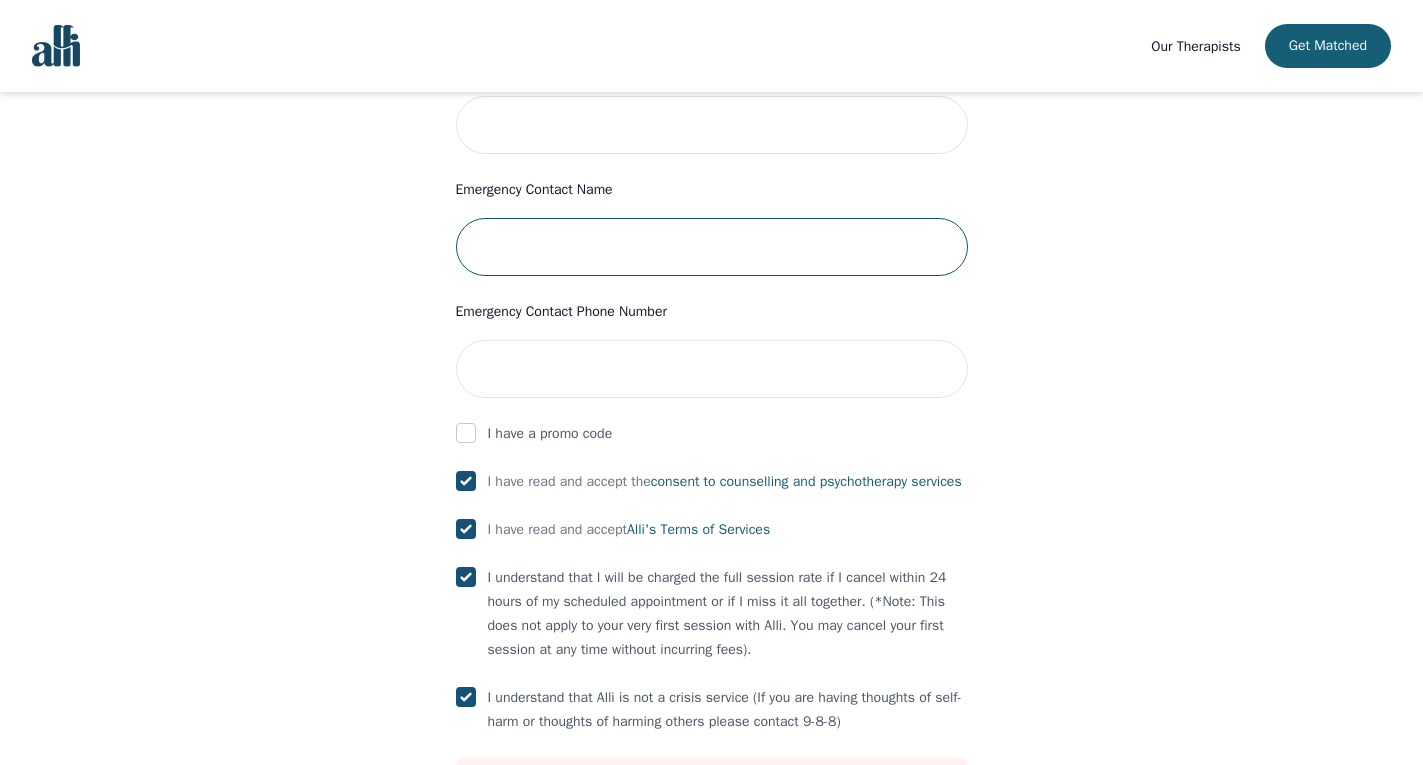click at bounding box center [712, 247] 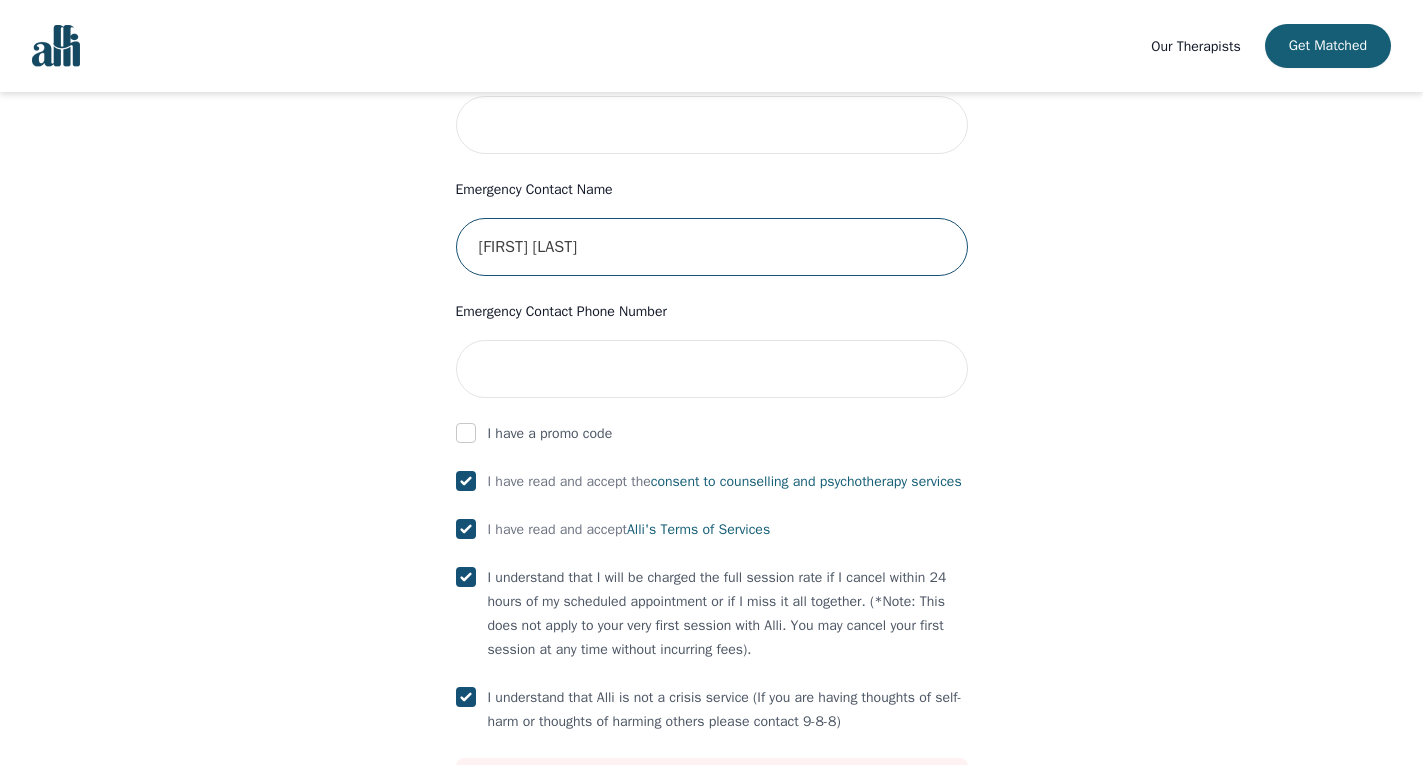 type on "[FIRST] [LAST]" 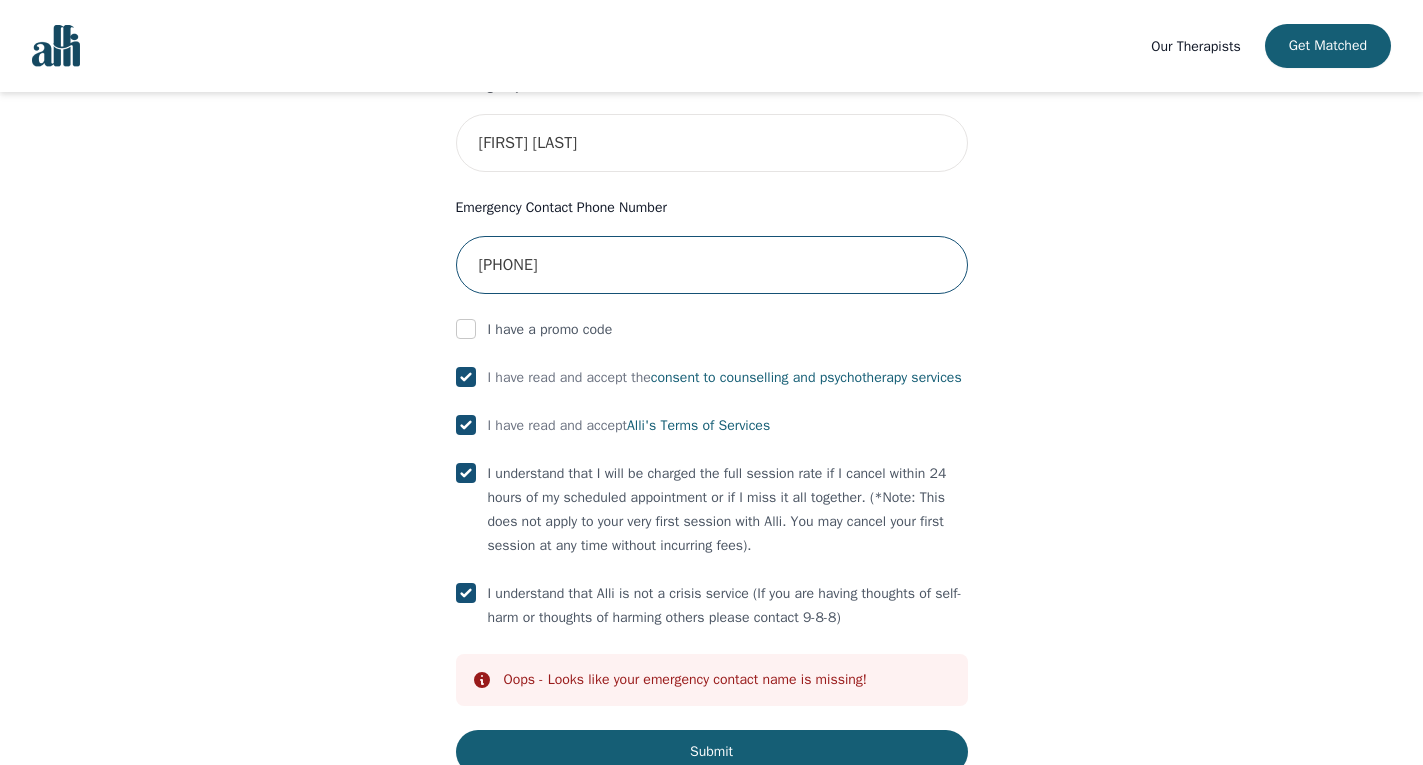 scroll, scrollTop: 1112, scrollLeft: 0, axis: vertical 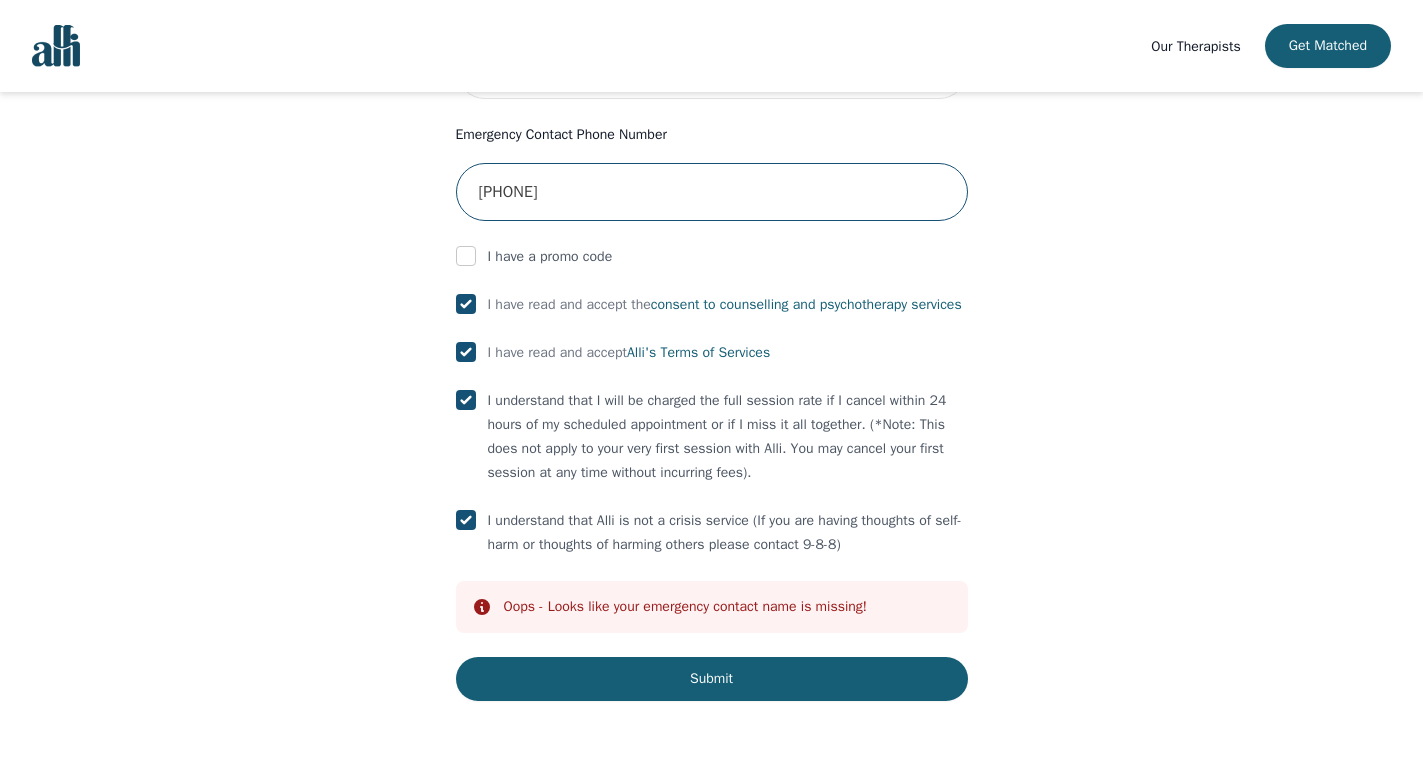 type on "[PHONE]" 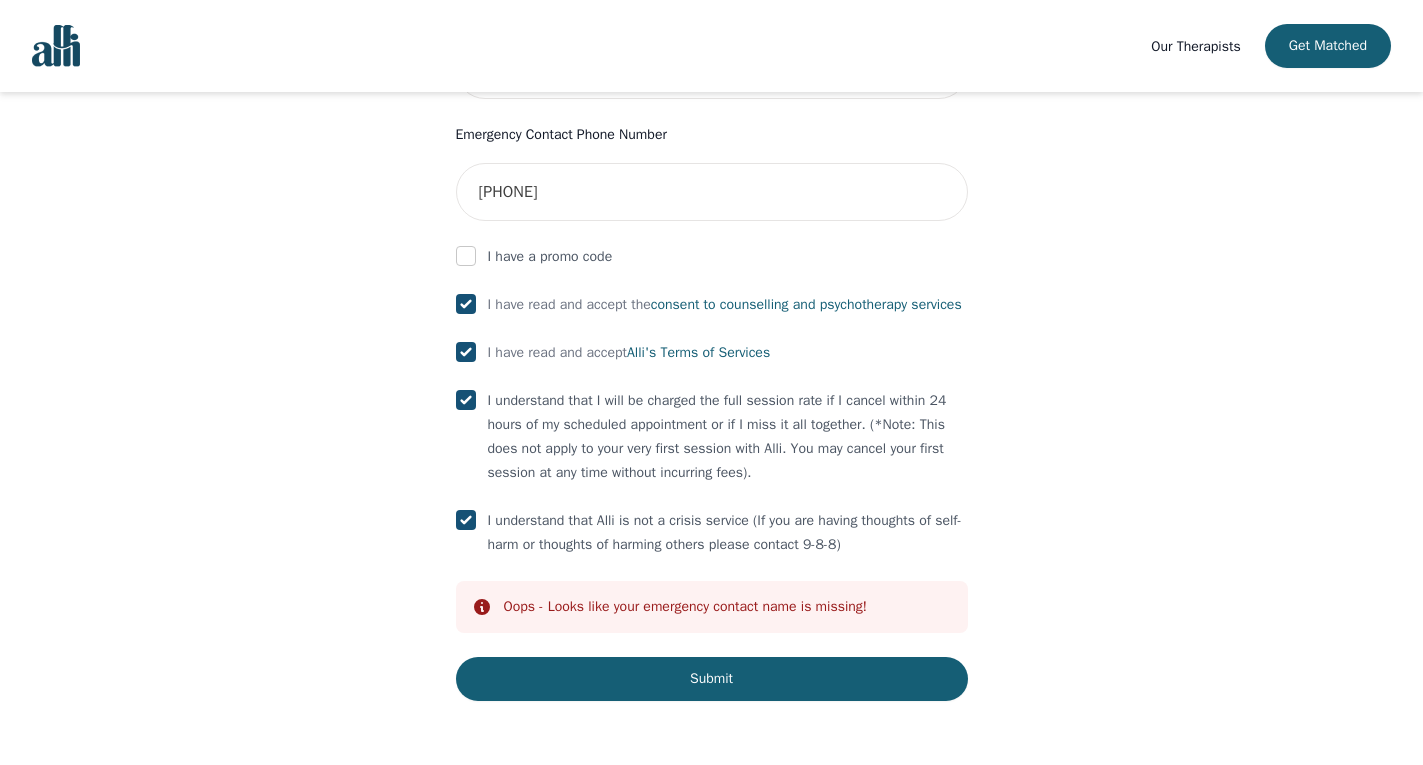 click on "First Name Long Last Name Wang Phone Number Only input the 10 digits, no spaces or dashes e.g. 1234567890 [PHONE] Email [EMAIL] Address [NUMBER] [STREET], [CITY], [STATE] [POSTAL_CODE], Canada Unit Number (Optional) Emergency Contact Name [FIRST] [LAST] Emergency Contact Phone Number [PHONE] I have a promo code I have read and accept the consent to counselling and psychotherapy services I have read and accept Alli's Terms of Services I understand that I will be charged the full session rate if I cancel within 24 hours of my scheduled appointment or if I miss it all together. (*Note: This does not apply to your very first session with Alli. You may cancel your first session at any time without incurring fees). I understand that Alli is not a crisis service (If you are having thoughts of self-harm or thoughts of harming others please contact 9-8-8) Info Oops - Looks like your emergency contact name is missing! Submit" at bounding box center [712, -14] 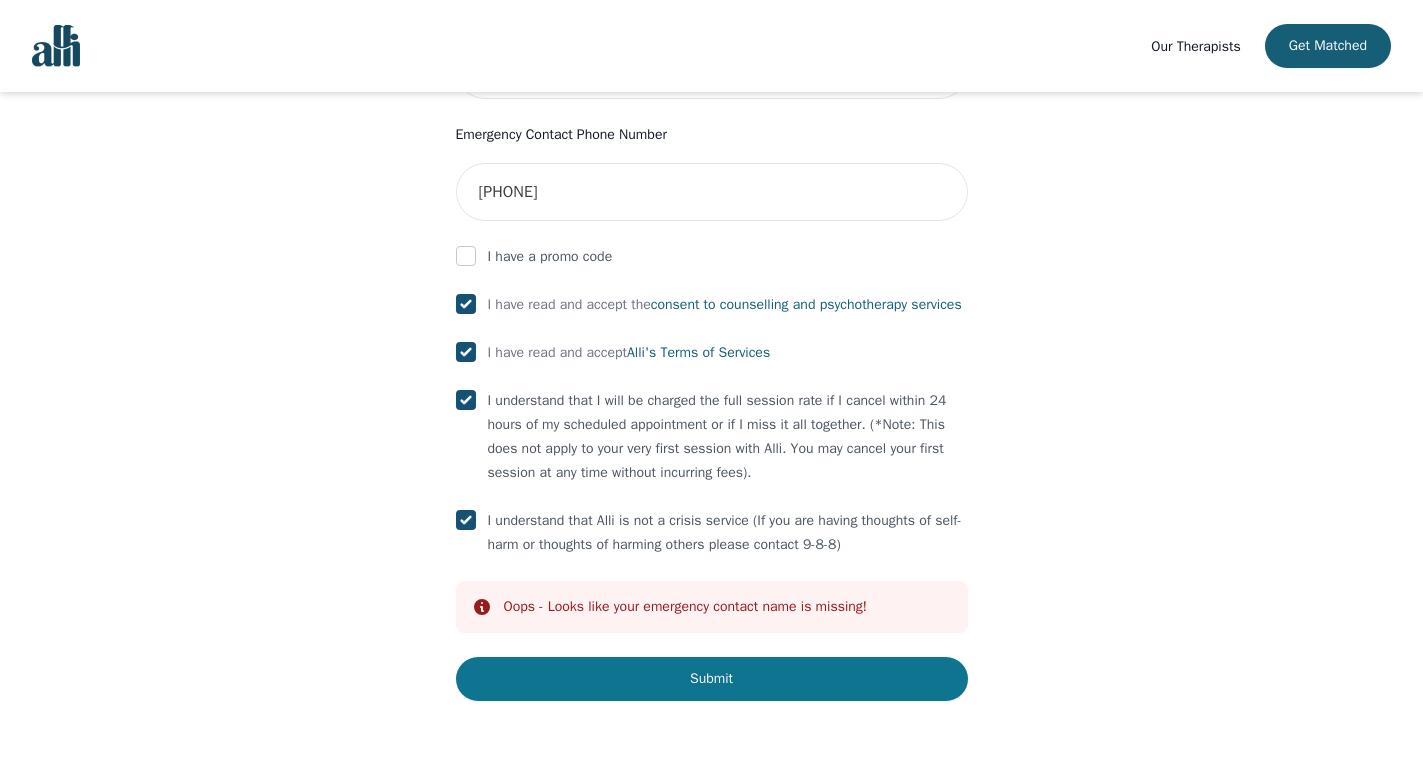 click on "Submit" at bounding box center [712, 679] 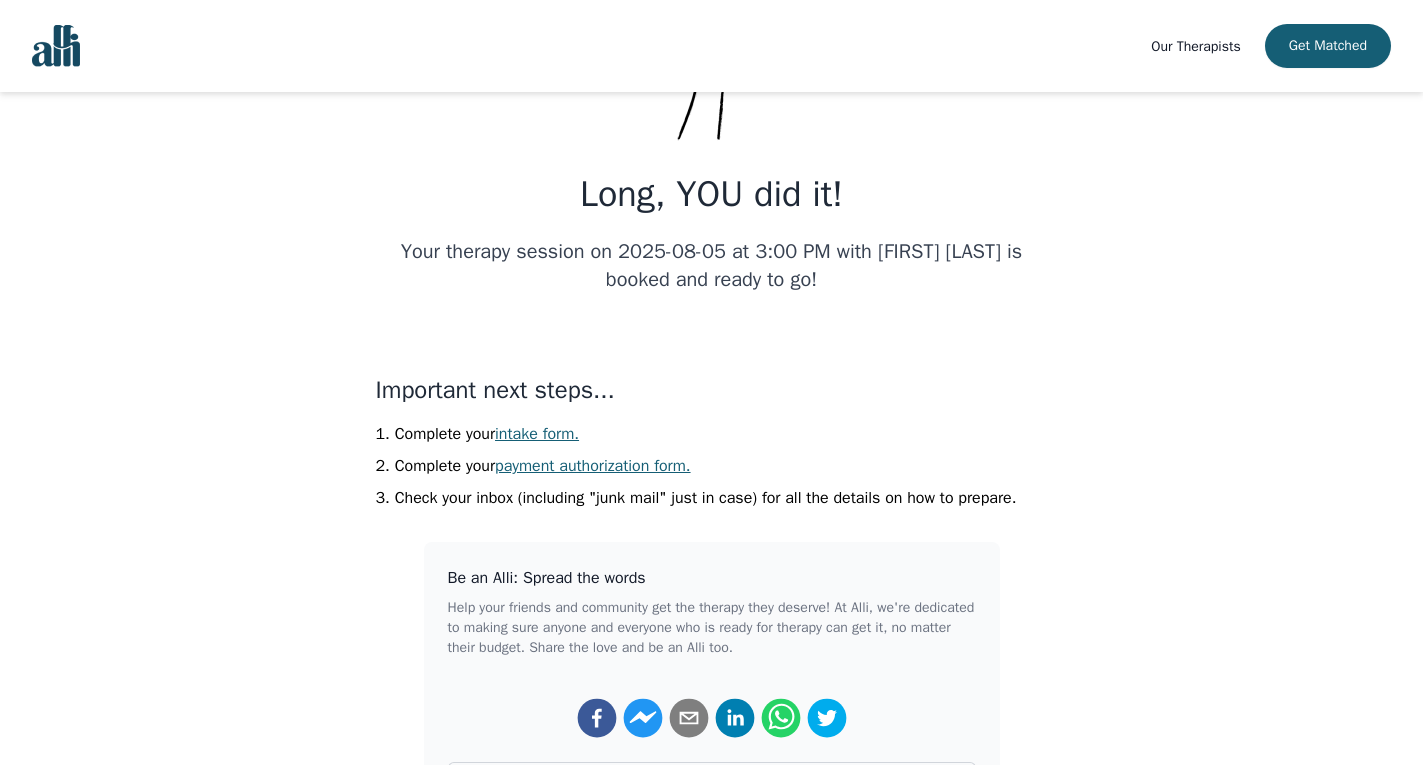 scroll, scrollTop: 266, scrollLeft: 0, axis: vertical 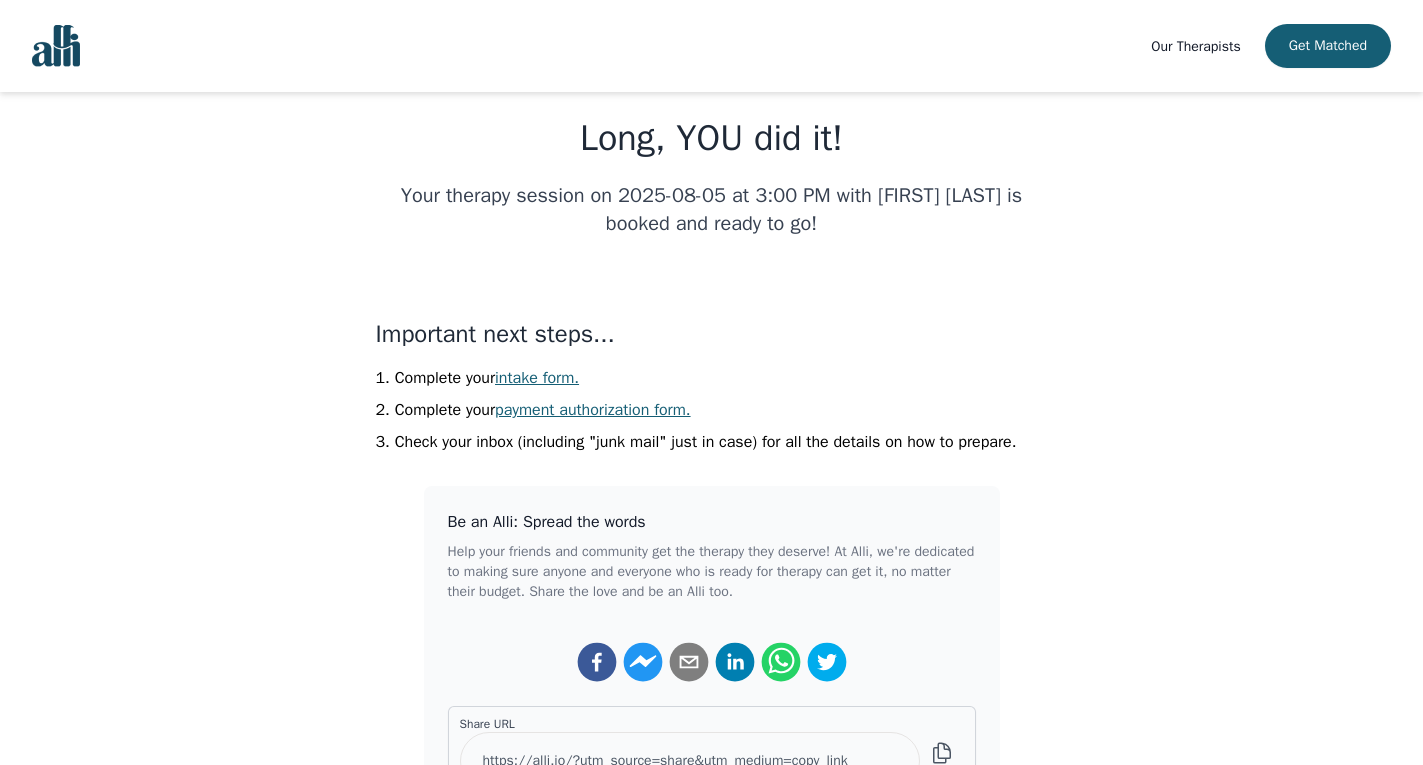 click on "intake form." at bounding box center [537, 378] 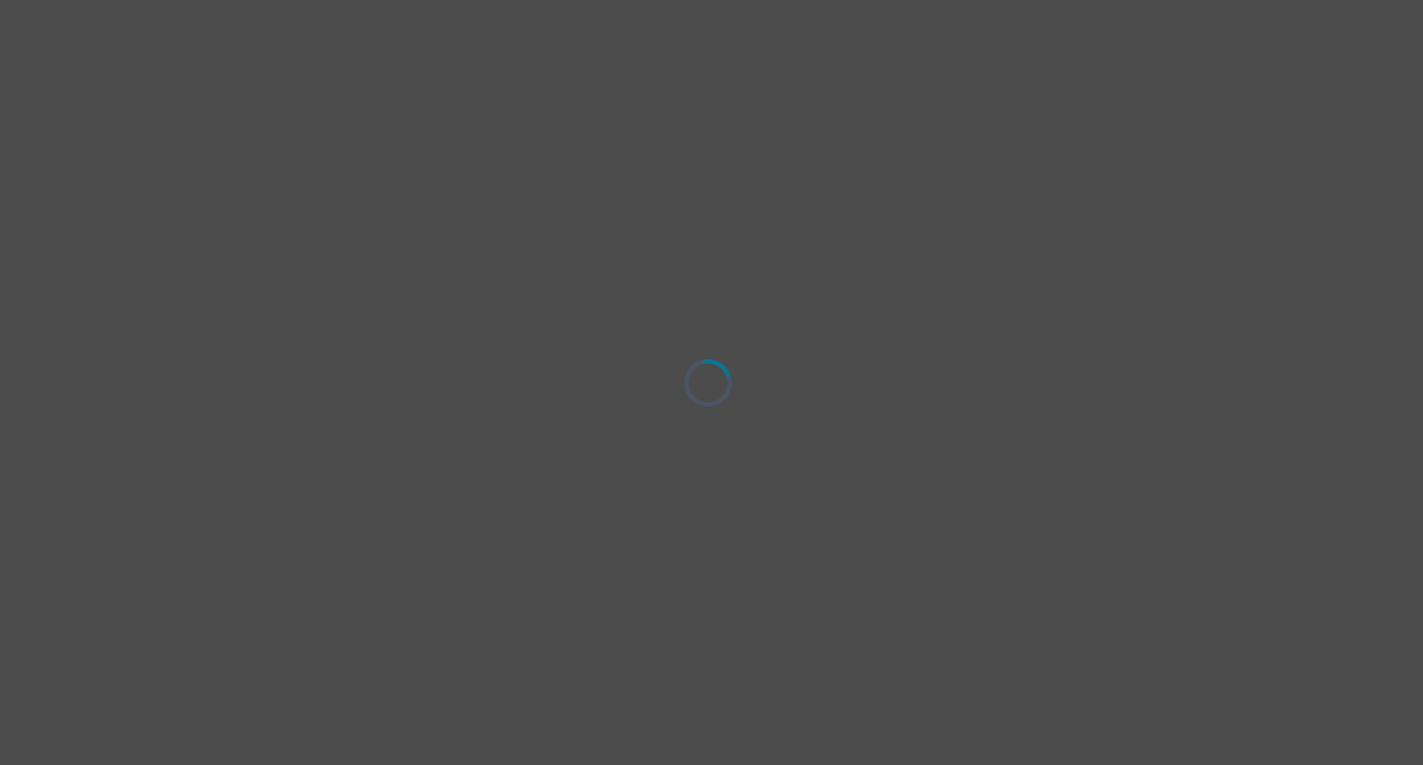 scroll, scrollTop: 0, scrollLeft: 0, axis: both 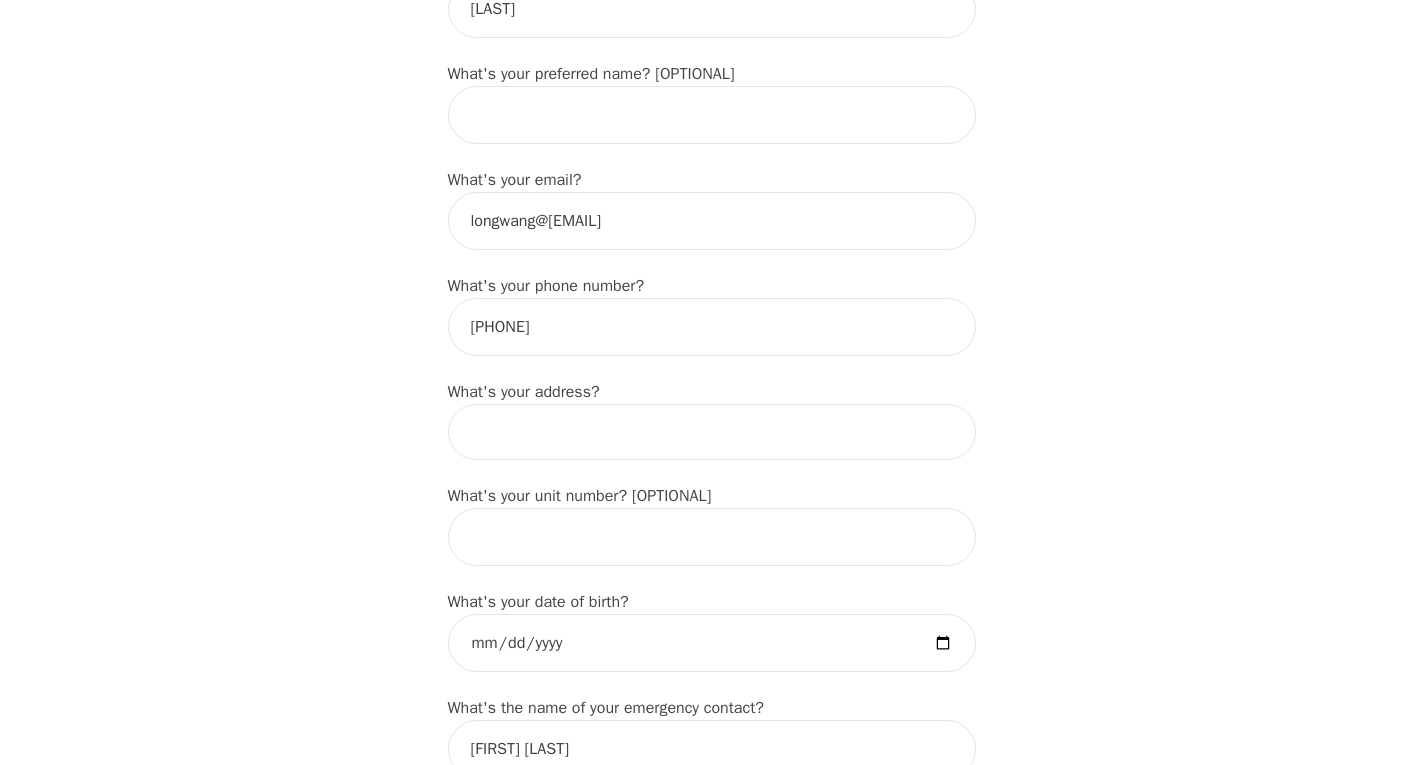 click at bounding box center [712, 432] 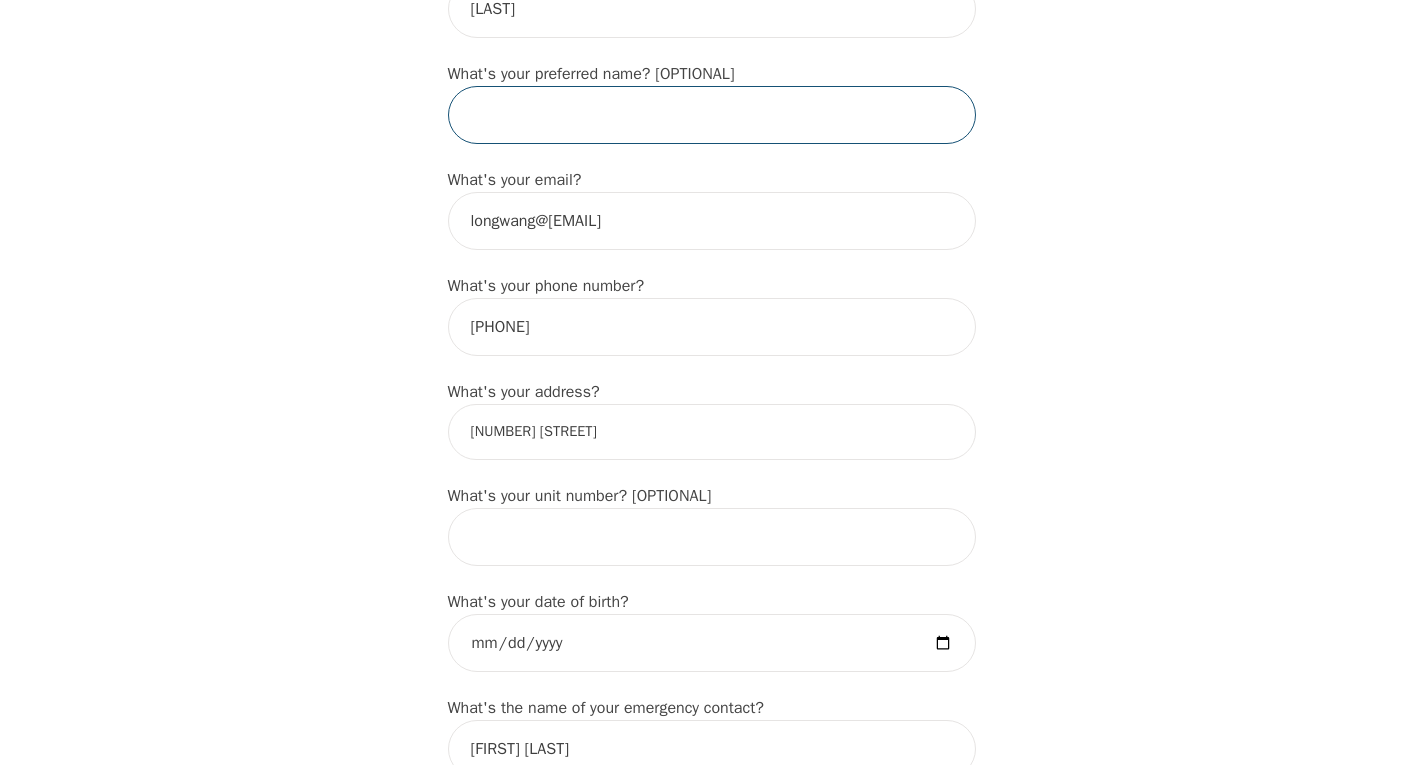type on "Long" 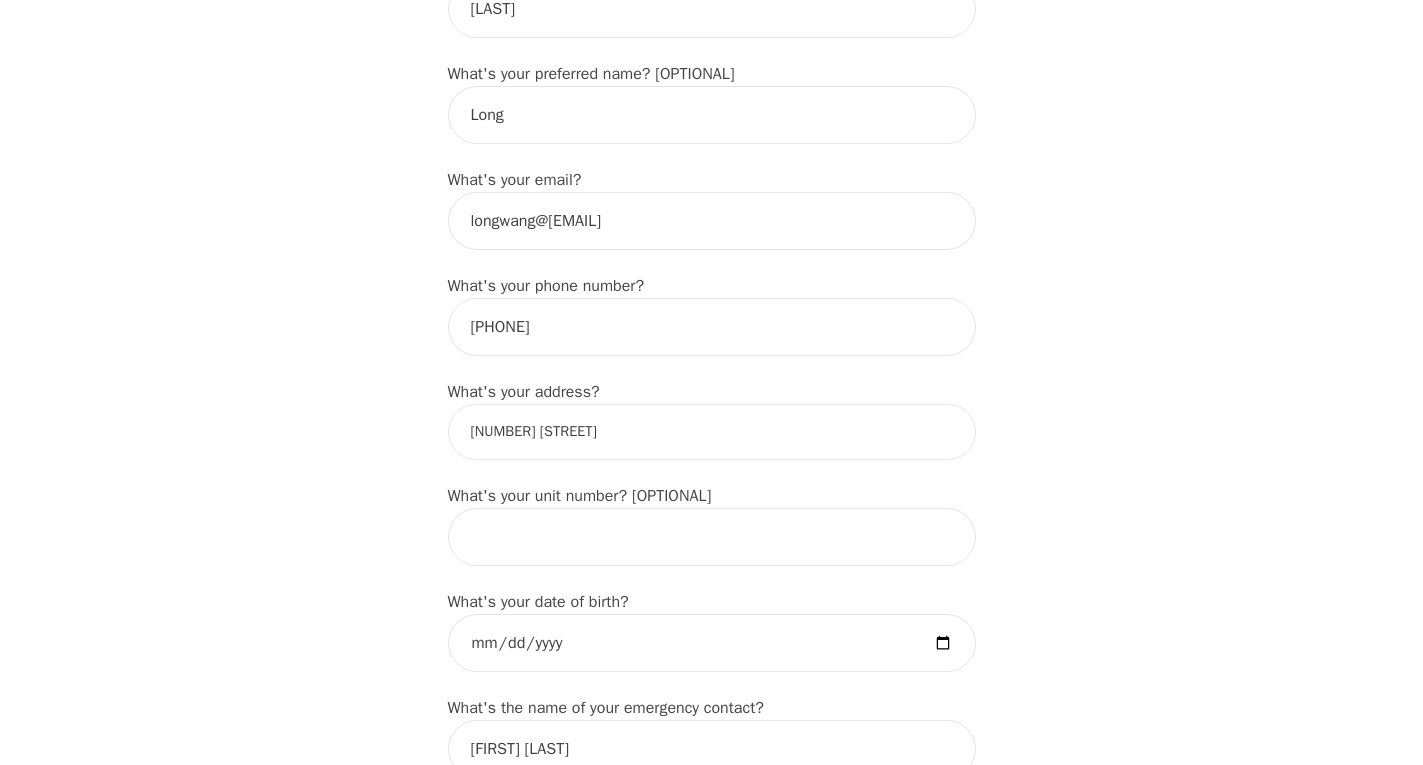 click on "Intake Assessment for Long Wang Part 1 of 2: Tell Us About Yourself Please complete the following information before your initial session. This step is crucial to kickstart your therapeutic journey with your therapist: What's your first name? (This will be the name on your insurance receipt) Long What's your last name? Wang What's your preferred name? [OPTIONAL] Long What's your email? [EMAIL] What's your phone number? [PHONE] What's your address? [NUMBER] [STREET] What's your unit number? [OPTIONAL] What's your date of birth? What's the name of your emergency contact? Shuxi Wang What's the phone number of your emergency contact? [PHONE] What's the full name of your primary care physician? What's the phone number of your primary care physician? Below are optional questions - Please tell us more about yourself: What is your gender? -Select- male female non-binary transgender intersex prefer_not_to_say What are your preferred pronouns? -Select- he/him she/her they/them ze/zir xe/xem" at bounding box center (711, 1031) 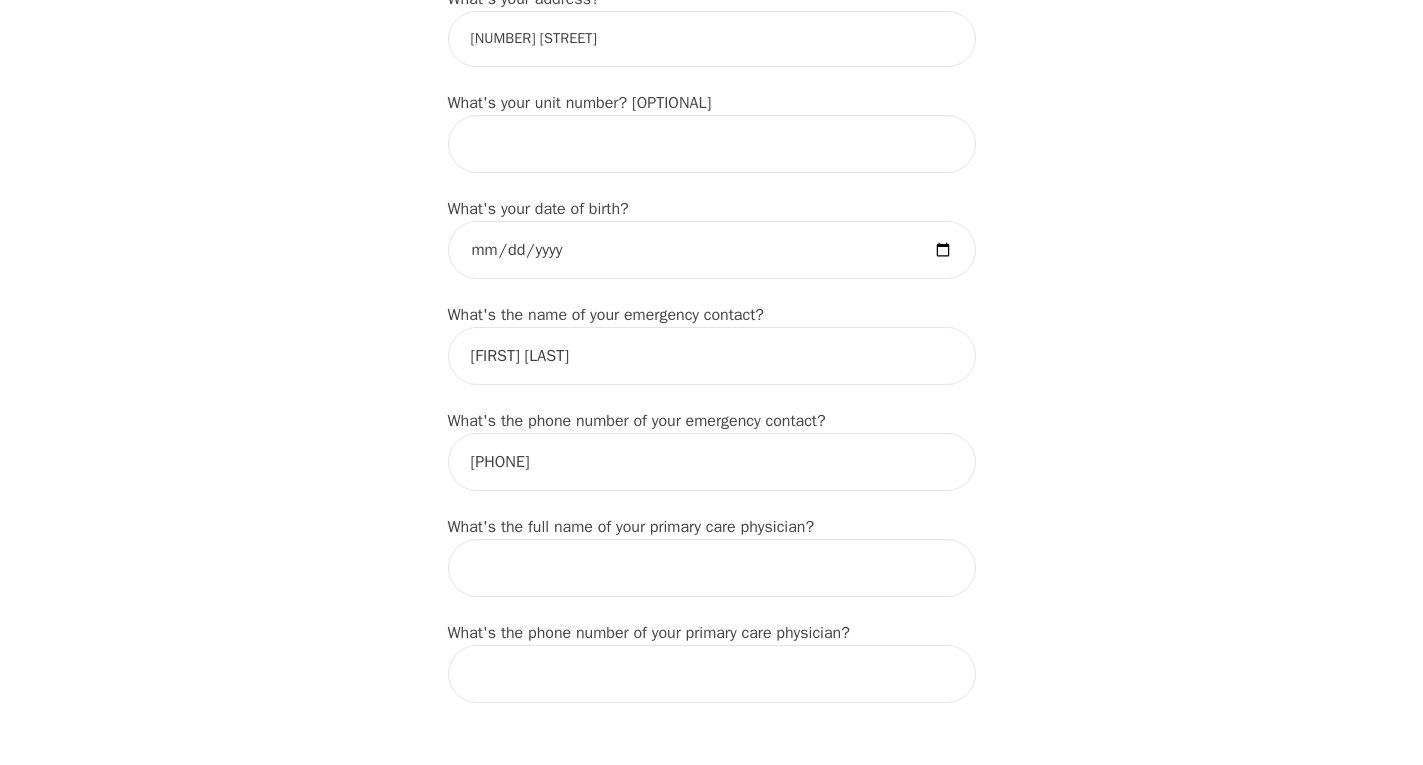 scroll, scrollTop: 866, scrollLeft: 0, axis: vertical 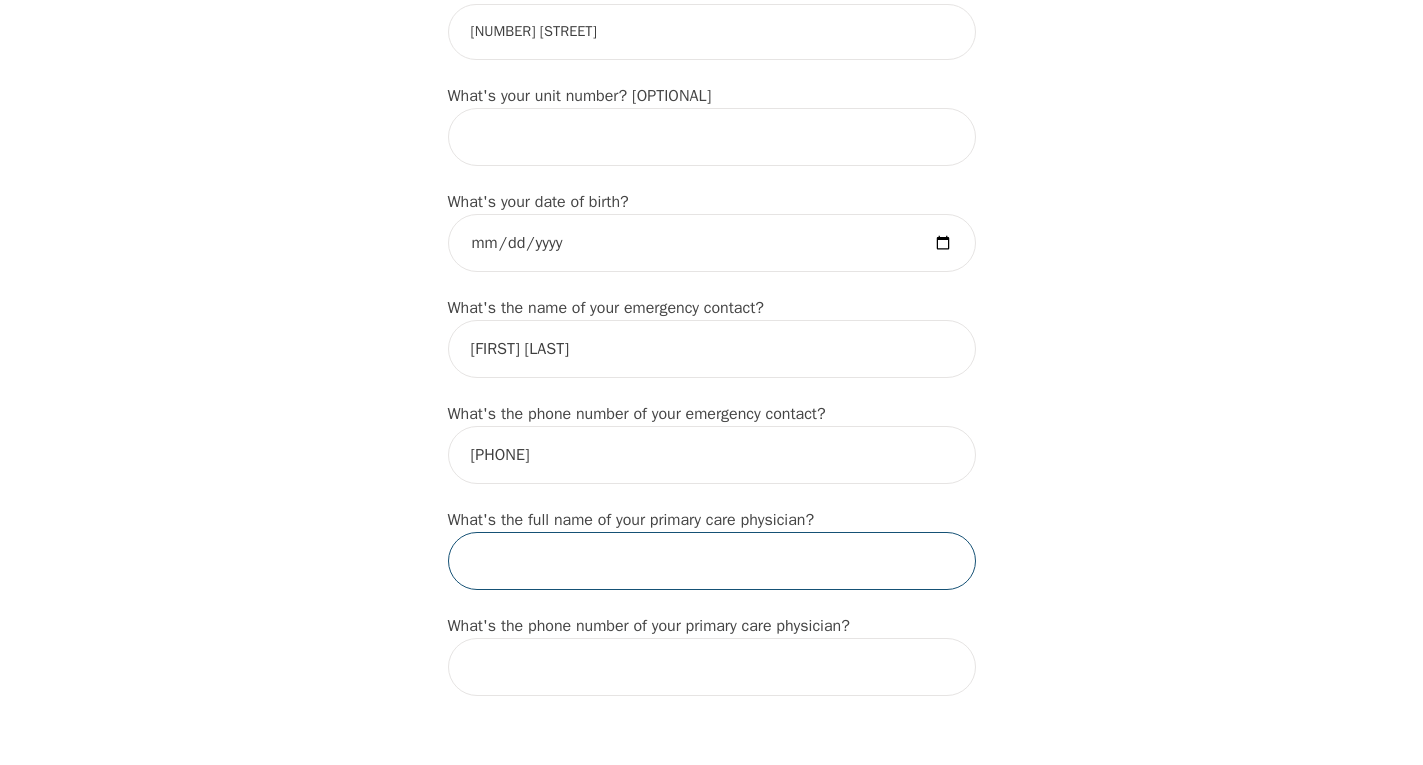 click at bounding box center (712, 561) 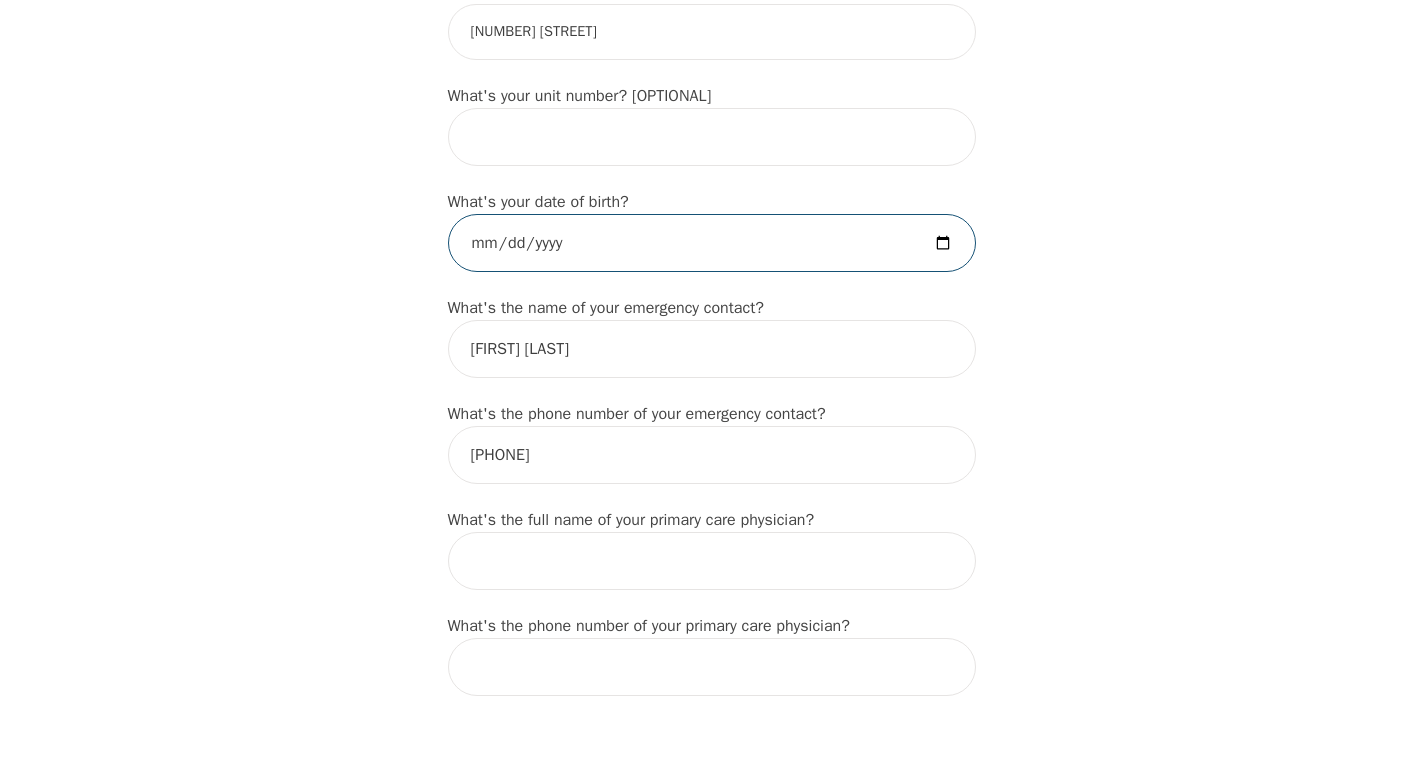 click at bounding box center (712, 243) 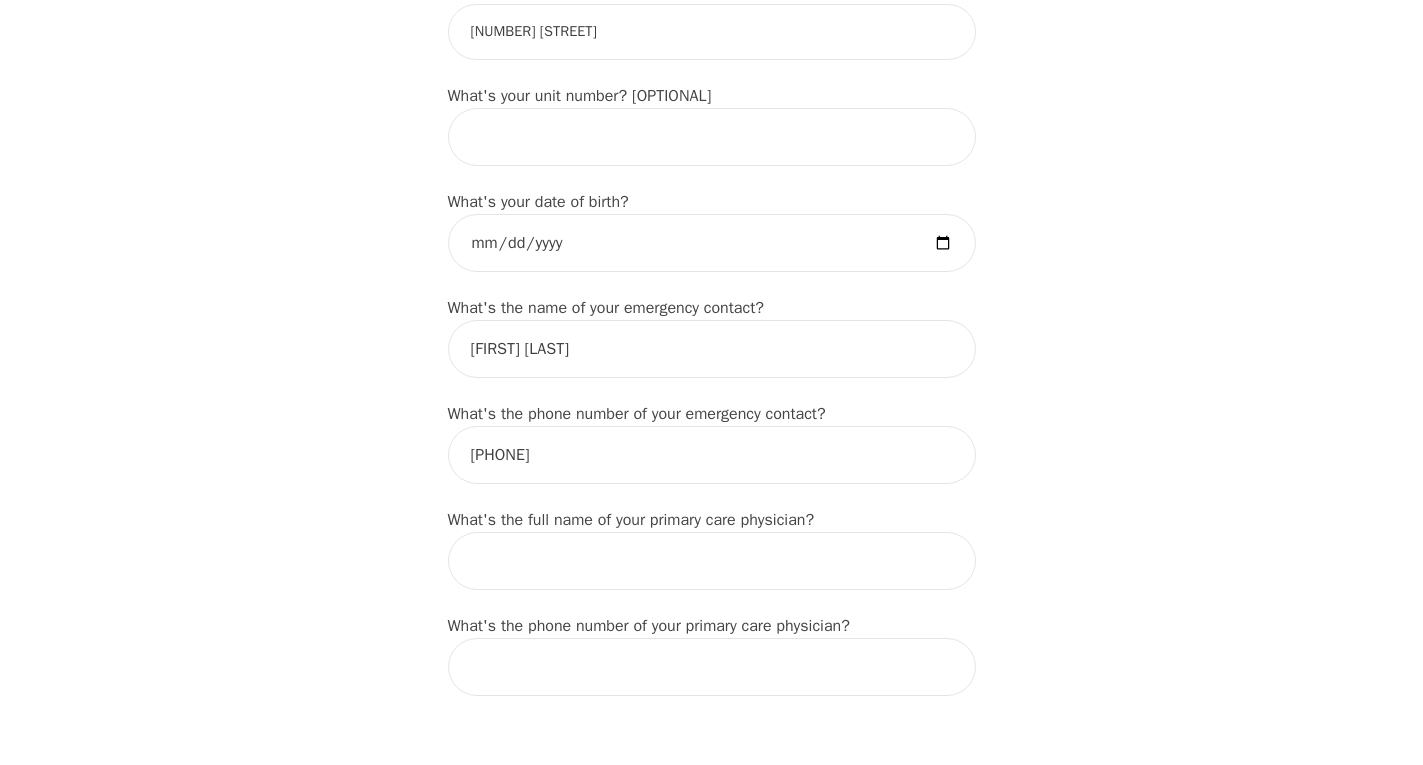 click on "Intake Assessment for [FULL_NAME] Part 1 of 2: Tell Us About Yourself Please complete the following information before your initial session. This step is crucial to kickstart your therapeutic journey with your therapist: What's your first name? (This will be the name on your insurance receipt) [FIRST] What's your last name? [LAST] What's your preferred name? [OPTIONAL] [FIRST] What's your email? [EMAIL] What's your phone number? [PHONE] What's your address? [ADDRESS] What's your unit number? [OPTIONAL] What's your date of birth? 1993-02-19 What's the name of your emergency contact? [PERSON] What's the phone number of your emergency contact? [PHONE] What's the full name of your primary care physician? What's the phone number of your primary care physician? Below are optional questions - Please tell us more about yourself: What is your gender? -Select- male female non-binary transgender intersex prefer_not_to_say What are your preferred pronouns? -Select- he/him she/her they/them" at bounding box center [711, 631] 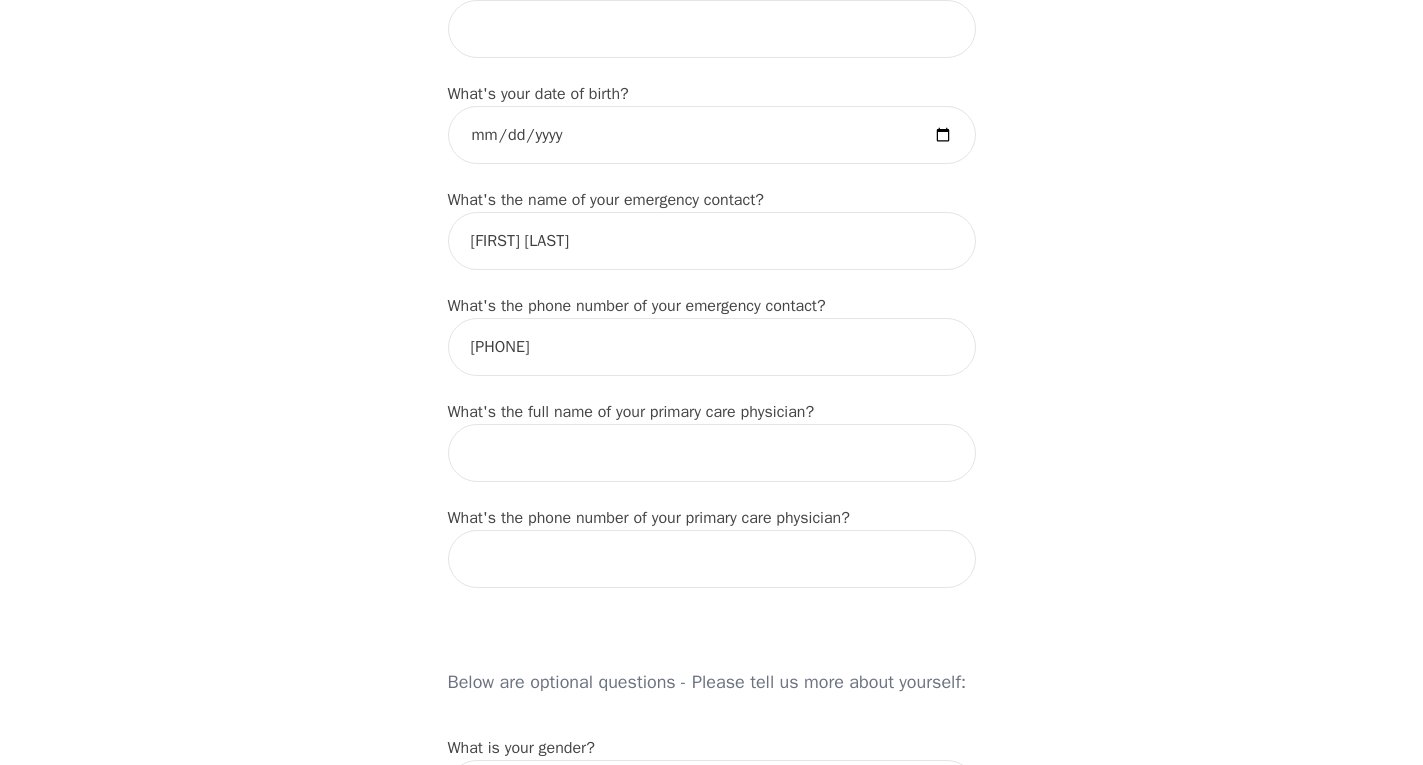scroll, scrollTop: 1066, scrollLeft: 0, axis: vertical 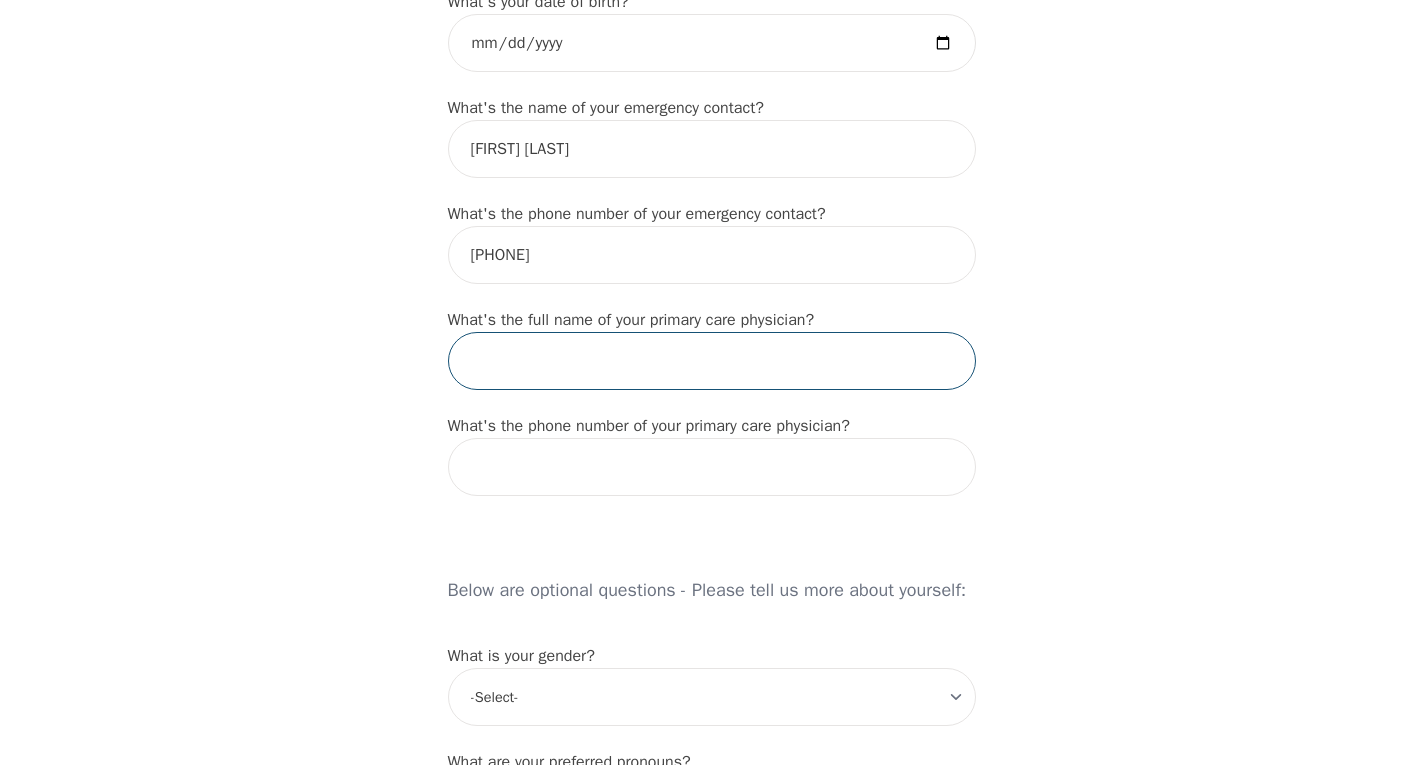 click at bounding box center (712, 361) 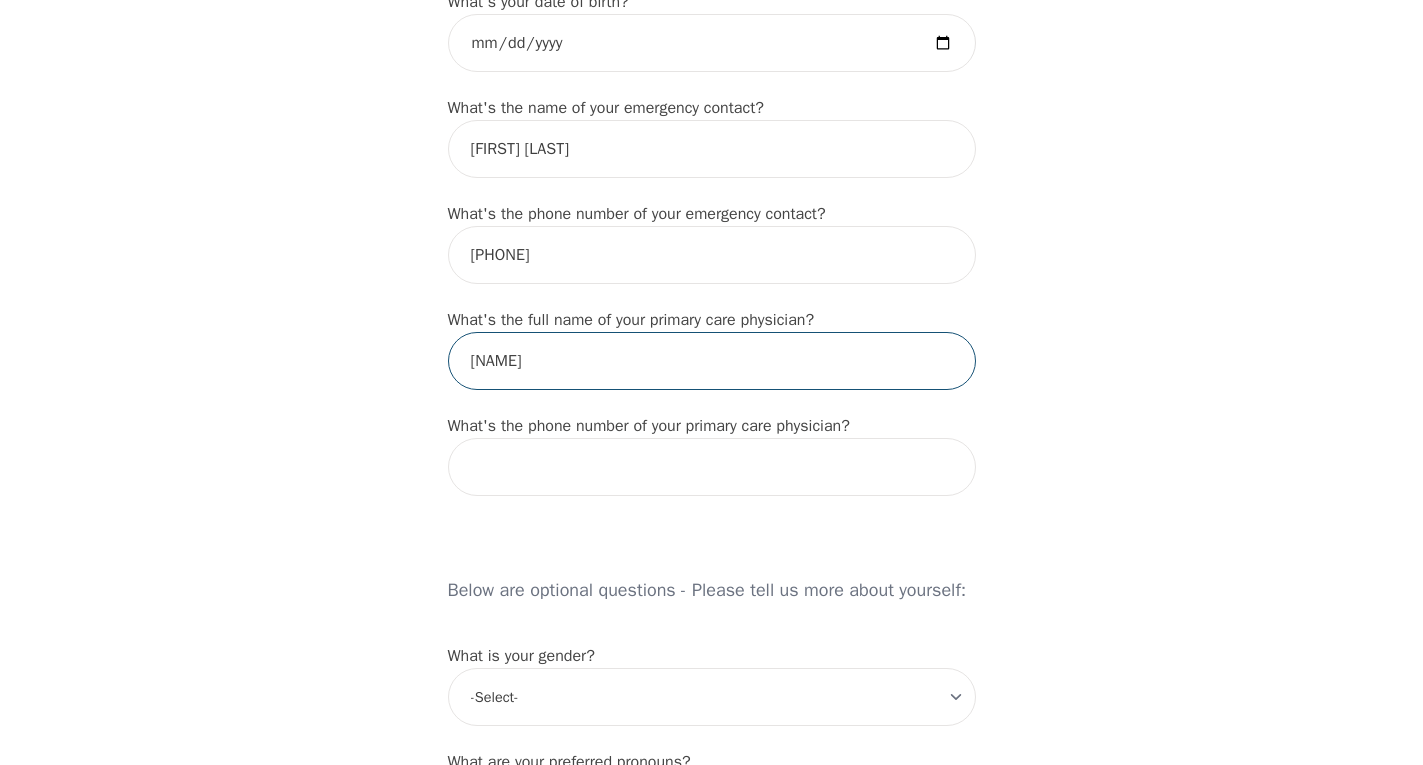 type on "[NAME]" 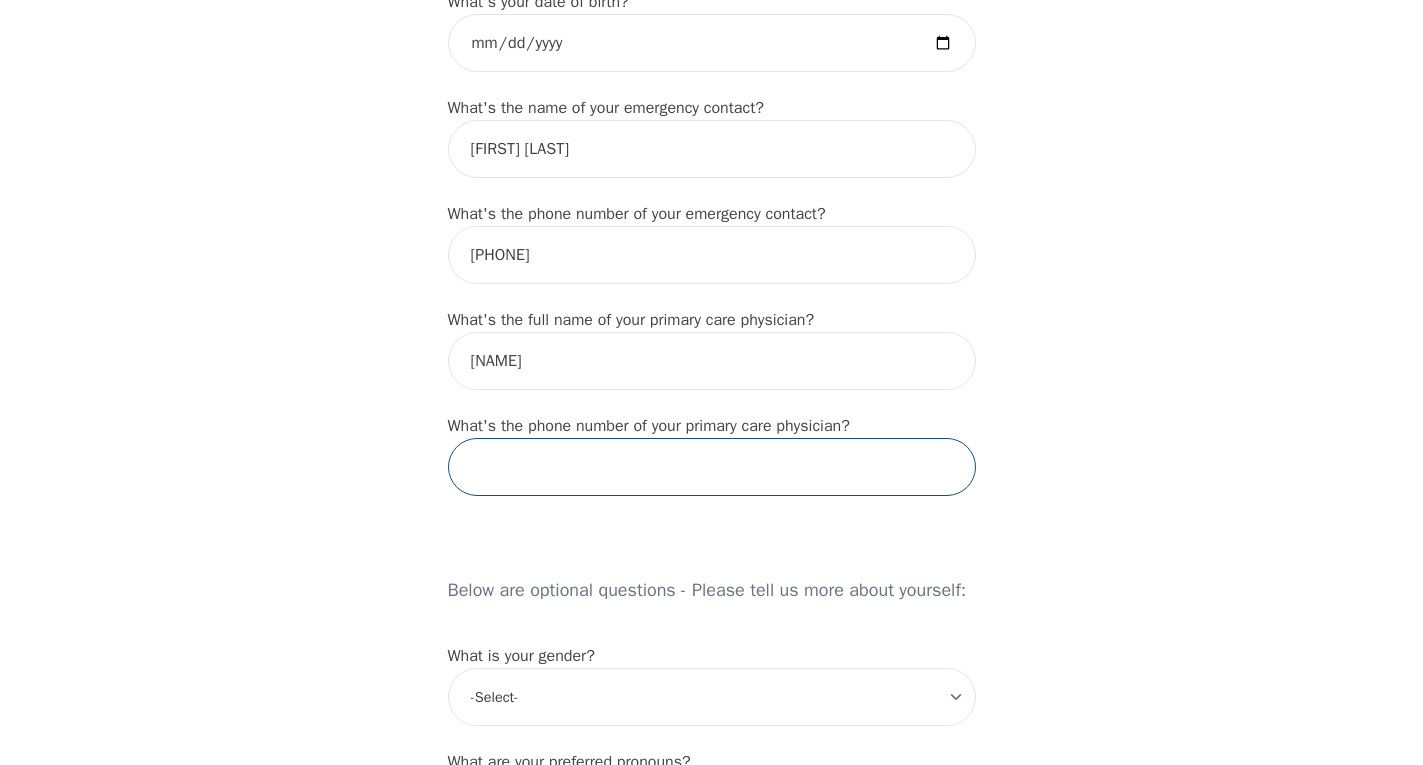 click at bounding box center [712, 467] 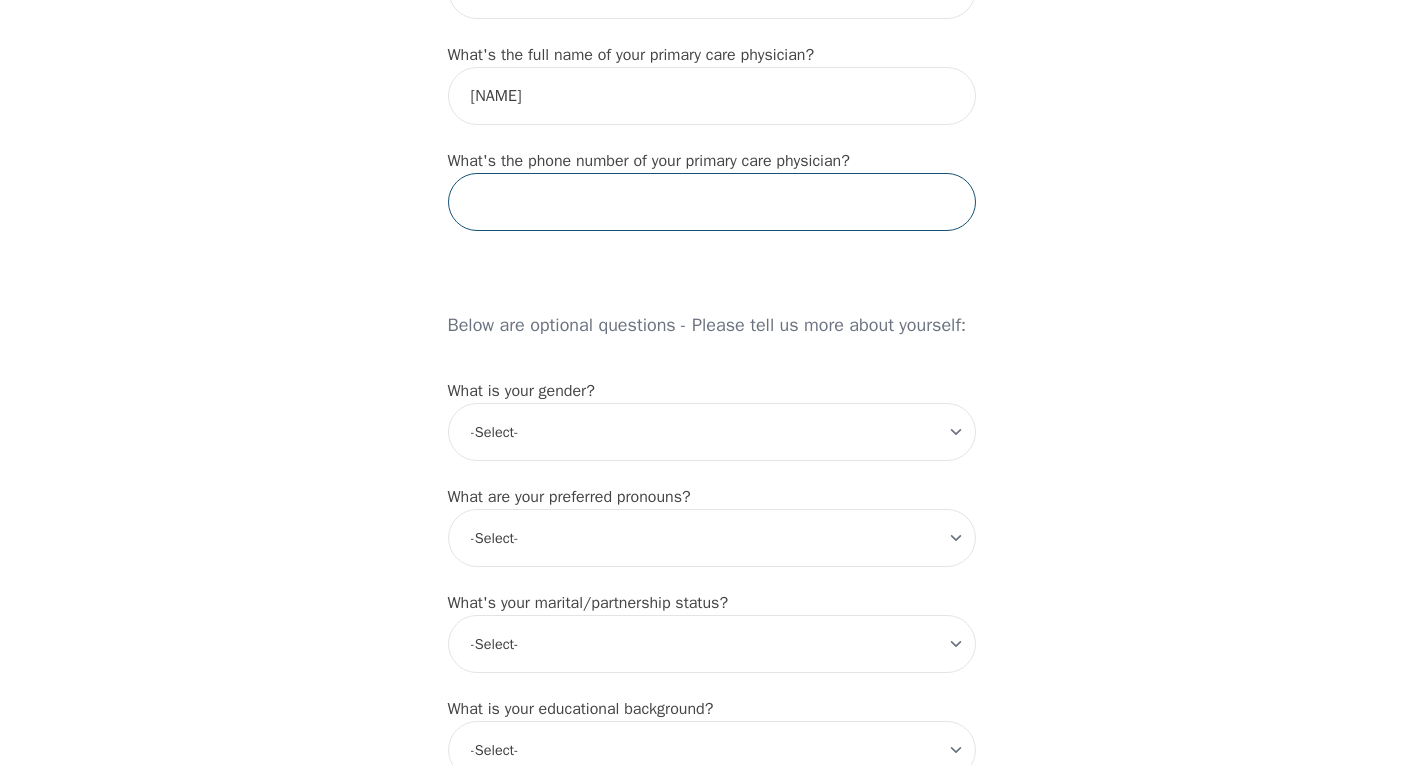 scroll, scrollTop: 1400, scrollLeft: 0, axis: vertical 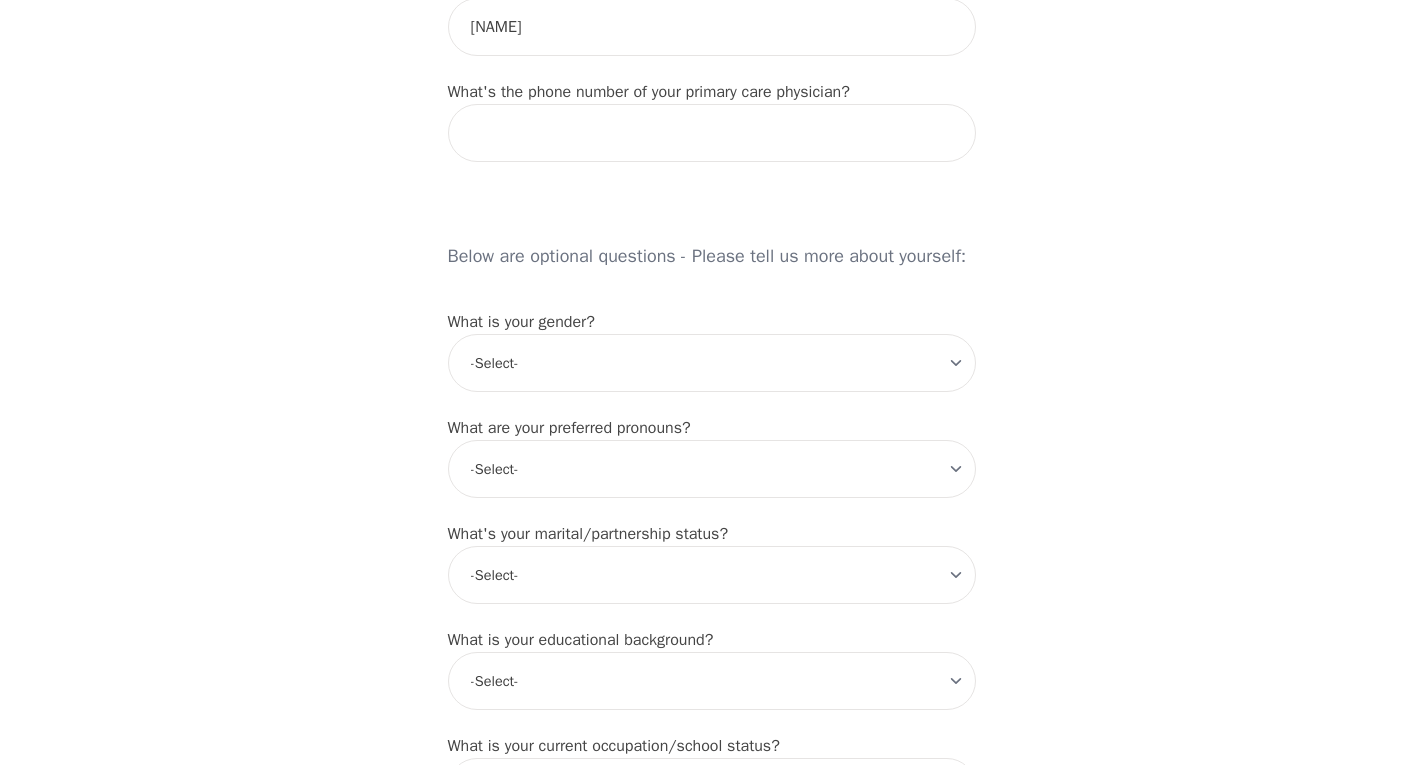 click on "Intake Assessment for Long Wang Part 1 of 2: Tell Us About Yourself Please complete the following information before your initial session. This step is crucial to kickstart your therapeutic journey with your therapist: What's your first name? (This will be the name on your insurance receipt) [NAME] What's your last name? [NAME] What's your preferred name? [OPTIONAL] [NAME] What's your email? [EMAIL] What's your phone number? [PHONE] What's your address? [ADDRESS] What's your unit number? [OPTIONAL] What's your date of birth? 1993-02-19 What's the name of your emergency contact? [NAME] What's the phone number of your emergency contact? [PHONE] What's the full name of your primary care physician? [NAME] What's the phone number of your primary care physician? Below are optional questions - Please tell us more about yourself: What is your gender? -Select- male female non-binary transgender intersex prefer_not_to_say What are your preferred pronouns? -Select- he/him she/her" at bounding box center (711, 97) 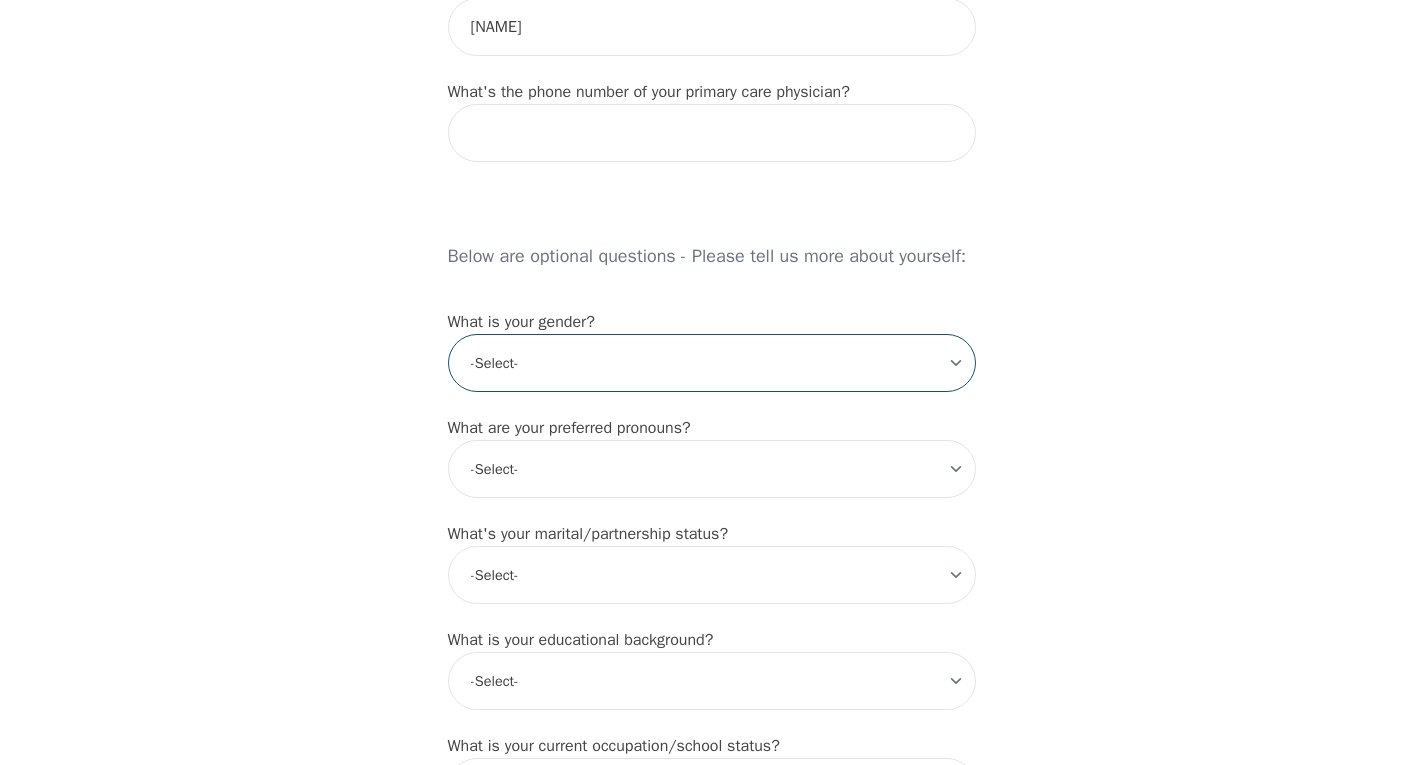 click on "-Select- male female non-binary transgender intersex prefer_not_to_say" at bounding box center [712, 363] 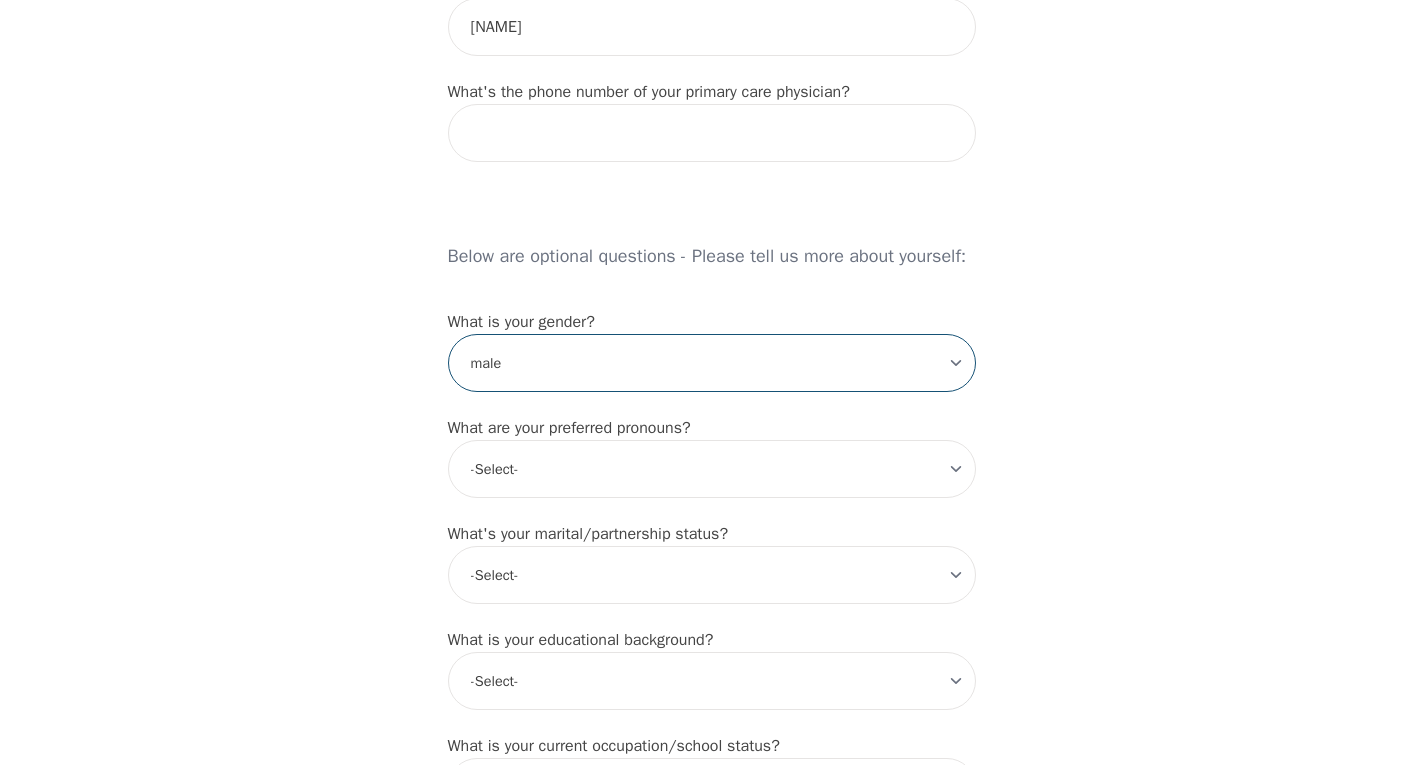 click on "-Select- male female non-binary transgender intersex prefer_not_to_say" at bounding box center (712, 363) 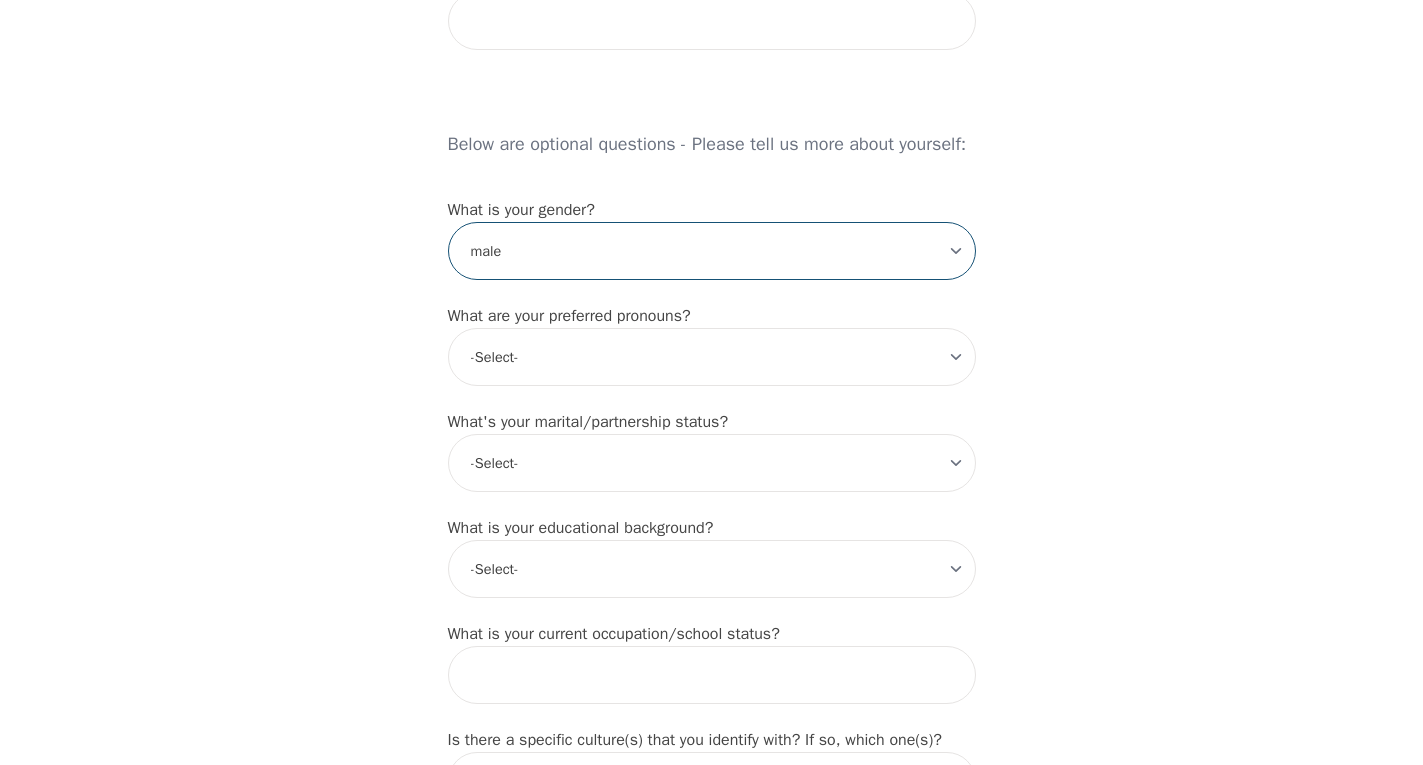scroll, scrollTop: 1600, scrollLeft: 0, axis: vertical 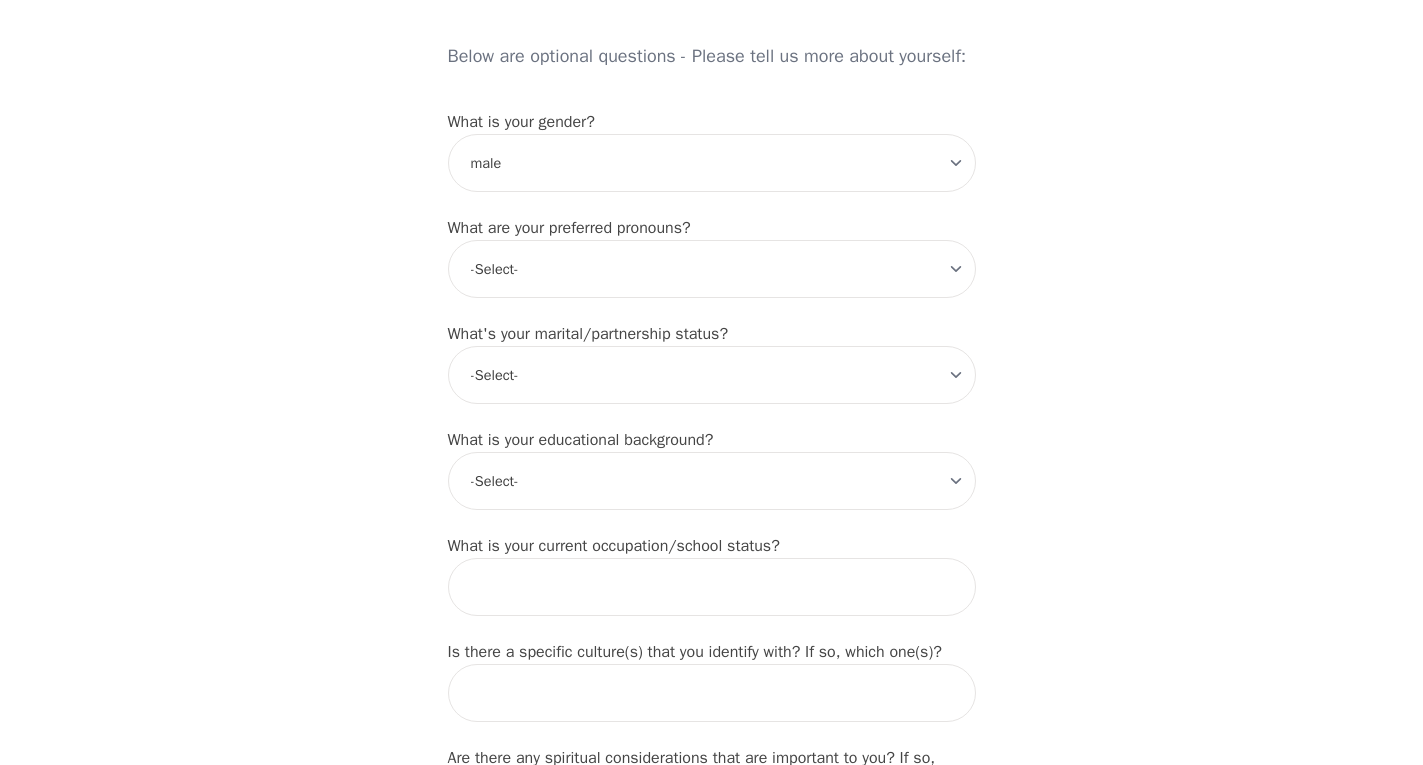 click on "What are your preferred pronouns?" at bounding box center (569, 228) 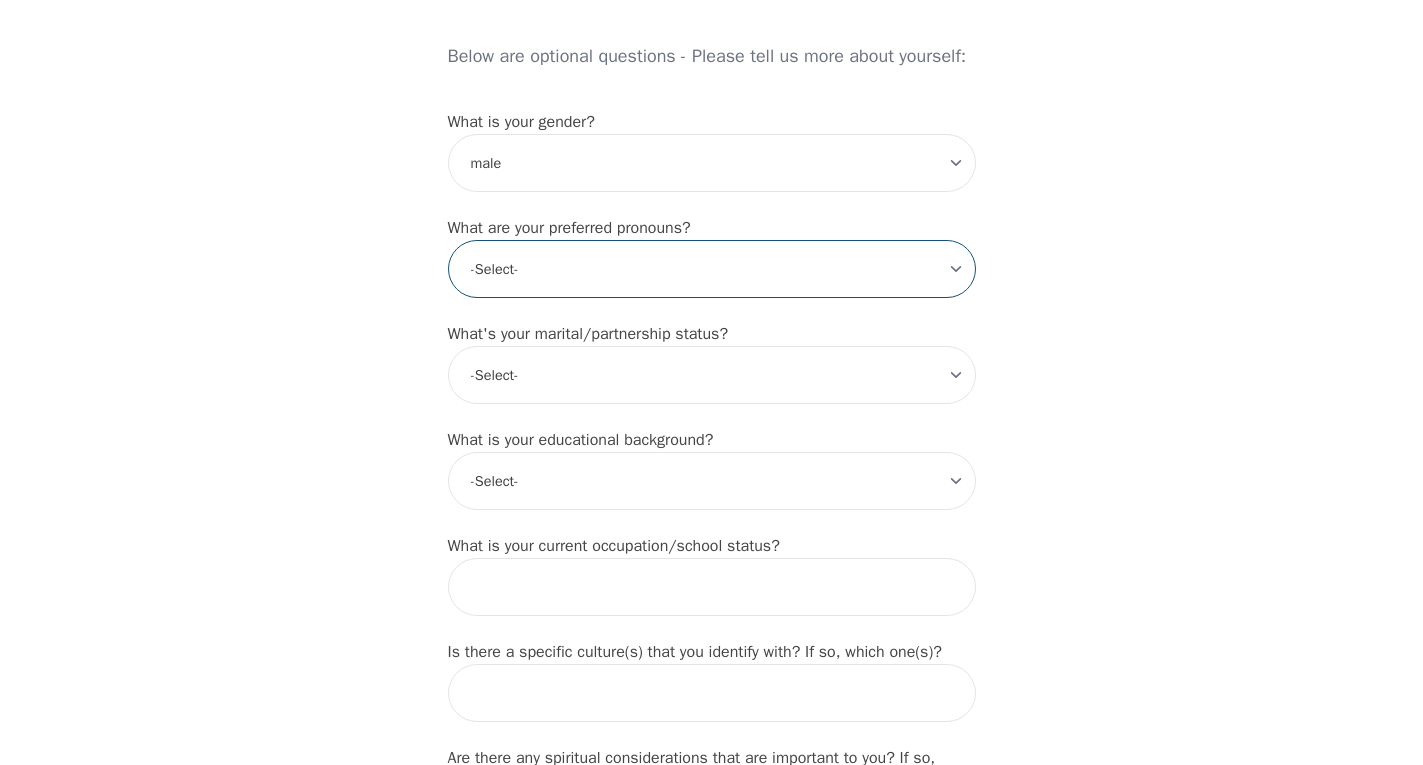 click on "-Select- he/him she/her they/them ze/zir xe/xem ey/em ve/ver tey/ter e/e per/per prefer_not_to_say" at bounding box center [712, 269] 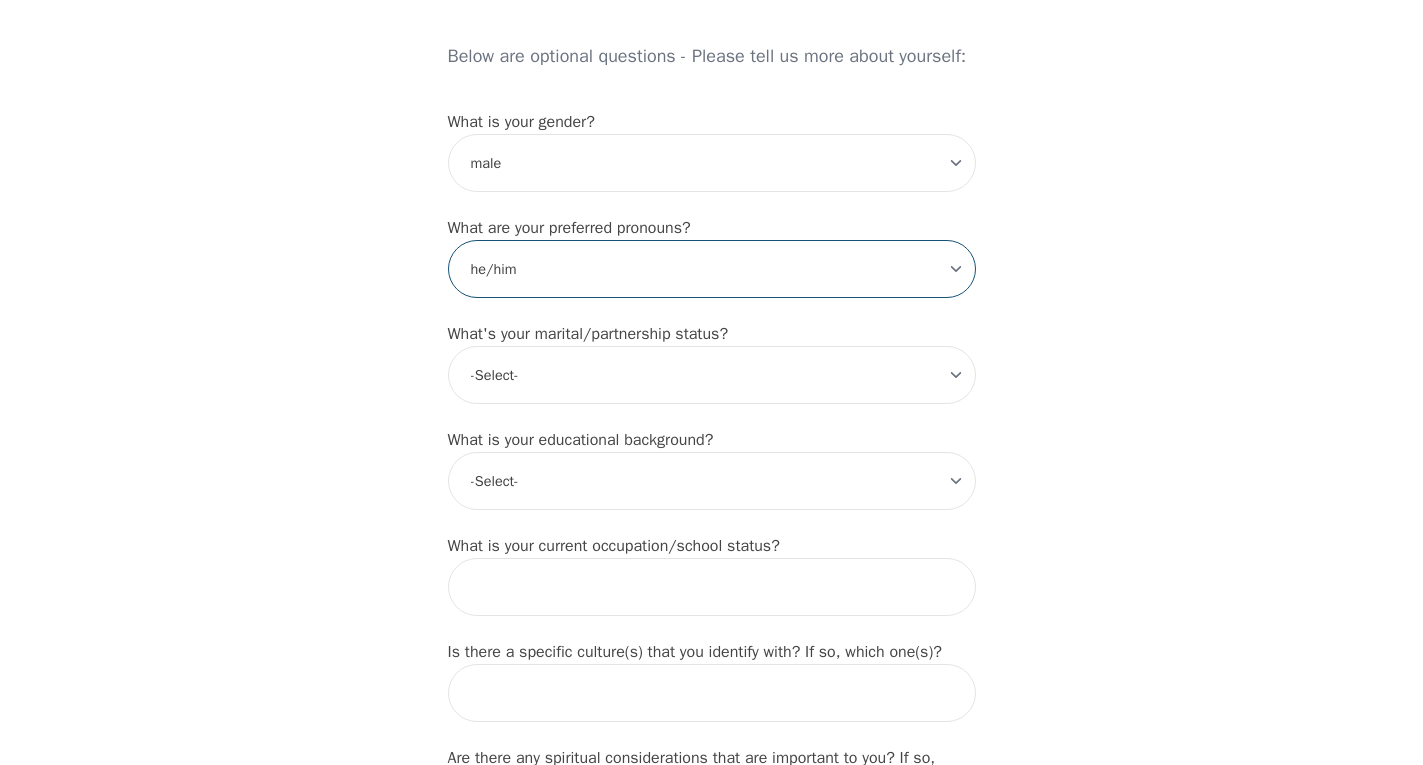 click on "-Select- he/him she/her they/them ze/zir xe/xem ey/em ve/ver tey/ter e/e per/per prefer_not_to_say" at bounding box center [712, 269] 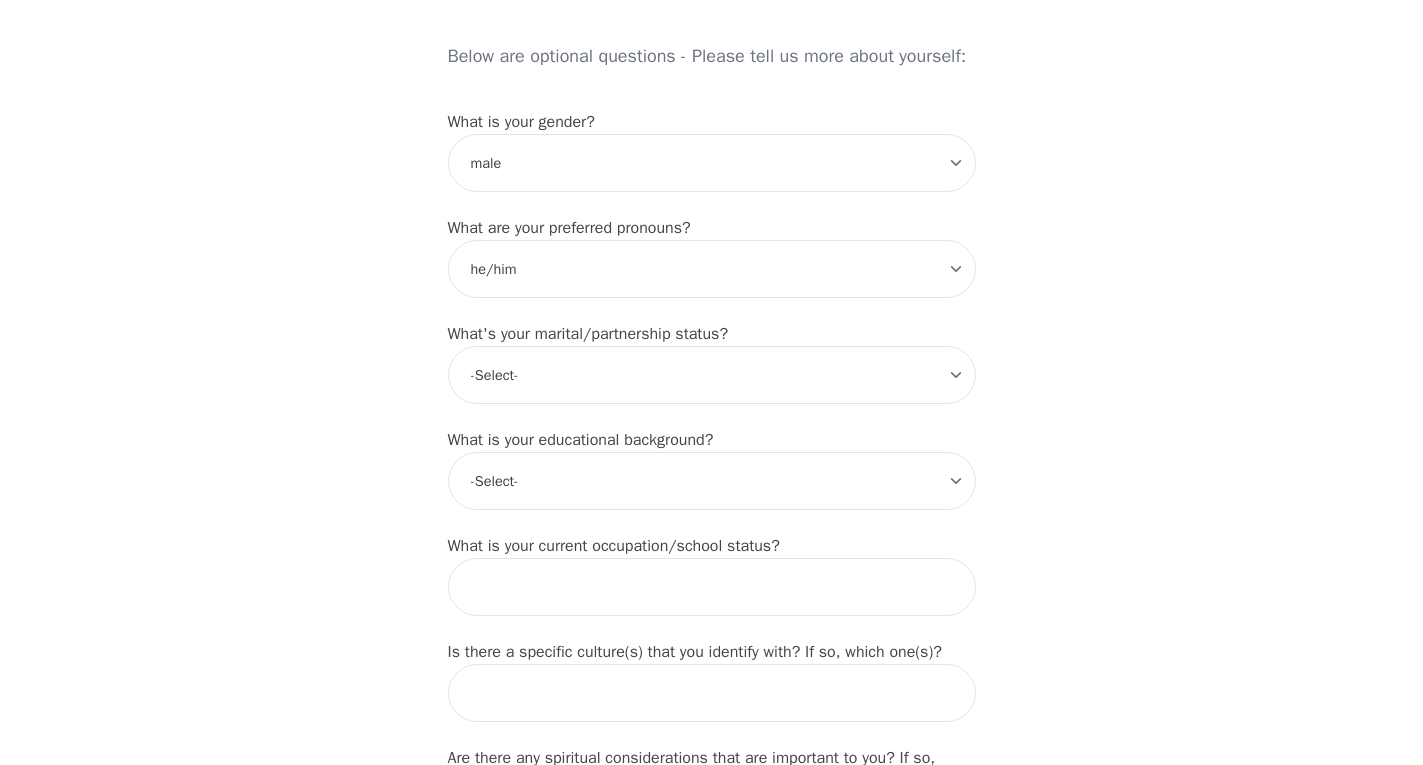 click on "What's your marital/partnership status?" at bounding box center [588, 334] 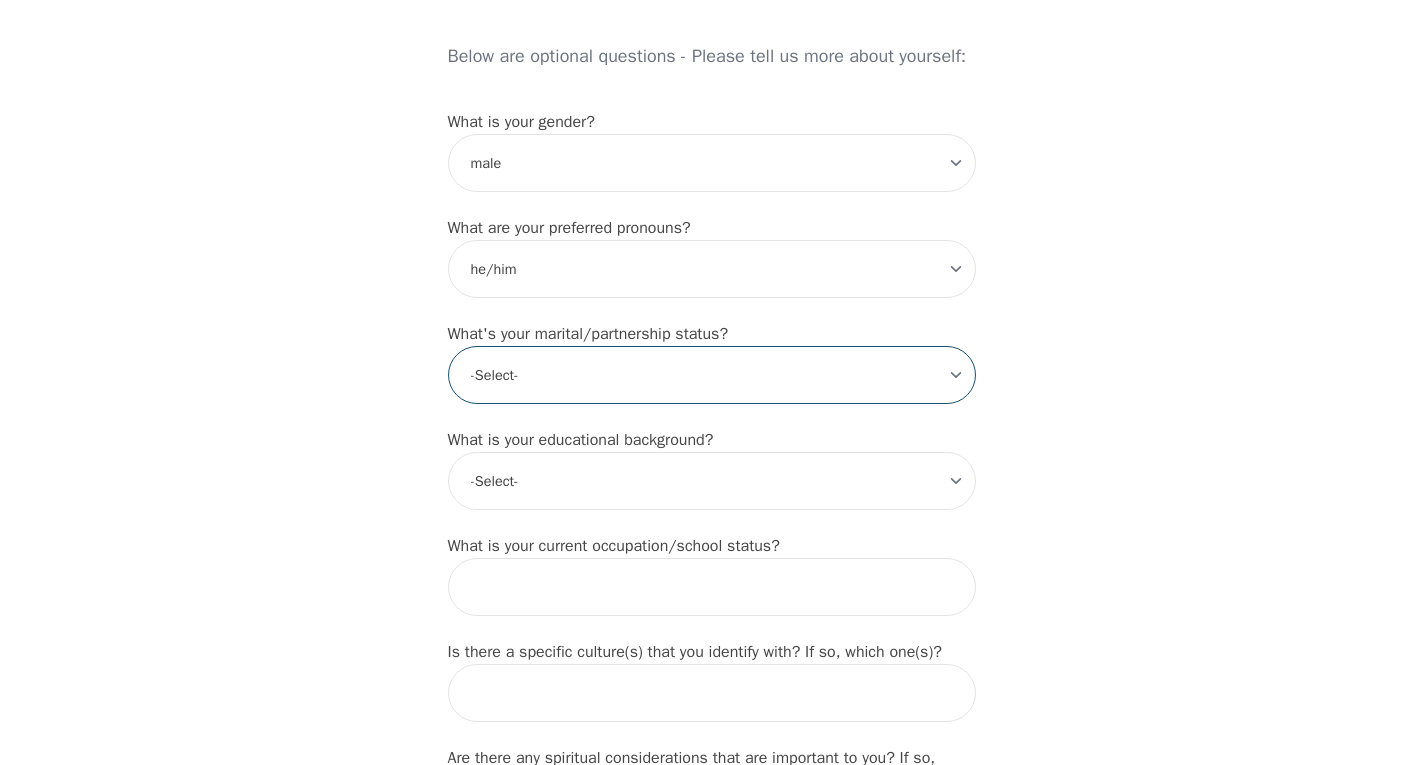 click on "-Select- Single Partnered Married Common Law Widowed Separated Divorced" at bounding box center (712, 375) 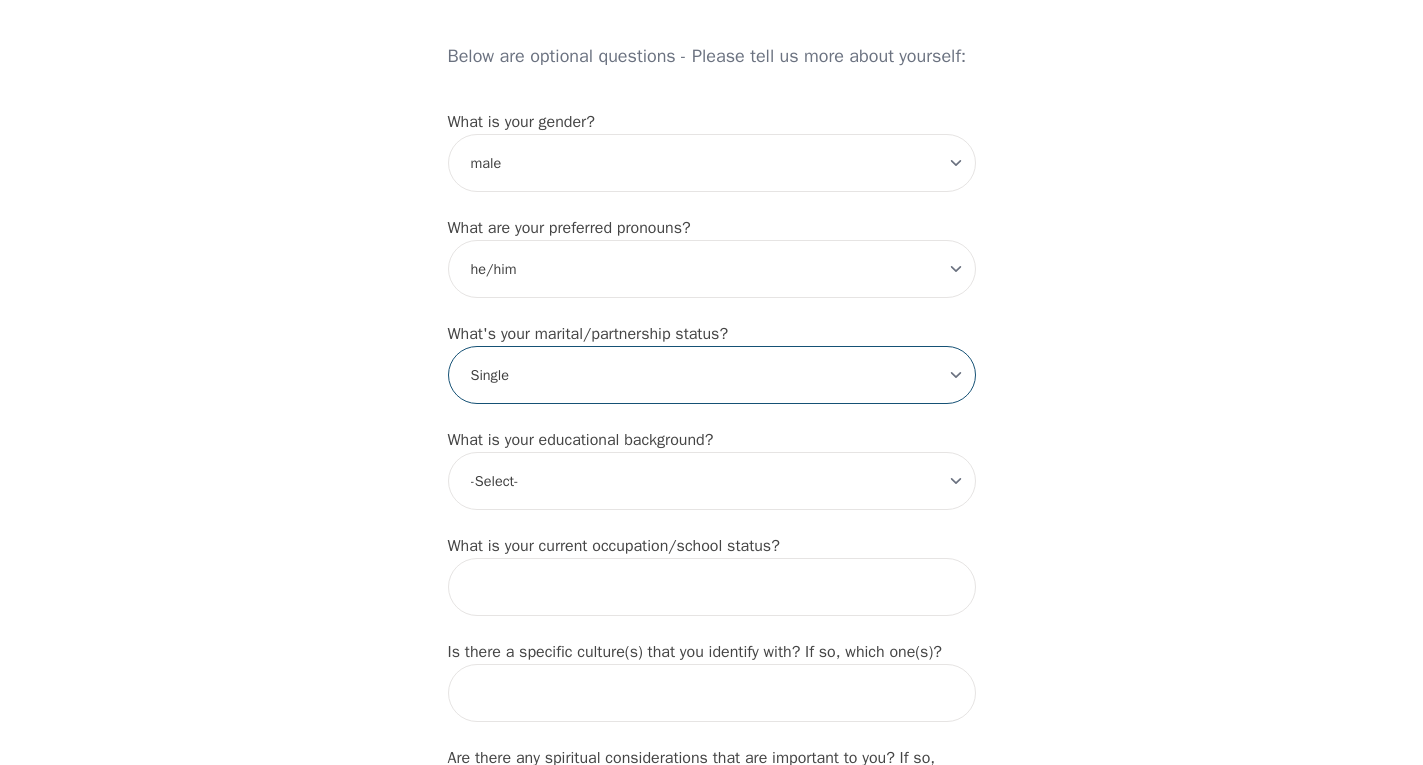 click on "-Select- Single Partnered Married Common Law Widowed Separated Divorced" at bounding box center [712, 375] 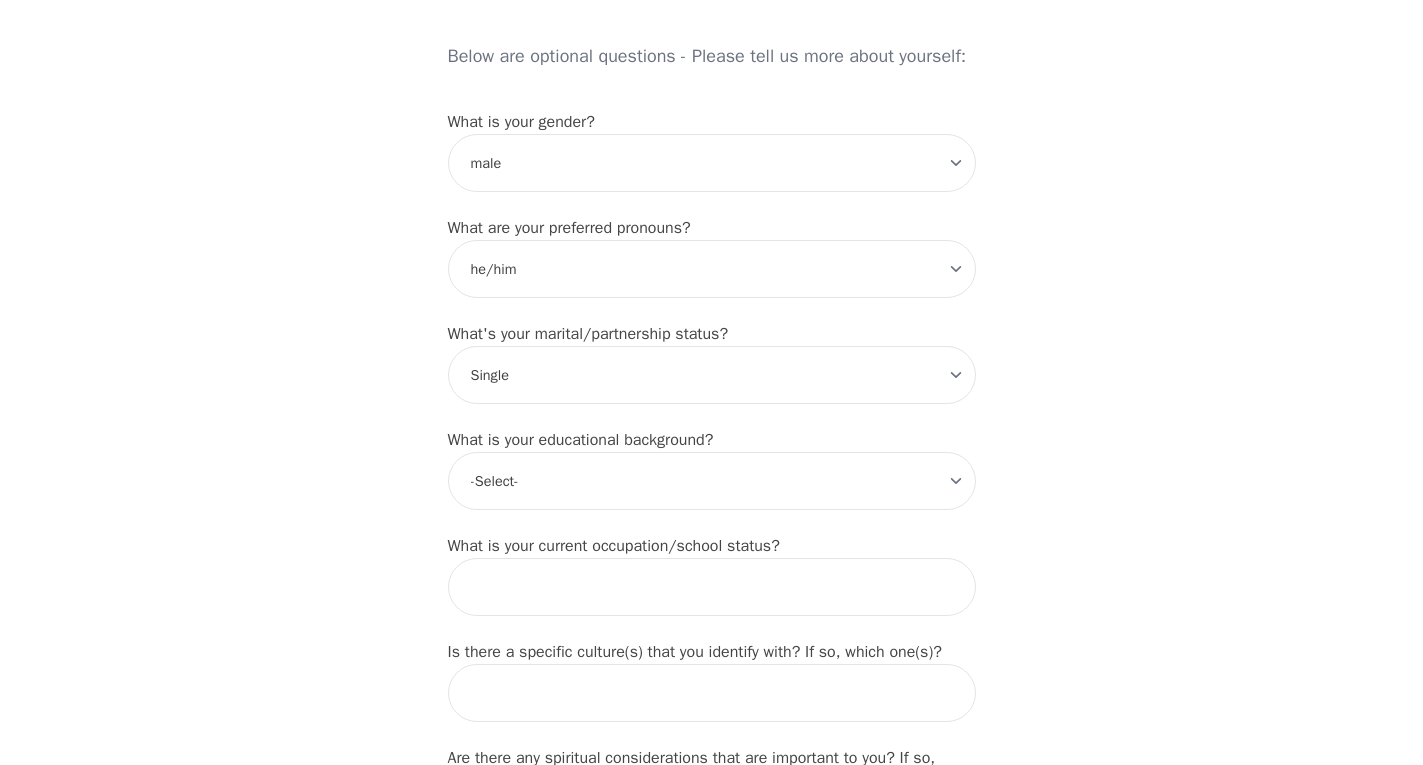 click on "Intake Assessment for Long Wang Part 1 of 2: Tell Us About Yourself Please complete the following information before your initial session. This step is crucial to kickstart your therapeutic journey with your therapist: What's your first name? (This will be the name on your insurance receipt) [NAME] What's your last name? [NAME] What's your preferred name? [OPTIONAL] [NAME] What's your email? [EMAIL] What's your phone number? [PHONE] What's your address? [ADDRESS] What's your unit number? [OPTIONAL] What's your date of birth? 1993-02-19 What's the name of your emergency contact? [NAME] What's the phone number of your emergency contact? [PHONE] What's the full name of your primary care physician? [NAME] What's the phone number of your primary care physician? Below are optional questions - Please tell us more about yourself: What is your gender? -Select- male female non-binary transgender intersex prefer_not_to_say What are your preferred pronouns? -Select- he/him she/her" at bounding box center [711, -103] 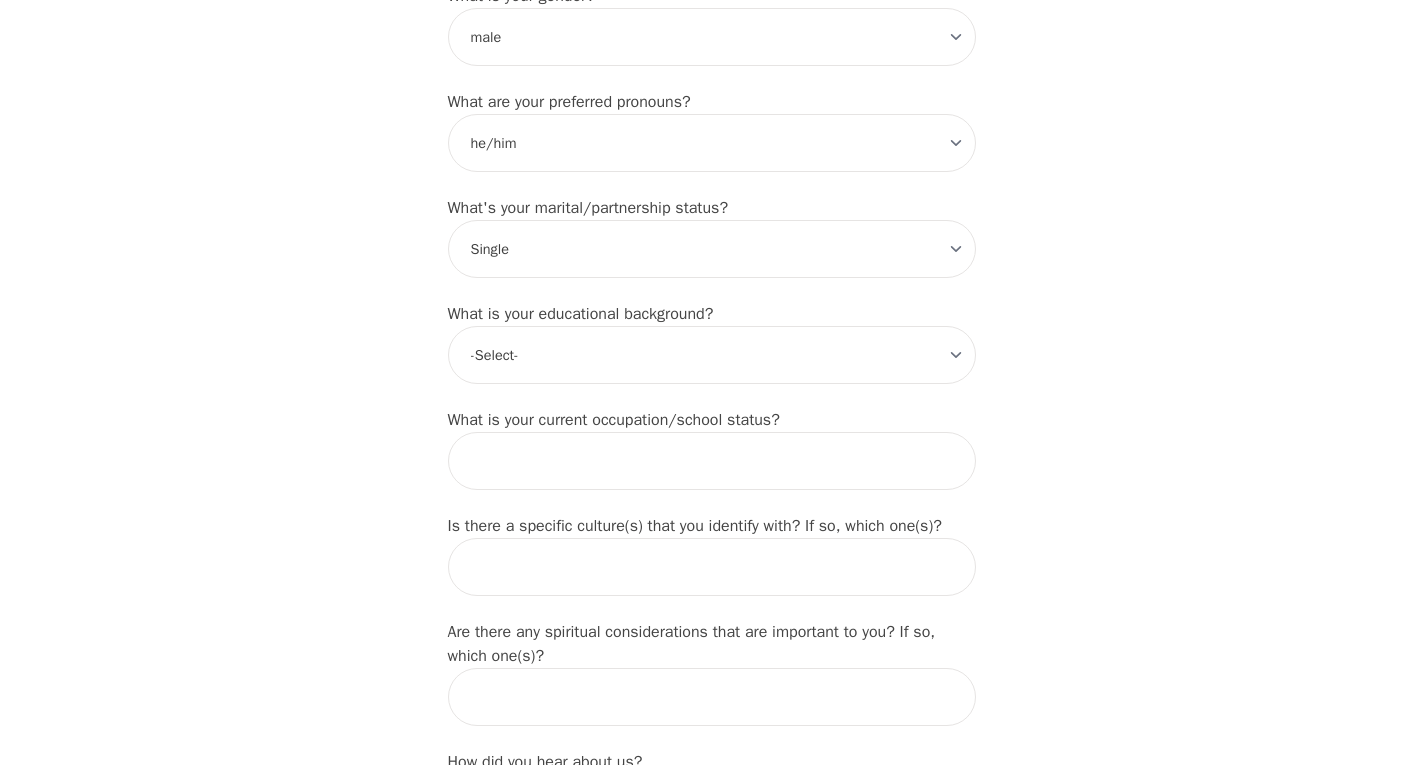scroll, scrollTop: 1800, scrollLeft: 0, axis: vertical 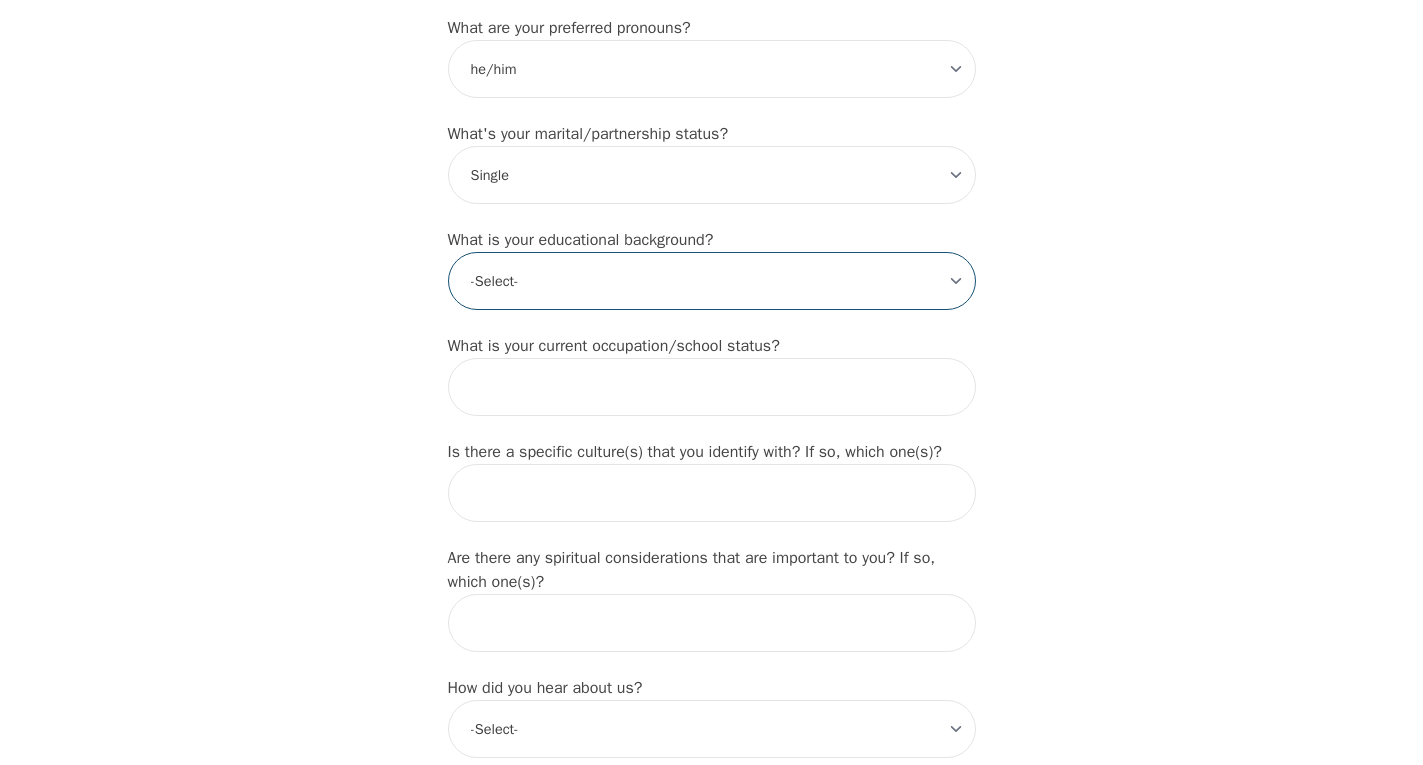 click on "-Select- Less than high school High school Associate degree Bachelor degree Master's degree Professional degree Doctorial degree" at bounding box center (712, 281) 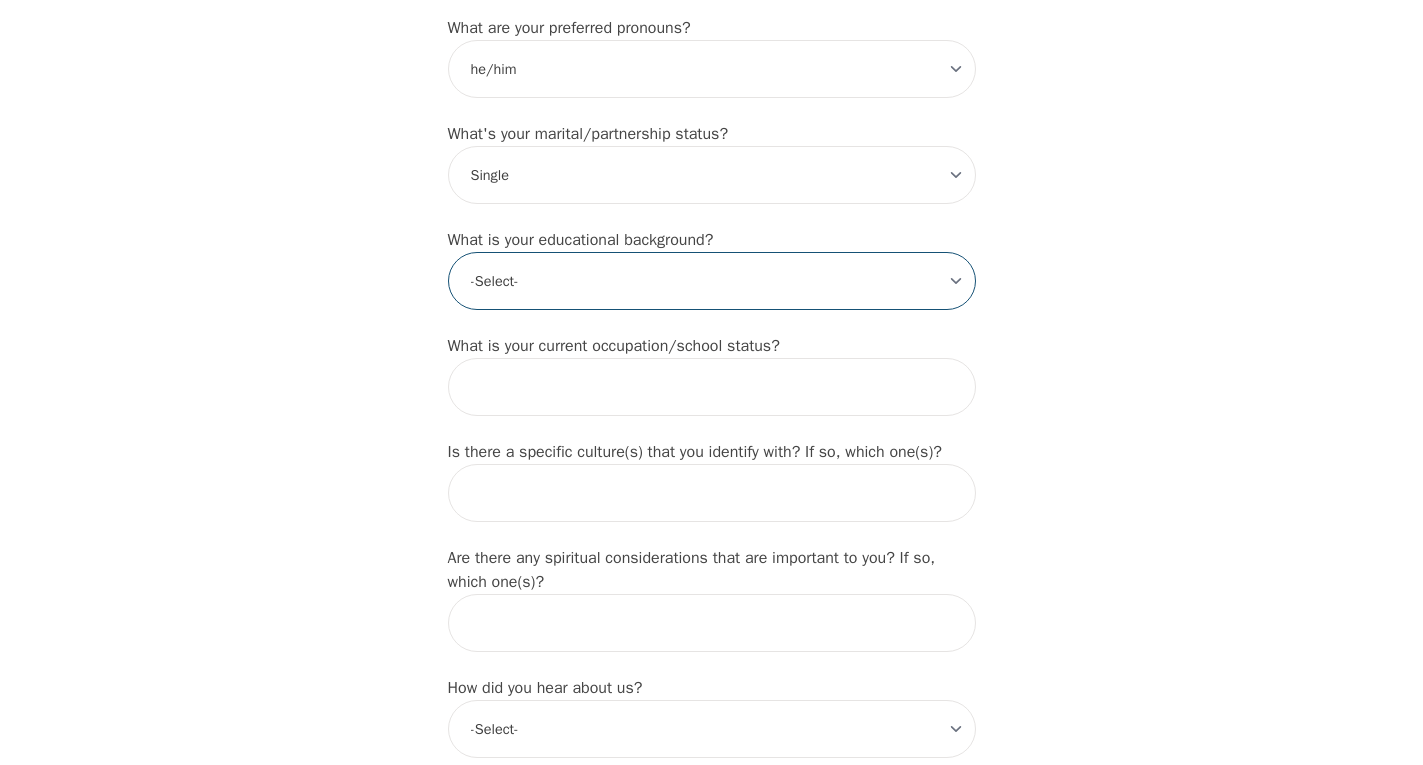 select on "Bachelor degree" 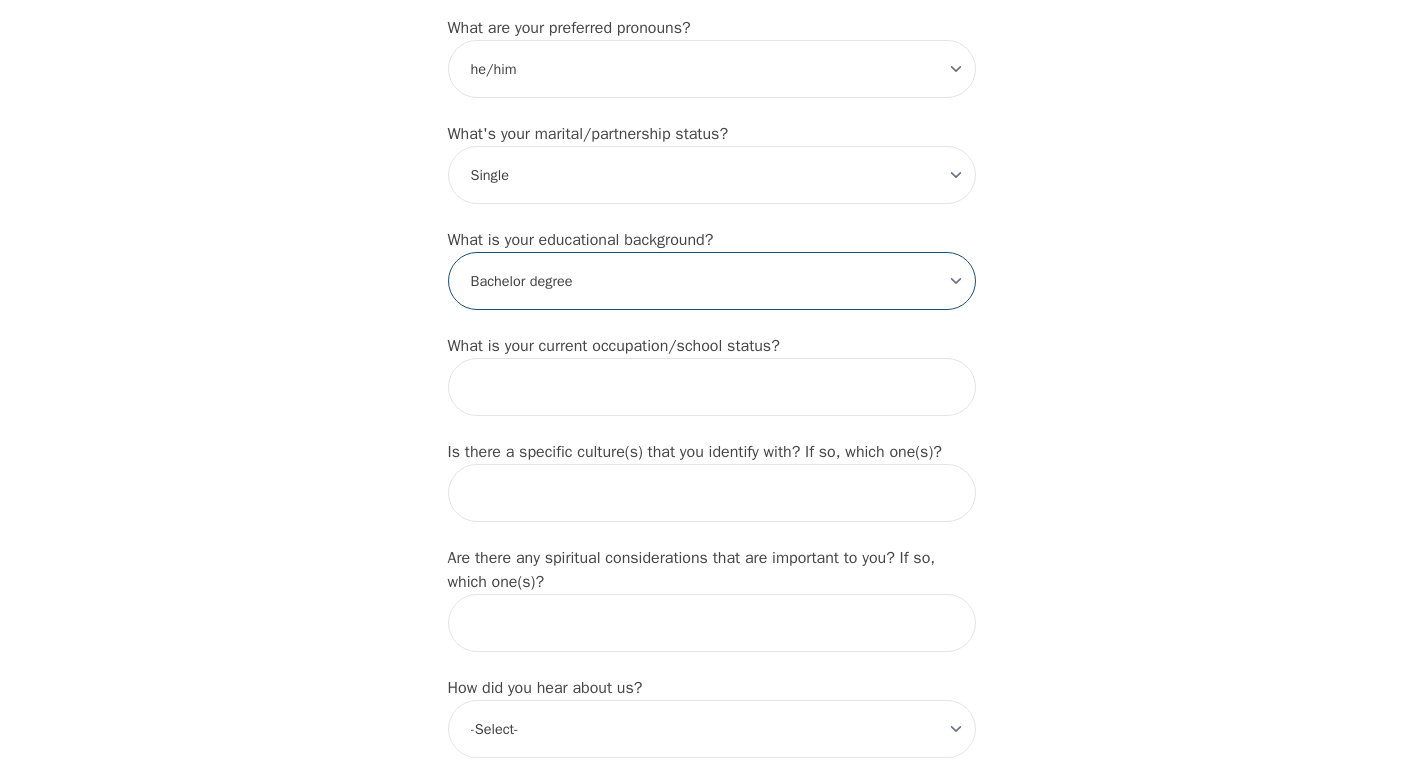 click on "-Select- Less than high school High school Associate degree Bachelor degree Master's degree Professional degree Doctorial degree" at bounding box center (712, 281) 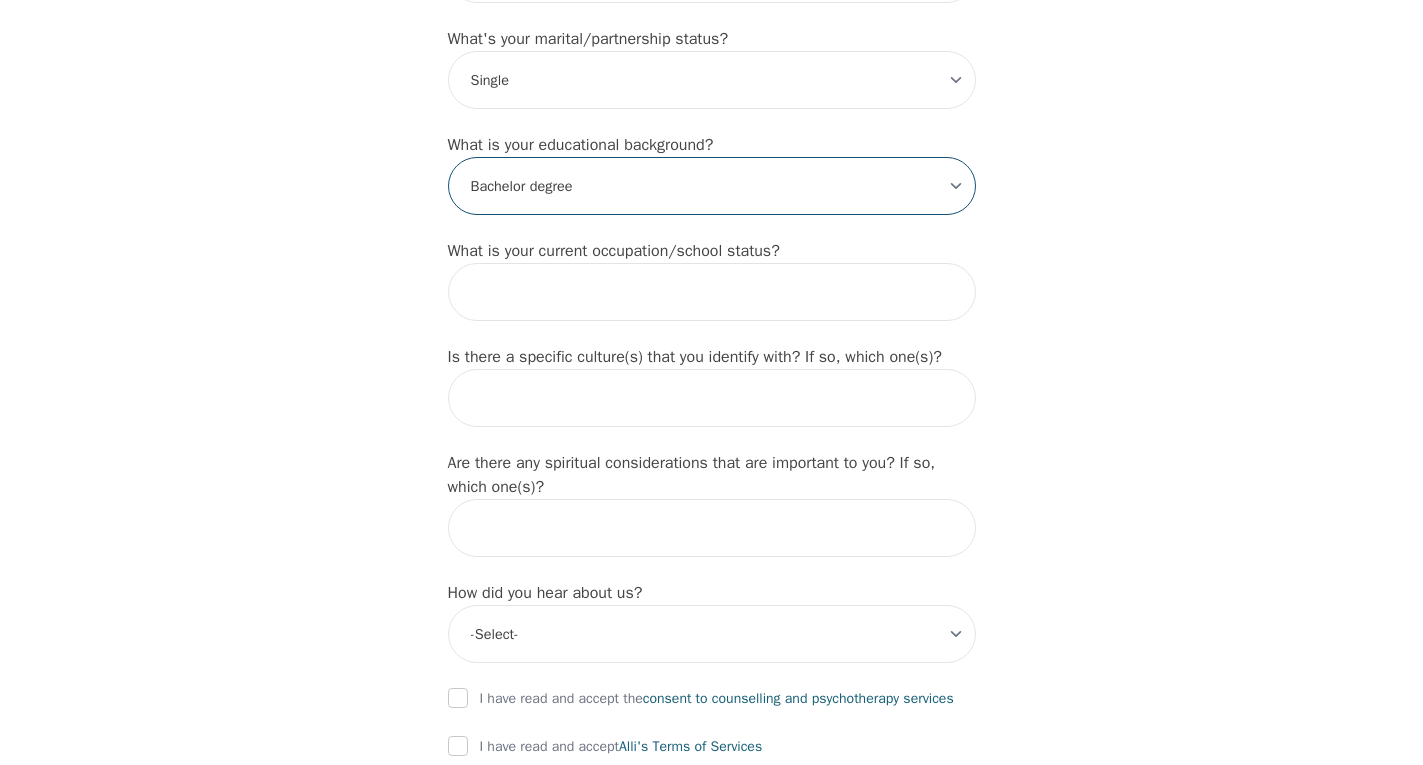 scroll, scrollTop: 2000, scrollLeft: 0, axis: vertical 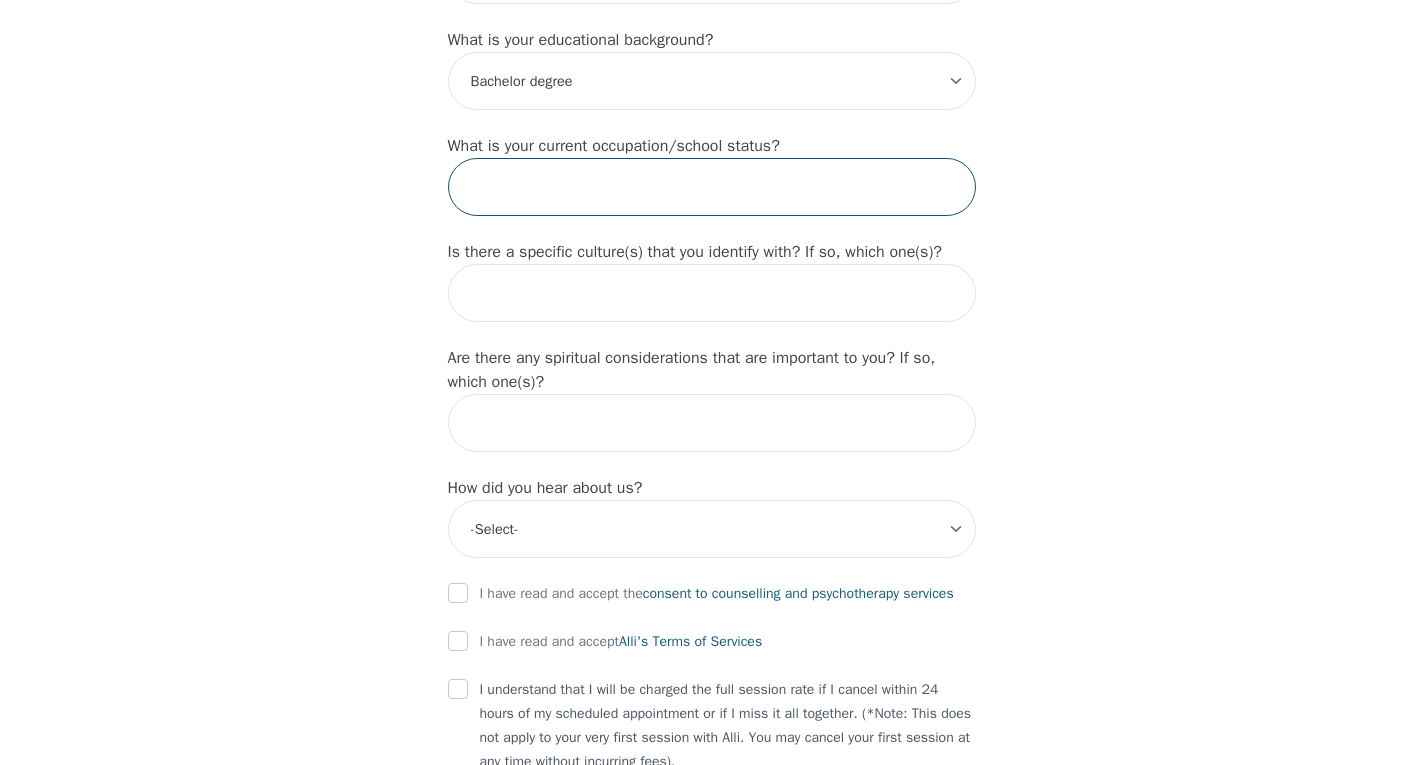 click at bounding box center [712, 187] 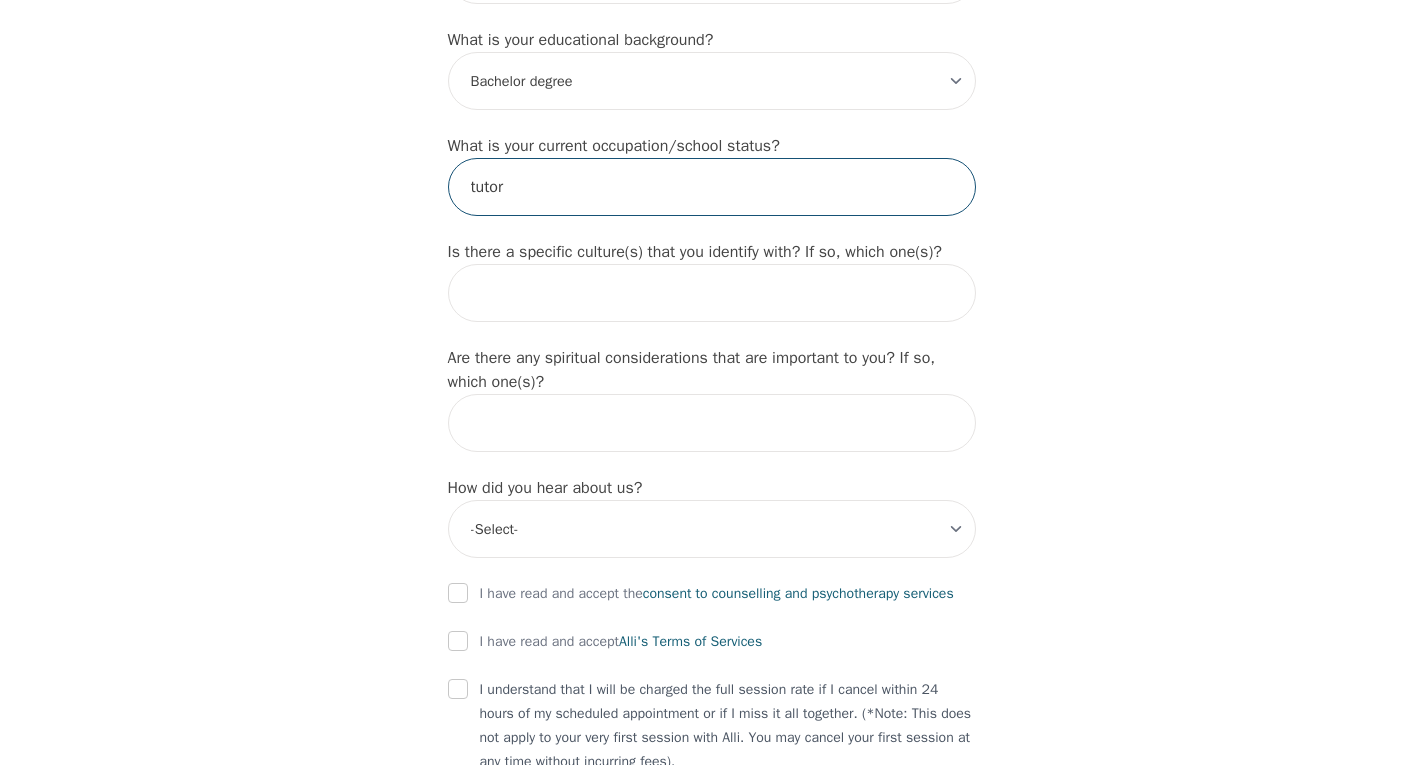 type on "tutor" 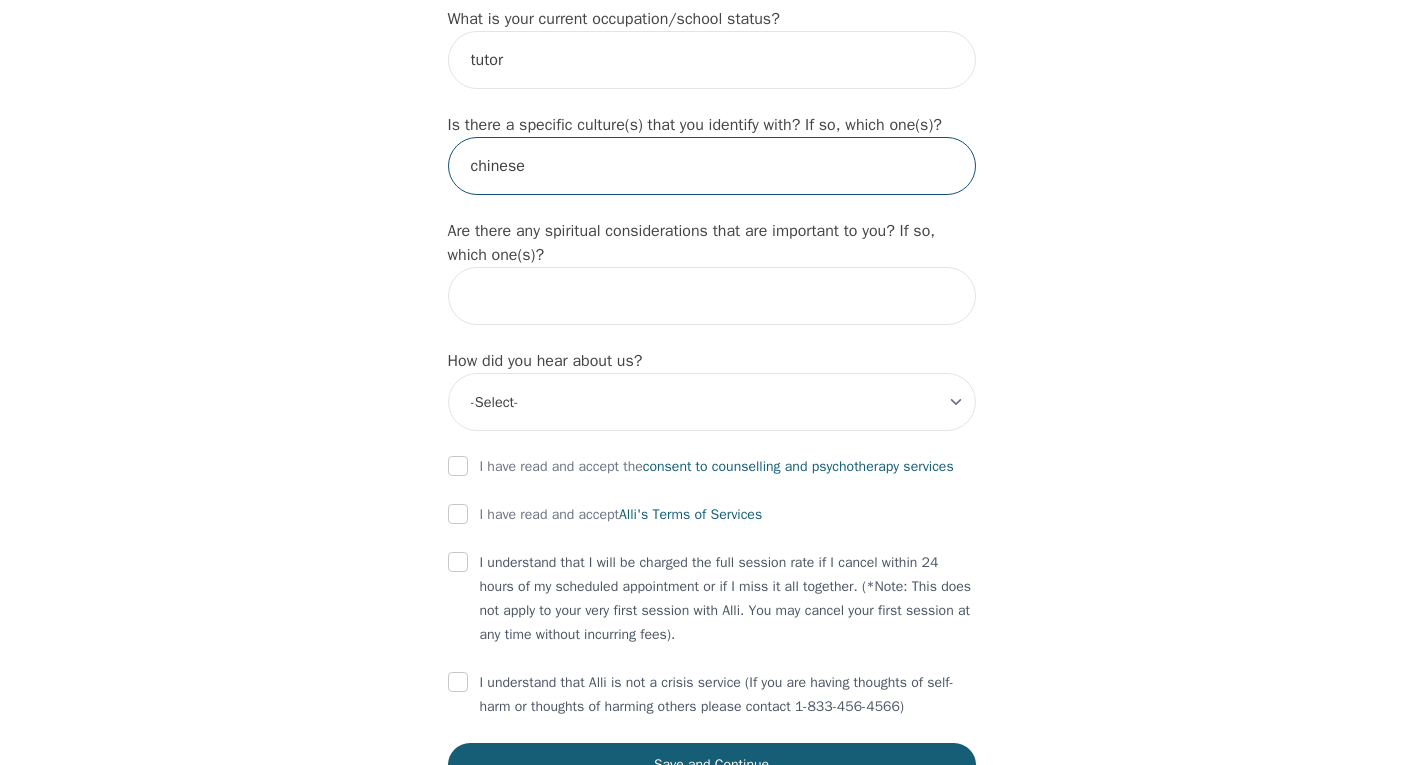 scroll, scrollTop: 2133, scrollLeft: 0, axis: vertical 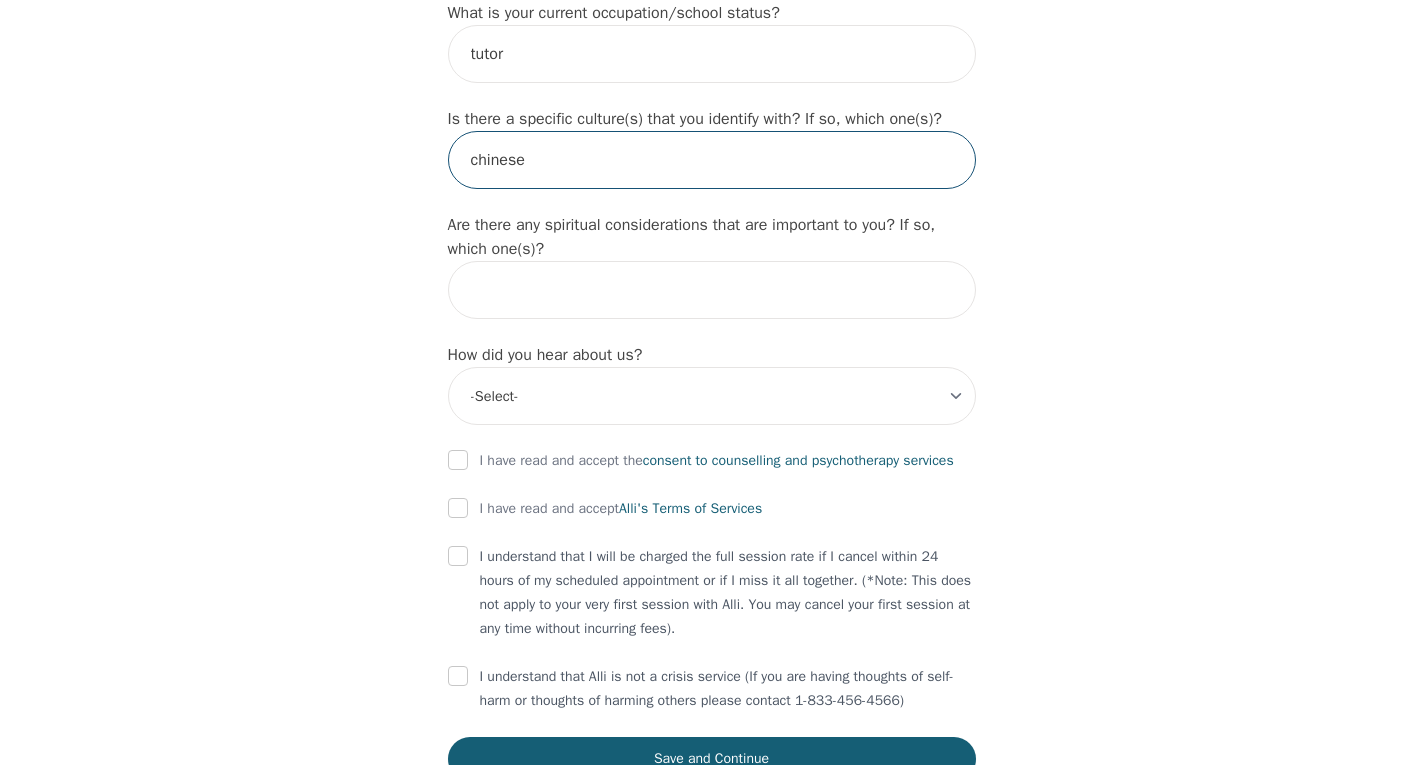 type on "chinese" 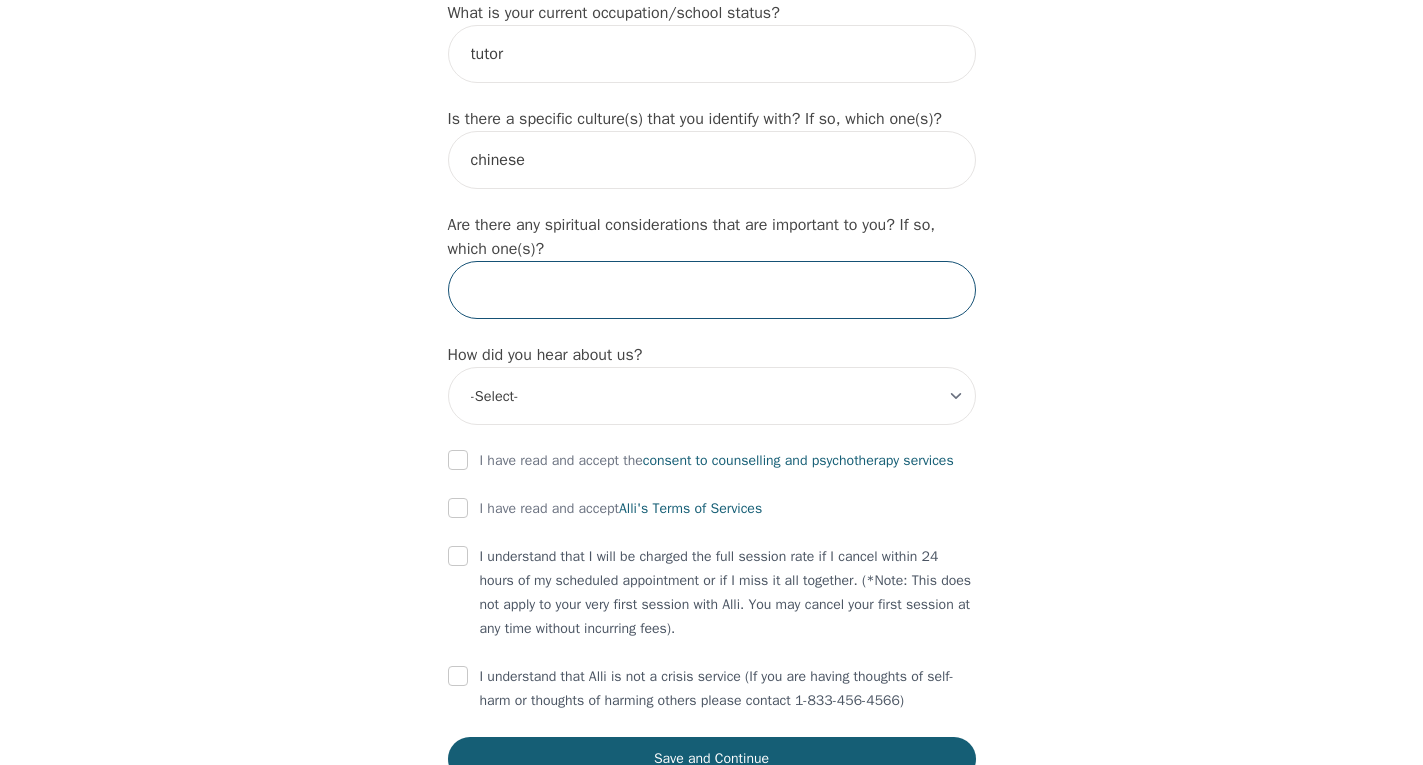 click at bounding box center (712, 290) 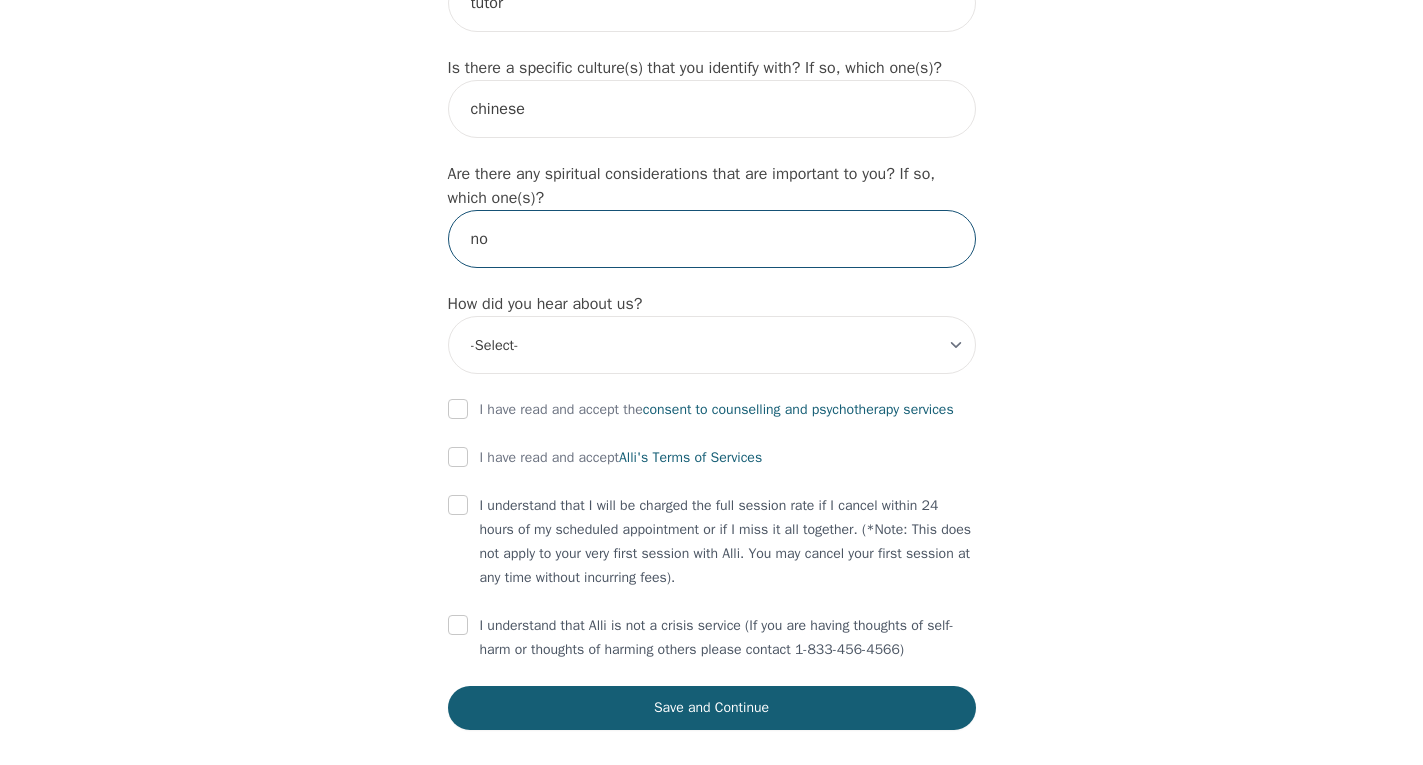 scroll, scrollTop: 2228, scrollLeft: 0, axis: vertical 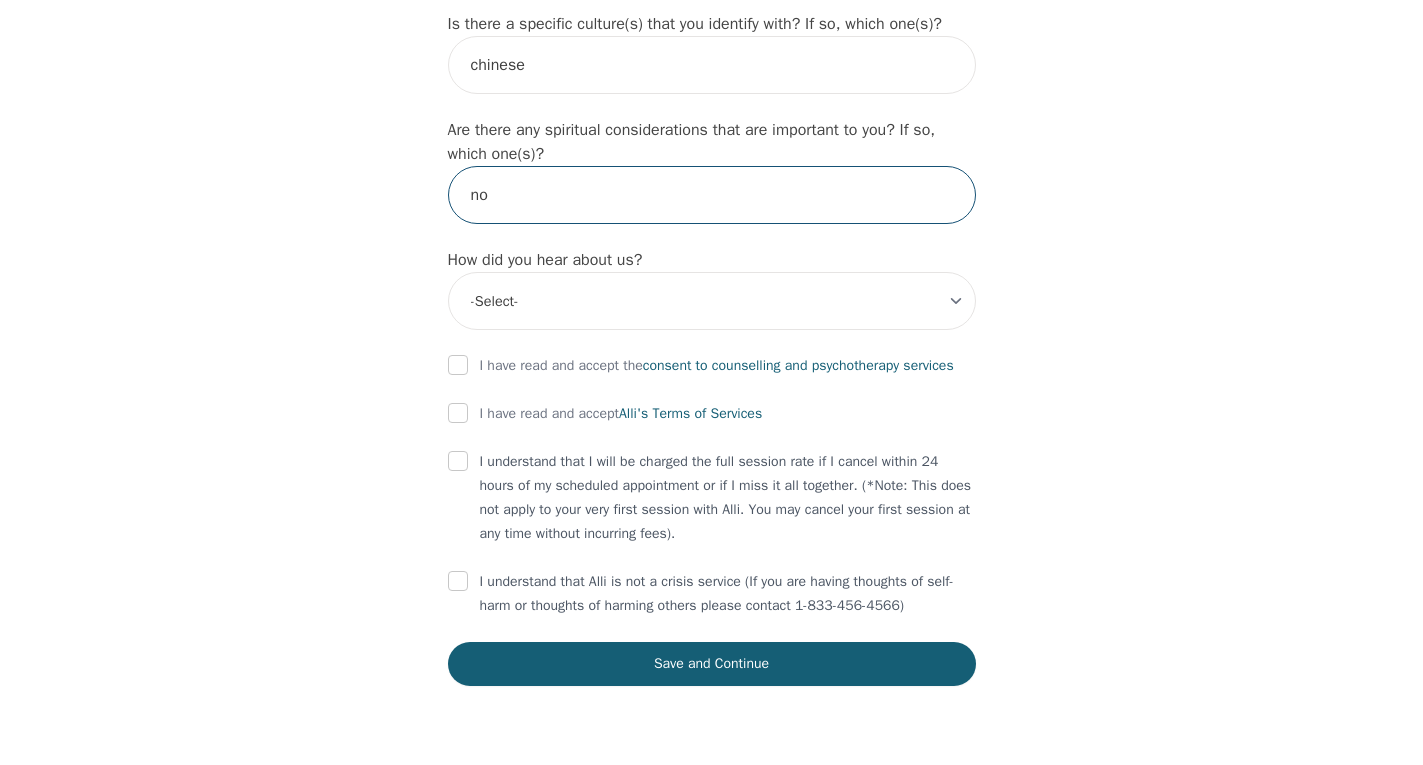 type on "no" 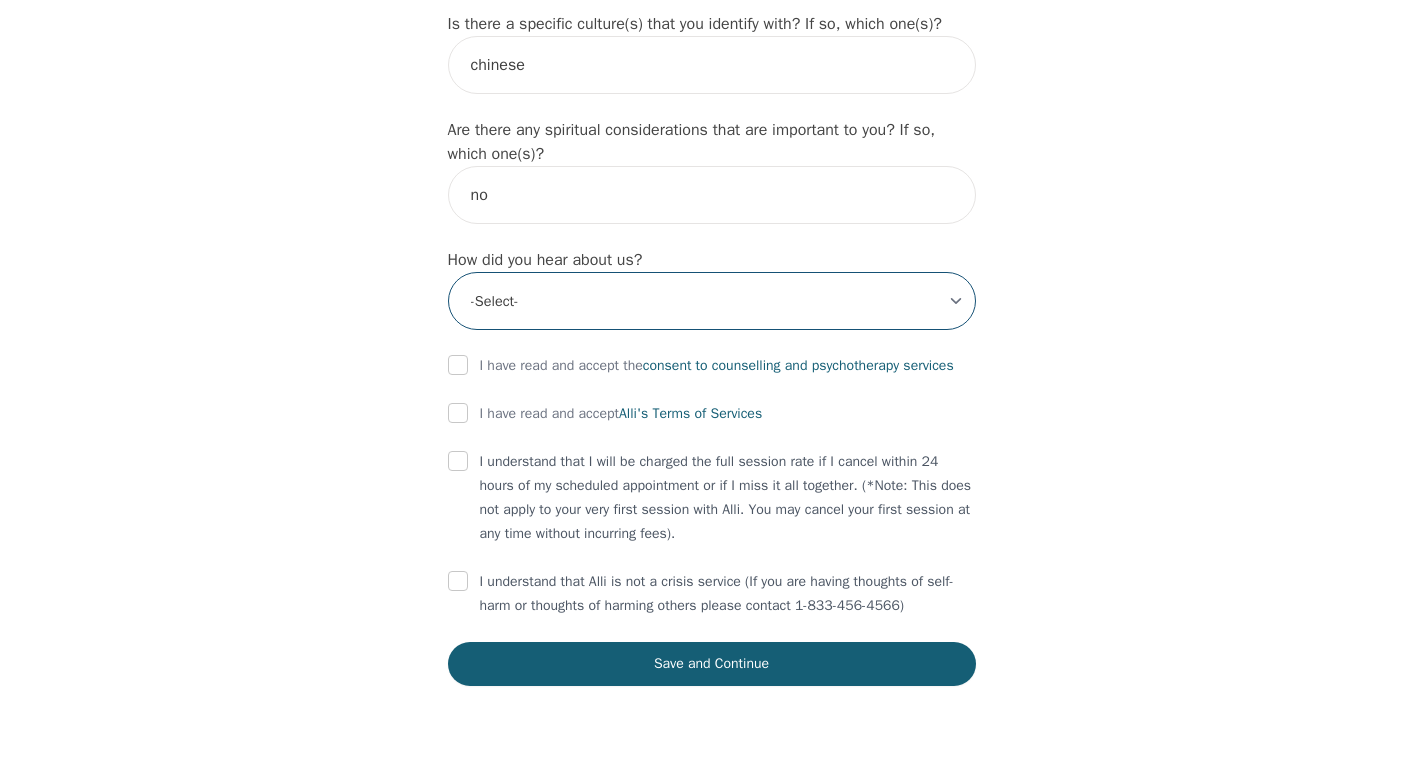 click on "-Select- Physician/Specialist Friend Facebook Instagram Google Search Google Ads Facebook/Instagram Ads Other" at bounding box center (712, 301) 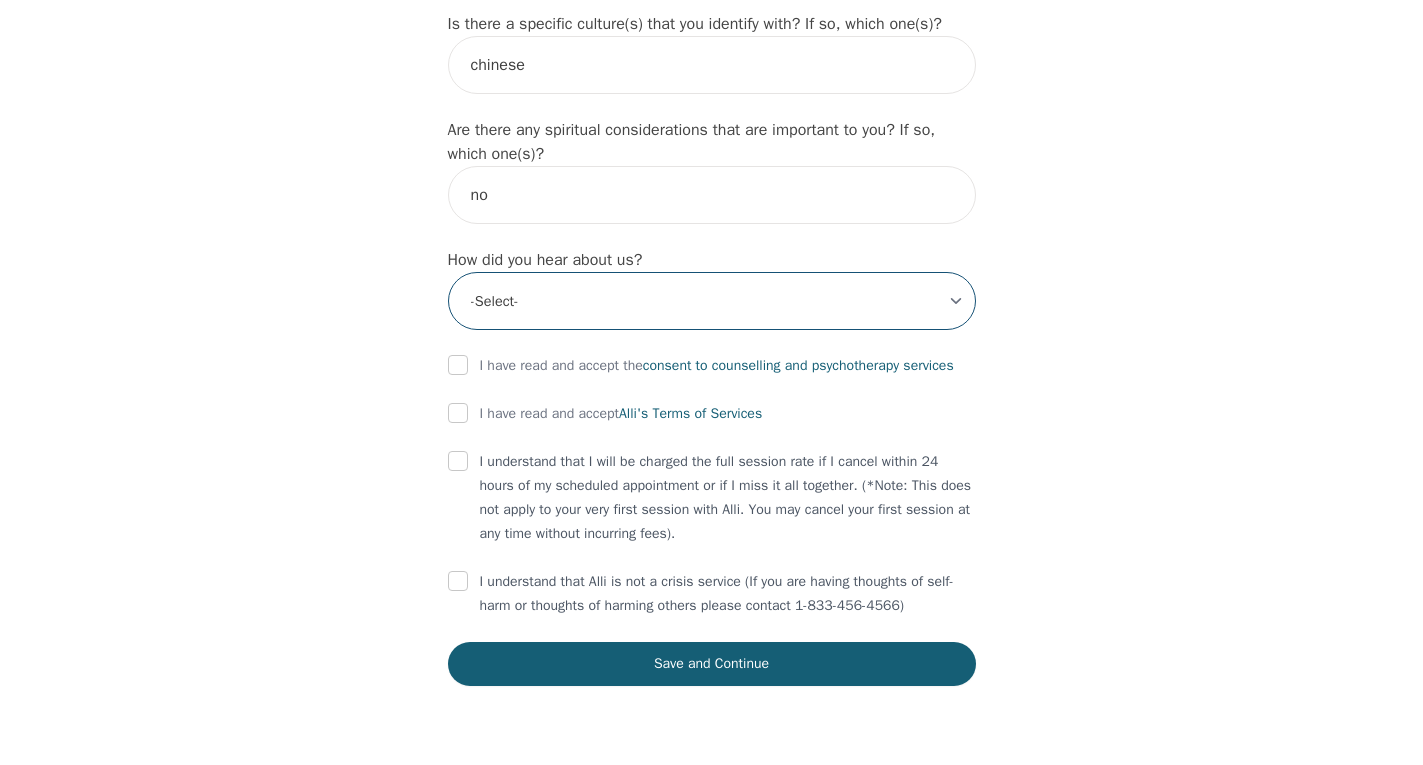 click on "-Select- Physician/Specialist Friend Facebook Instagram Google Search Google Ads Facebook/Instagram Ads Other" at bounding box center [712, 301] 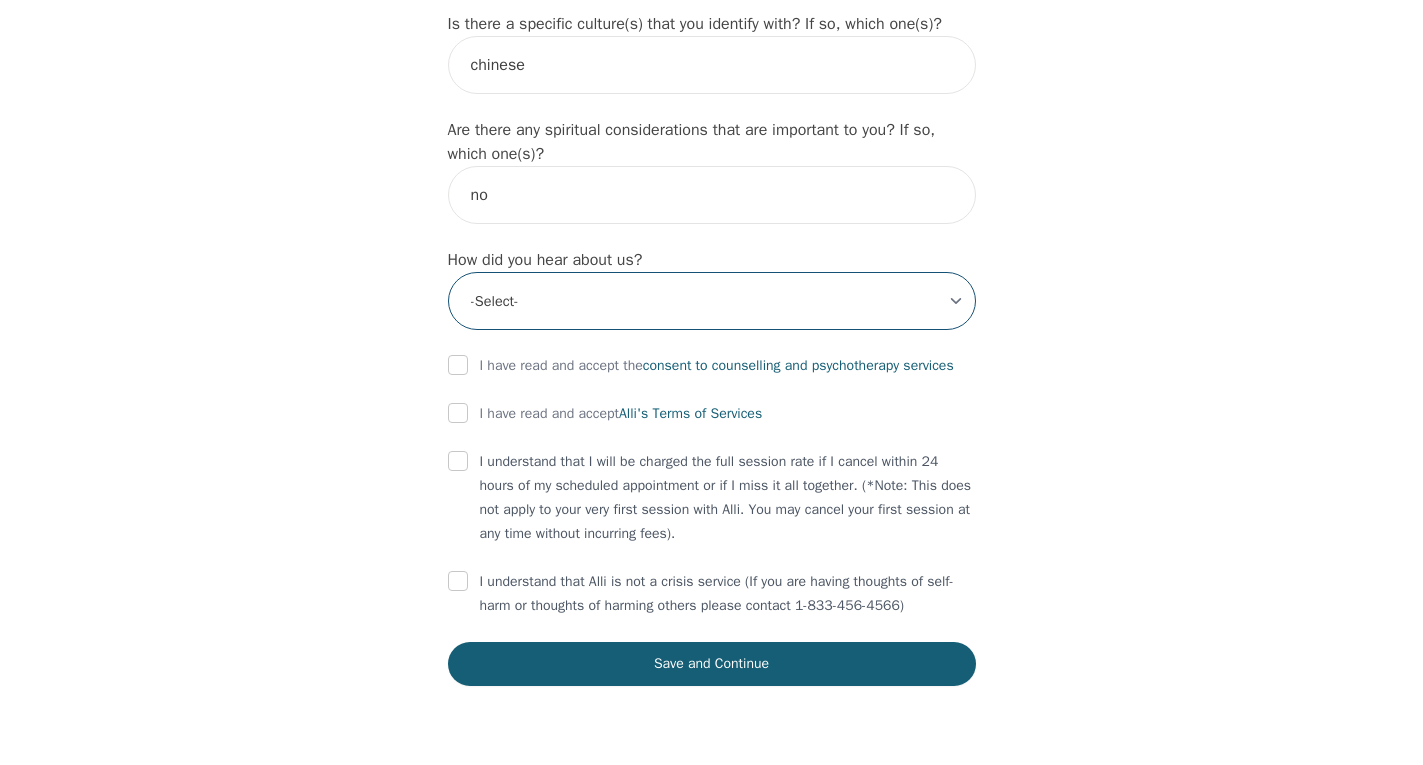 select on "Facebook" 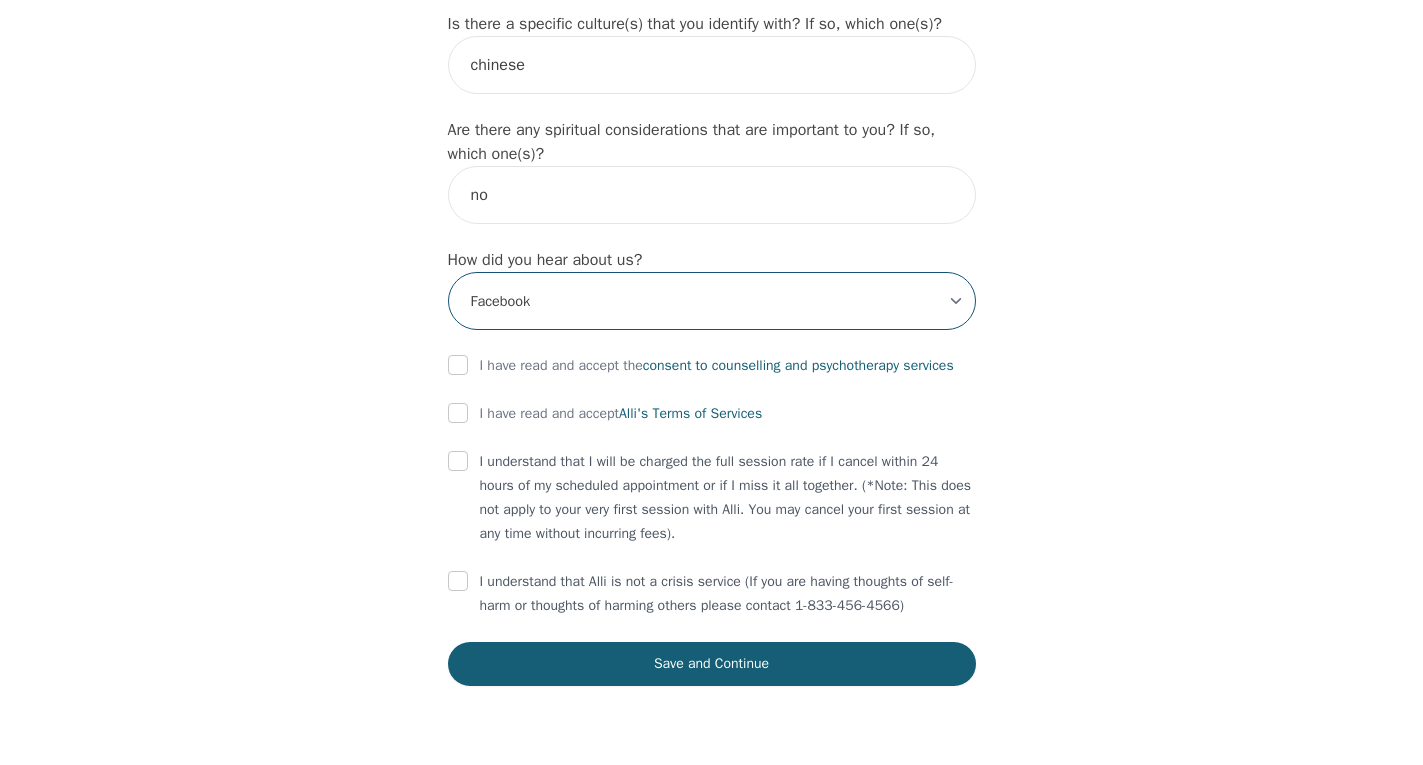 click on "-Select- Physician/Specialist Friend Facebook Instagram Google Search Google Ads Facebook/Instagram Ads Other" at bounding box center [712, 301] 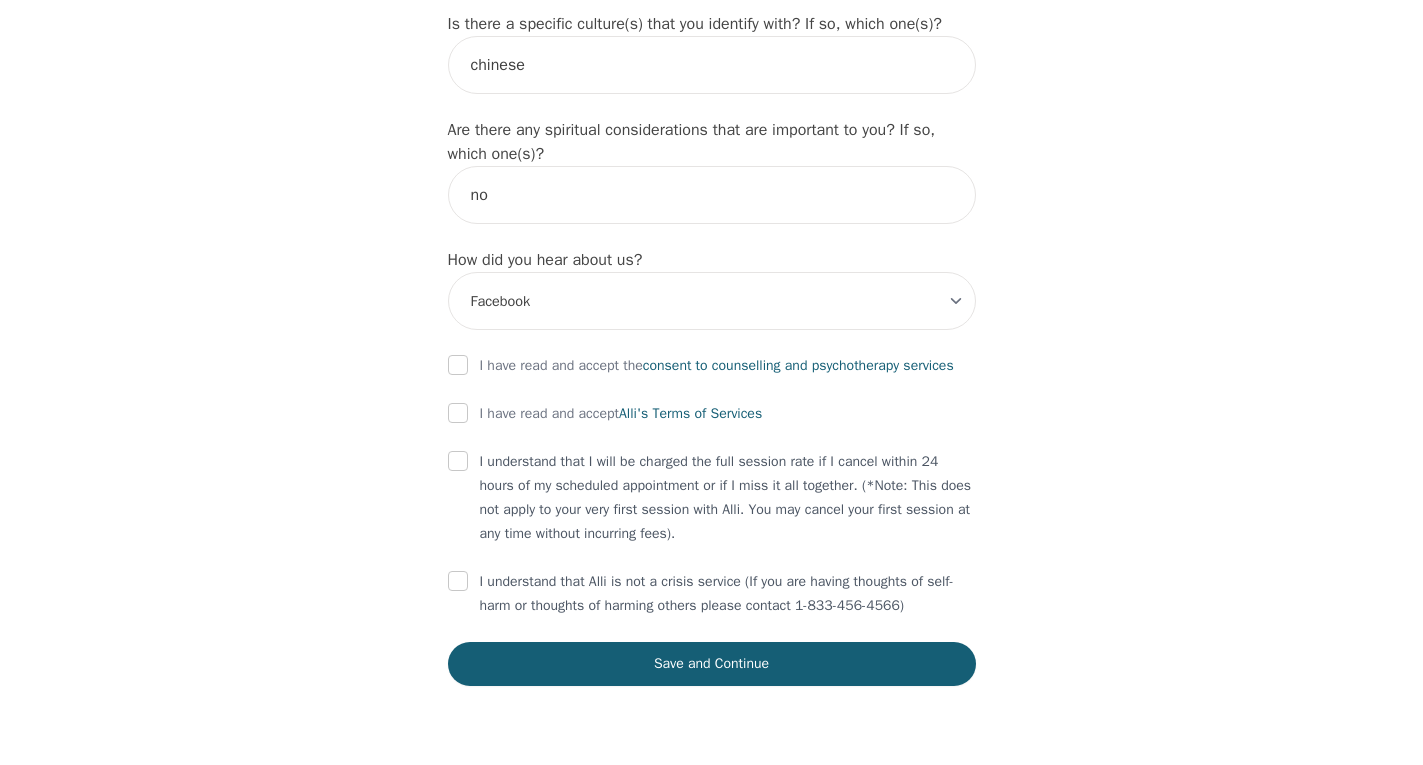 click on "I have read and accept the  consent to counselling and psychotherapy services" at bounding box center [712, 366] 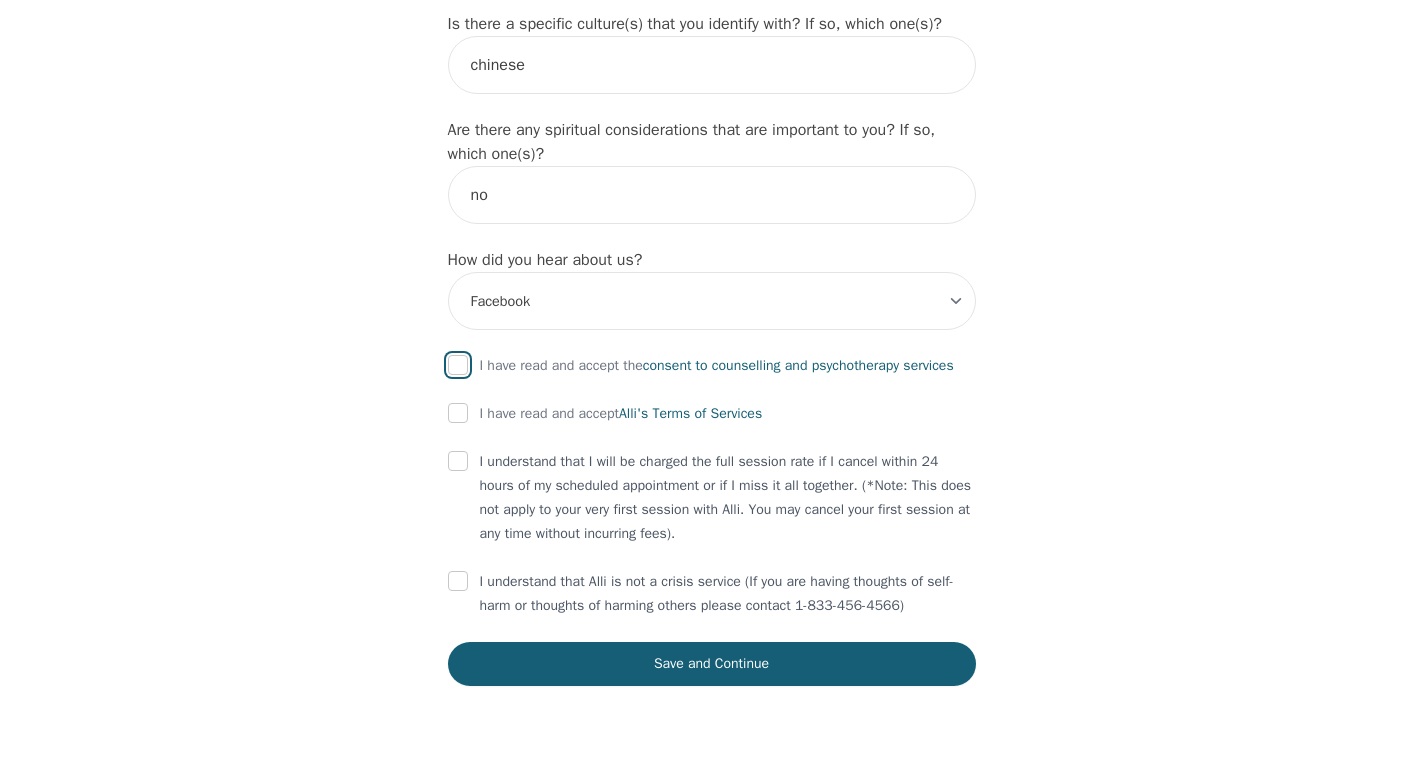 drag, startPoint x: 457, startPoint y: 368, endPoint x: 457, endPoint y: 380, distance: 12 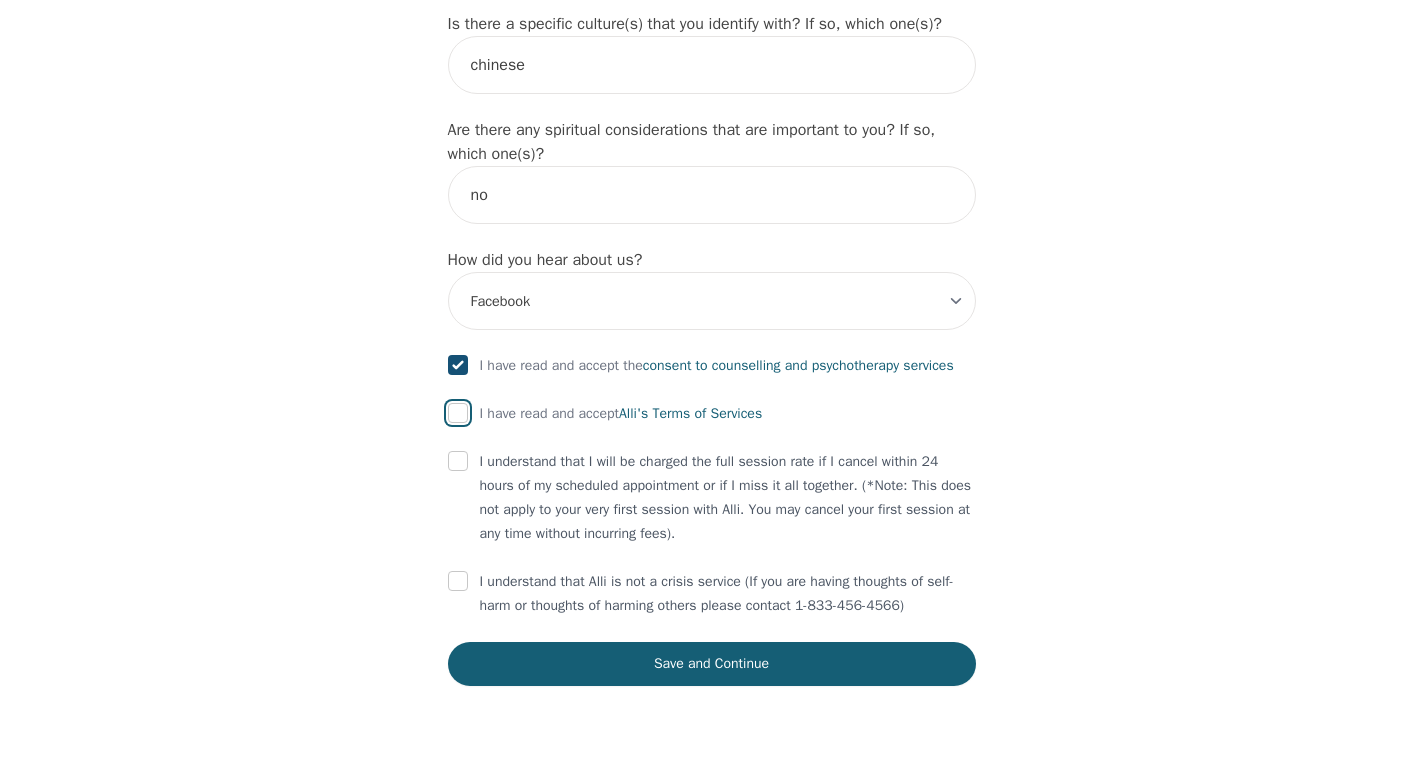 drag, startPoint x: 458, startPoint y: 412, endPoint x: 459, endPoint y: 457, distance: 45.01111 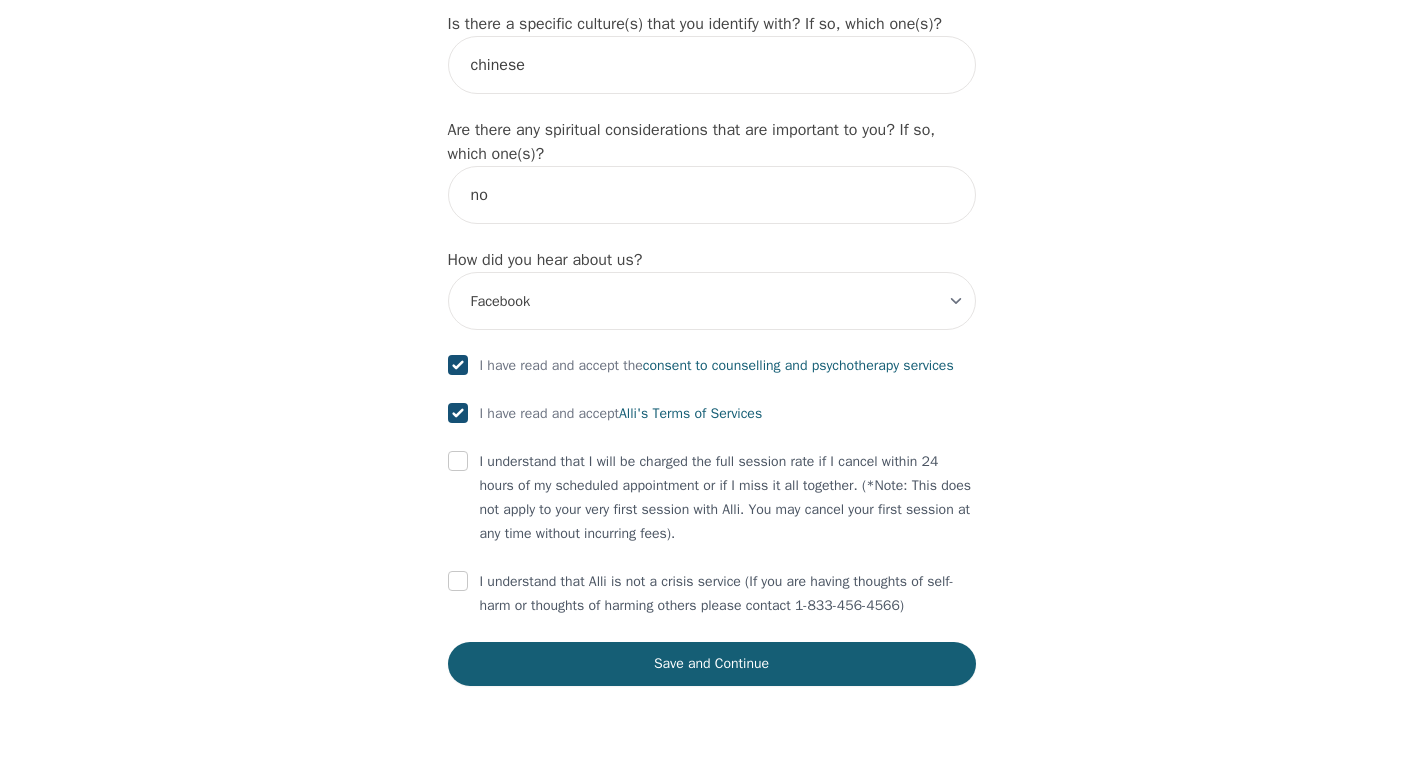checkbox on "true" 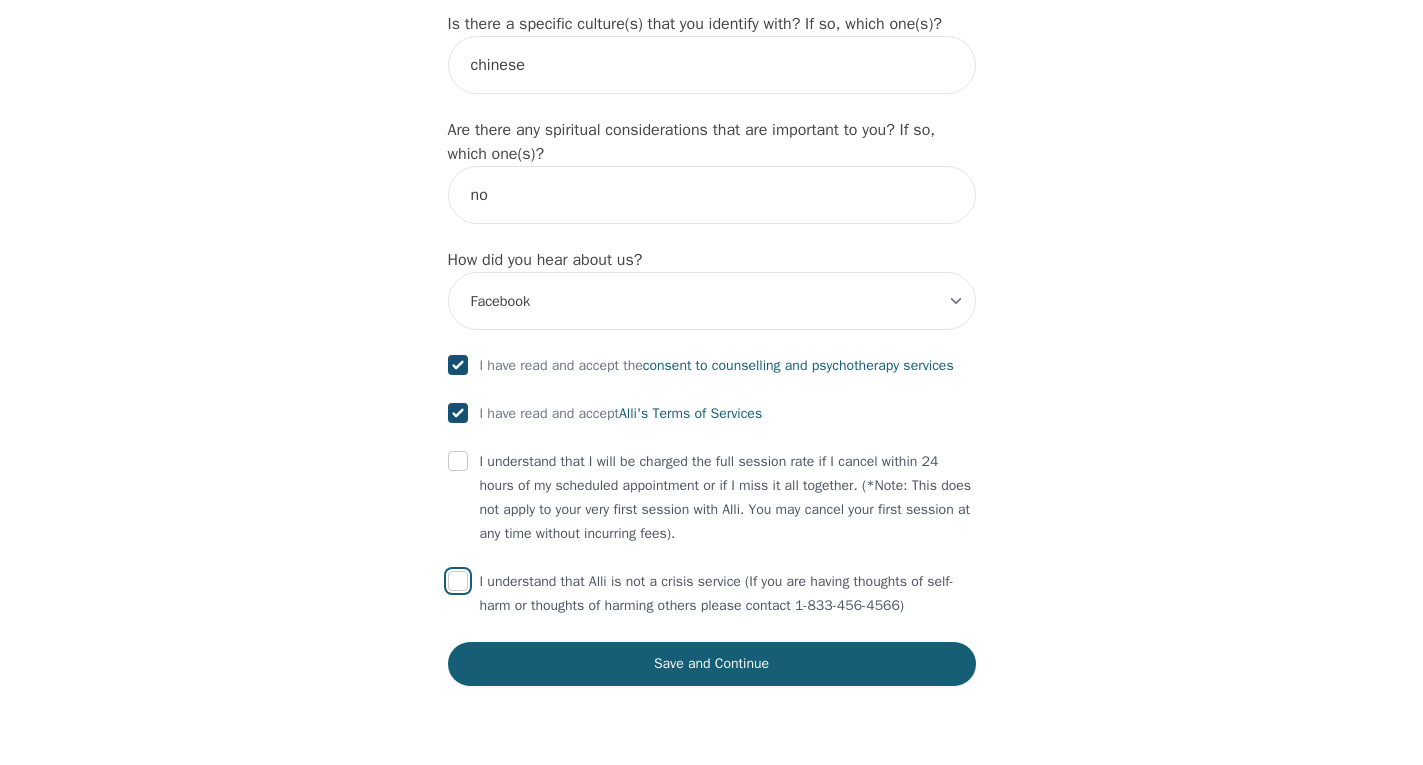 click at bounding box center [458, 581] 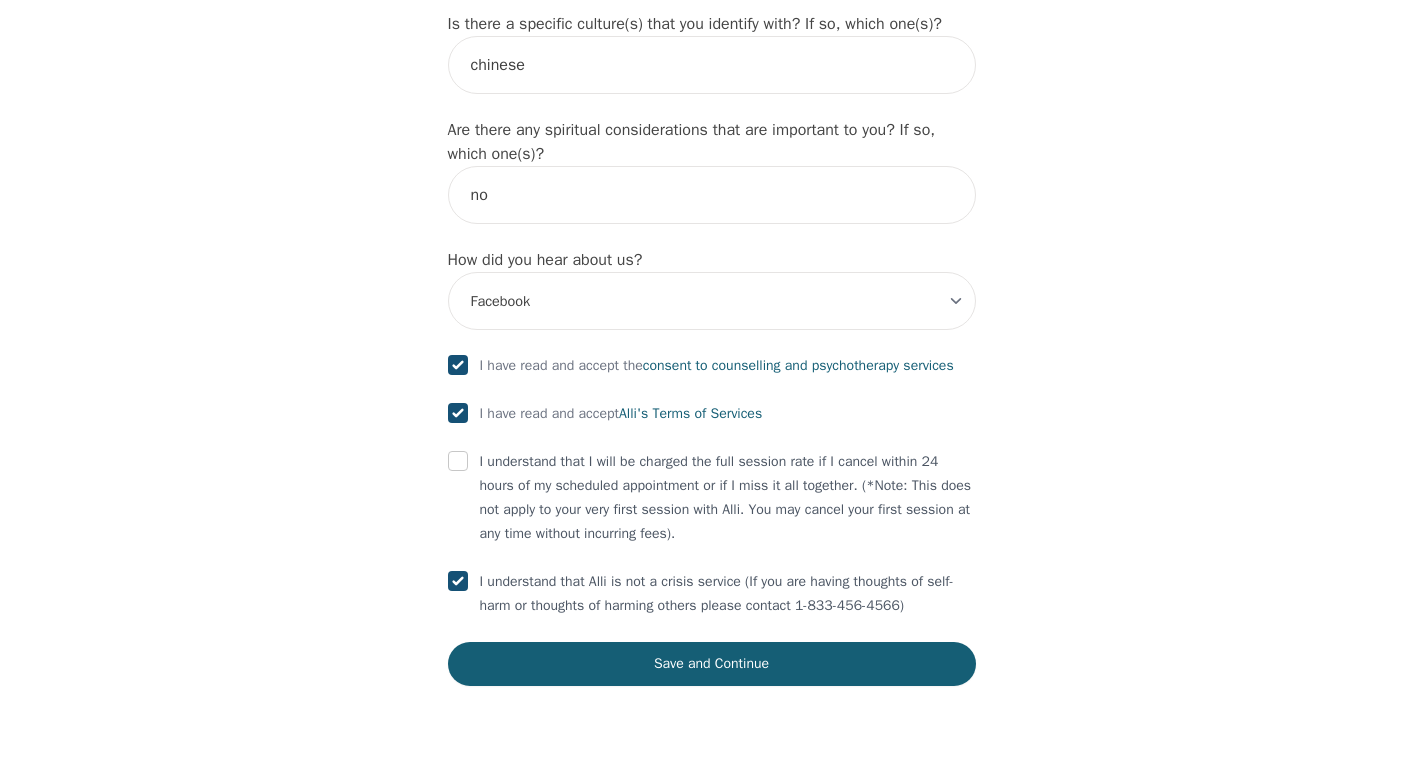 checkbox on "true" 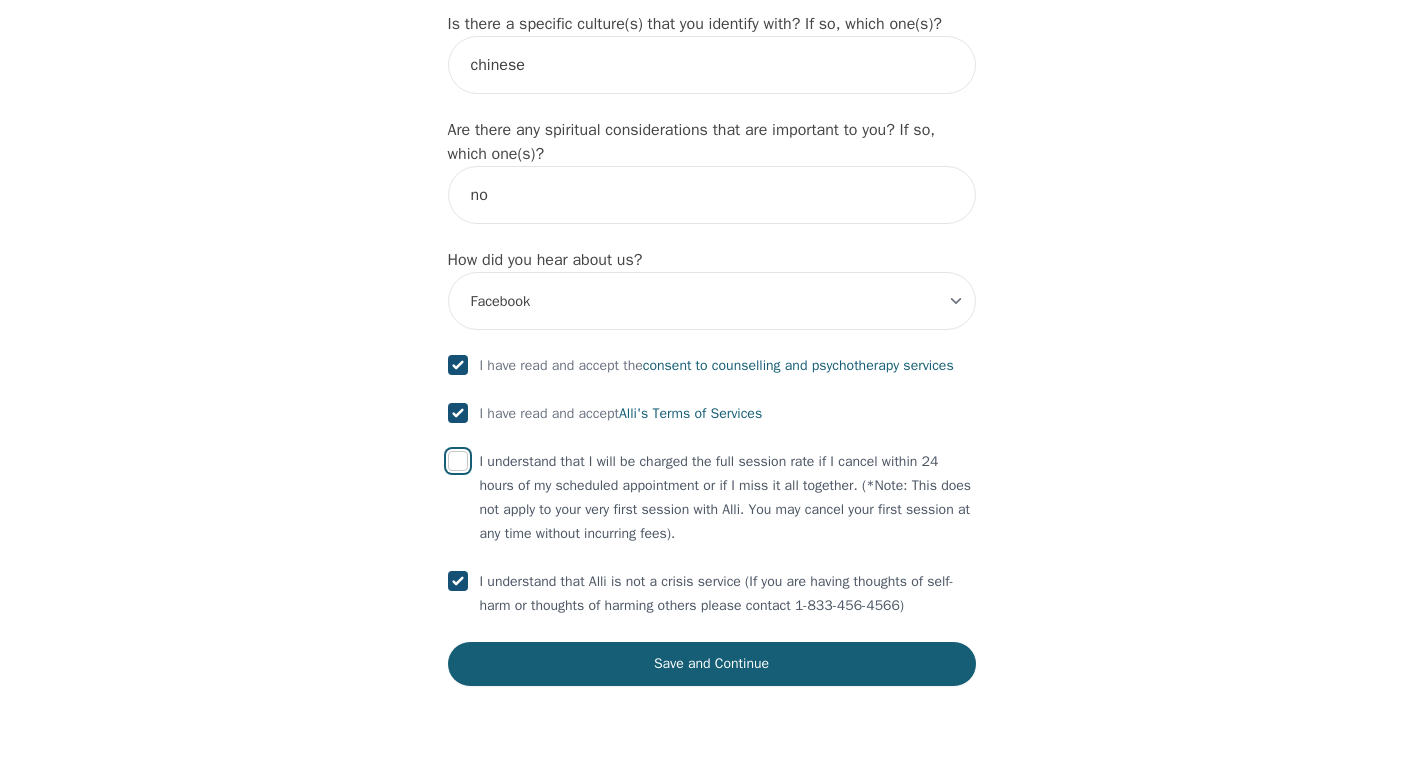 drag, startPoint x: 458, startPoint y: 452, endPoint x: 493, endPoint y: 521, distance: 77.36925 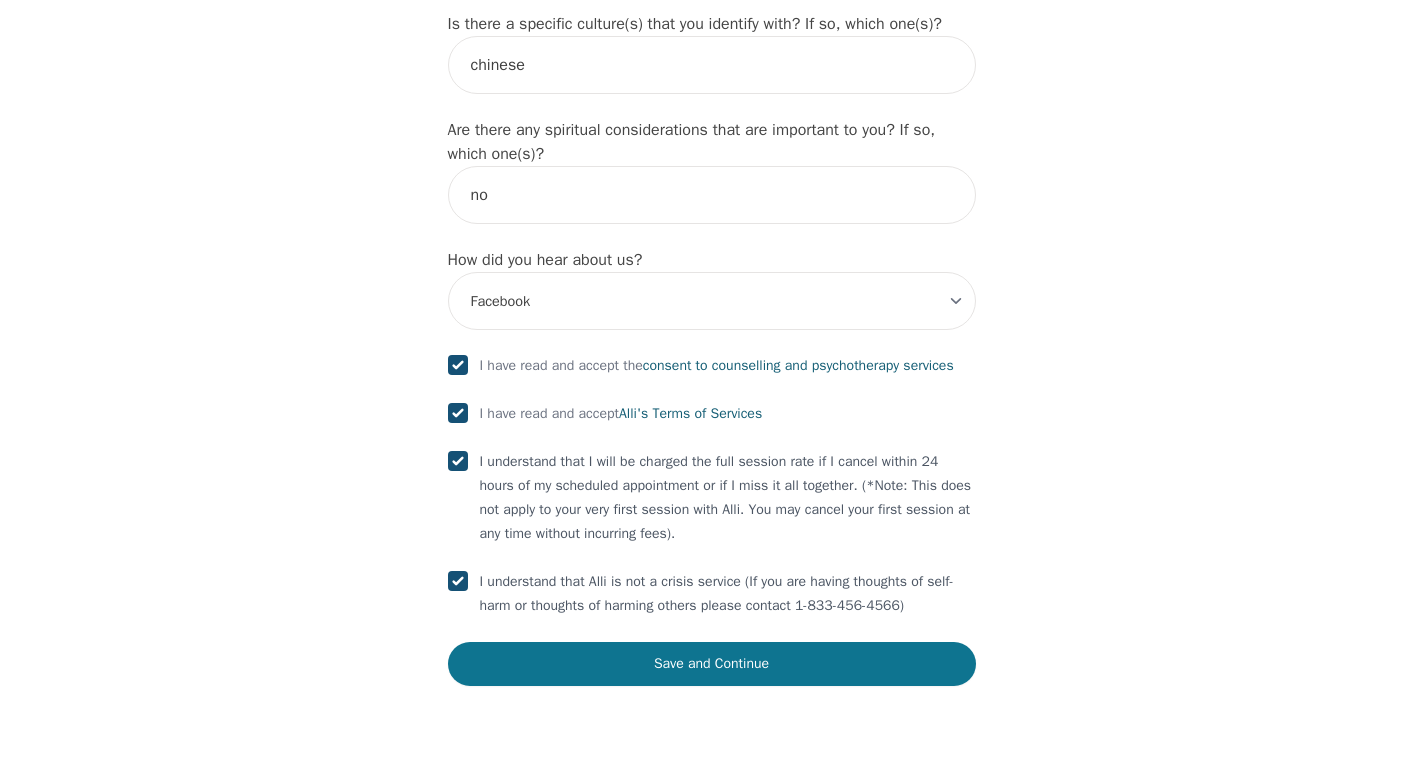 click on "Save and Continue" at bounding box center (712, 664) 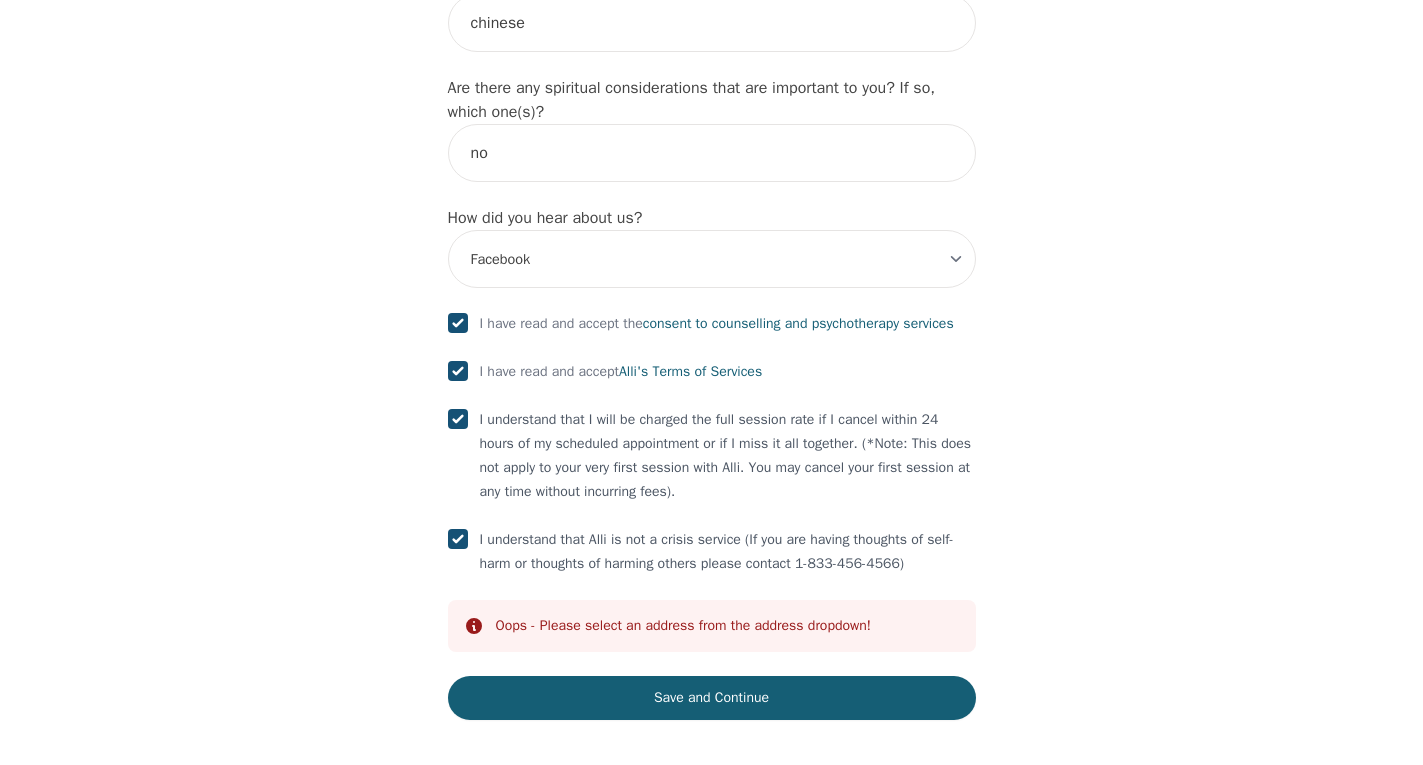 scroll, scrollTop: 2304, scrollLeft: 0, axis: vertical 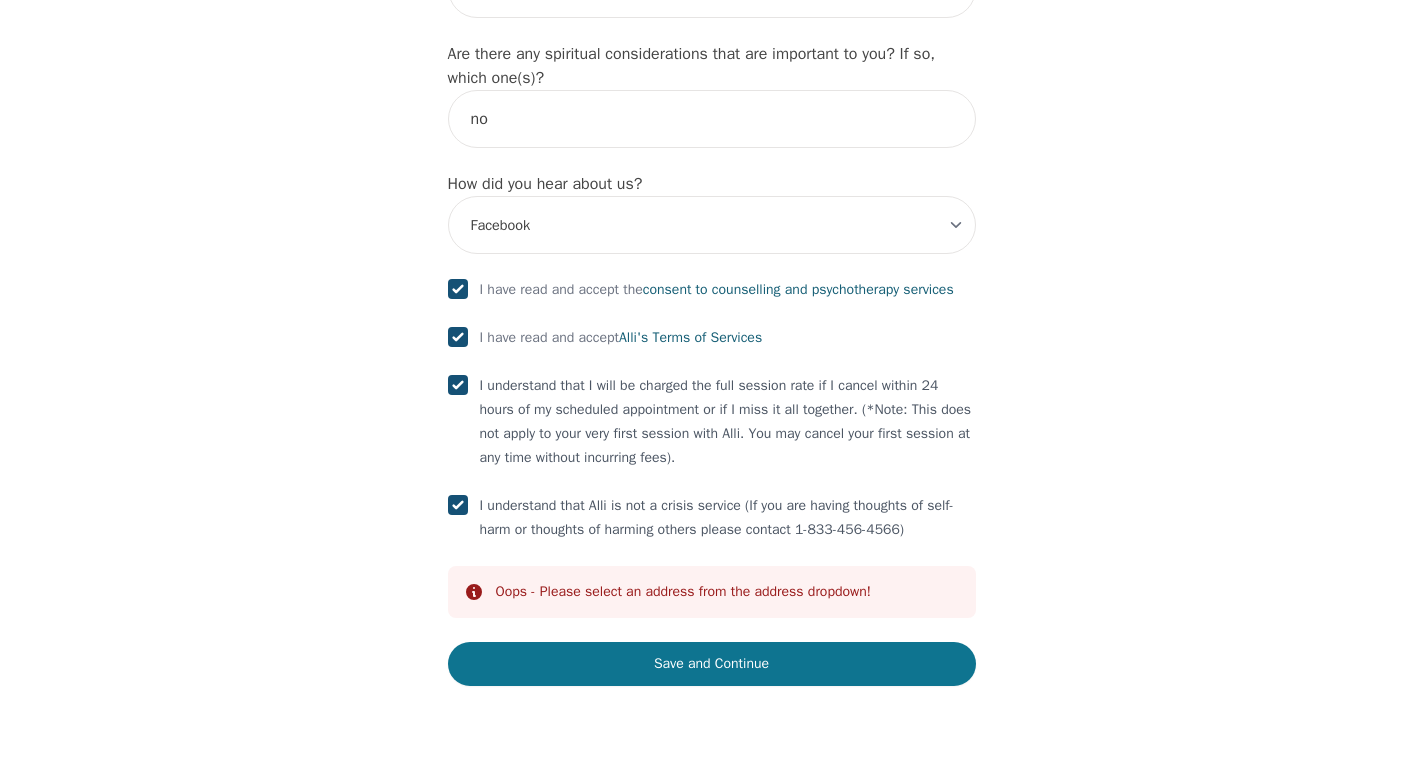 click on "Save and Continue" at bounding box center [712, 664] 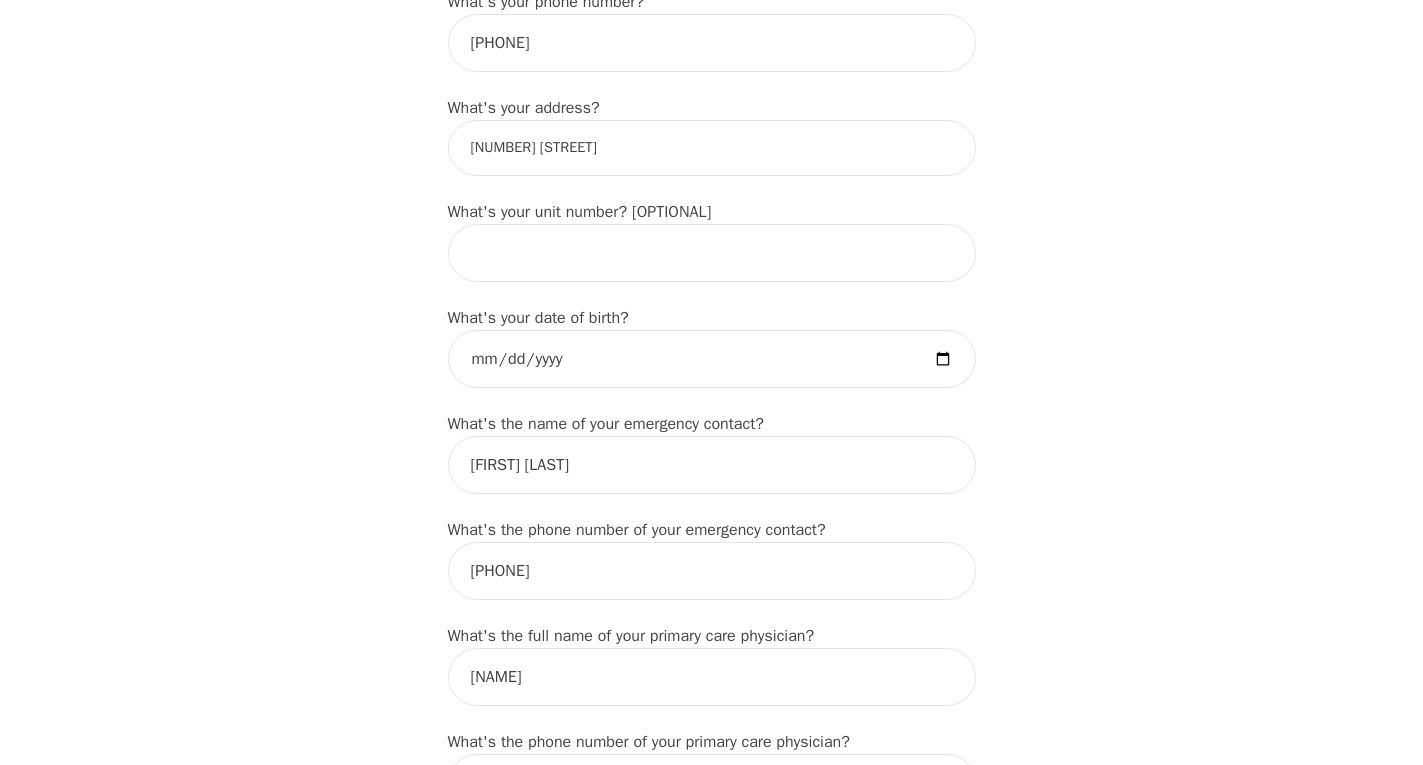 scroll, scrollTop: 638, scrollLeft: 0, axis: vertical 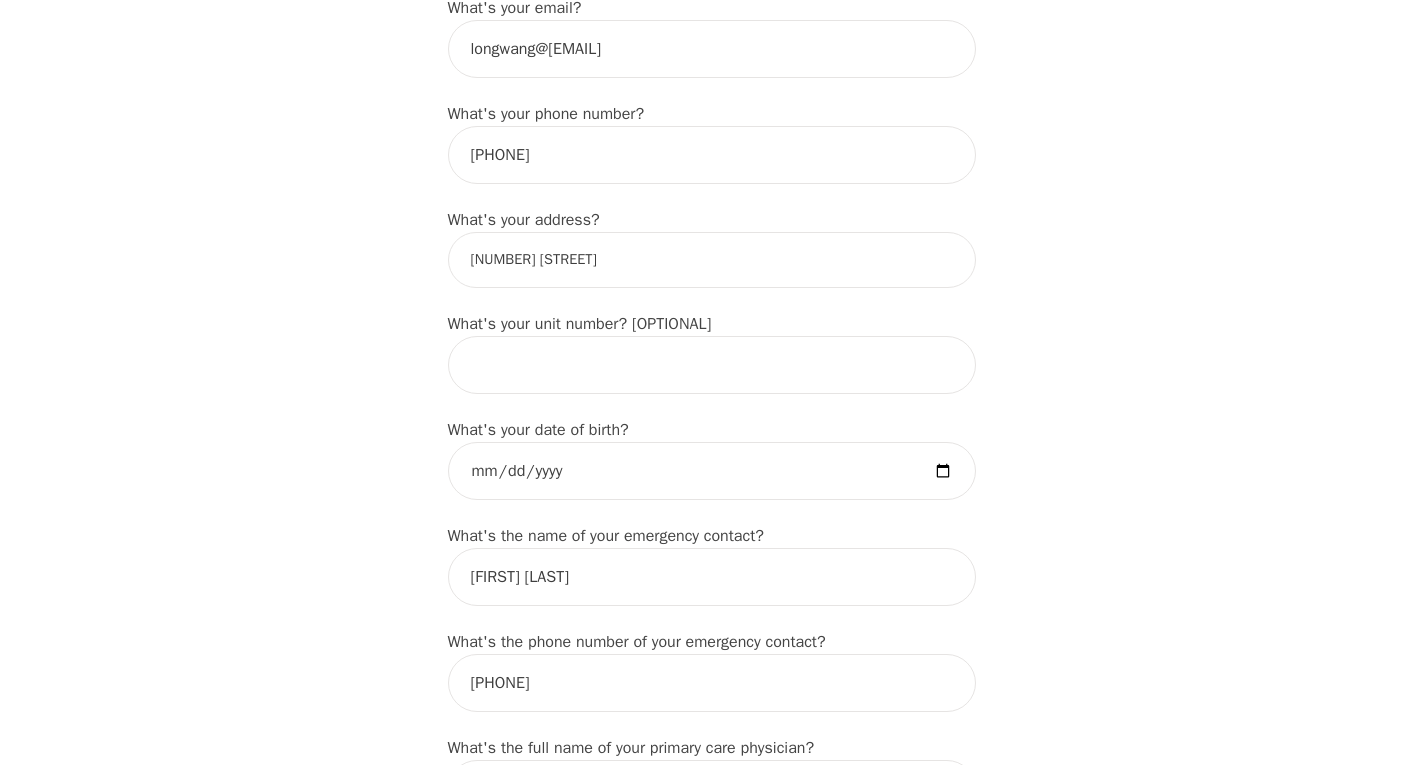 click on "[NUMBER] [STREET]" at bounding box center [712, 260] 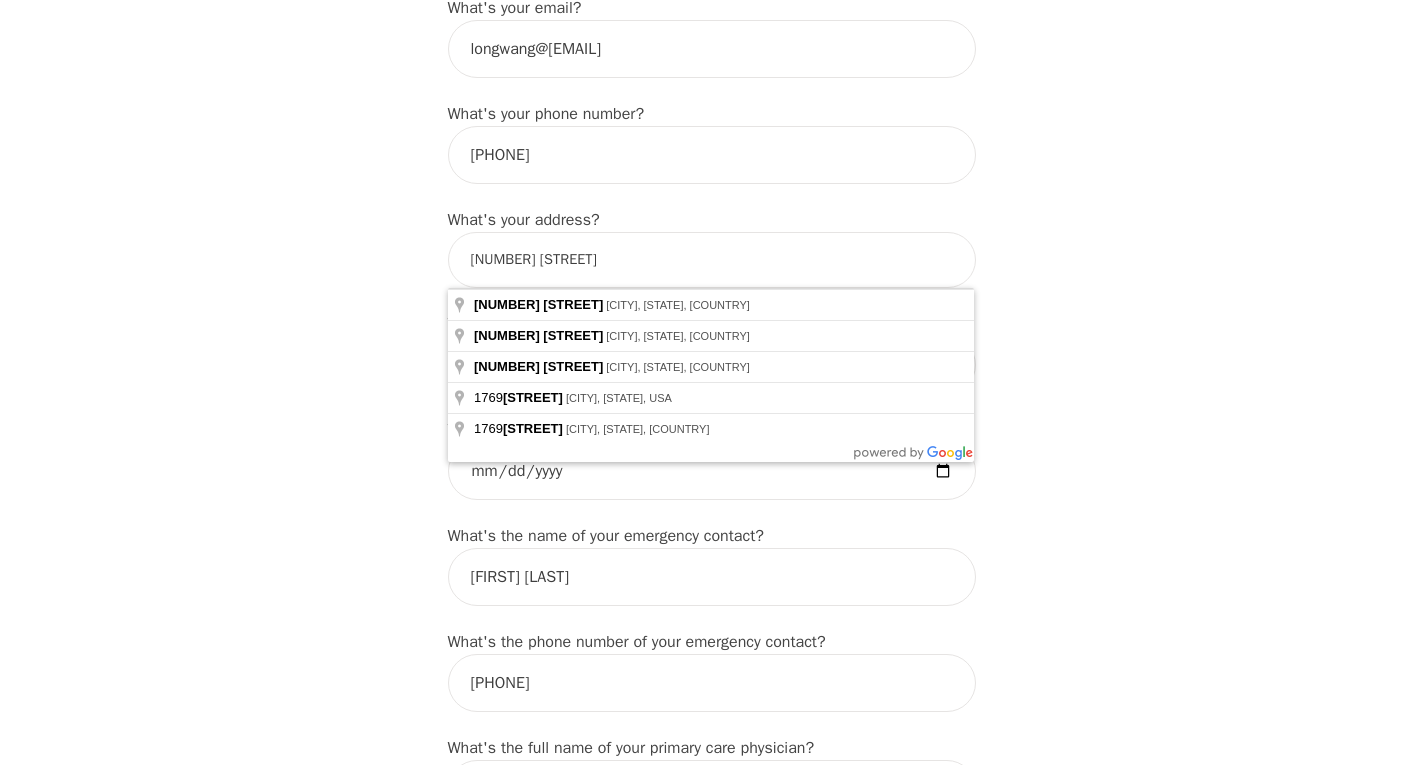 click on "Intake Assessment for Long Wang Part 1 of 2: Tell Us About Yourself Please complete the following information before your initial session. This step is crucial to kickstart your therapeutic journey with your therapist: What's your first name? (This will be the name on your insurance receipt) [NAME] What's your last name? [NAME] What's your preferred name? [OPTIONAL] [NAME] What's your email? [EMAIL] What's your phone number? [PHONE] What's your address? [ADDRESS] What's your unit number? [OPTIONAL] What's your date of birth? 1993-02-19 What's the name of your emergency contact? [NAME] What's the phone number of your emergency contact? [PHONE] What's the full name of your primary care physician? [NAME] What's the phone number of your primary care physician? Below are optional questions - Please tell us more about yourself: What is your gender? -Select- male female non-binary transgender intersex prefer_not_to_say What are your preferred pronouns? -Select- he/him she/her" at bounding box center [711, 897] 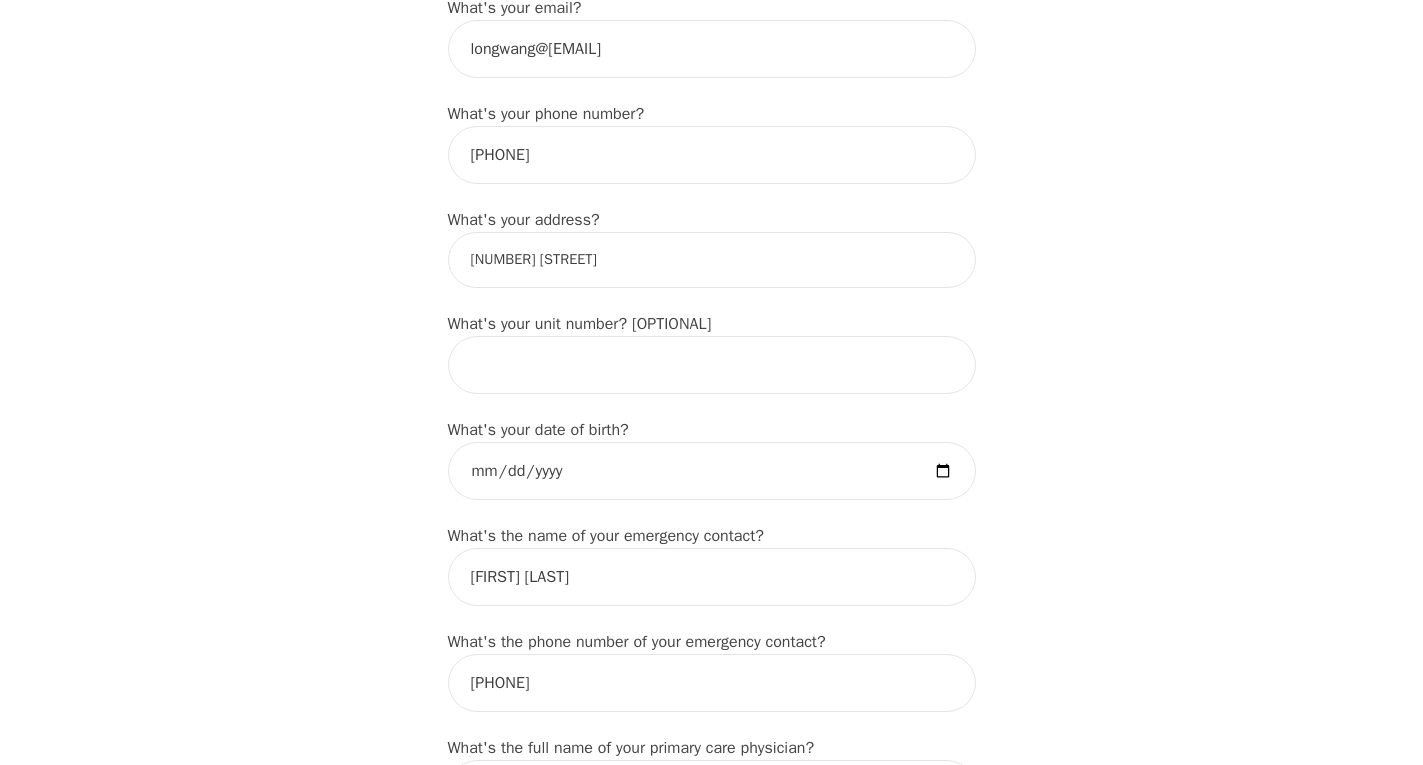 click on "[NUMBER] [STREET]" at bounding box center [712, 260] 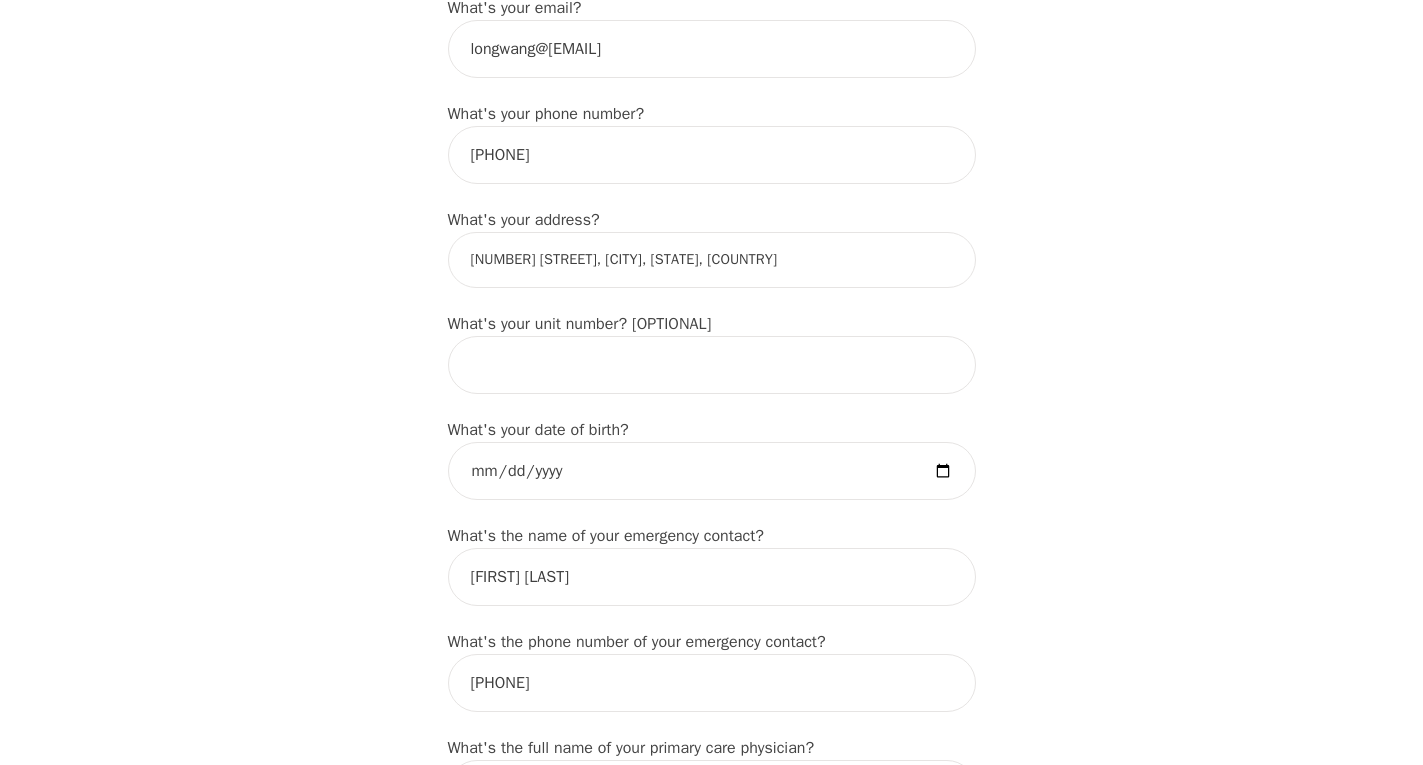 drag, startPoint x: 732, startPoint y: 260, endPoint x: 494, endPoint y: 262, distance: 238.0084 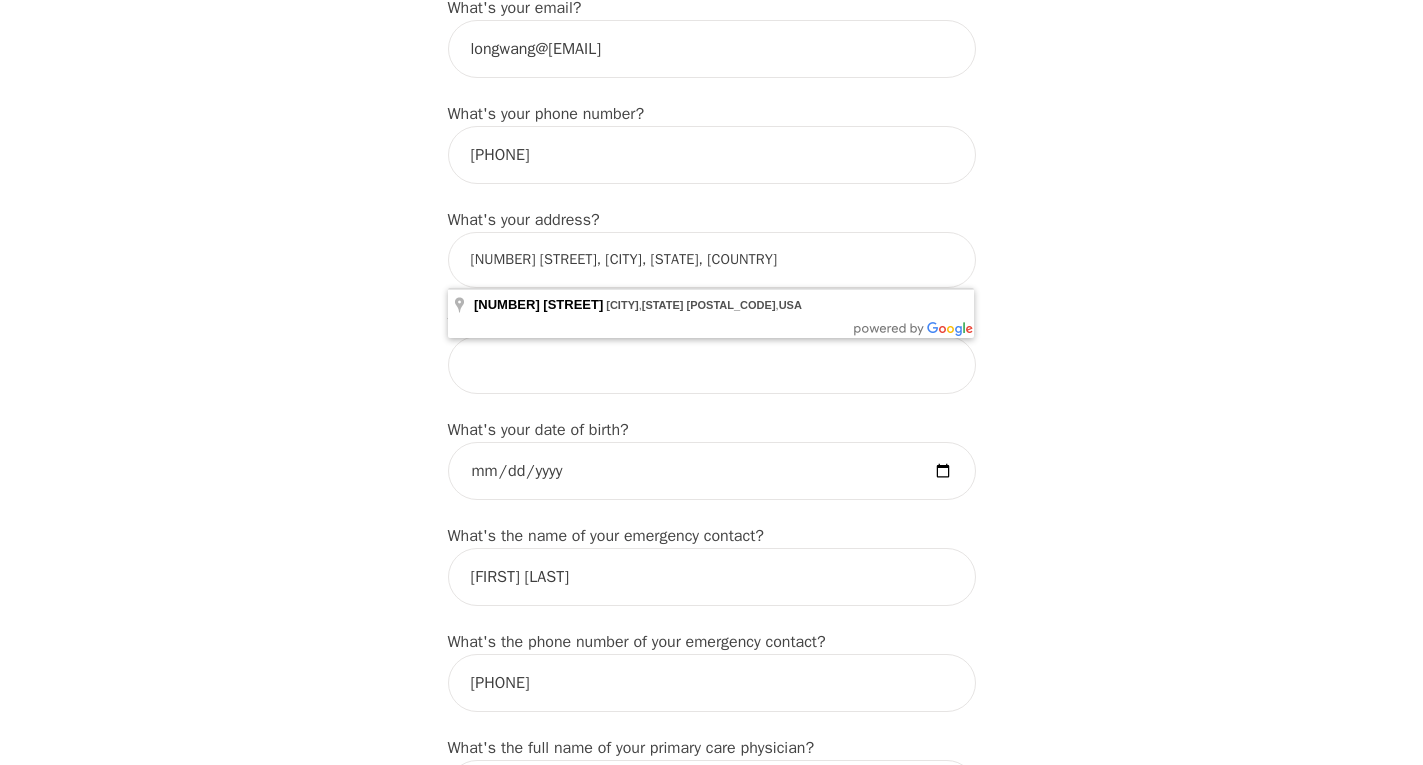 click on "[NUMBER] [STREET], [CITY], [STATE], [COUNTRY]" at bounding box center [712, 260] 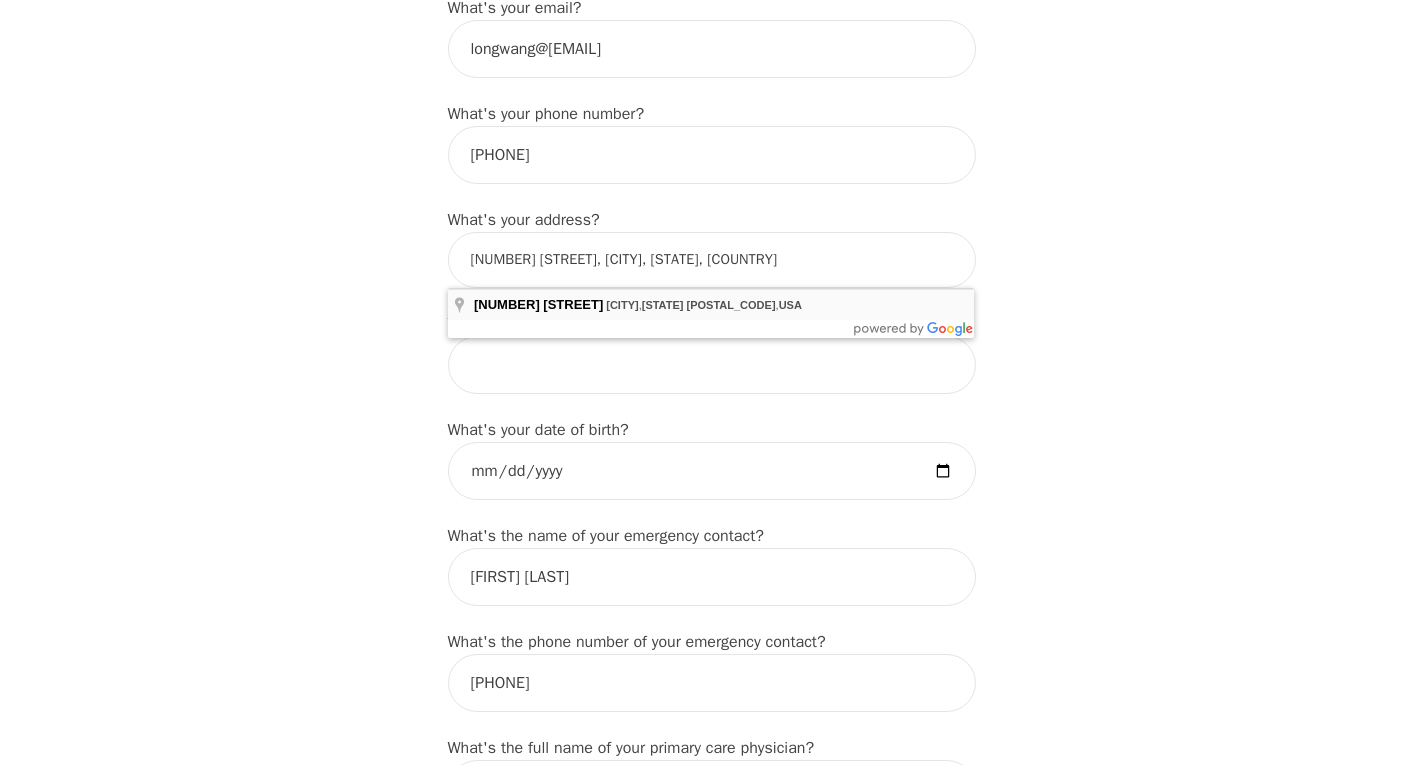 drag, startPoint x: 574, startPoint y: 262, endPoint x: 807, endPoint y: 295, distance: 235.3253 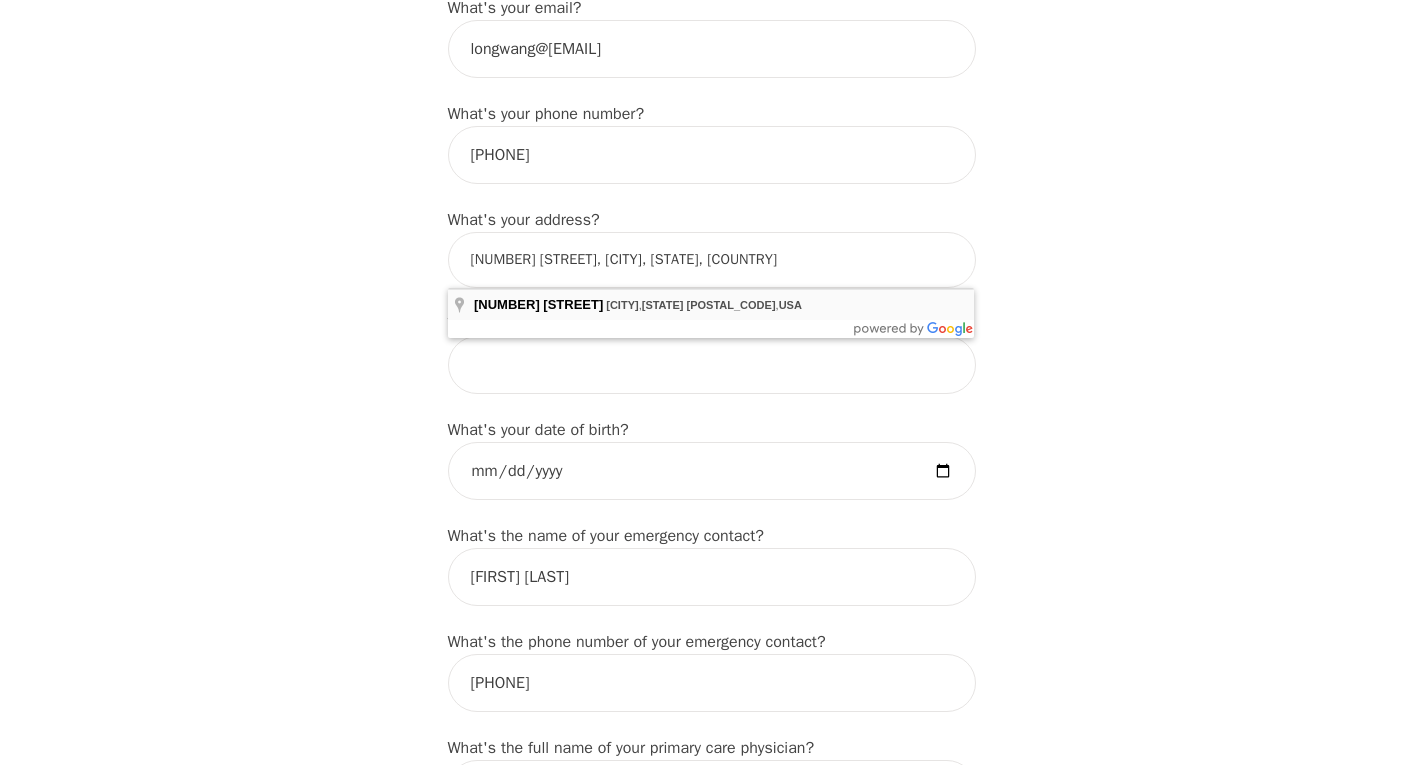 click on "Intake Assessment for [FIRST] [LAST] Part 1 of 2: Tell Us About Yourself Please complete the following information before your initial session. This step is crucial to kickstart your therapeutic journey with your therapist: What's your first name? (This will be the name on your insurance receipt) [FIRST] What's your last name? [LAST] What's your preferred name? [OPTIONAL] [FIRST] What's your email? [EMAIL] What's your phone number? [PHONE] What's your address? [NUMBER] [STREET], [CITY], [STATE] [COUNTRY] What's your unit number? [OPTIONAL] What's your date of birth? [DATE] What's the name of your emergency contact? [FIRST] [LAST] What's the phone number of your emergency contact? [PHONE] What's the full name of your primary care physician? [FIRST] [LAST] What's the phone number of your primary care physician? Below are optional questions - Please tell us more about yourself: What is your gender? -Select- male female non-binary transgender intersex prefer_not_to_say What are your preferred pronouns?" at bounding box center (711, 897) 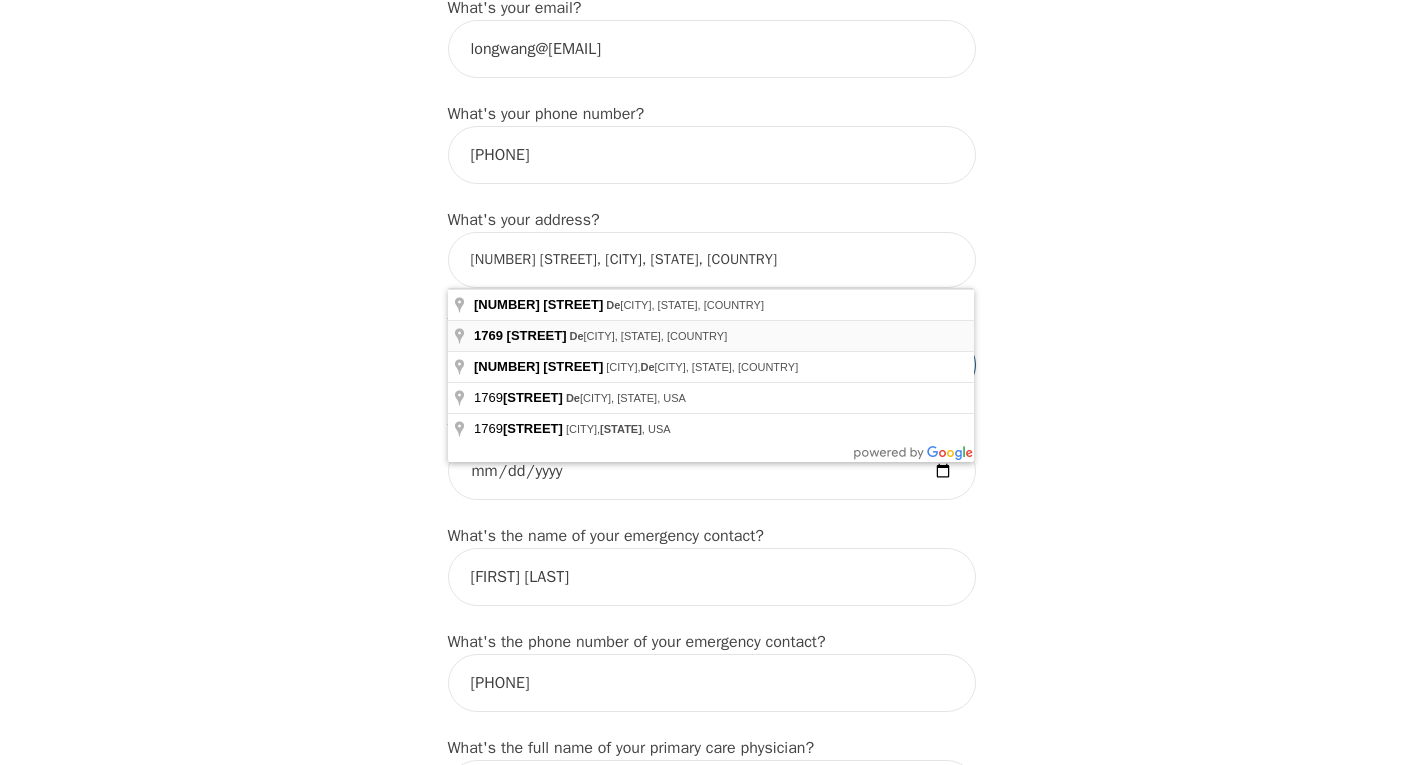 type on "[NUMBER] [STREET], [CITY], [STATE] [ZIP], [COUNTRY]" 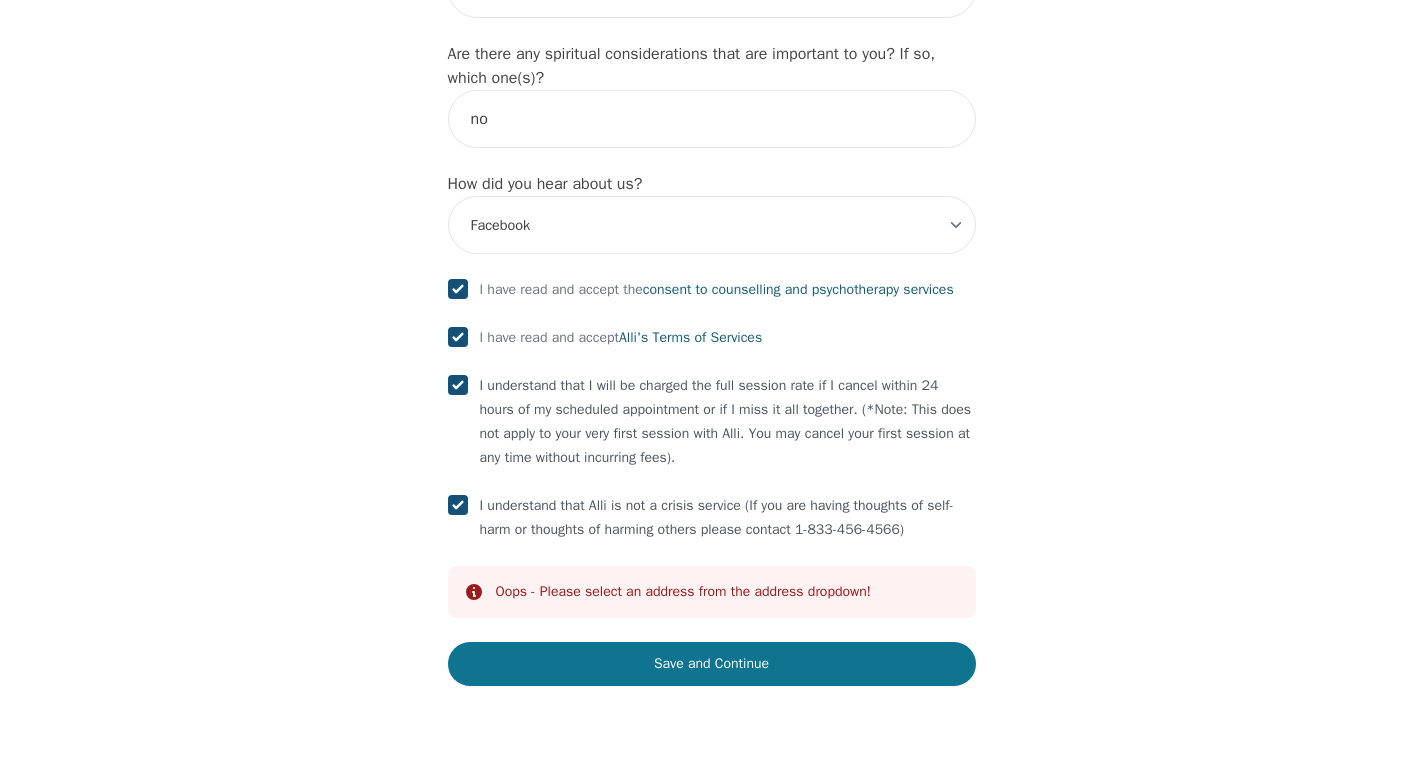 click on "Save and Continue" at bounding box center [712, 664] 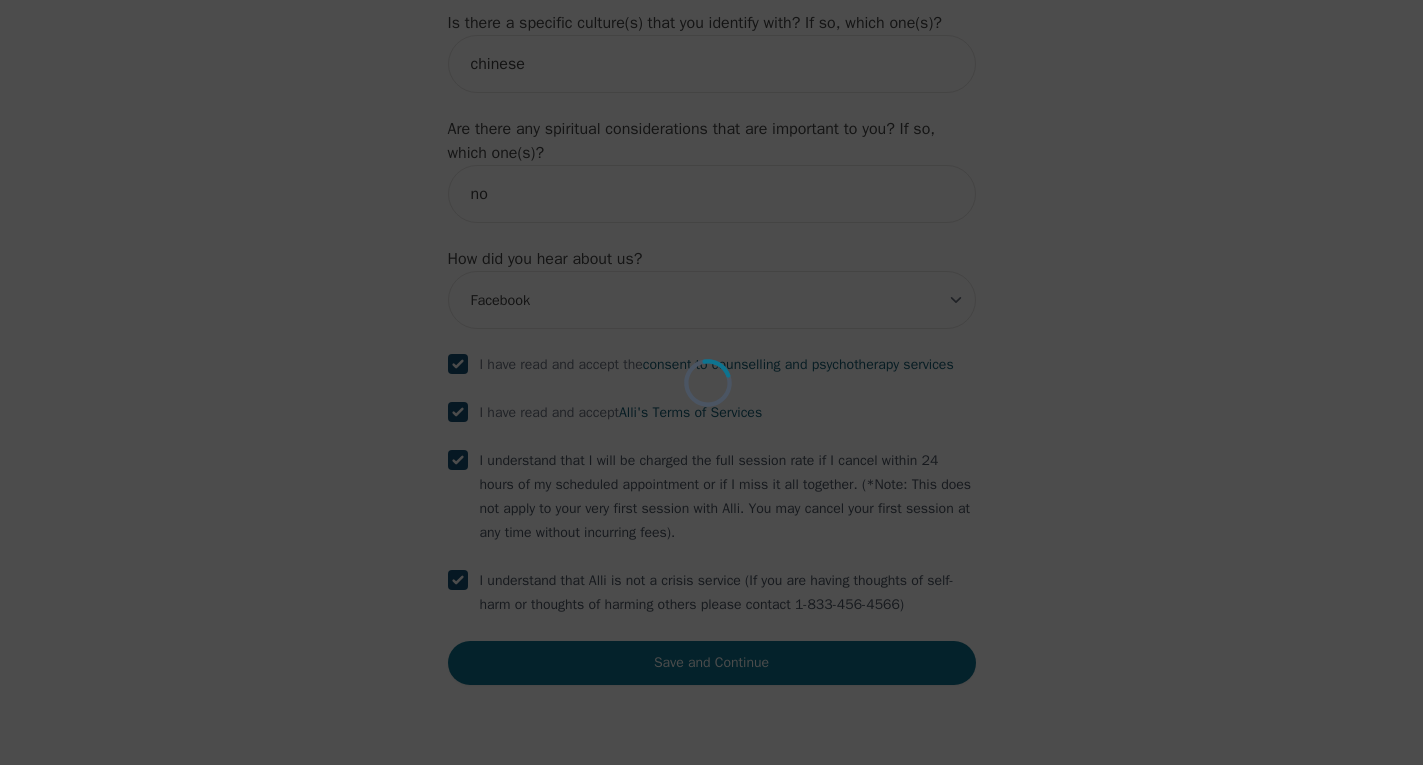scroll, scrollTop: 2228, scrollLeft: 0, axis: vertical 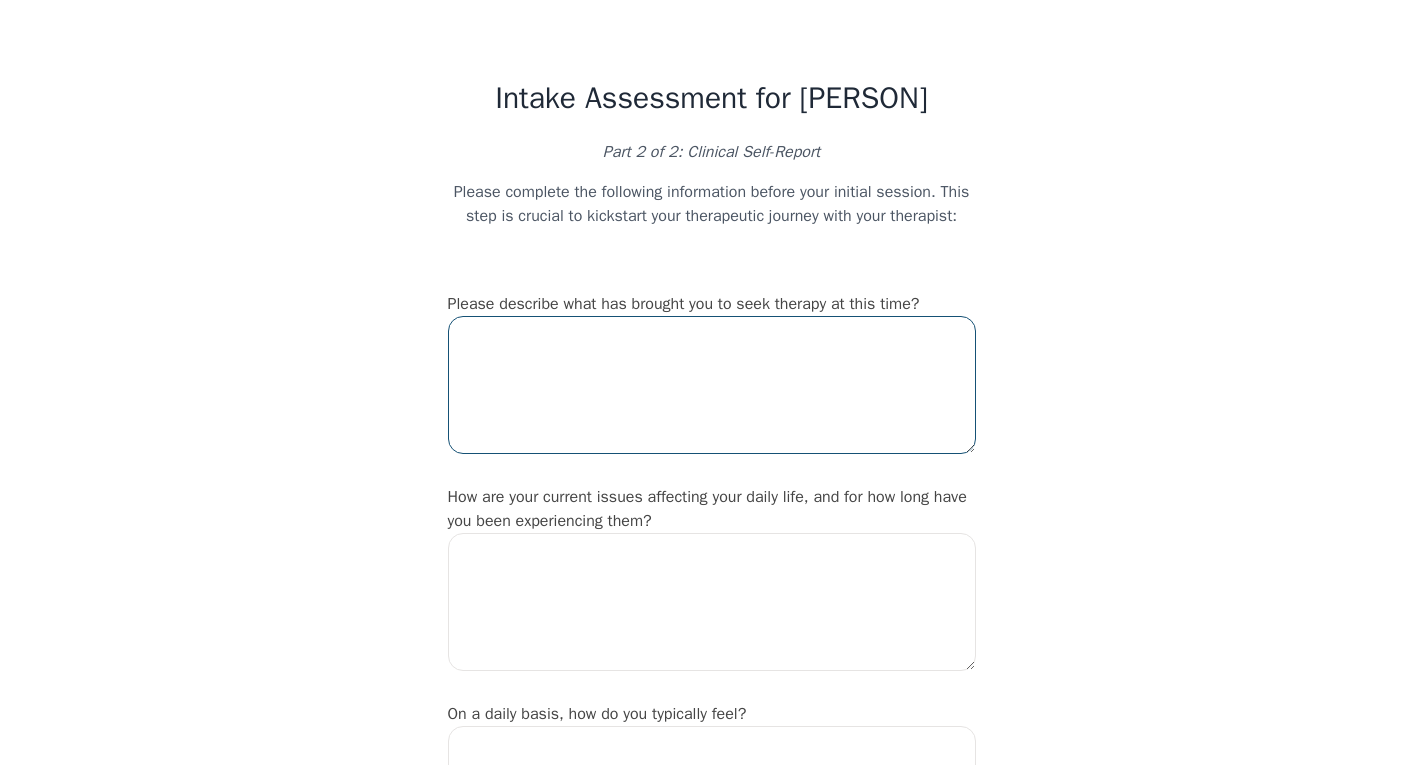 click at bounding box center [712, 385] 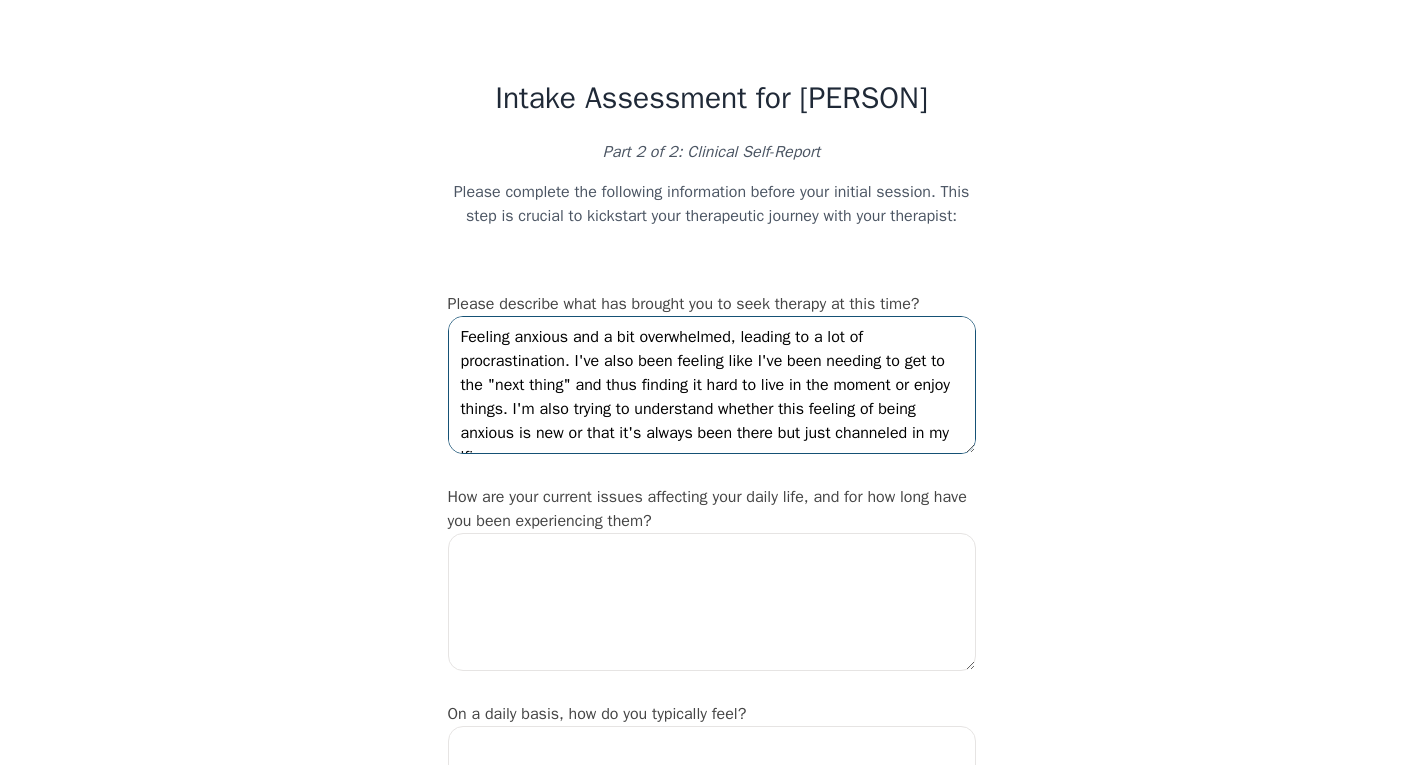 scroll, scrollTop: 14, scrollLeft: 0, axis: vertical 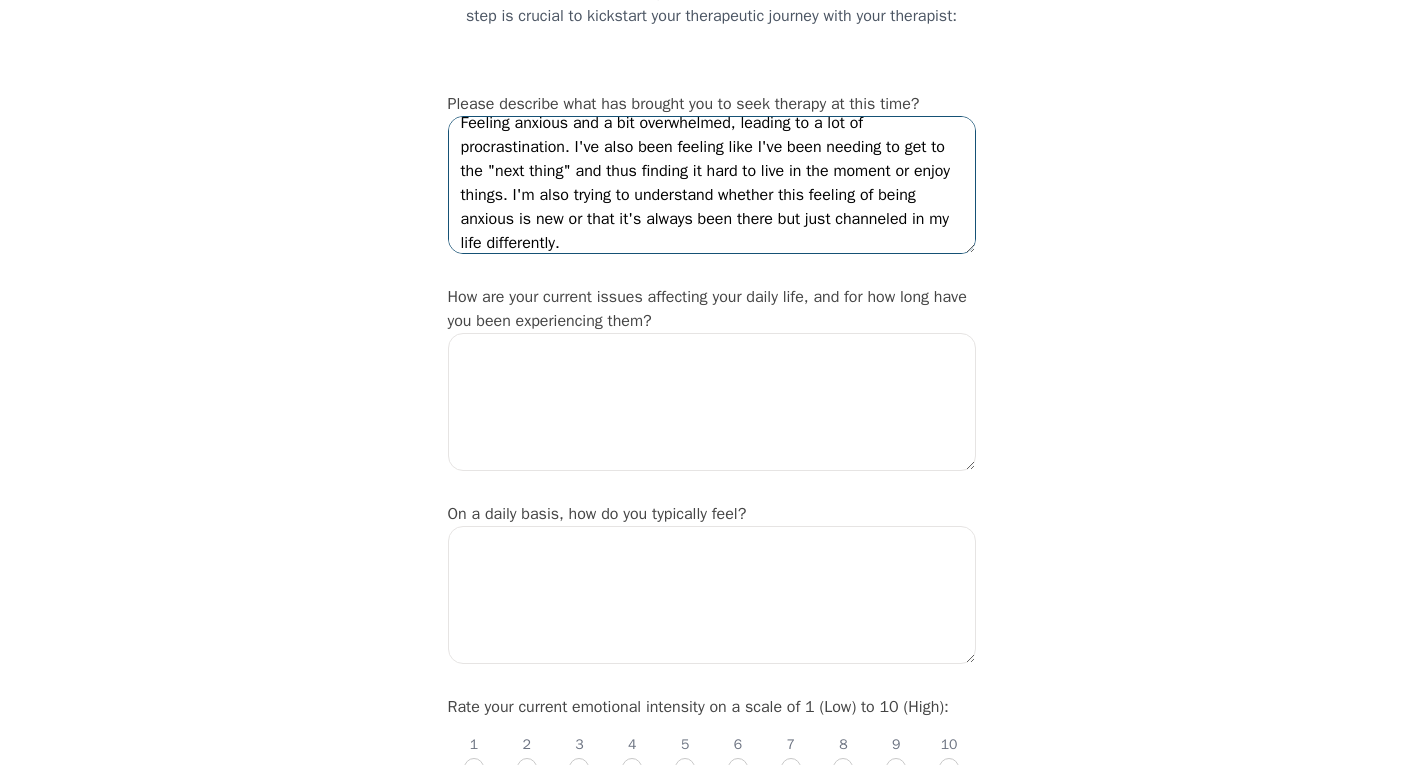 type on "Feeling anxious and a bit overwhelmed, leading to a lot of procrastination. I've also been feeling like I've been needing to get to the "next thing" and thus finding it hard to live in the moment or enjoy things. I'm also trying to understand whether this feeling of being anxious is new or that it's always been there but just channeled in my life differently." 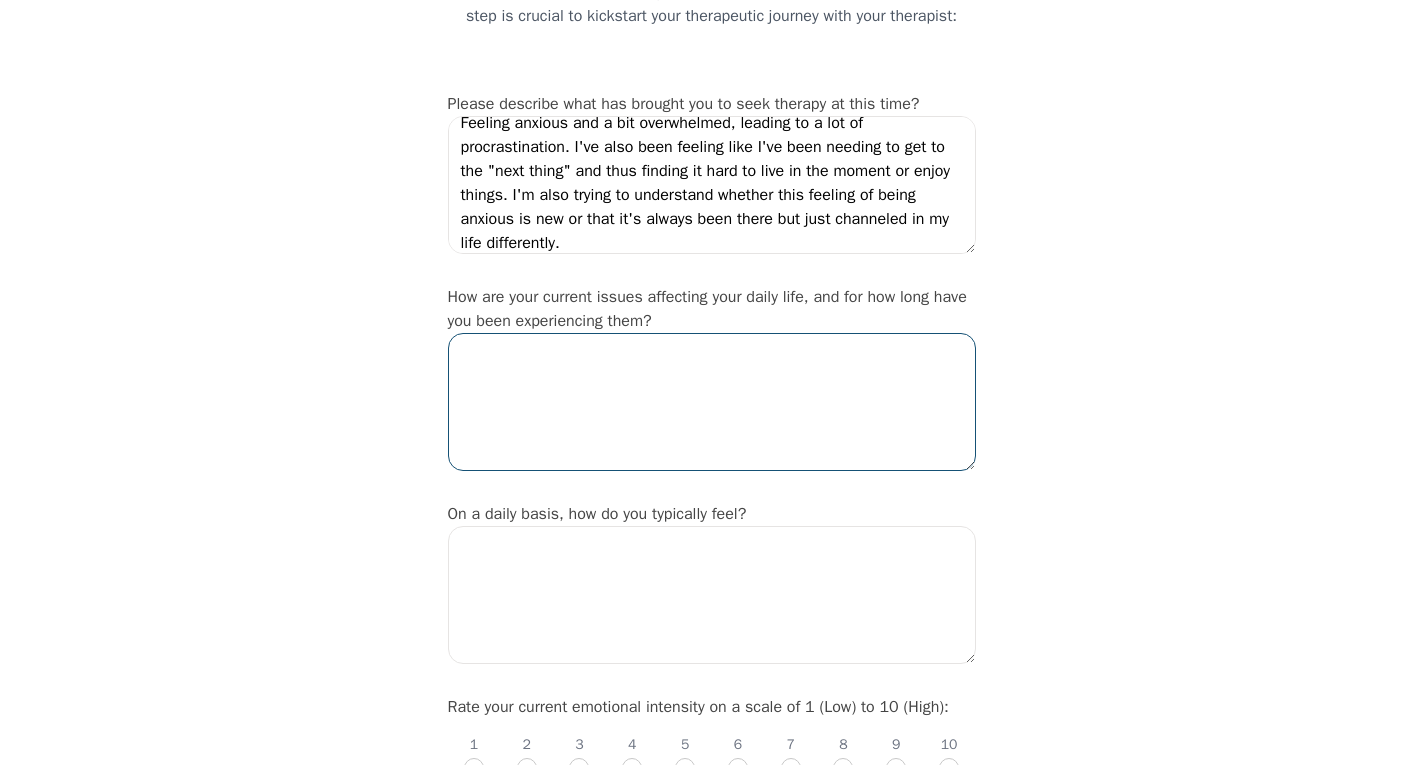 click at bounding box center [712, 402] 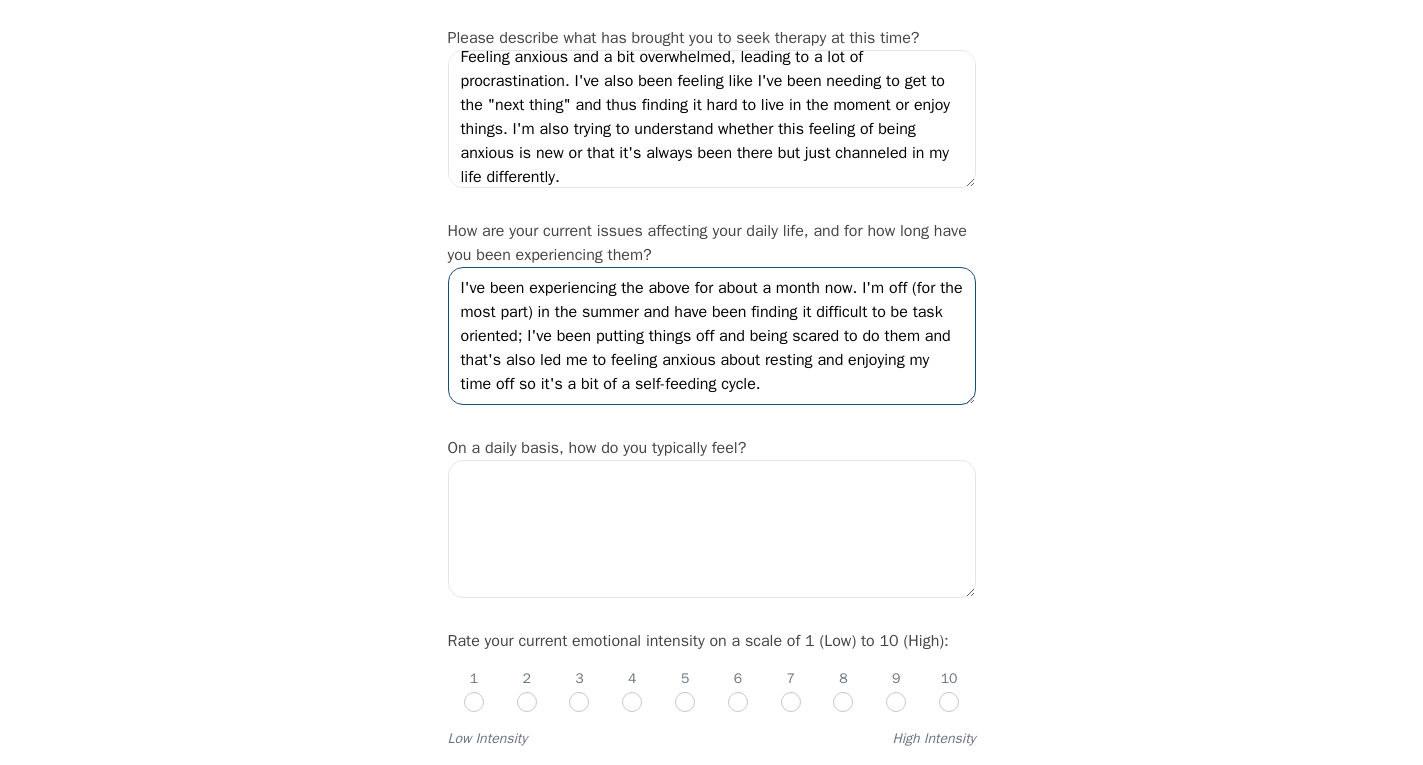 scroll, scrollTop: 400, scrollLeft: 0, axis: vertical 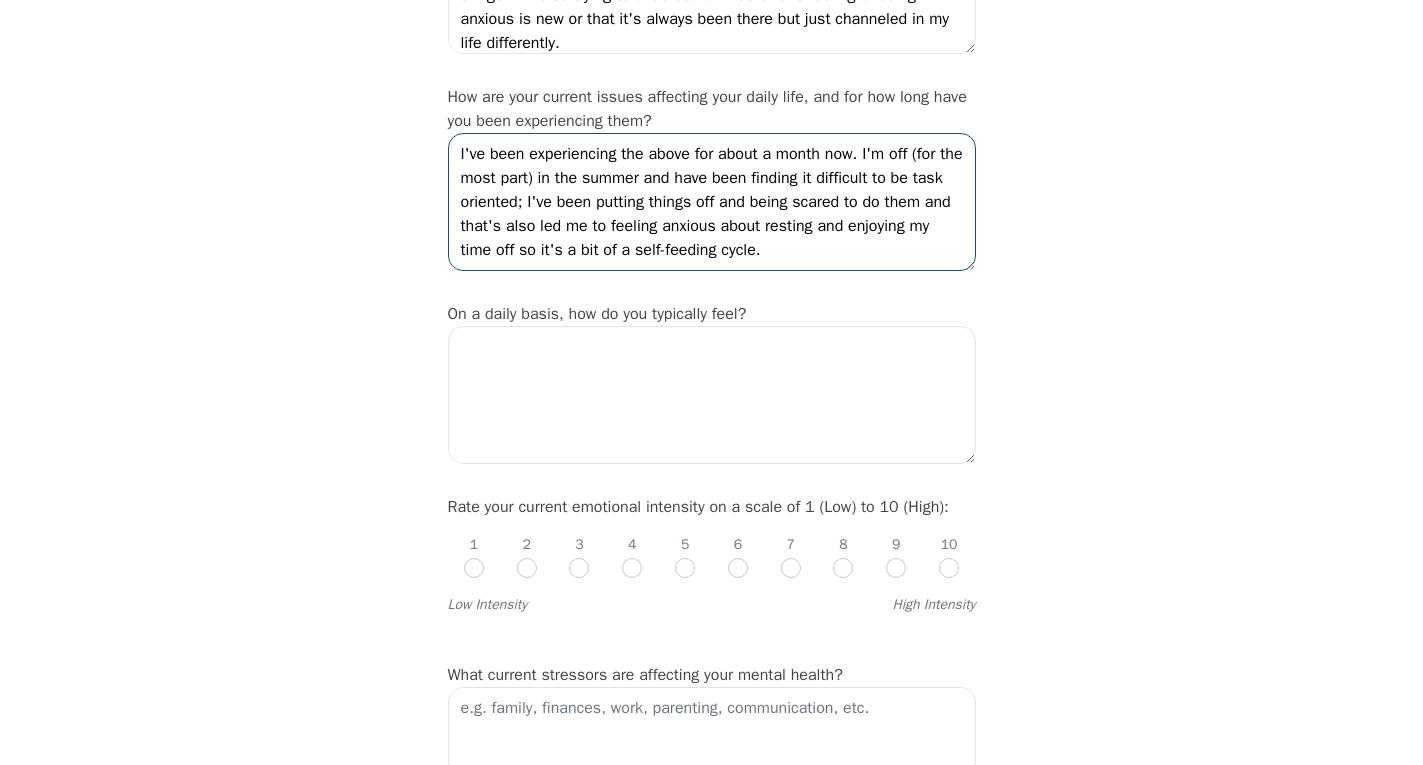type on "I've been experiencing the above for about a month now. I'm off (for the most part) in the summer and have been finding it difficult to be task oriented; I've been putting things off and being scared to do them and that's also led me to feeling anxious about resting and enjoying my time off so it's a bit of a self-feeding cycle." 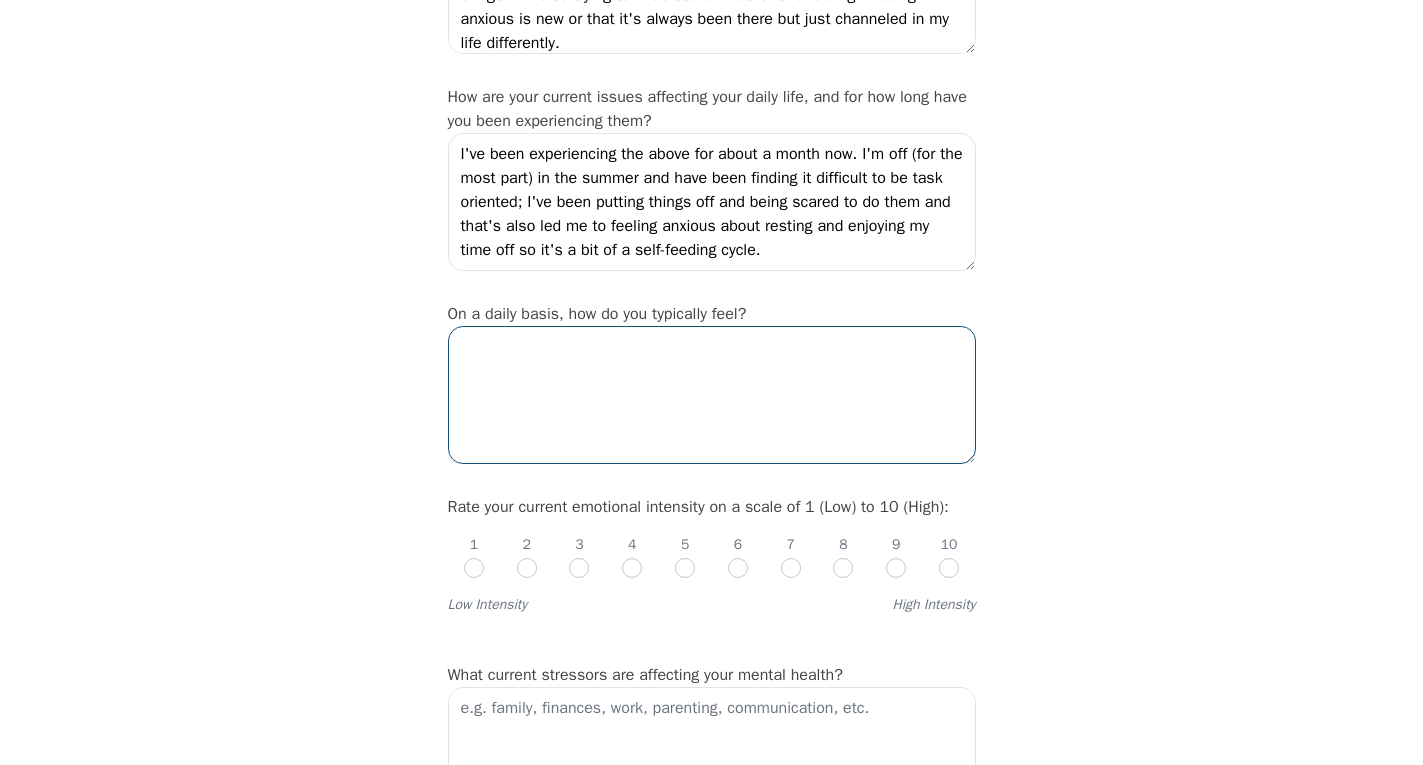 click at bounding box center (712, 395) 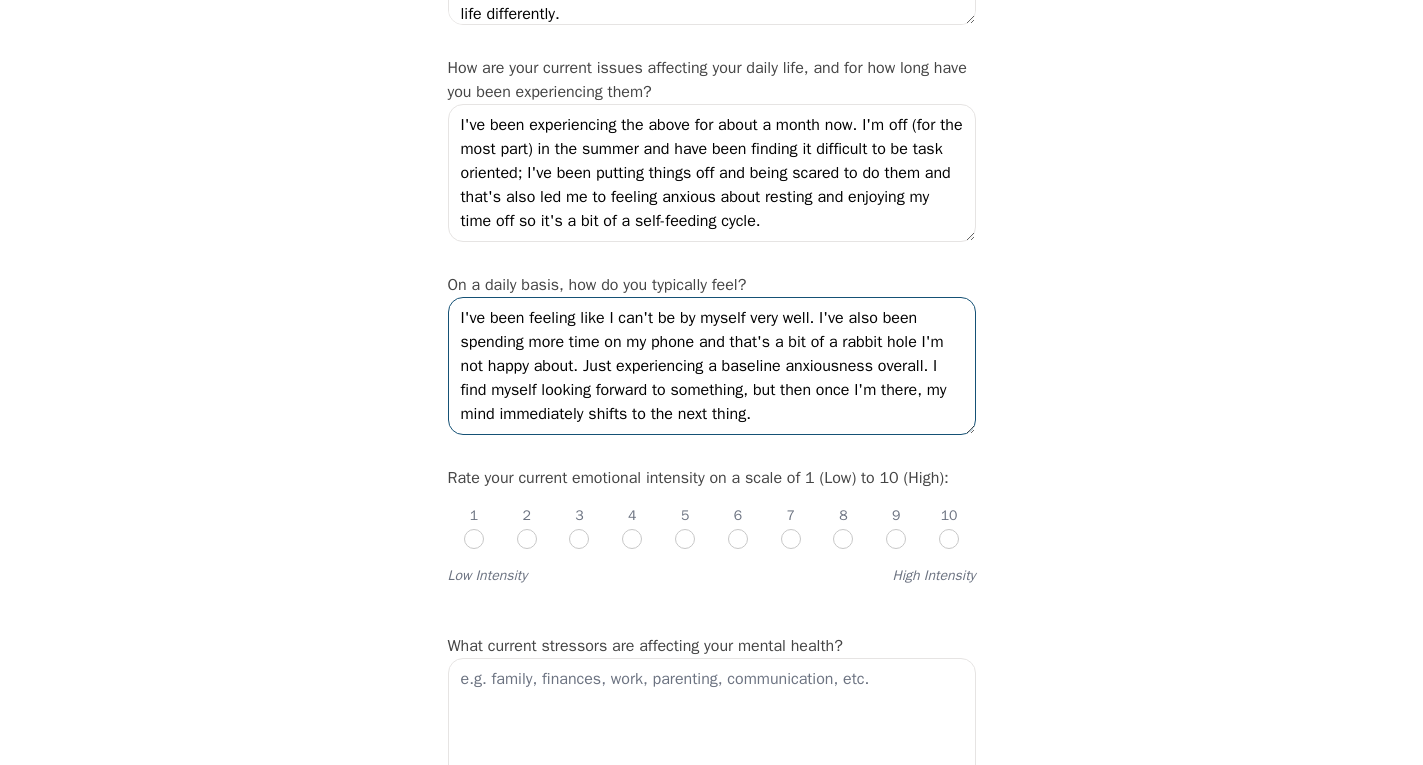 scroll, scrollTop: 563, scrollLeft: 0, axis: vertical 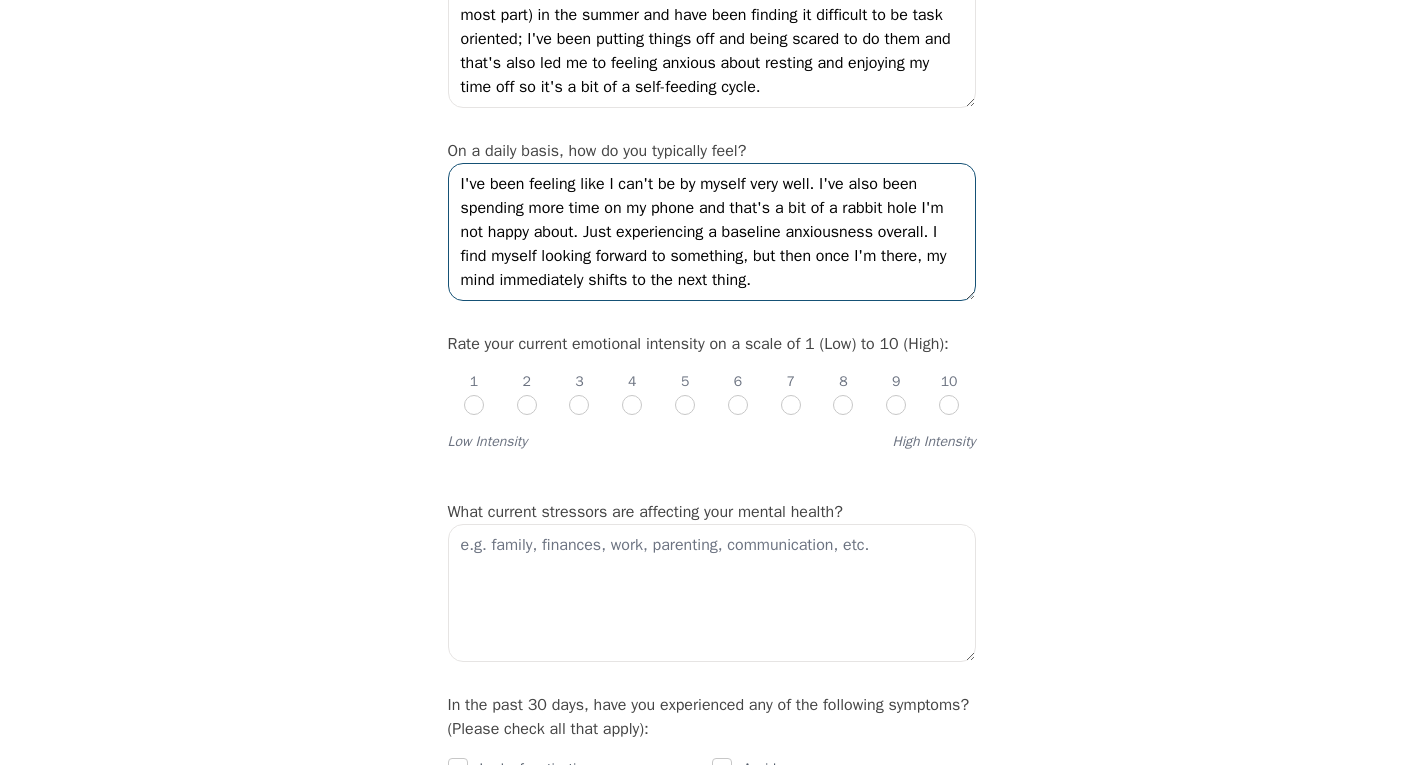 type on "I've been feeling like I can't be by myself very well. I've also been spending more time on my phone and that's a bit of a rabbit hole I'm not happy about. Just experiencing a baseline anxiousness overall. I find myself looking forward to something, but then once I'm there, my mind immediately shifts to the next thing." 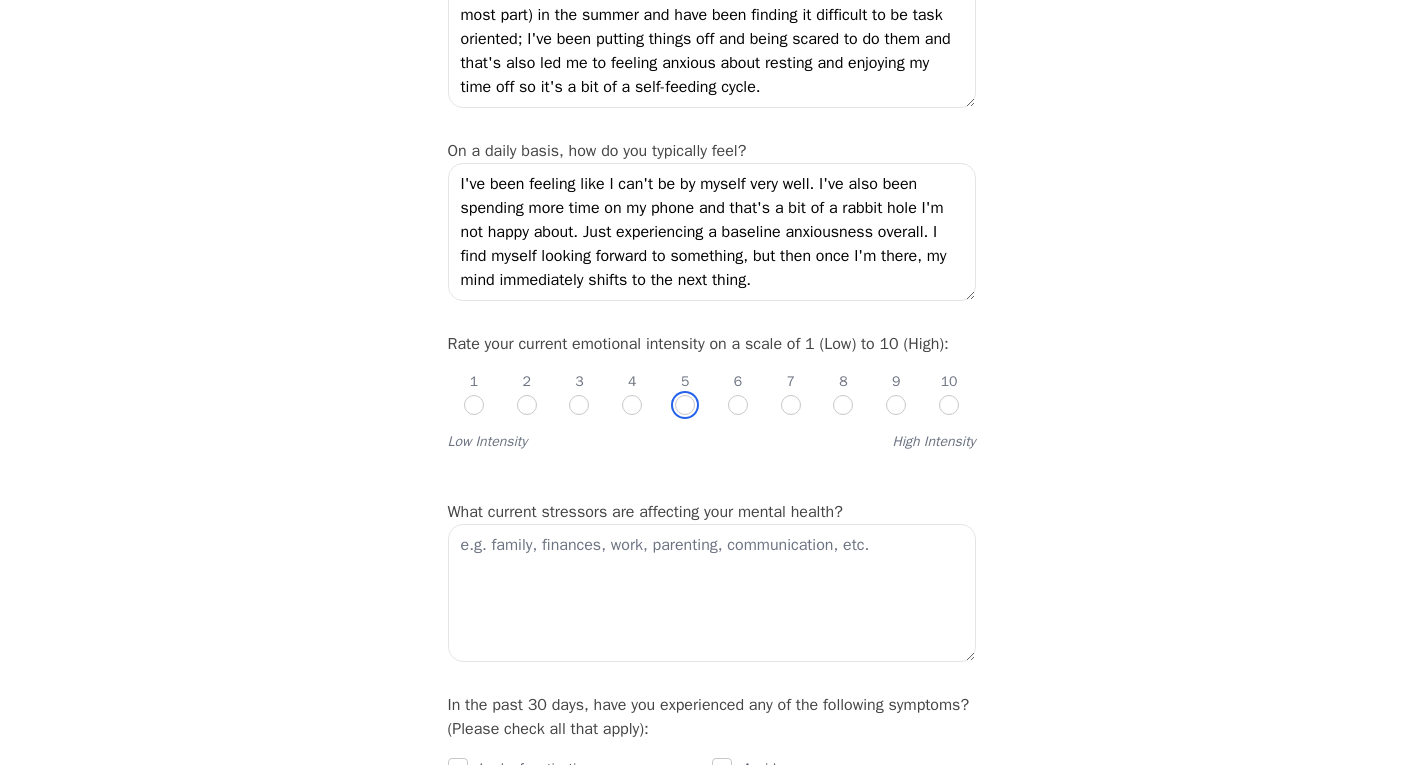 click at bounding box center [685, 405] 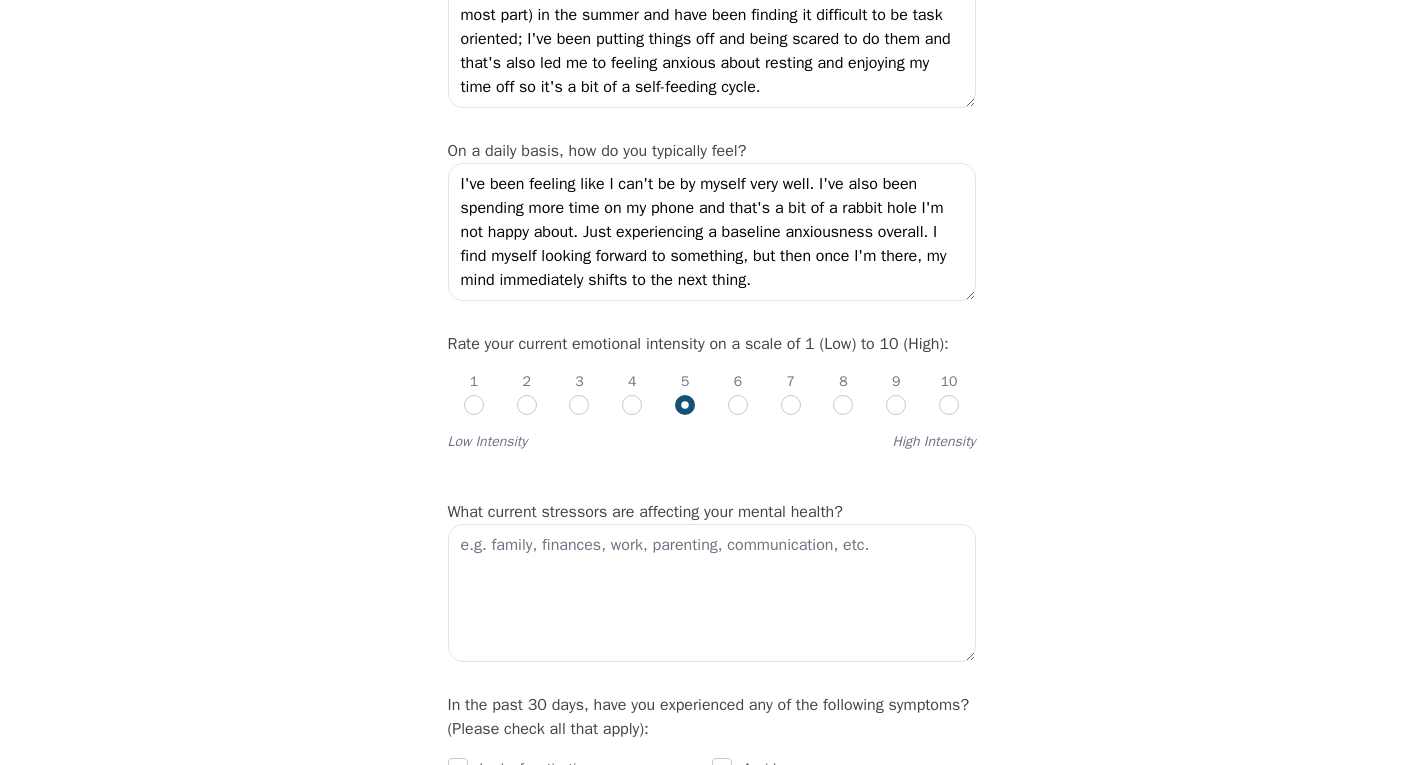 radio on "true" 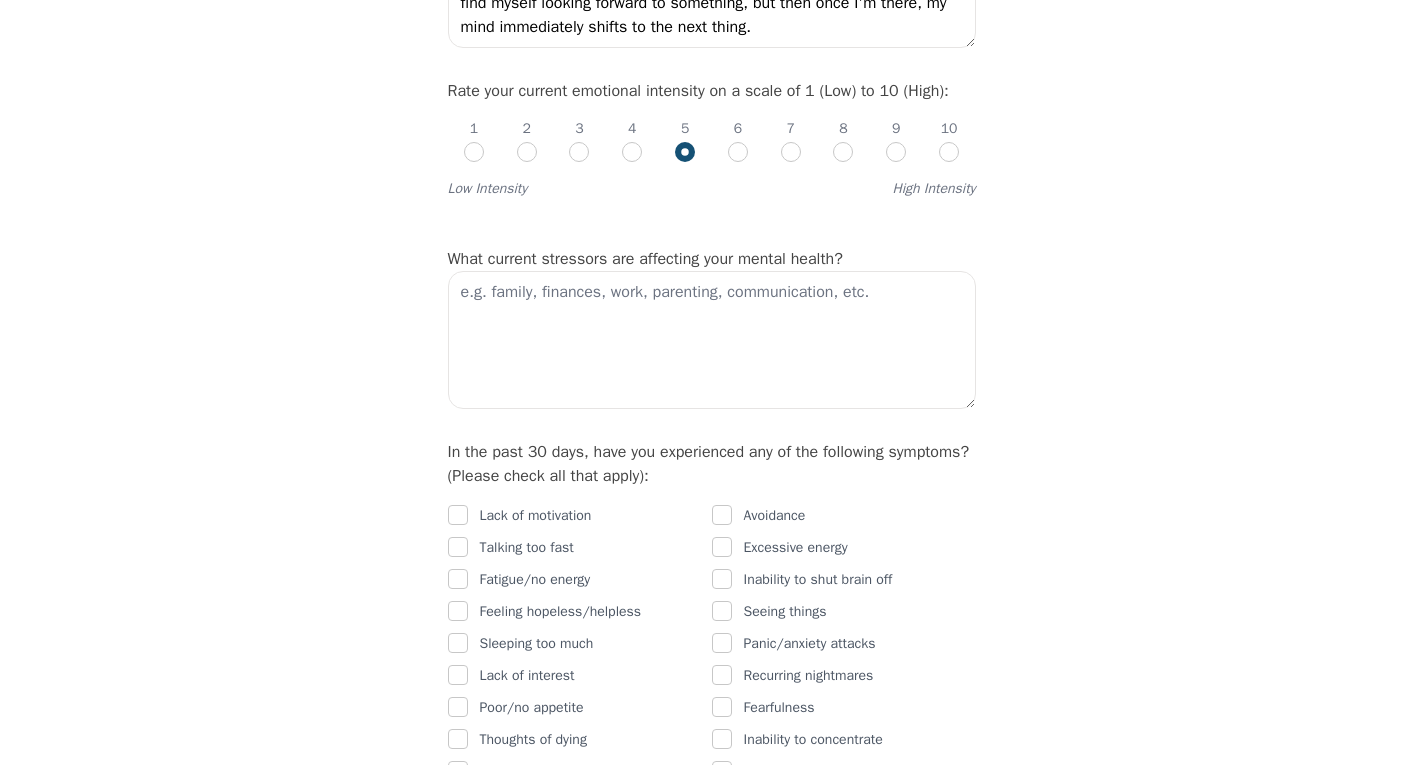scroll, scrollTop: 896, scrollLeft: 0, axis: vertical 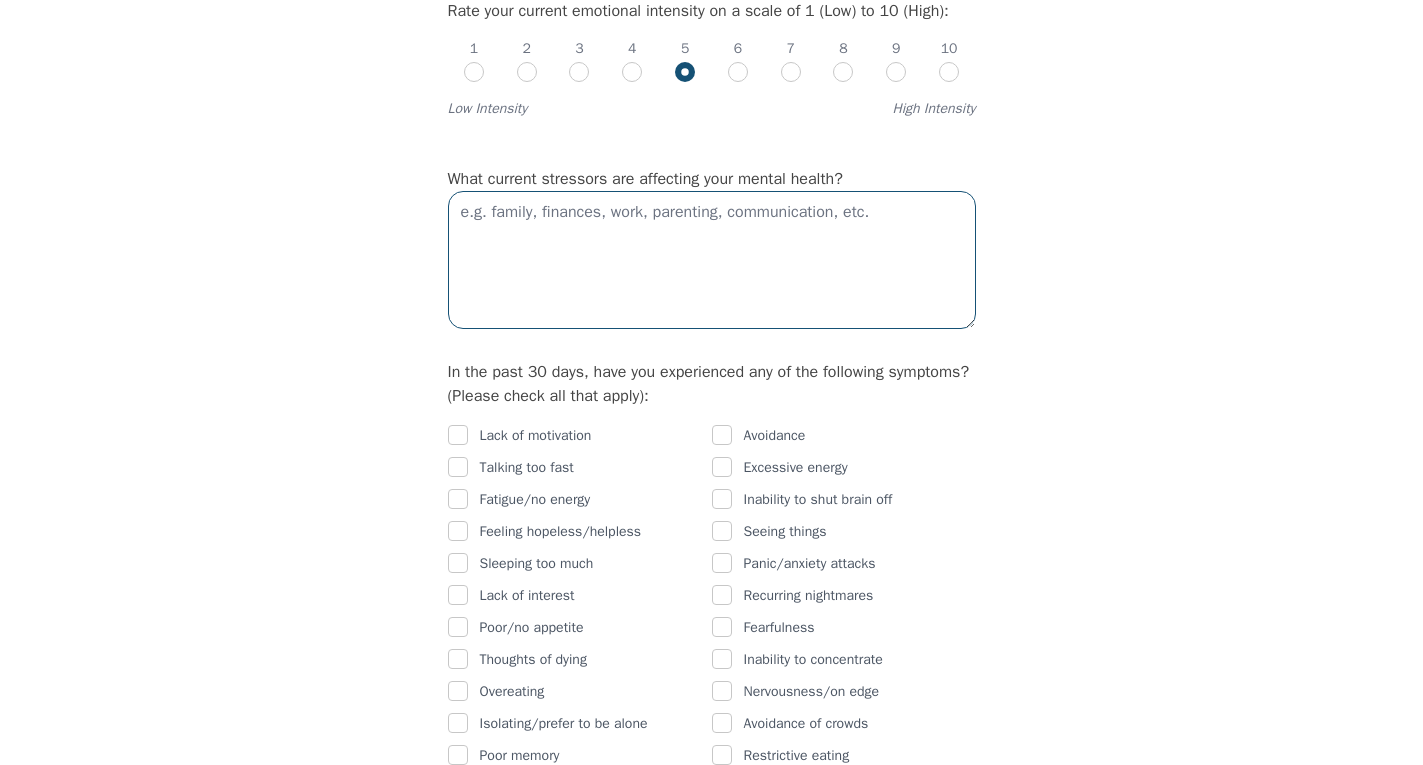 click at bounding box center (712, 260) 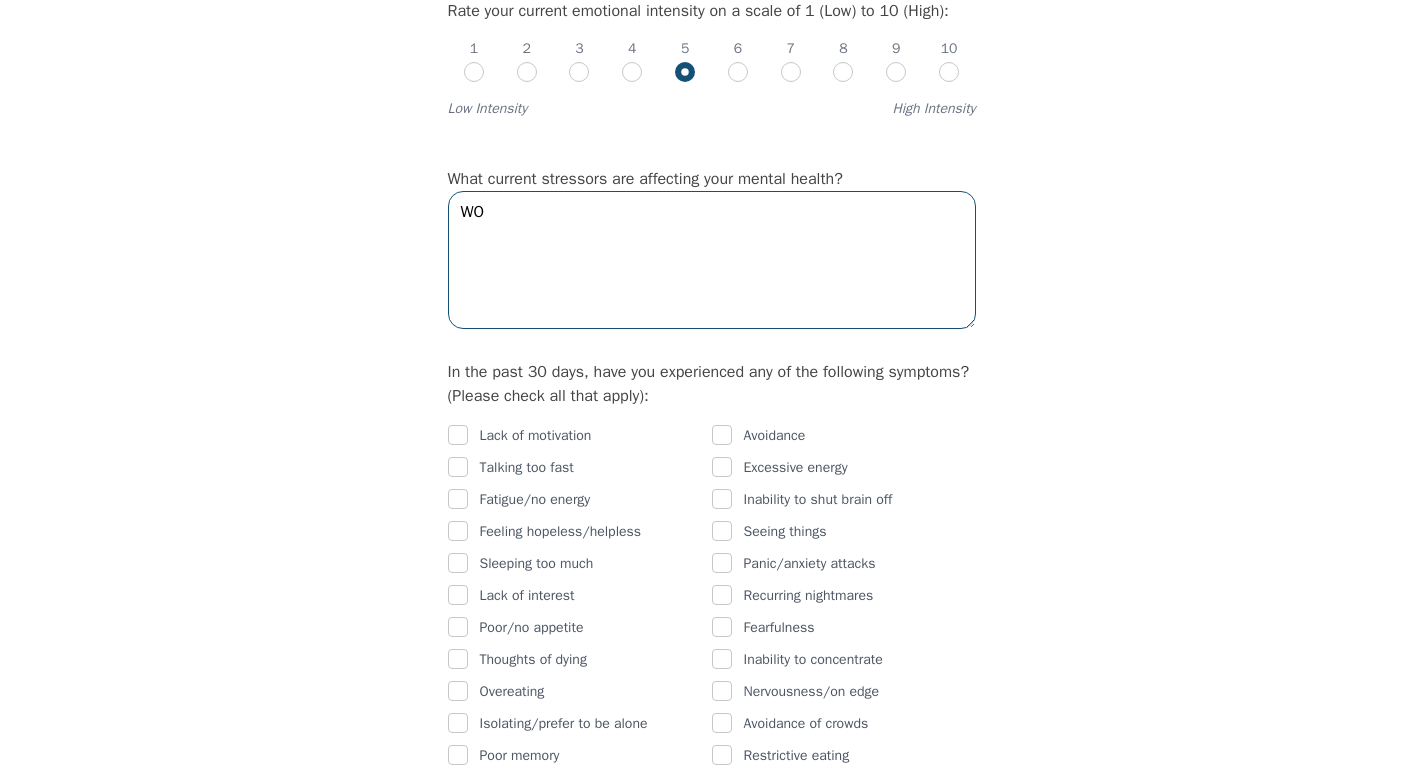 type on "W" 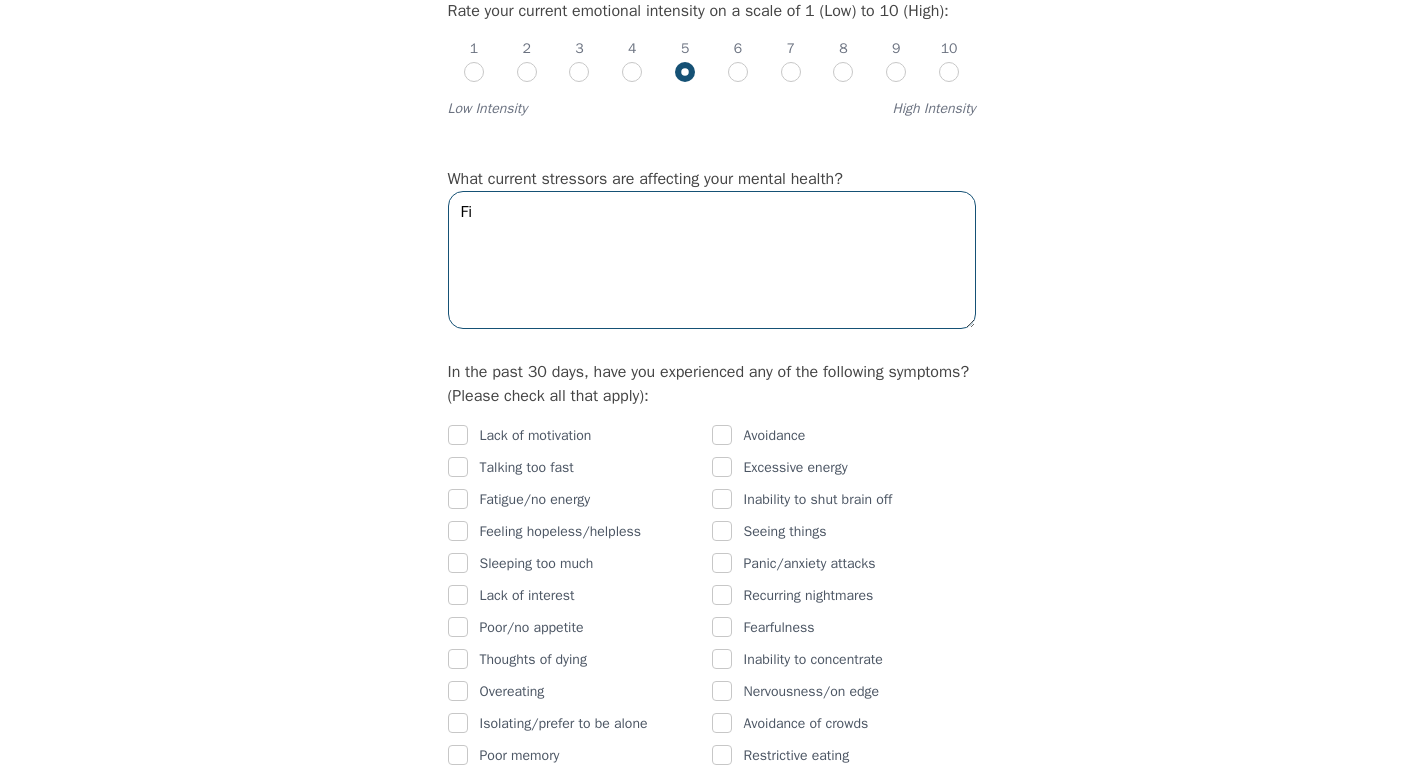 type on "F" 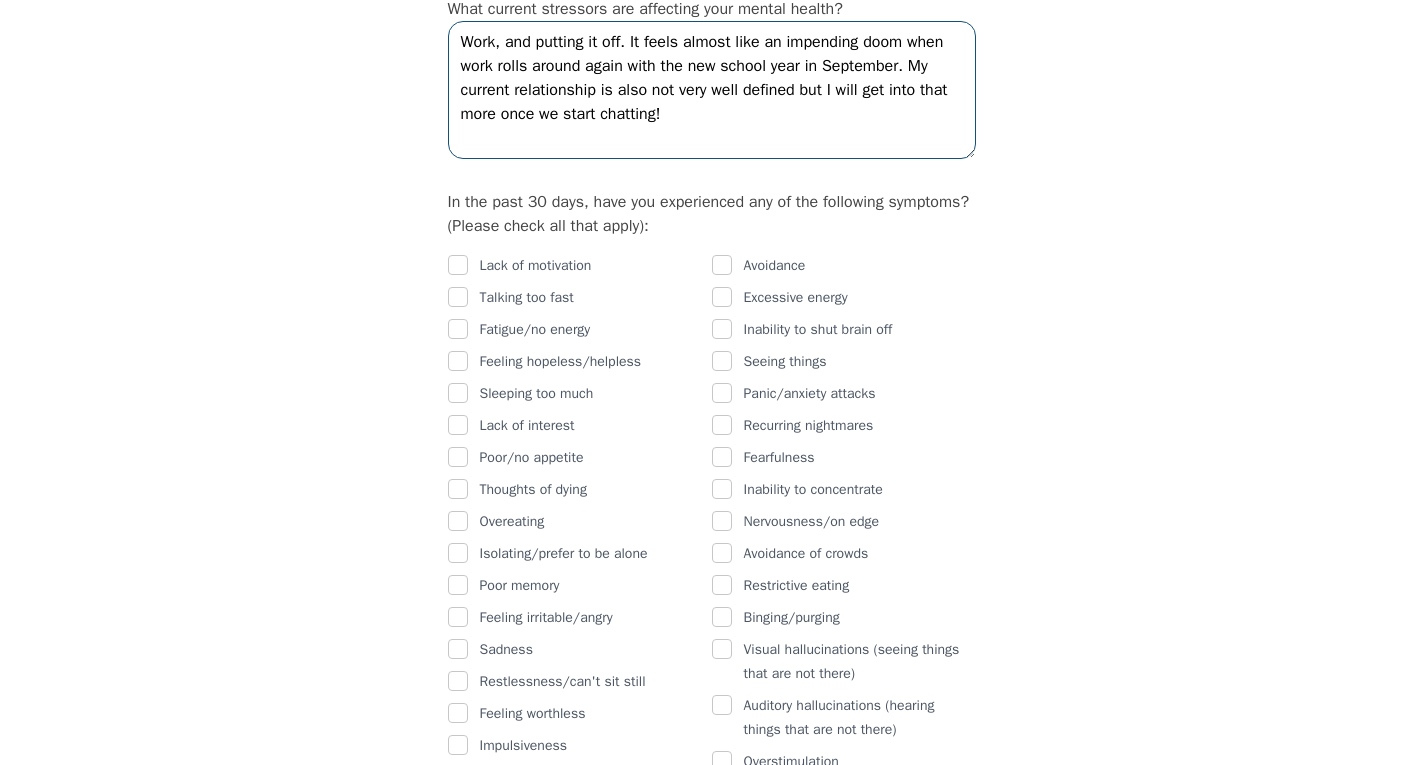 scroll, scrollTop: 1096, scrollLeft: 0, axis: vertical 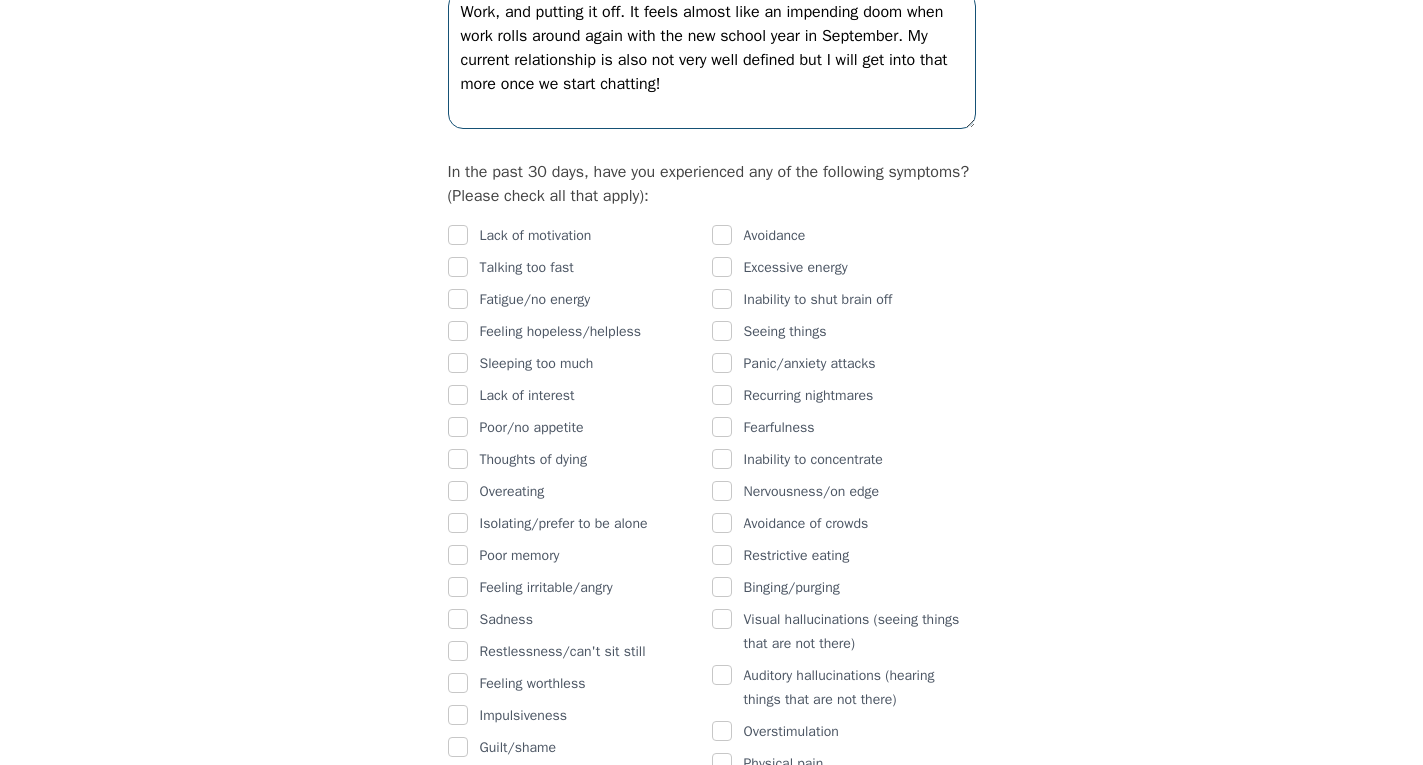type on "Work, and putting it off. It feels almost like an impending doom when work rolls around again with the new school year in September. My current relationship is also not very well defined but I will get into that more once we start chatting!" 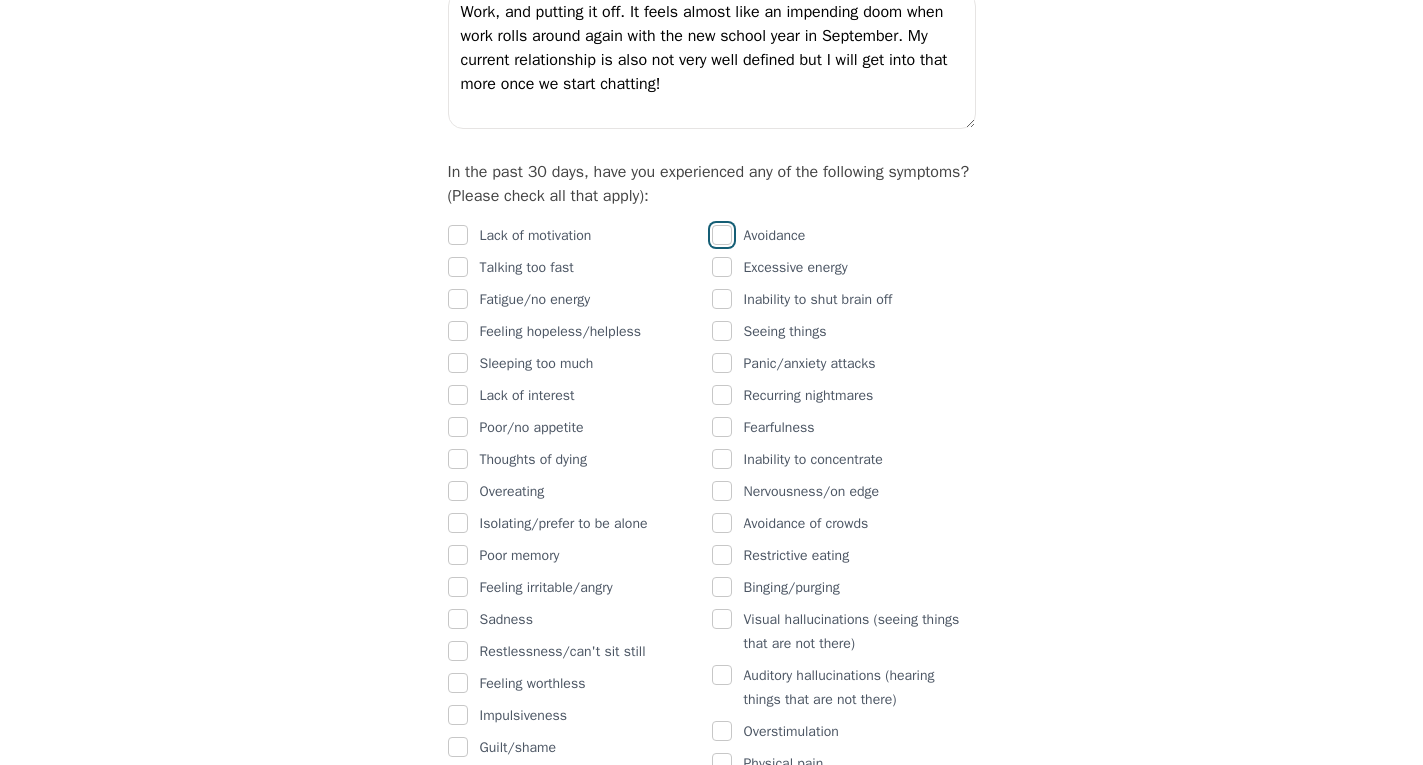 click at bounding box center (722, 235) 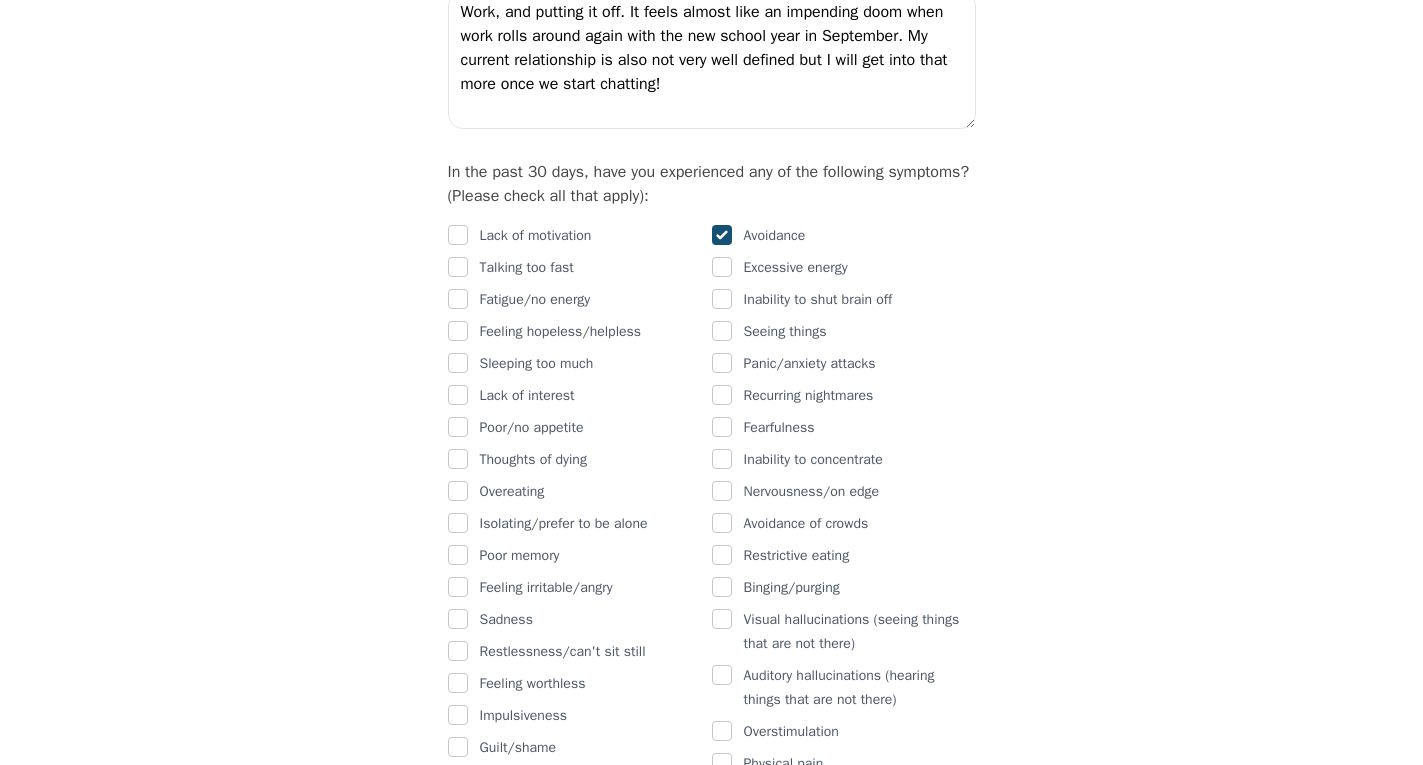 click on "Lack of motivation" at bounding box center (536, 236) 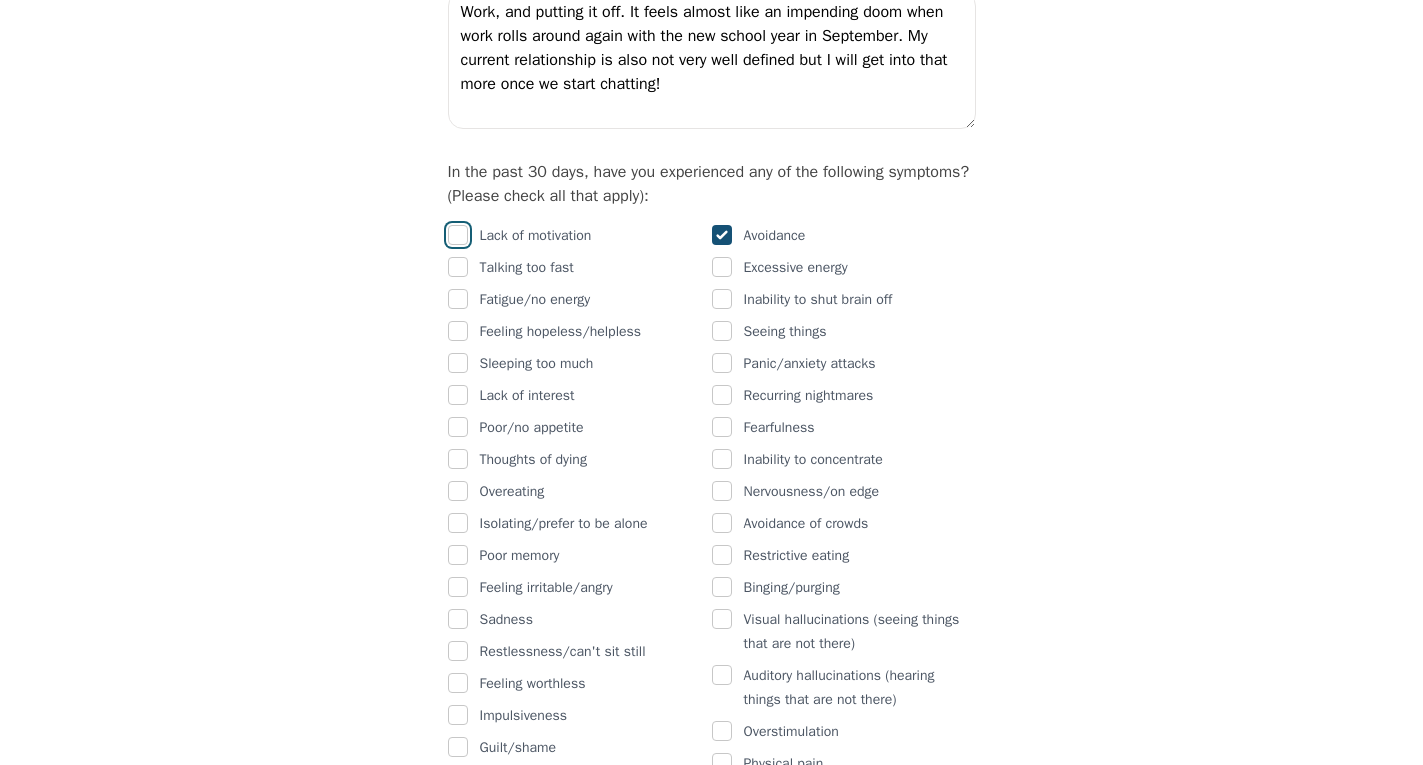 click at bounding box center (458, 235) 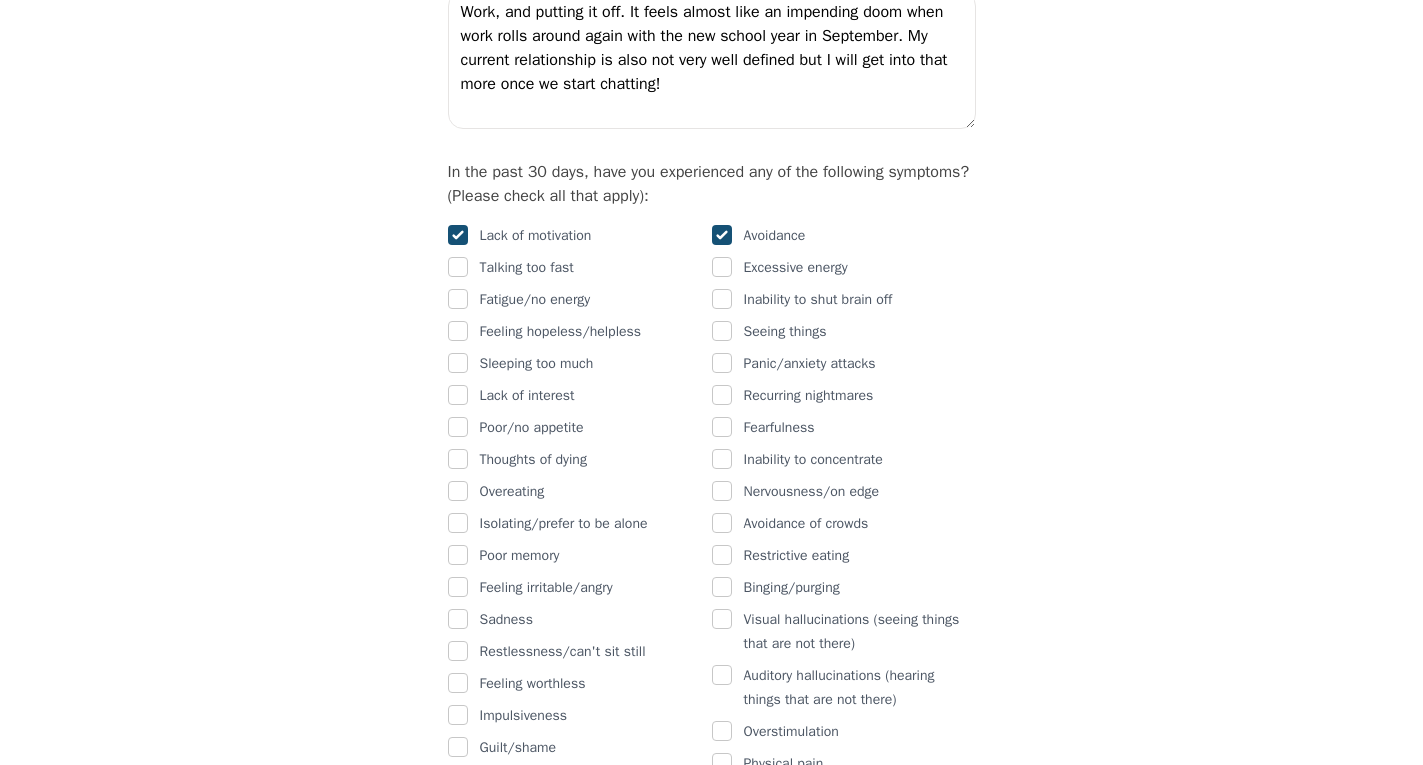 checkbox on "true" 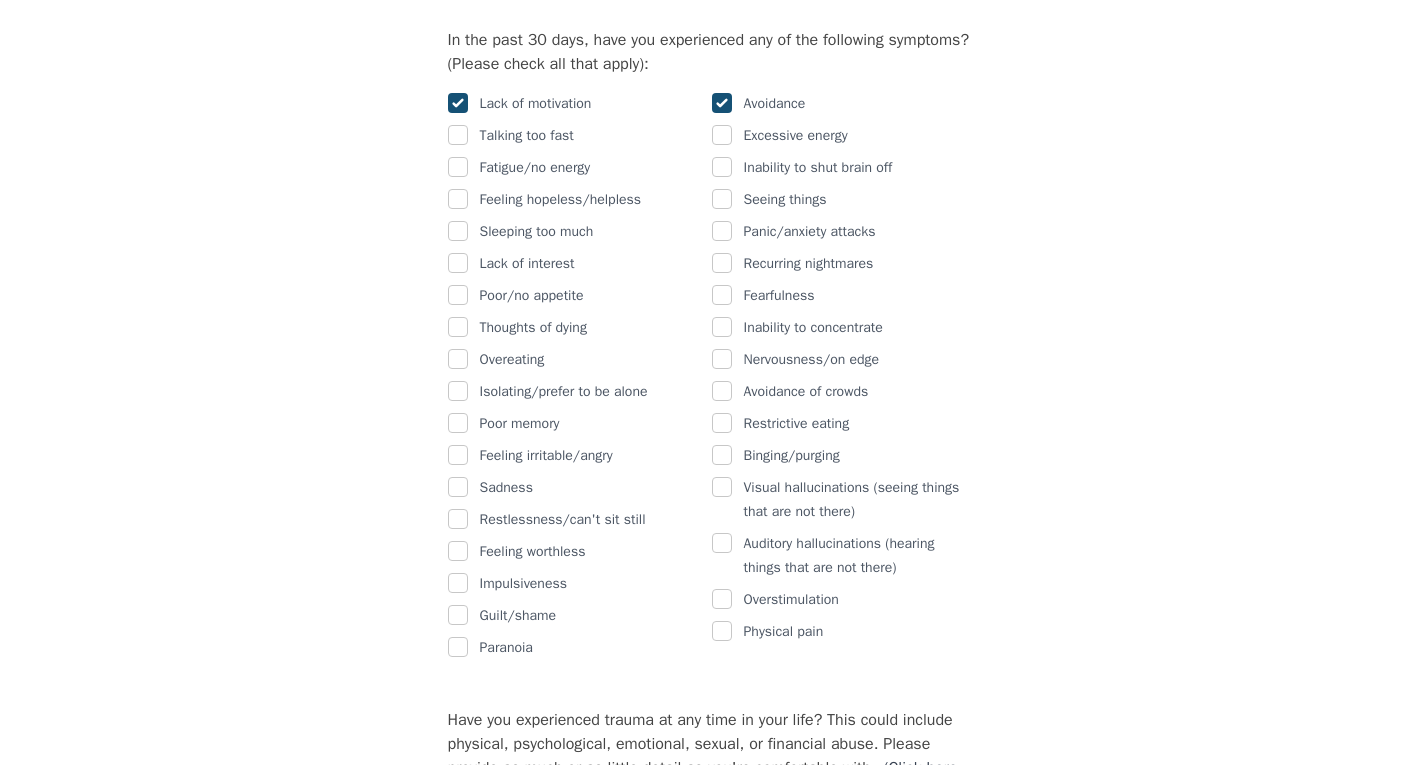 scroll, scrollTop: 1229, scrollLeft: 0, axis: vertical 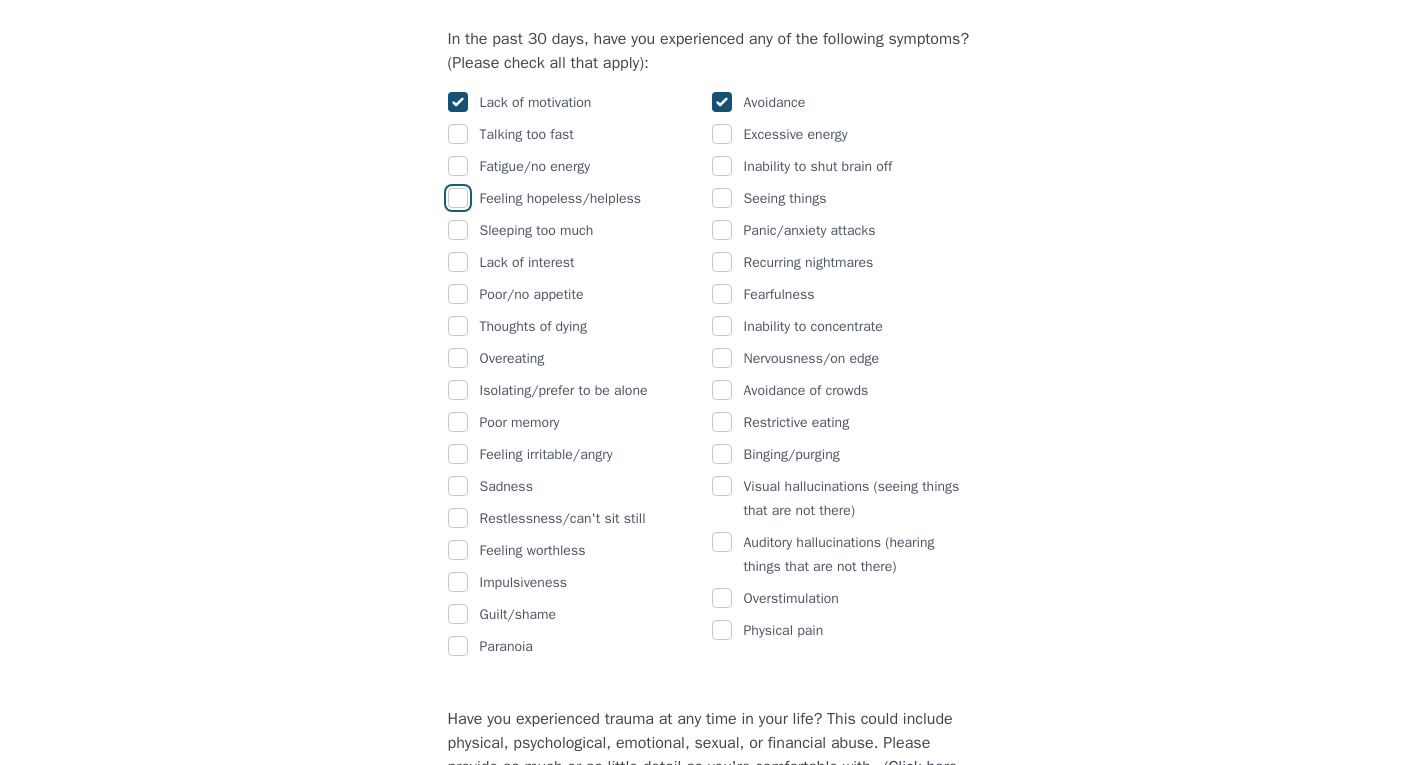 click at bounding box center (458, 198) 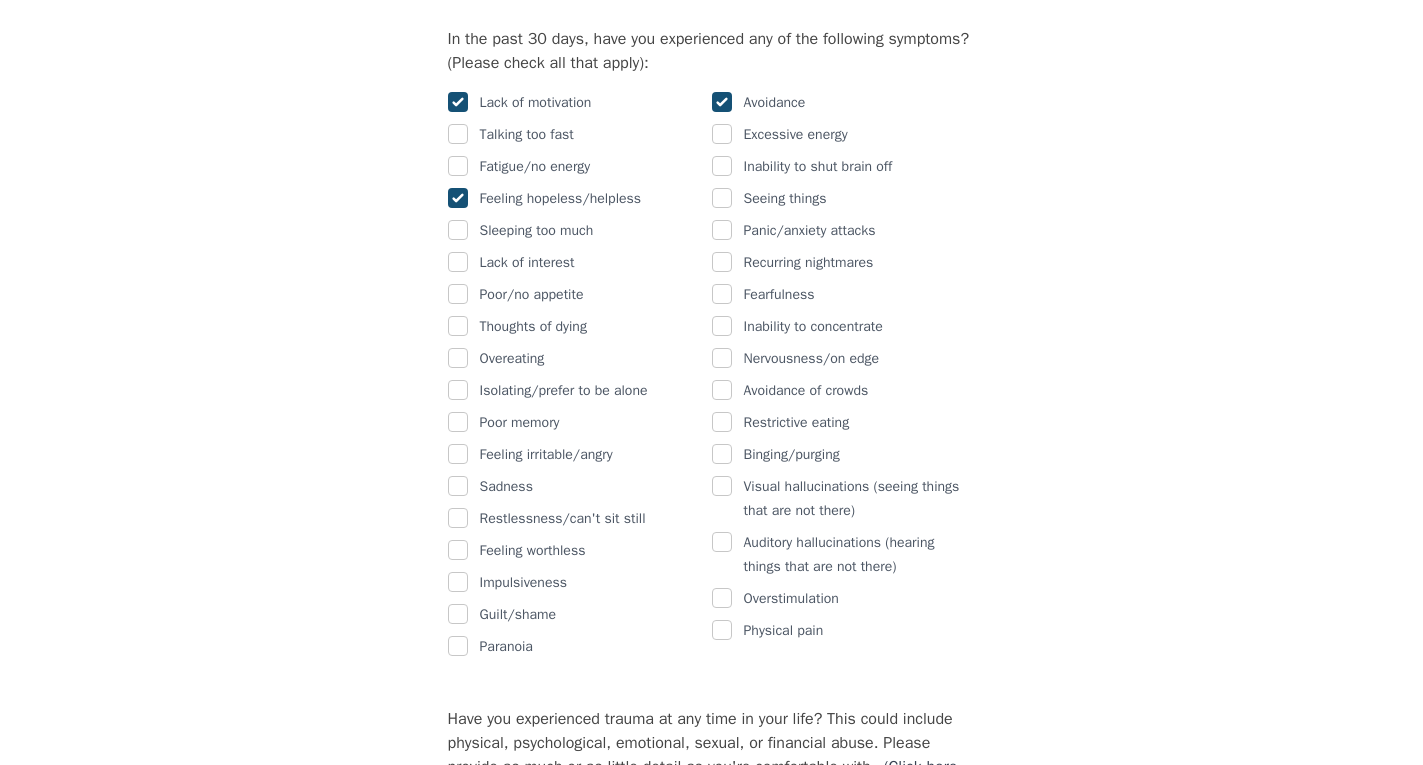 click on "Inability to shut brain off" at bounding box center (844, 167) 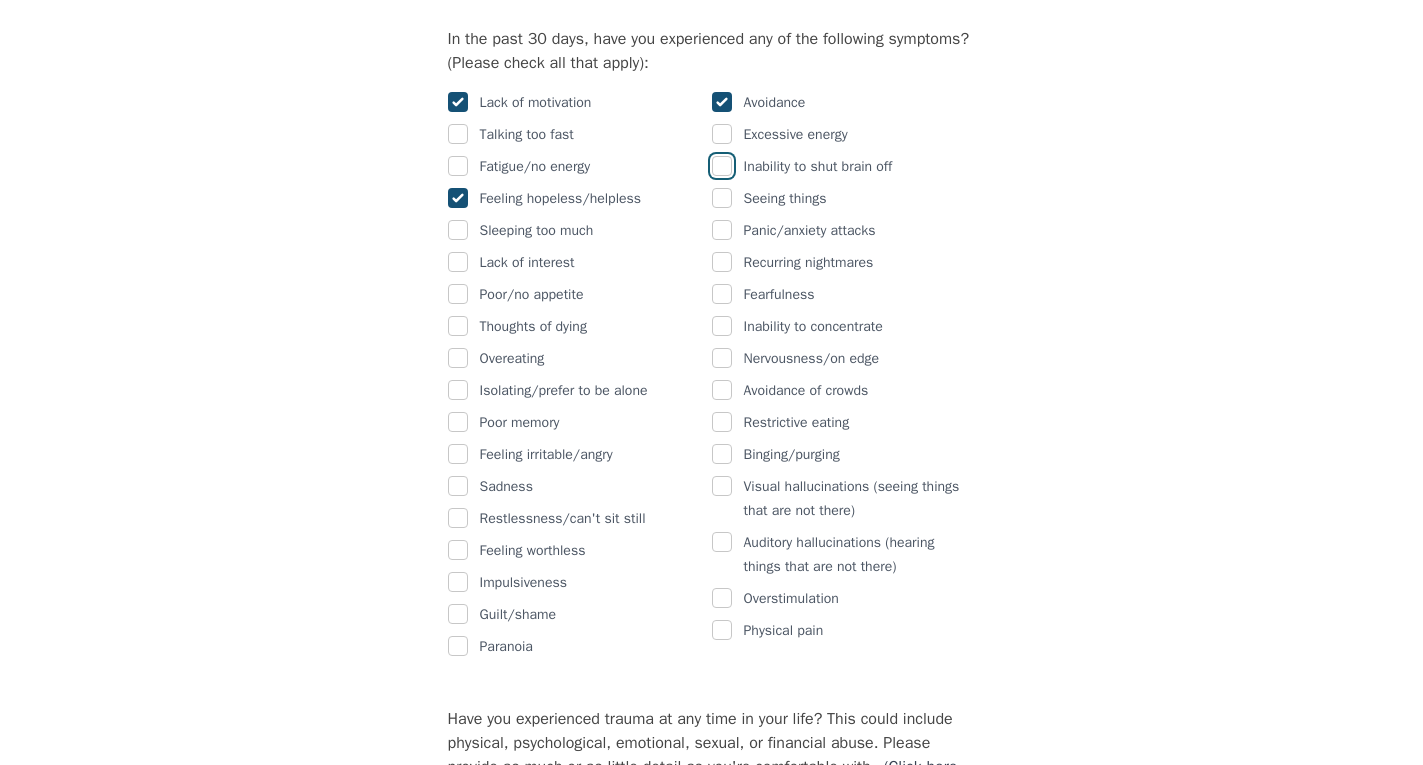 click at bounding box center [722, 166] 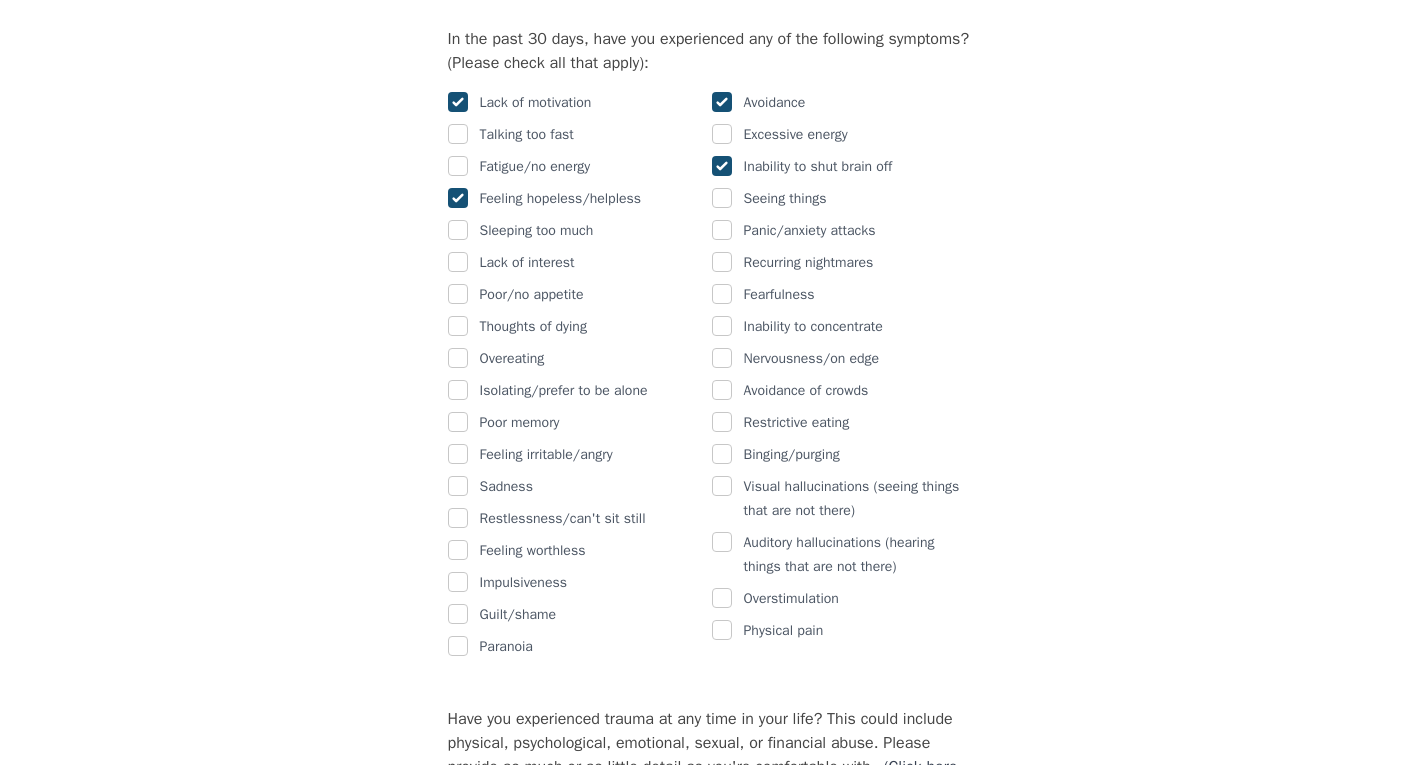 checkbox on "true" 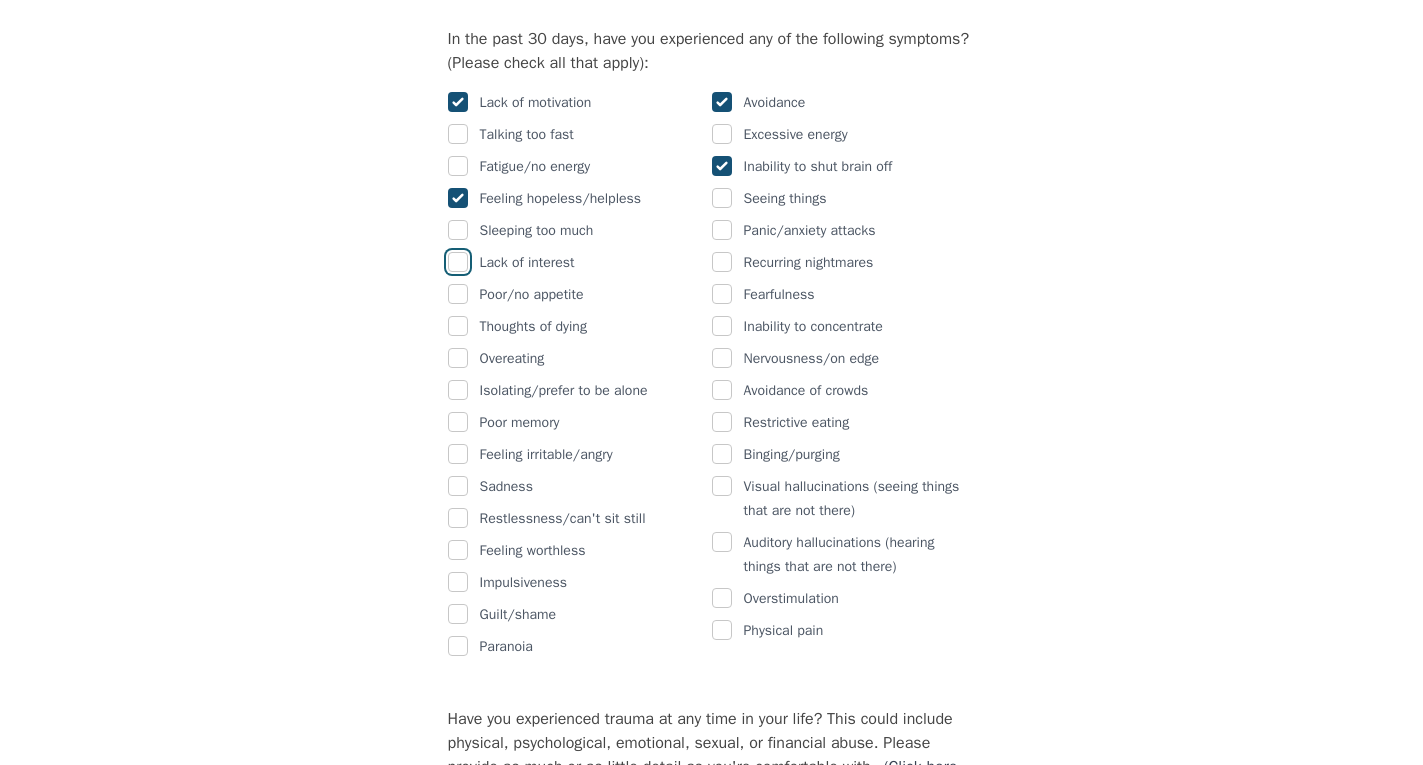 click at bounding box center (458, 262) 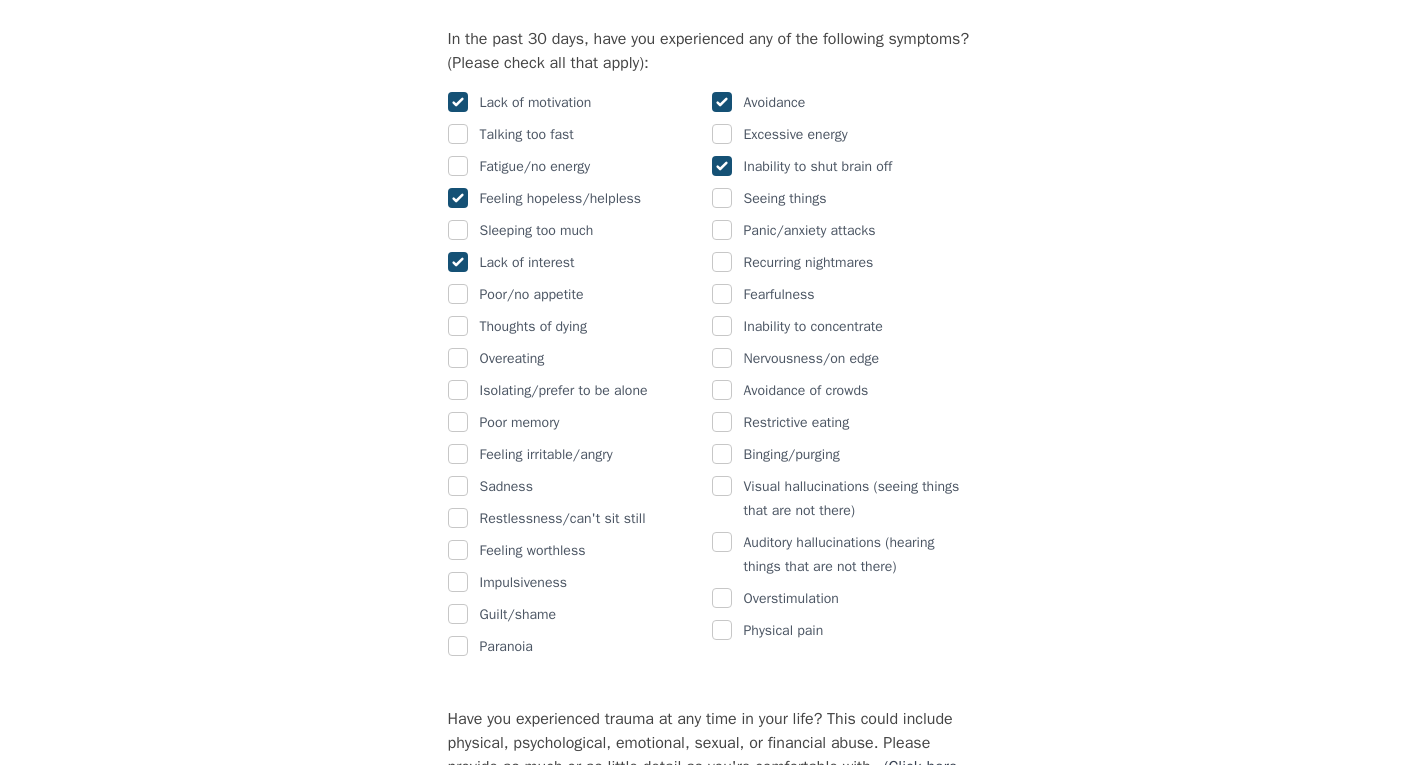 checkbox on "true" 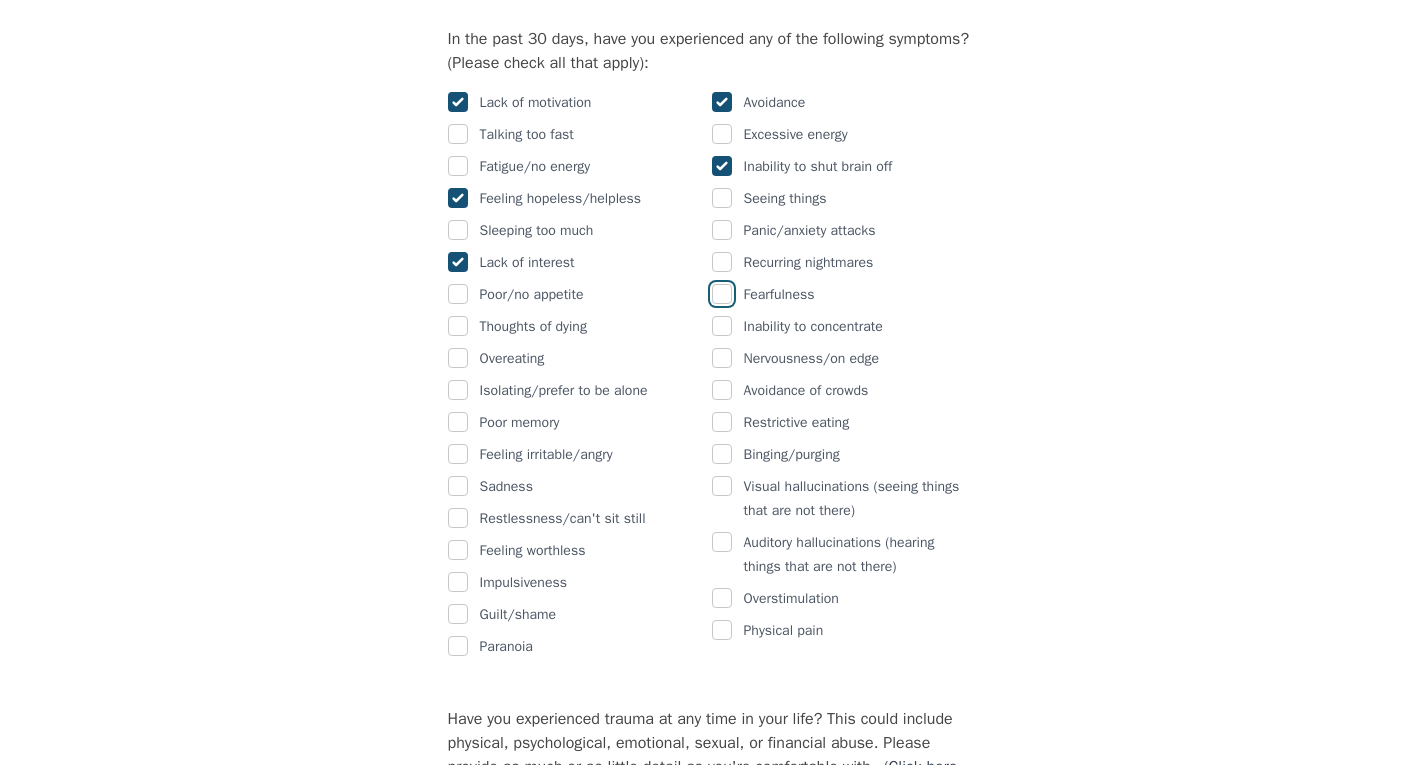 click at bounding box center [722, 294] 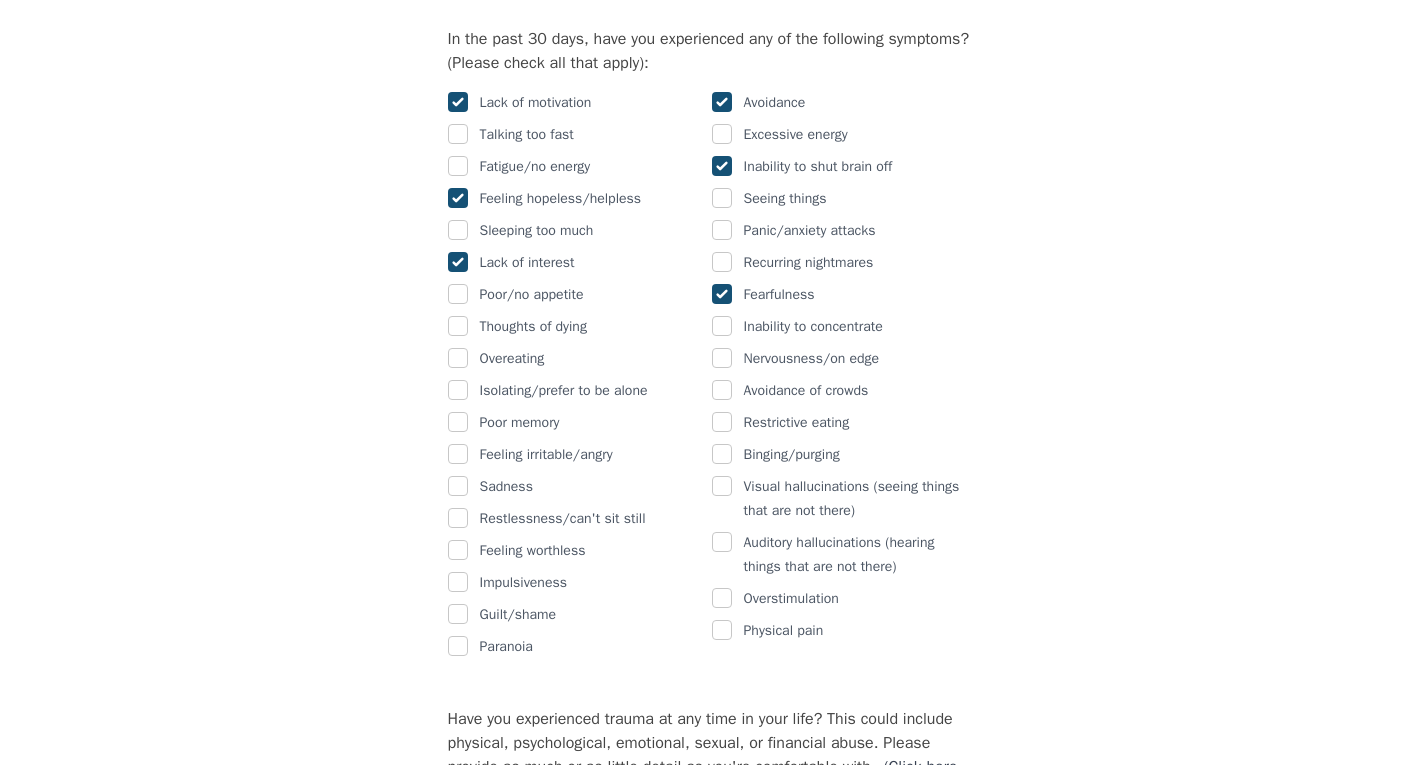 checkbox on "true" 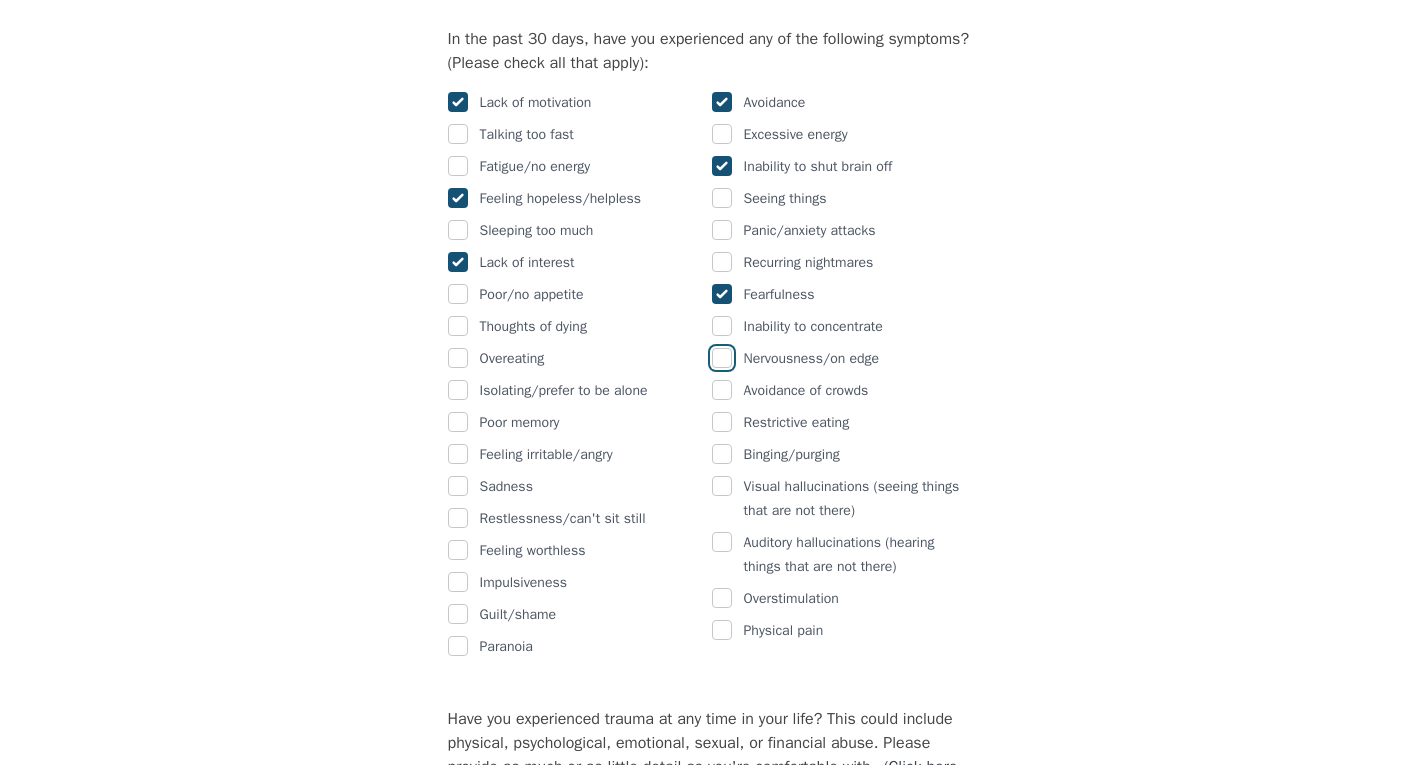 click at bounding box center [722, 358] 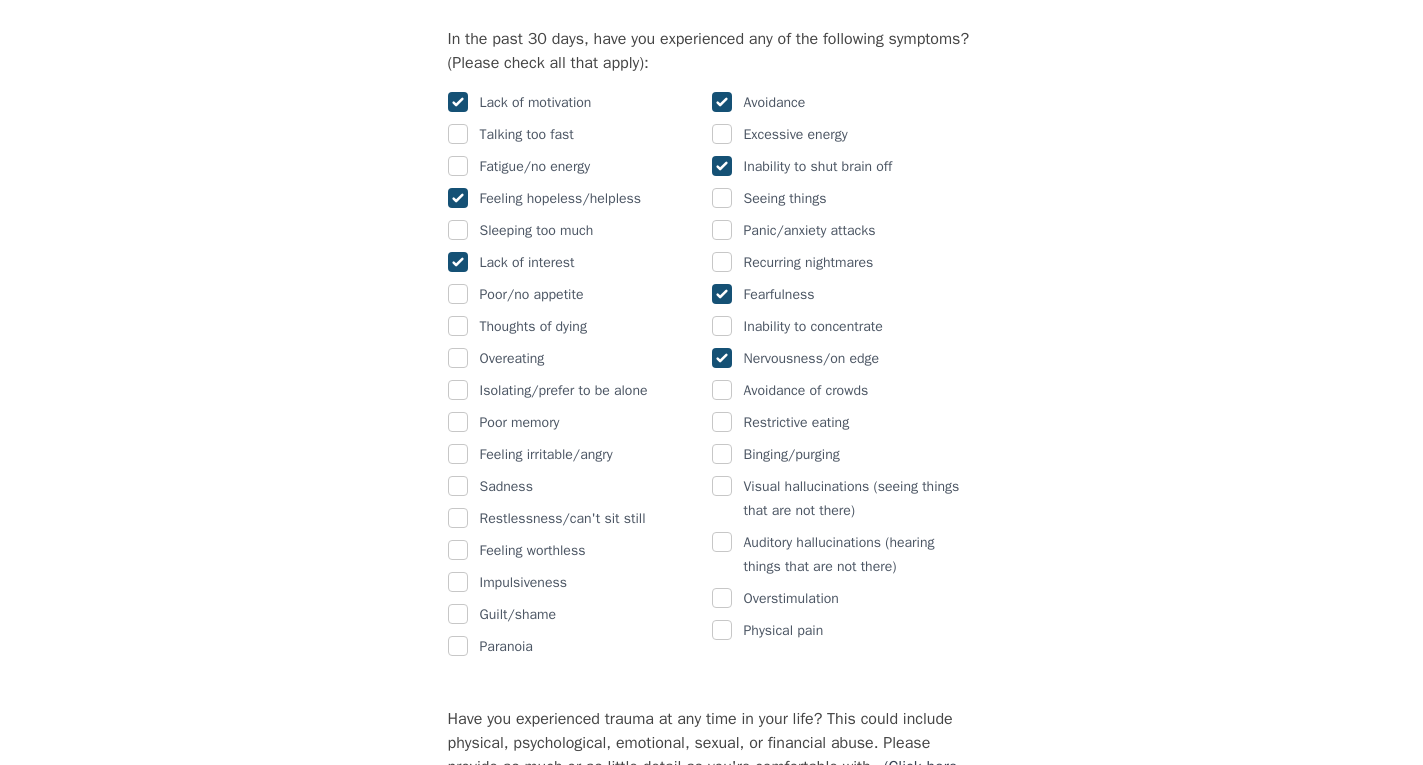 checkbox on "true" 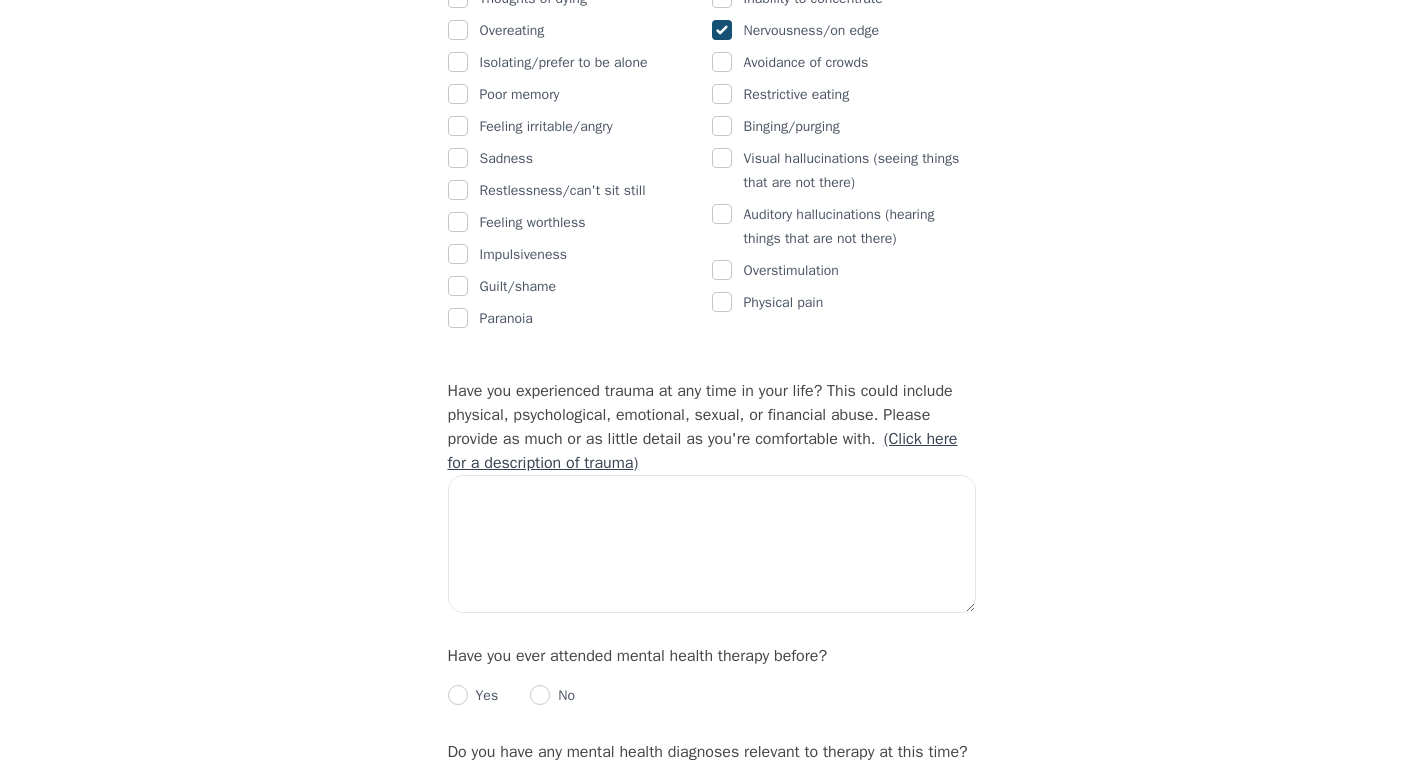 scroll, scrollTop: 1563, scrollLeft: 0, axis: vertical 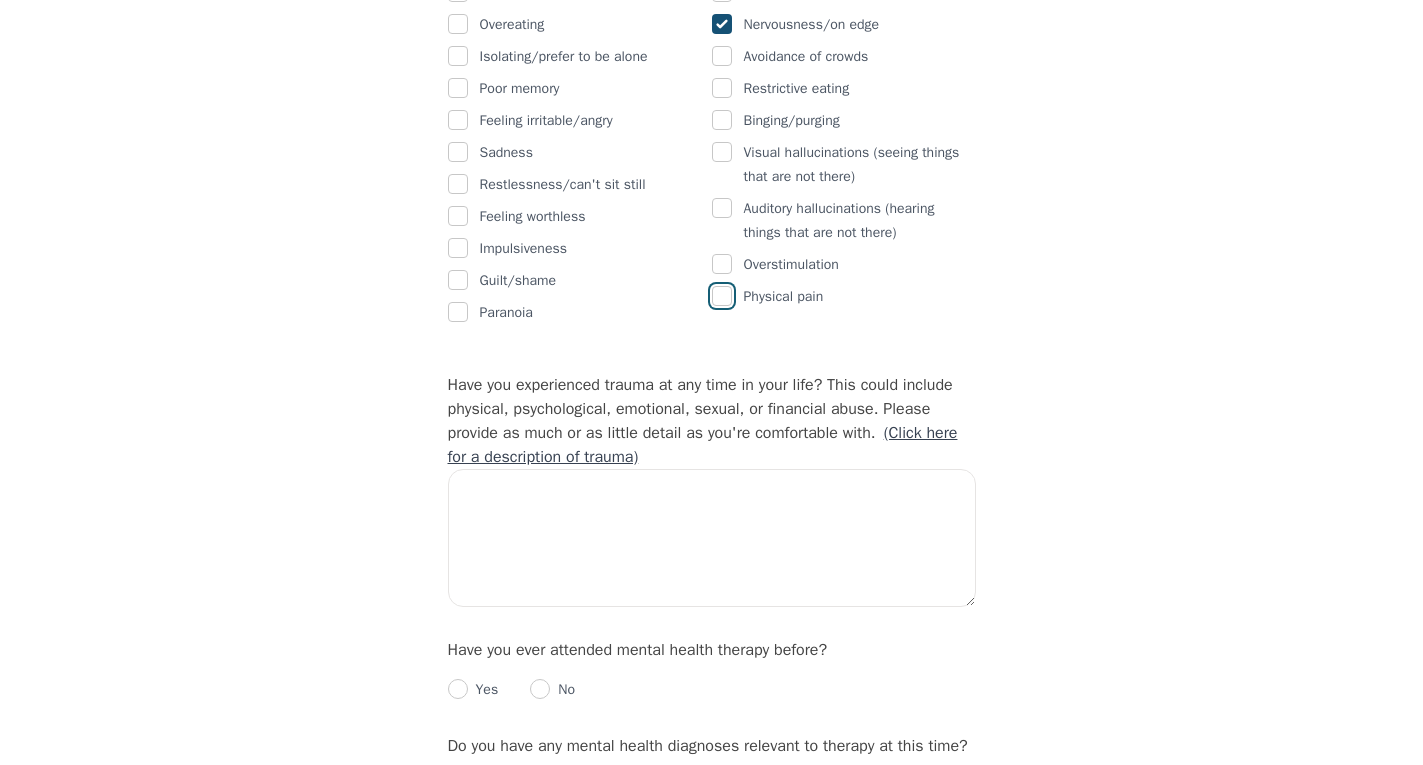 click at bounding box center (722, 296) 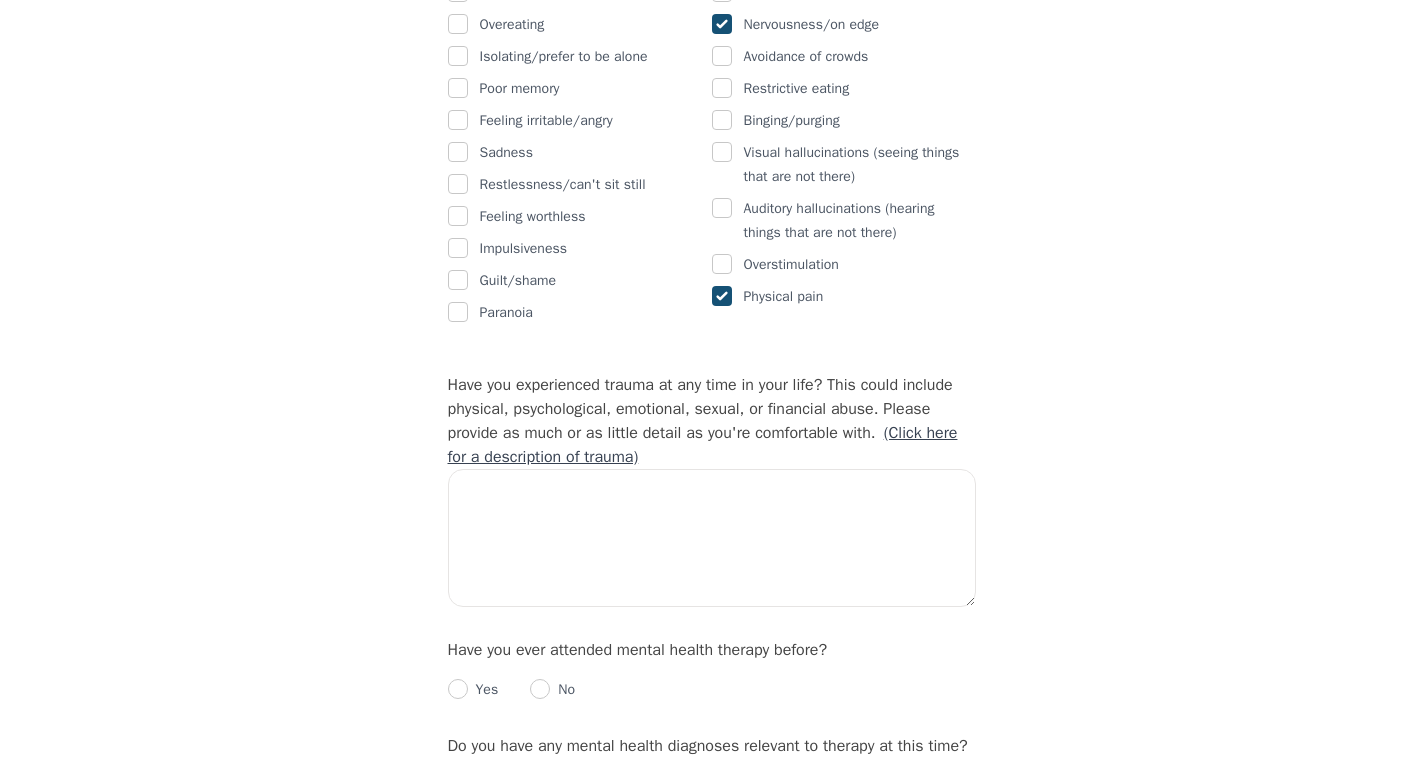 checkbox on "true" 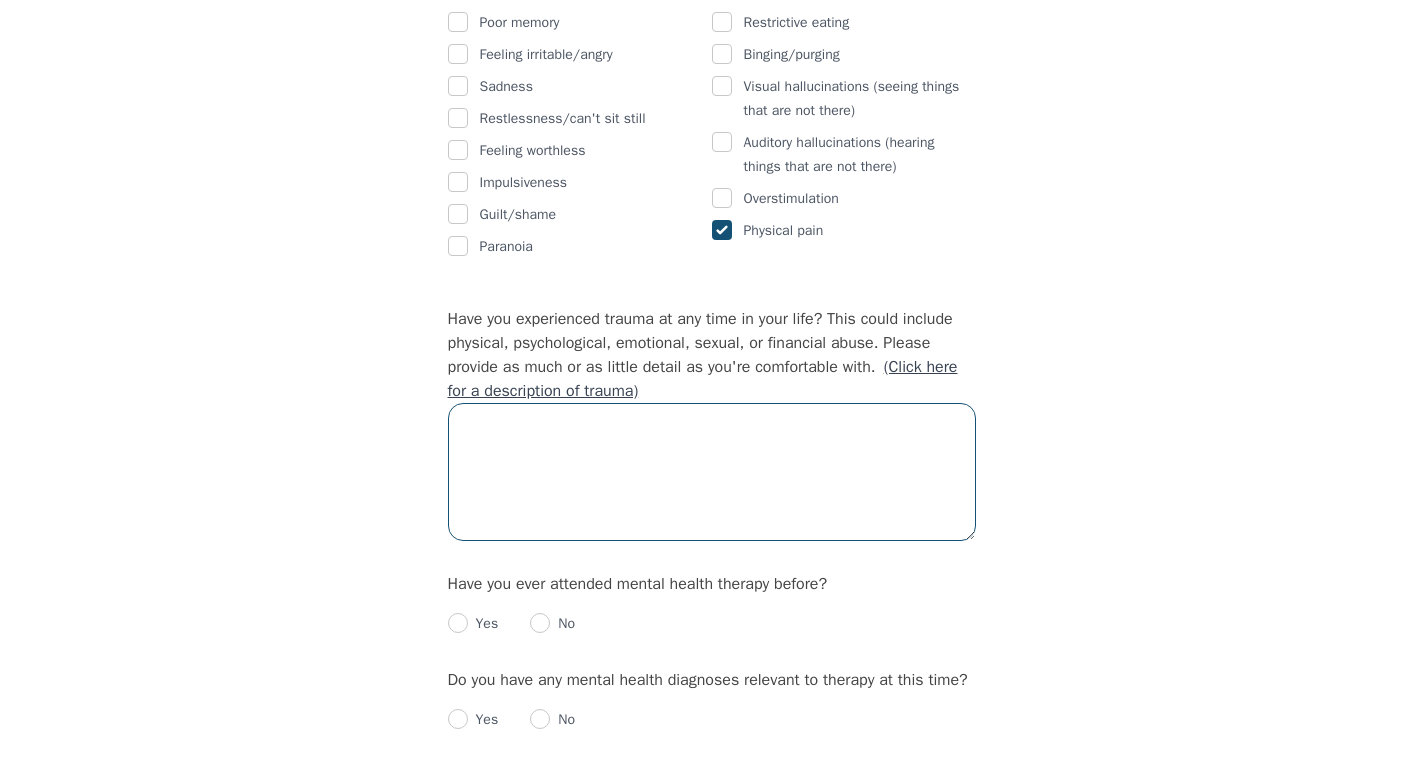 click at bounding box center [712, 472] 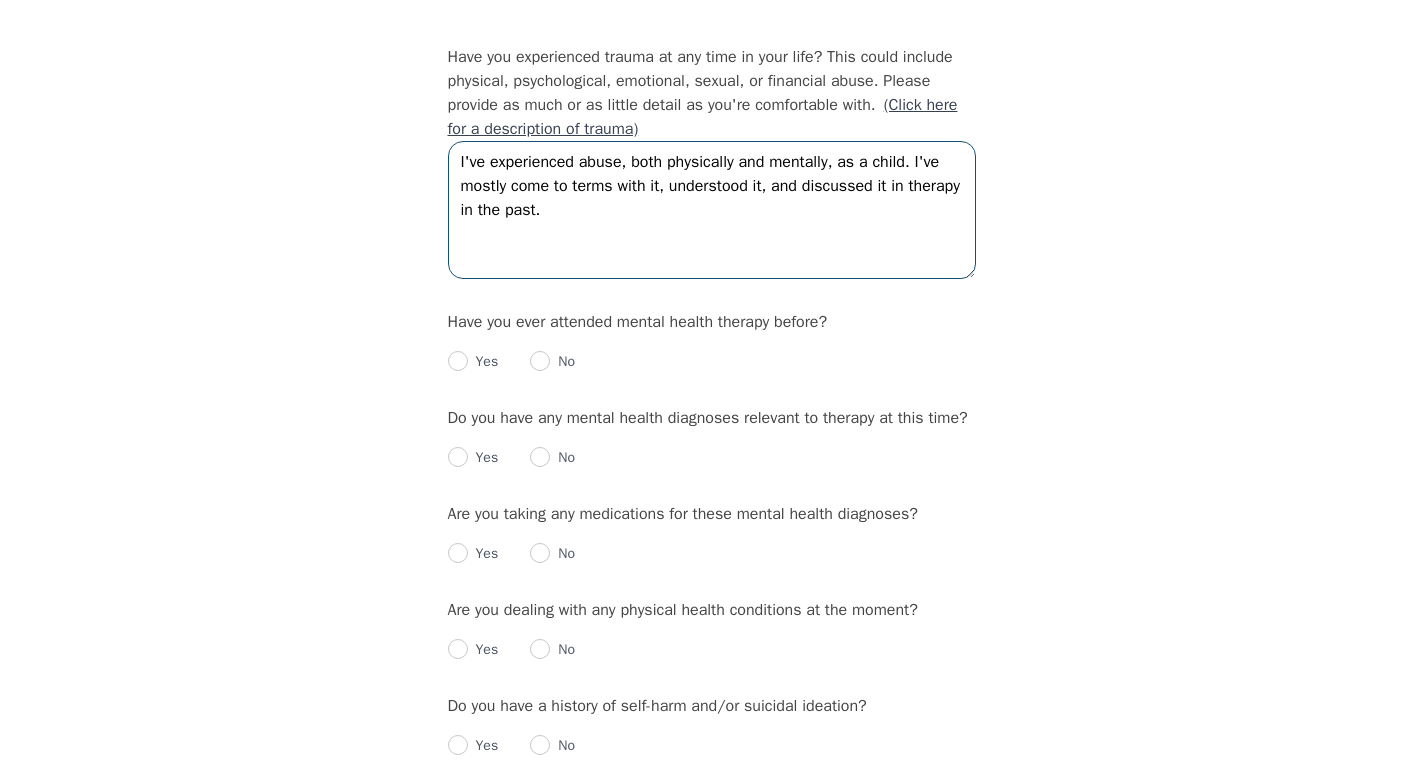 scroll, scrollTop: 1896, scrollLeft: 0, axis: vertical 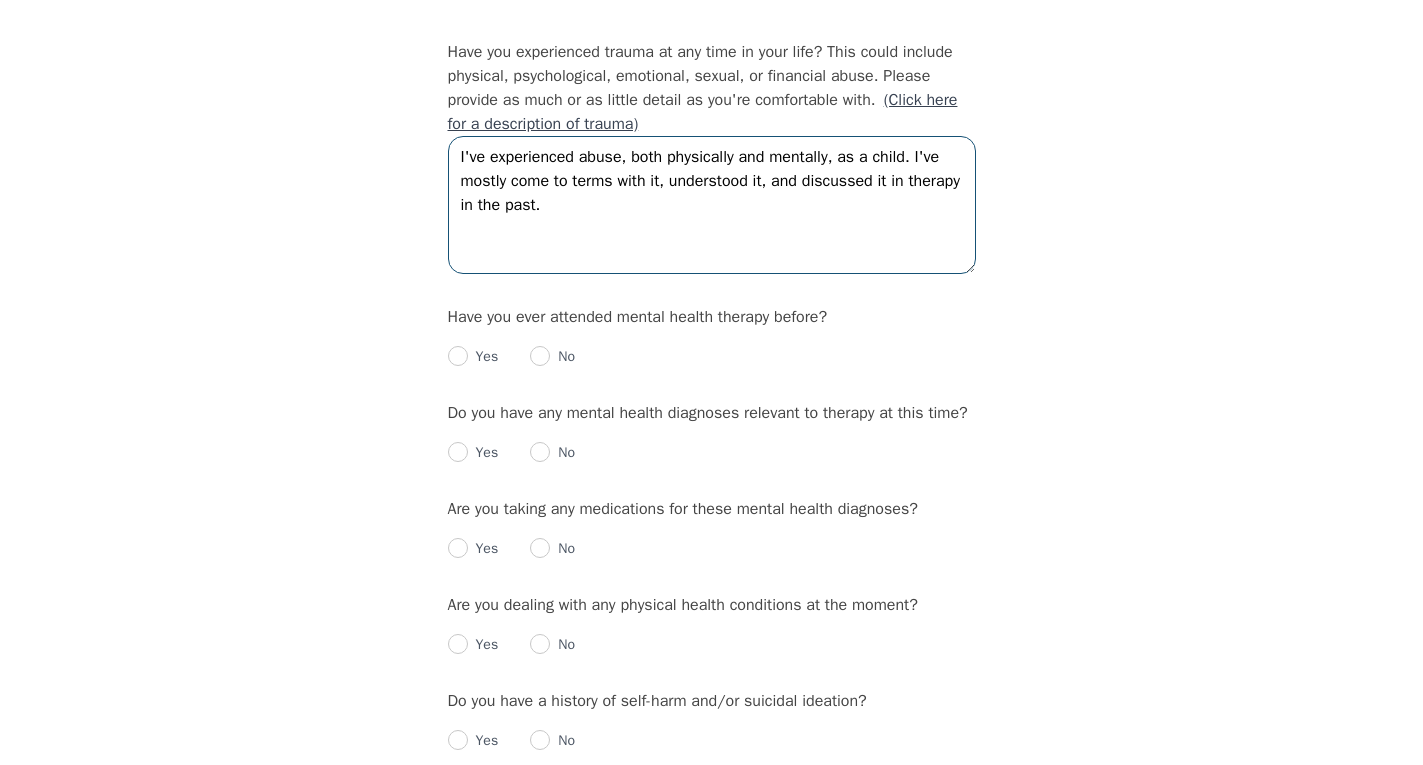 type on "I've experienced abuse, both physically and mentally, as a child. I've mostly come to terms with it, understood it, and discussed it in therapy in the past." 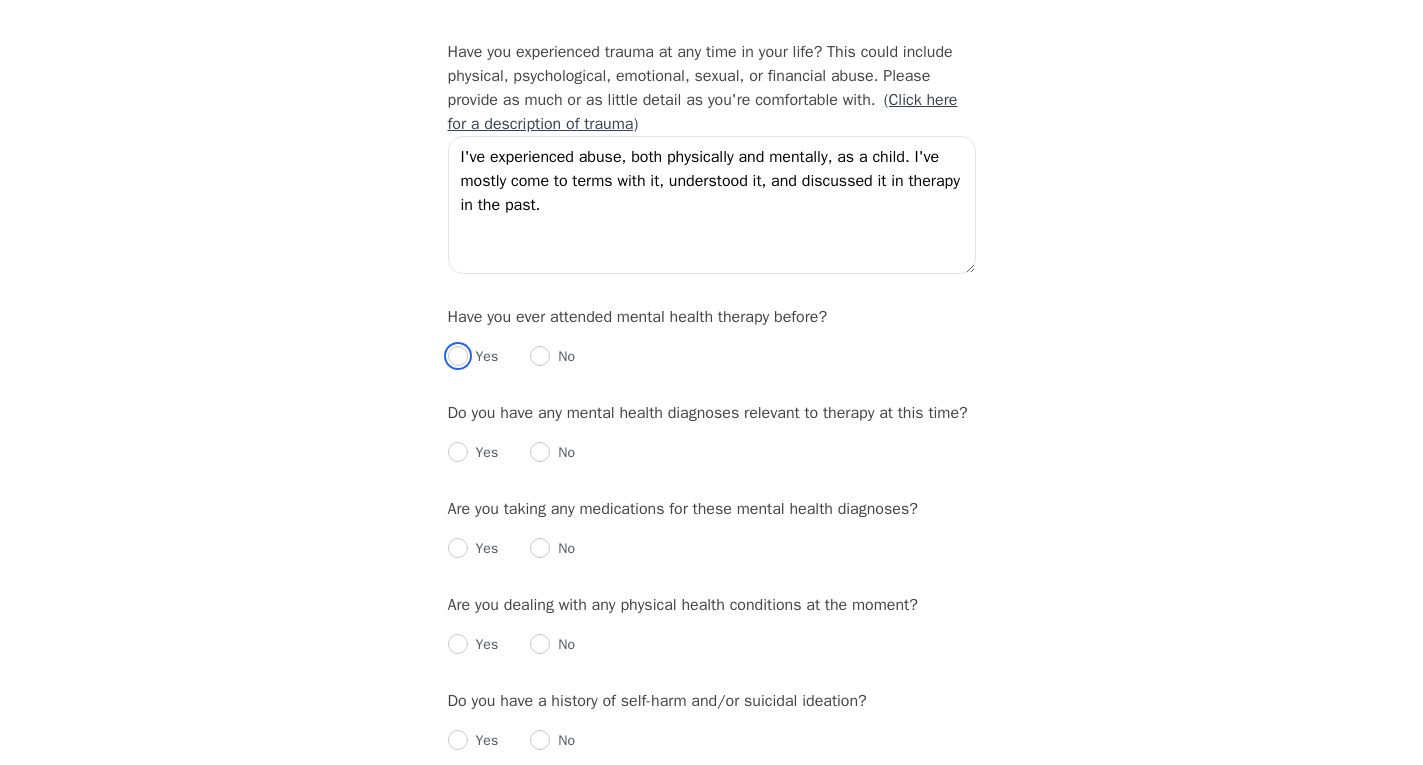 click at bounding box center (458, 356) 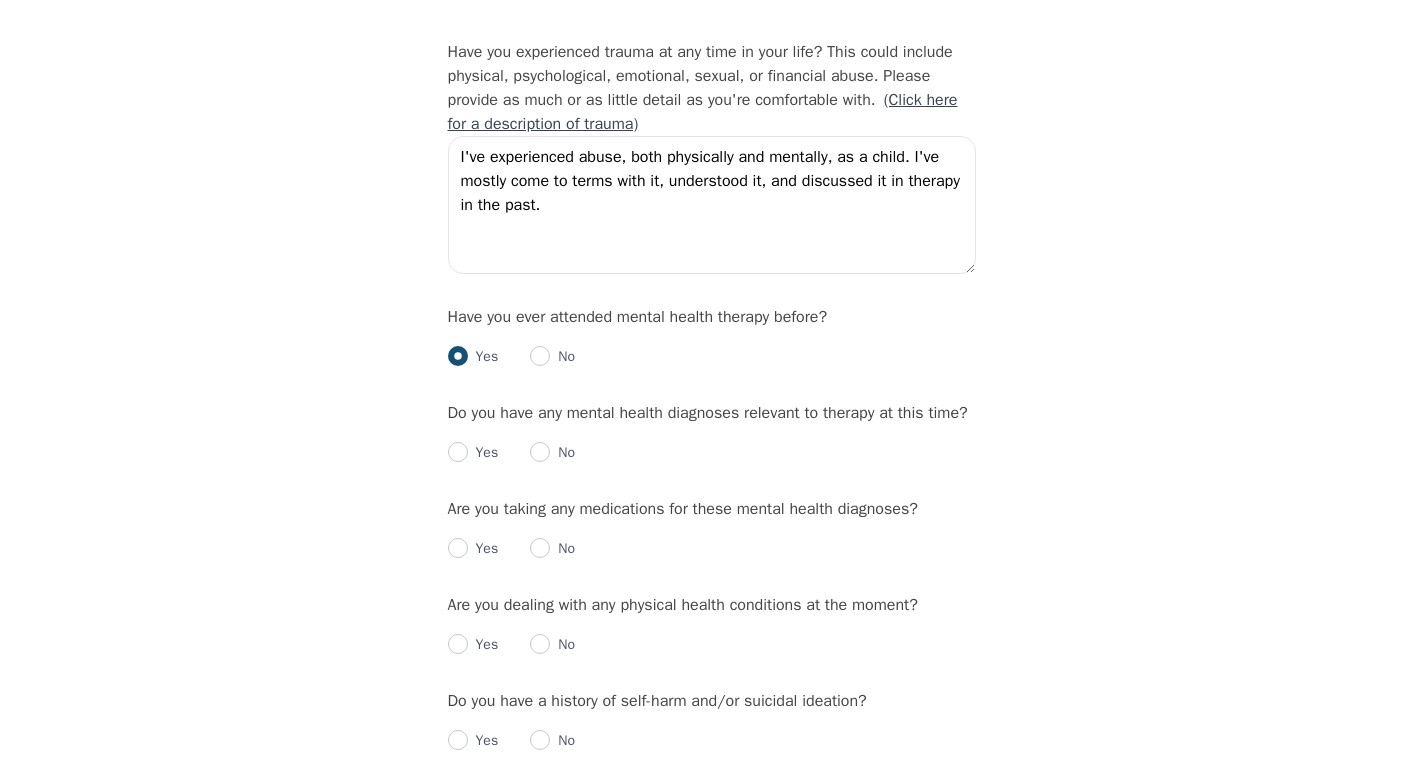 radio on "true" 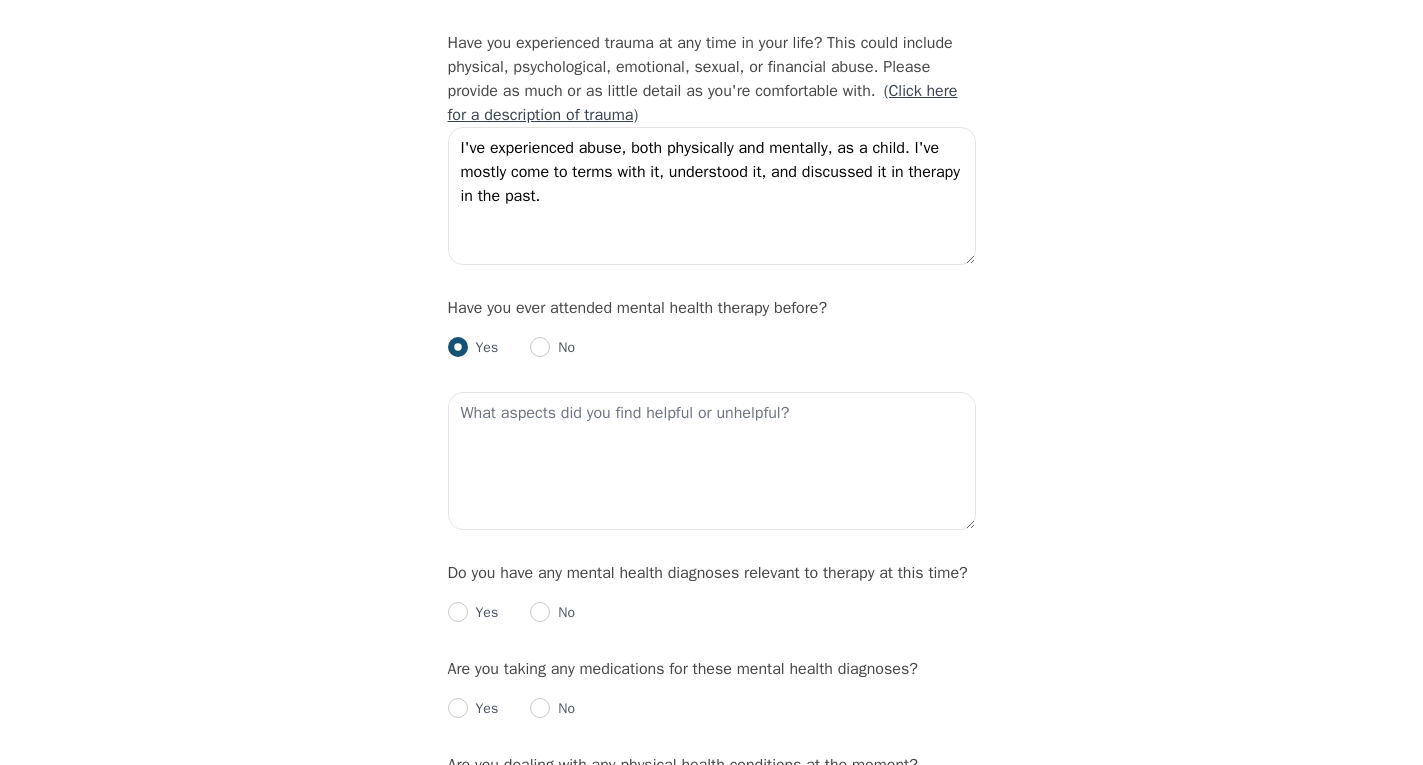 scroll, scrollTop: 2029, scrollLeft: 0, axis: vertical 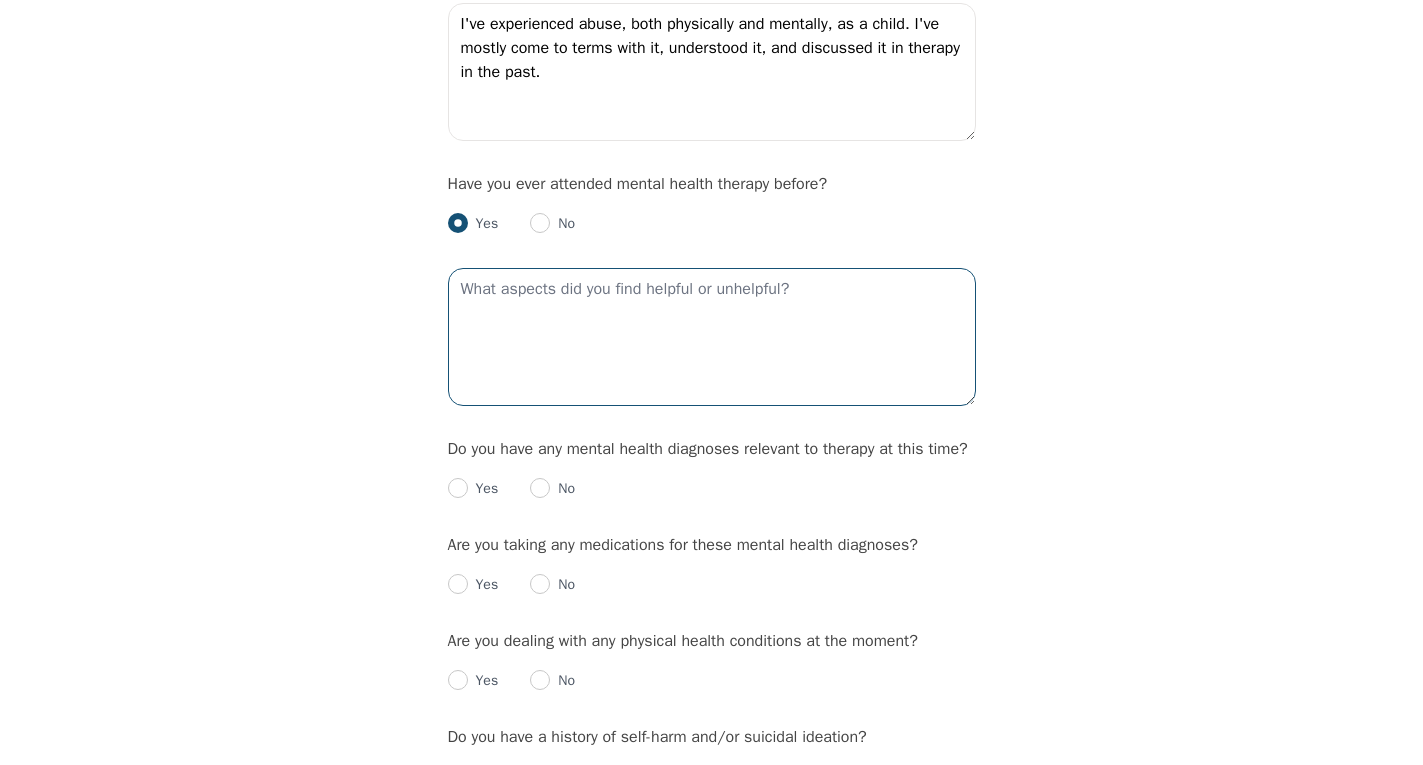 click at bounding box center (712, 337) 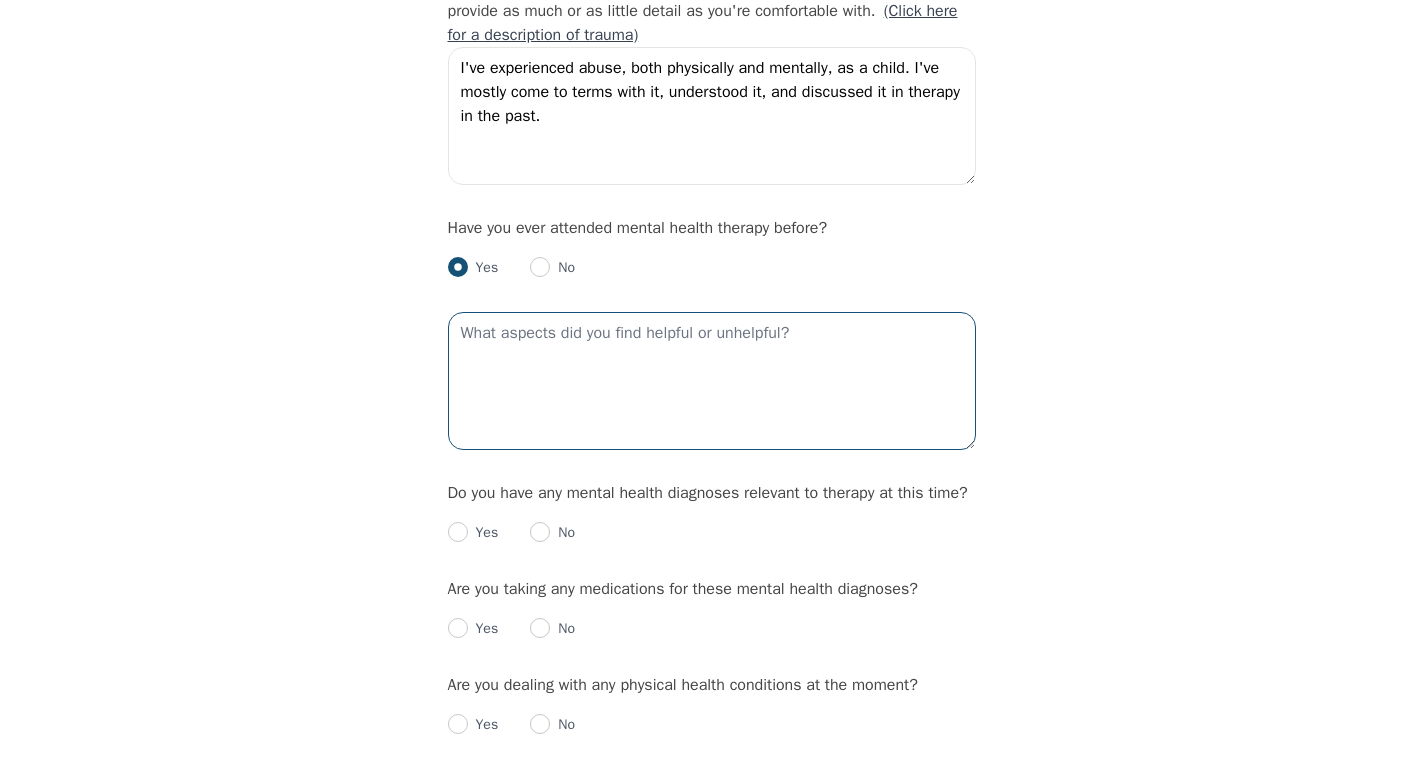 scroll, scrollTop: 1963, scrollLeft: 0, axis: vertical 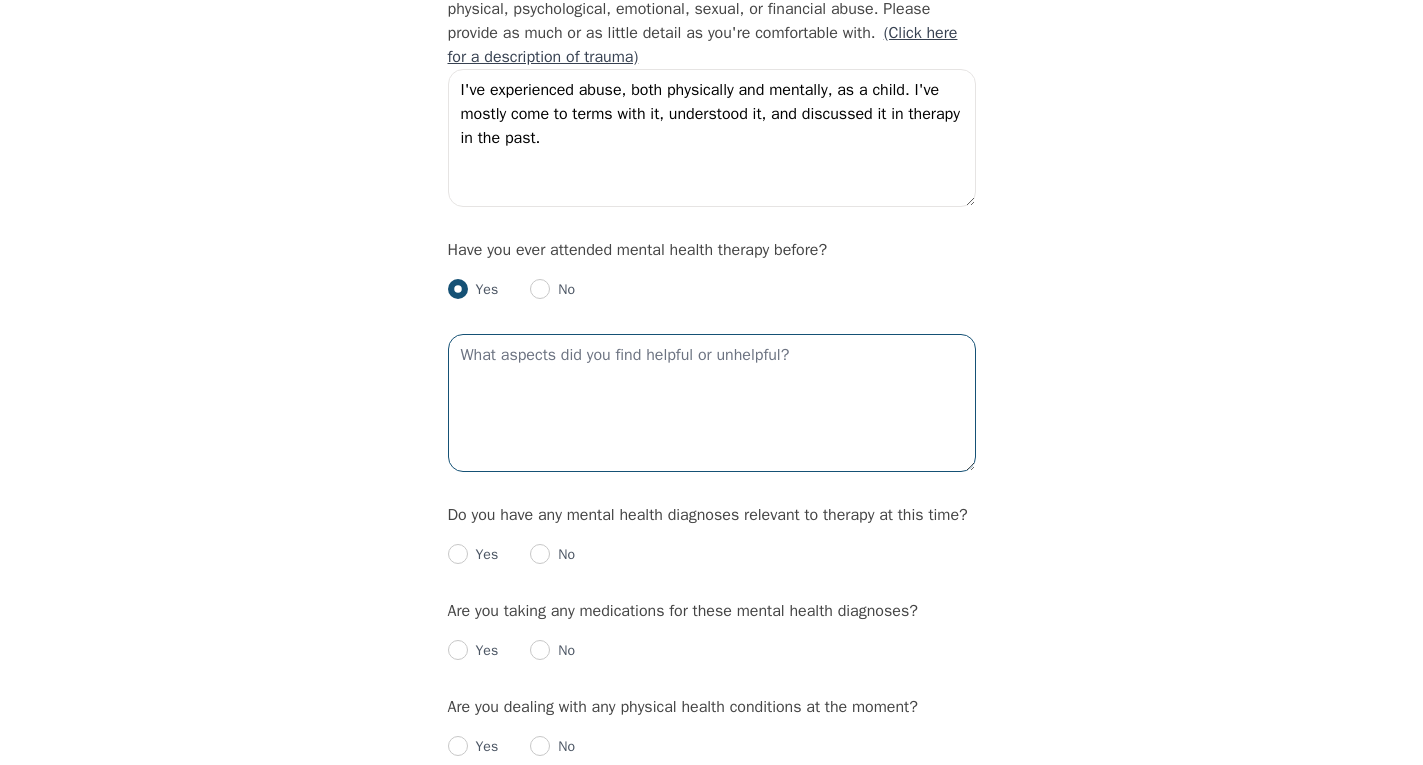 type on "B" 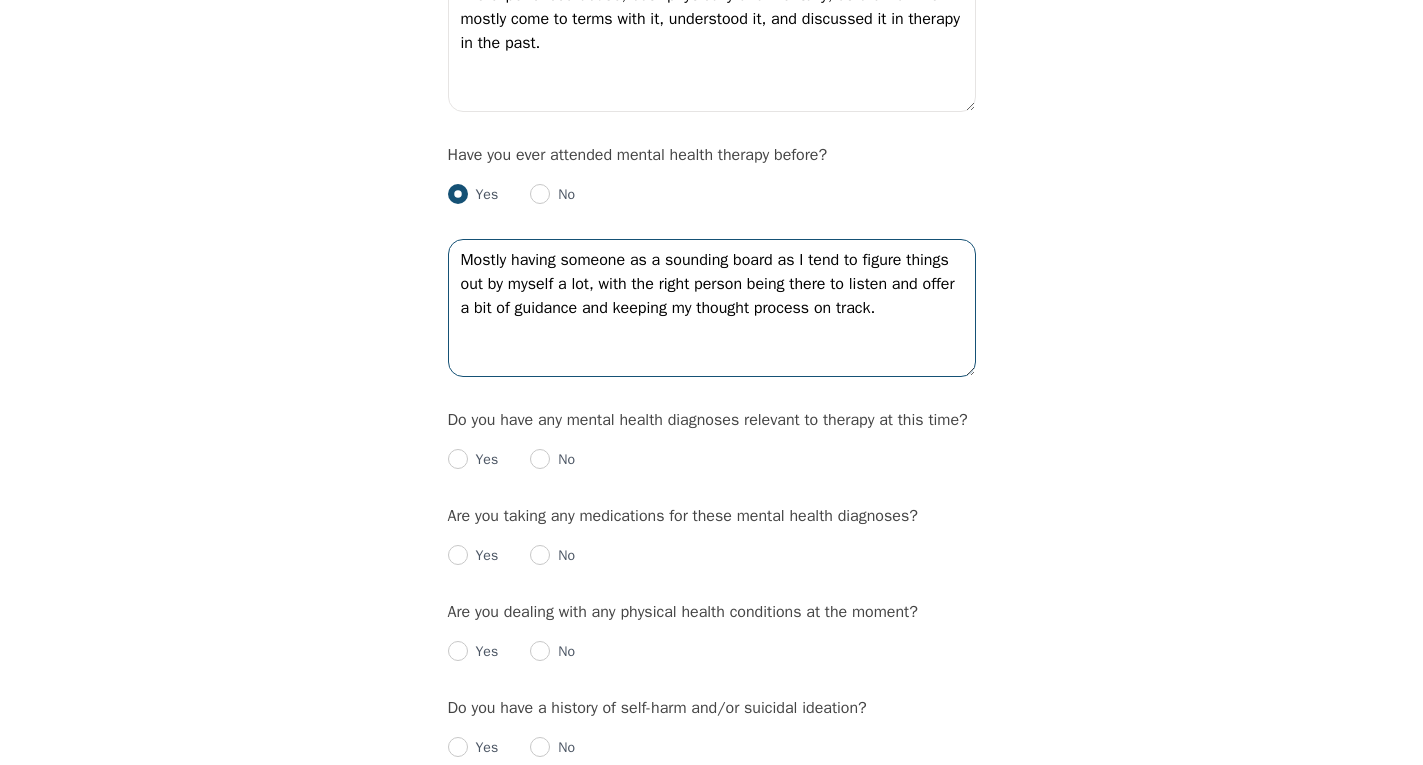 scroll, scrollTop: 2163, scrollLeft: 0, axis: vertical 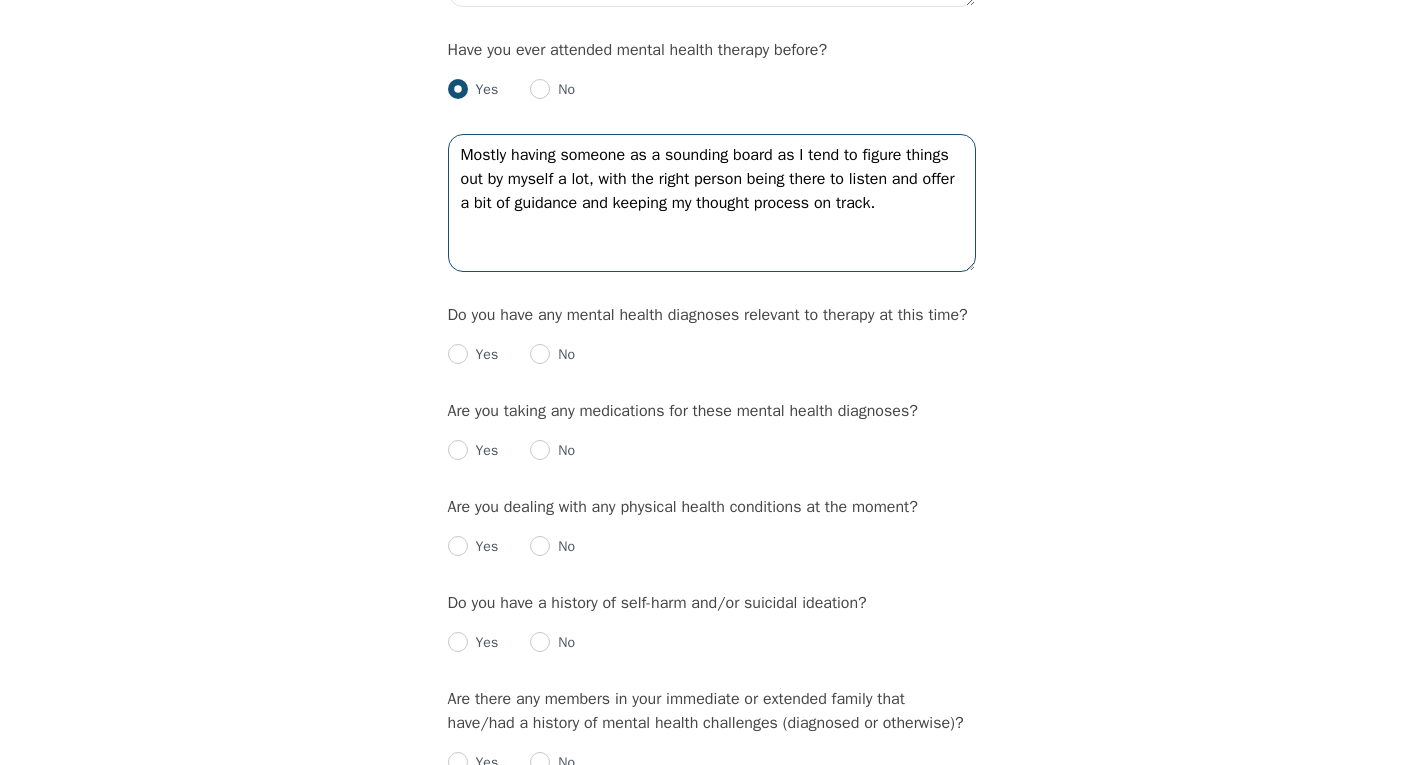 type on "Mostly having someone as a sounding board as I tend to figure things out by myself a lot, with the right person being there to listen and offer a bit of guidance and keeping my thought process on track." 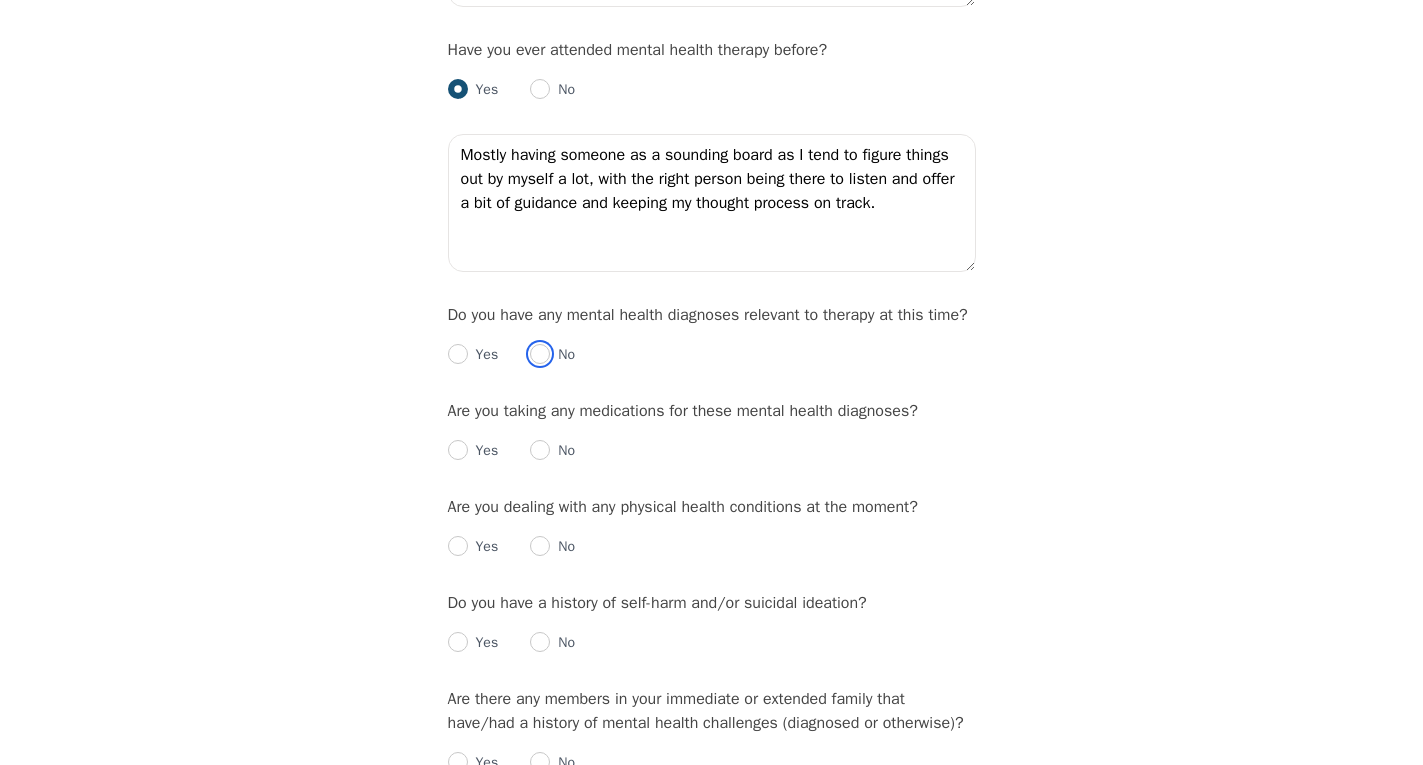 click at bounding box center [540, 354] 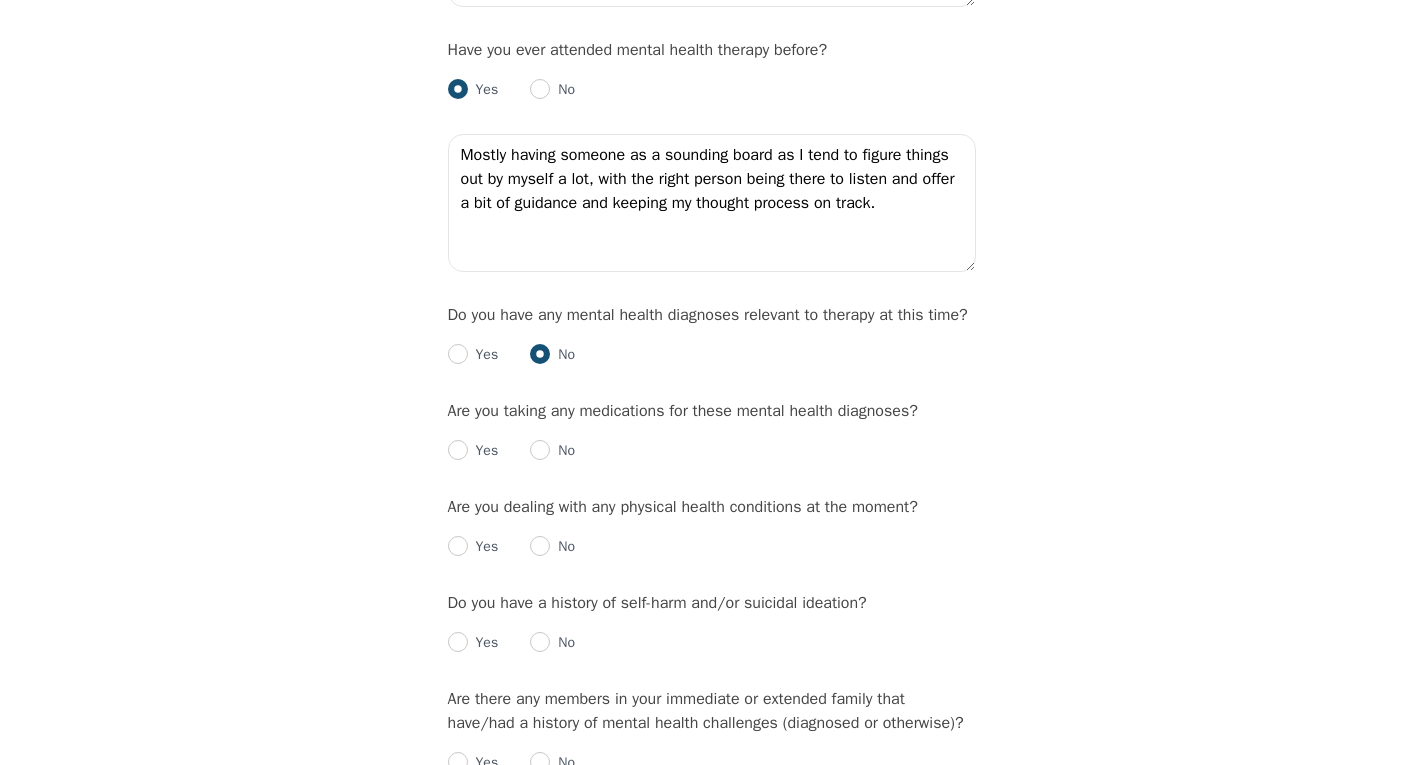 radio on "true" 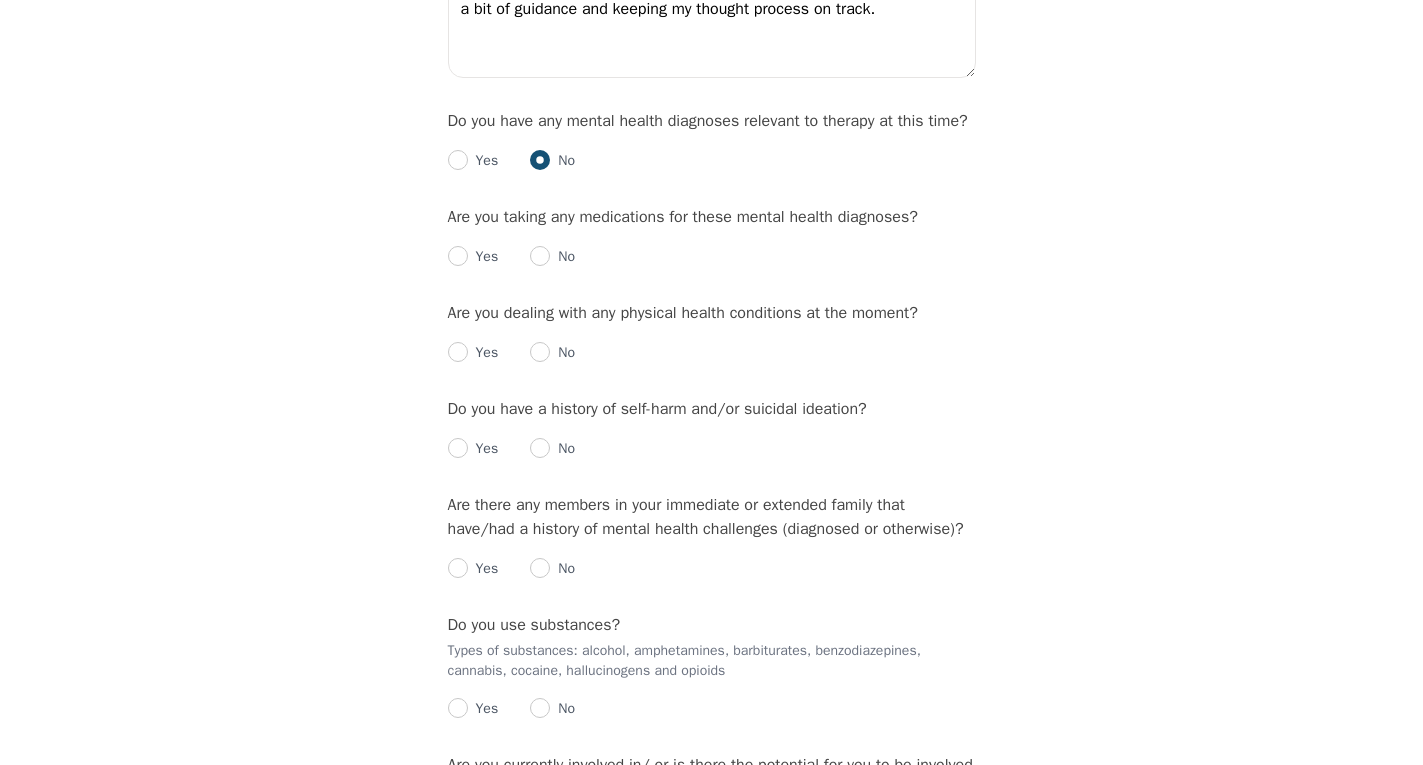 scroll, scrollTop: 2363, scrollLeft: 0, axis: vertical 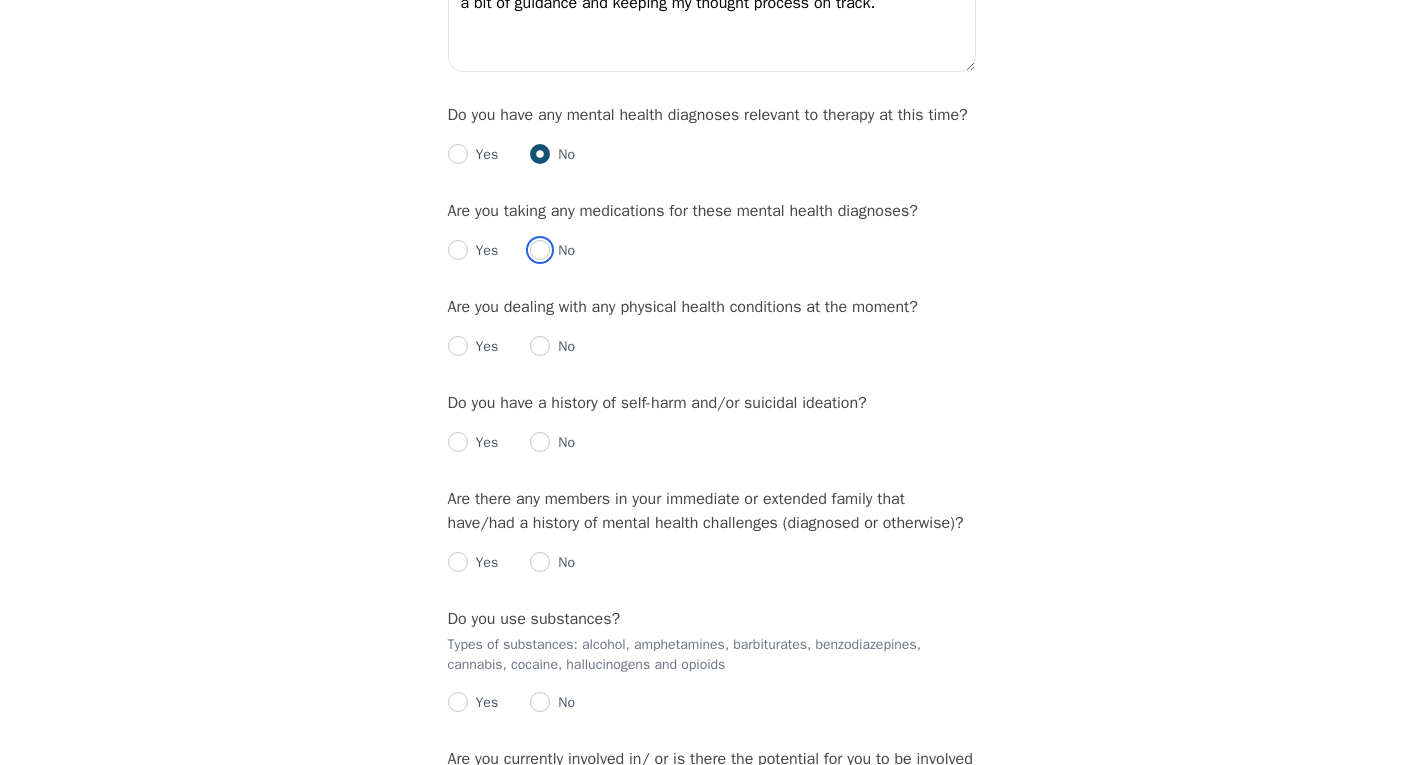 click at bounding box center [540, 250] 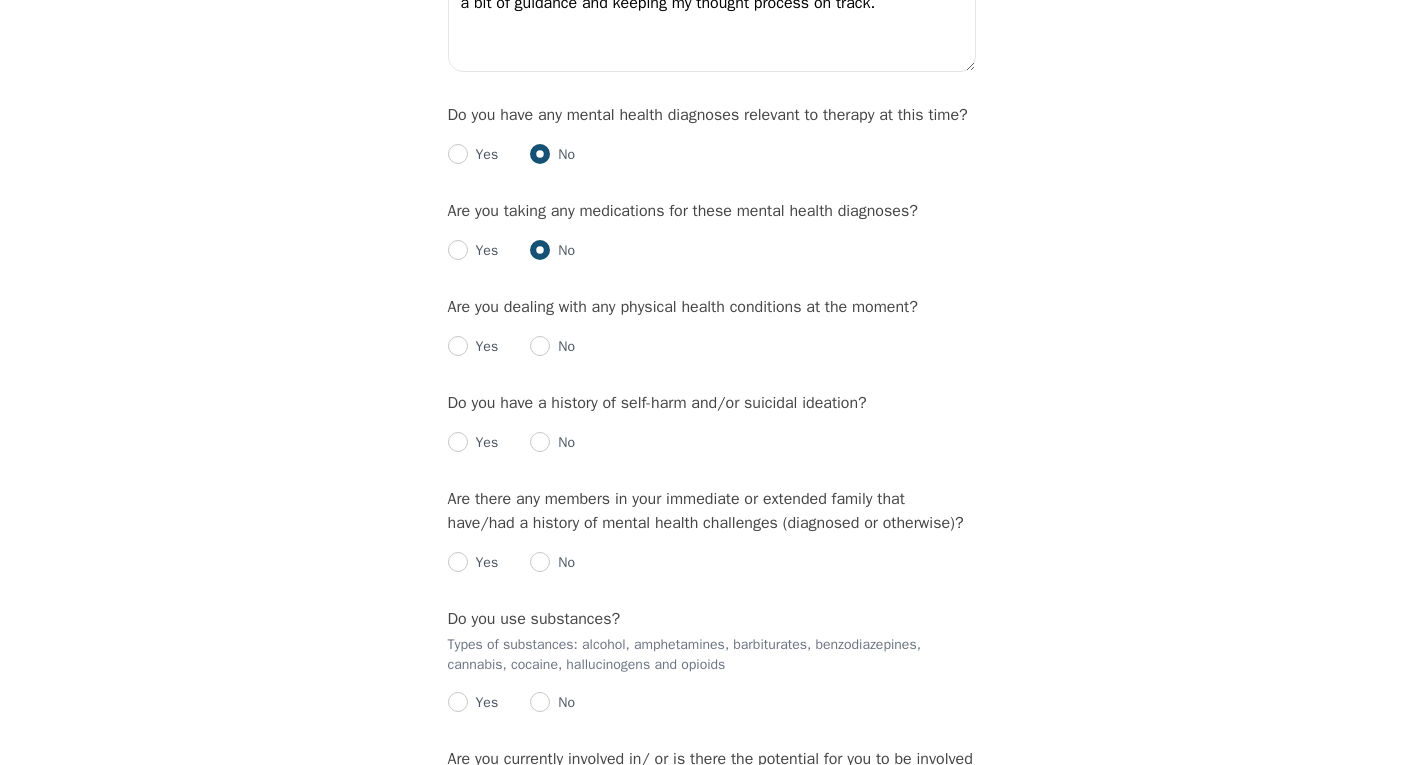 click on "Yes No" at bounding box center (712, 339) 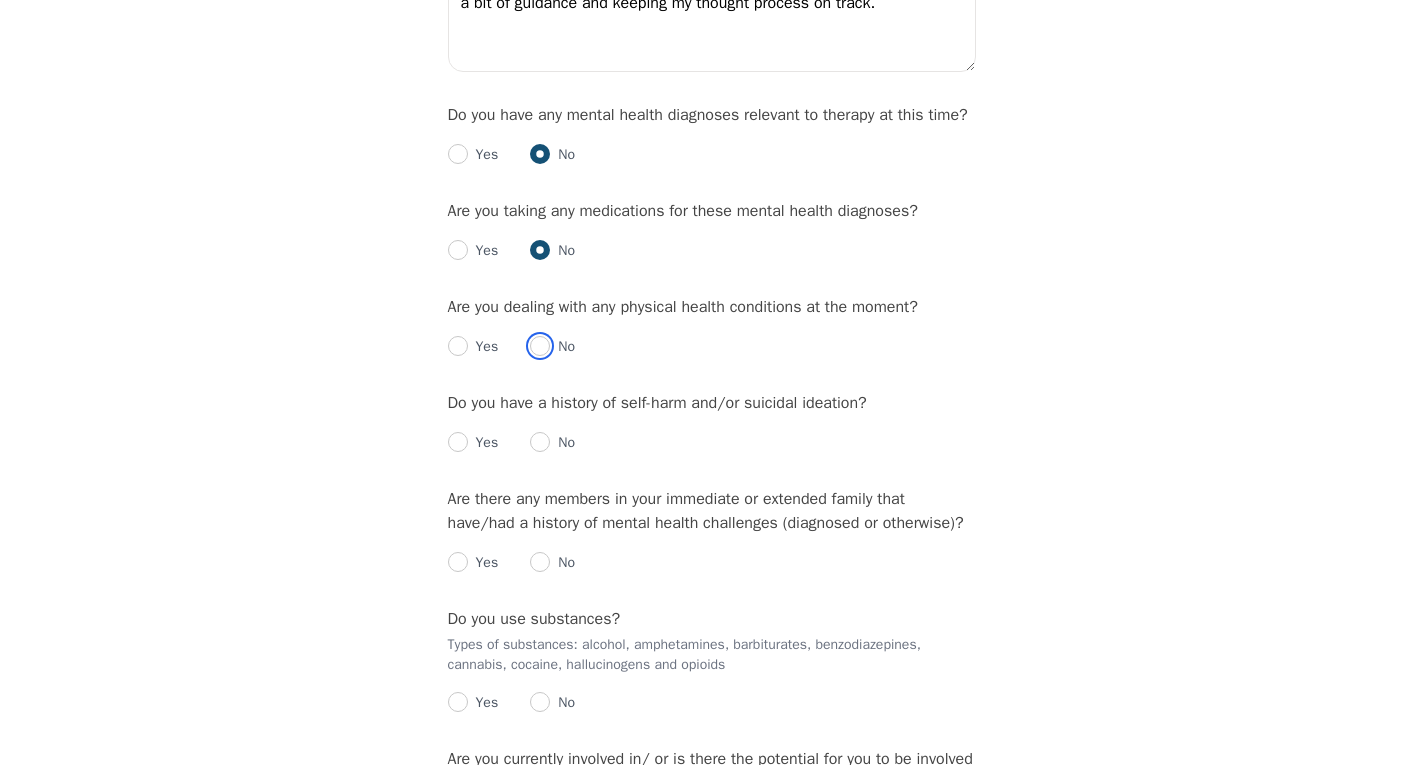 click at bounding box center [540, 346] 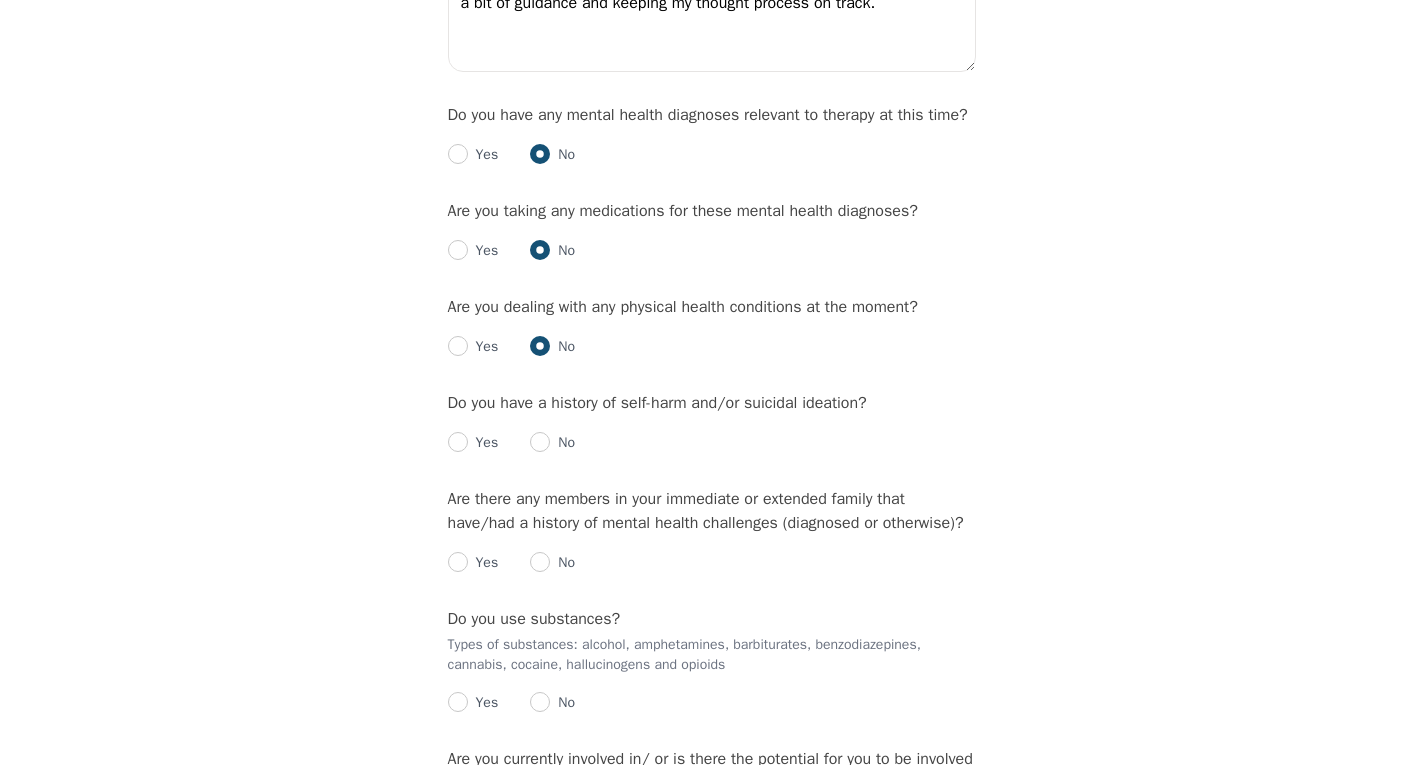 radio on "true" 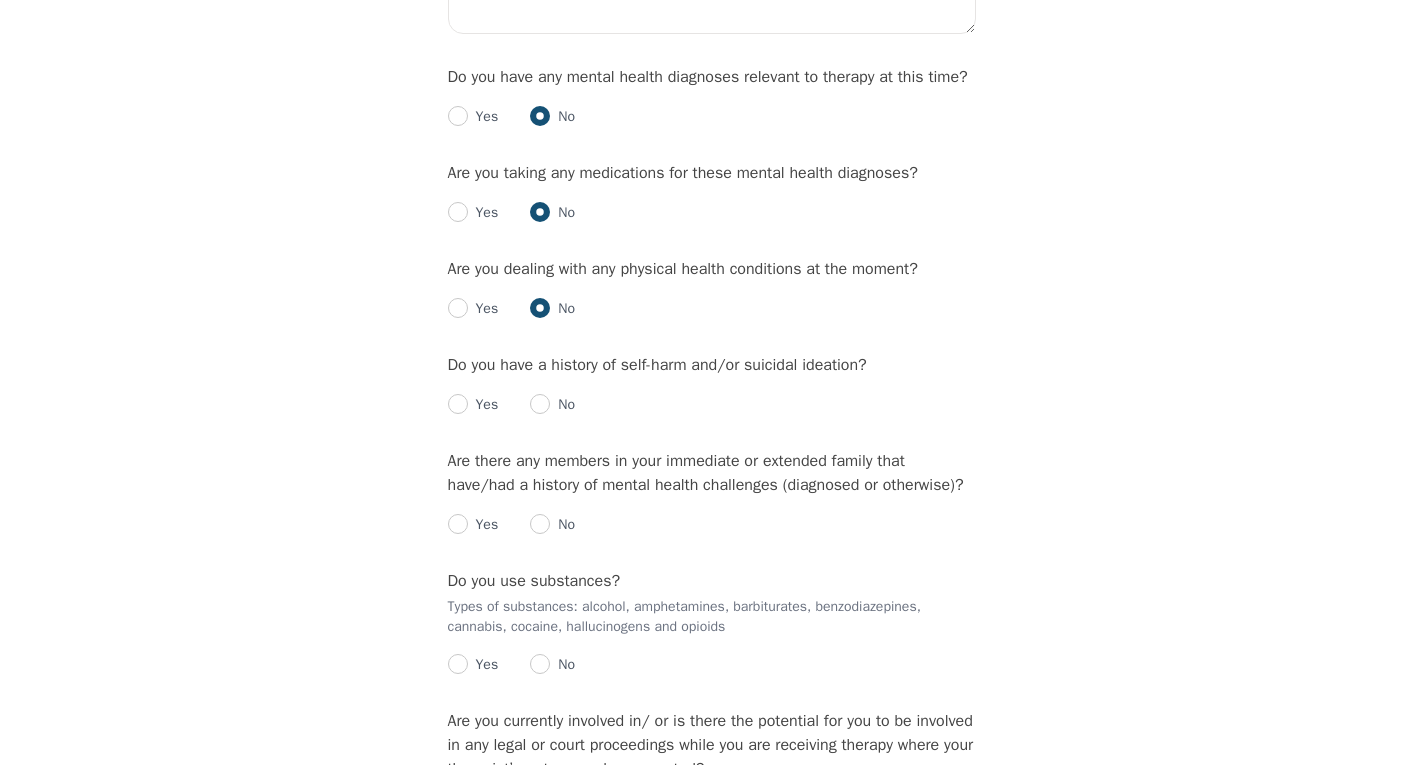 scroll, scrollTop: 2496, scrollLeft: 0, axis: vertical 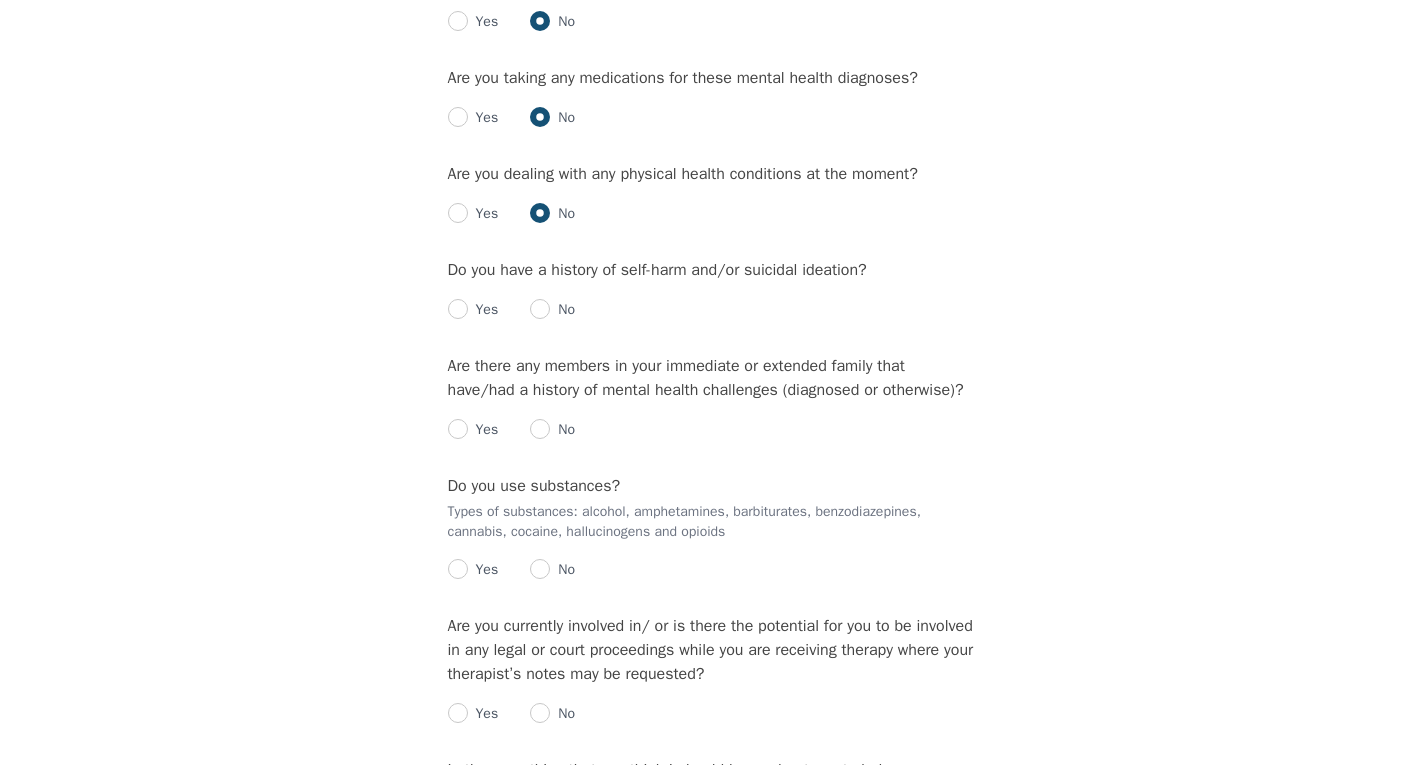 click on "Yes No" at bounding box center (712, 302) 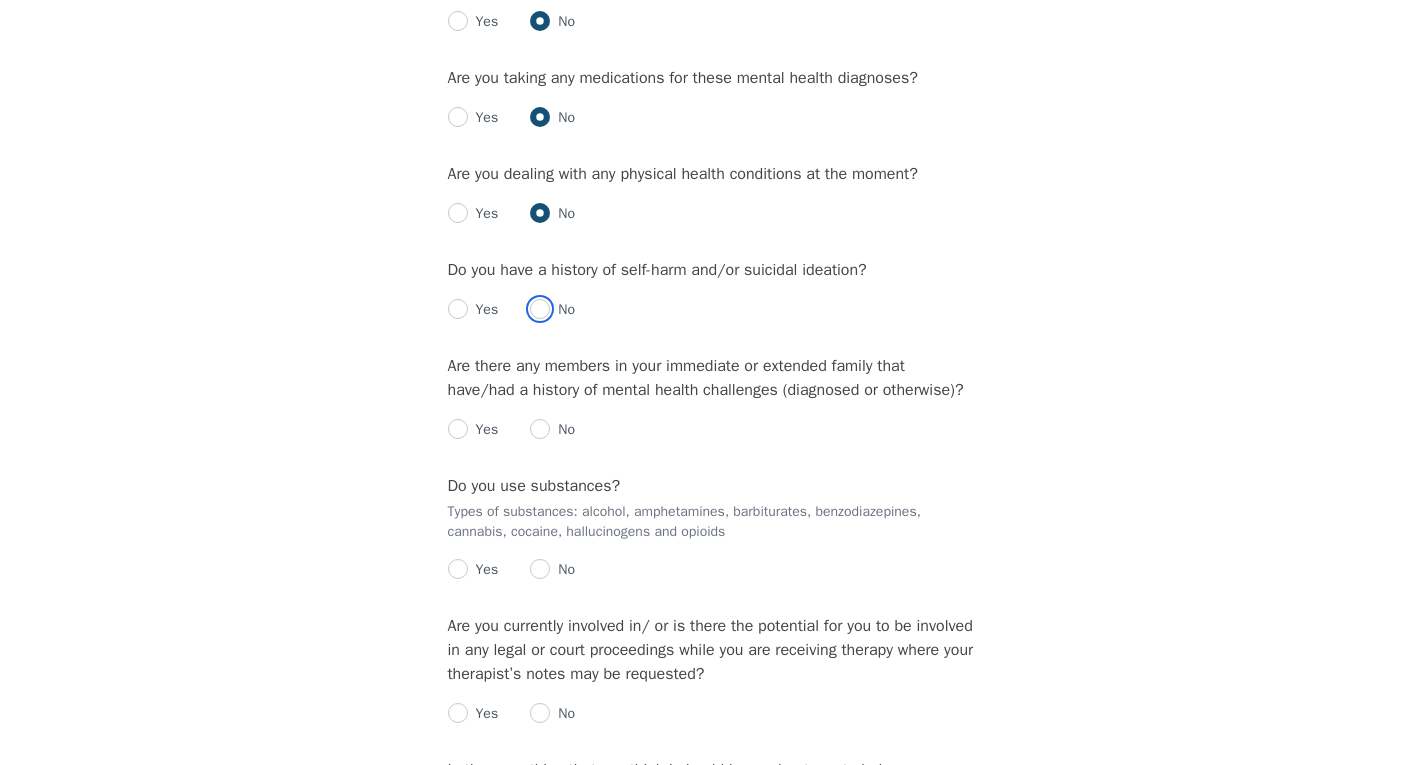 click on "No" at bounding box center (552, 310) 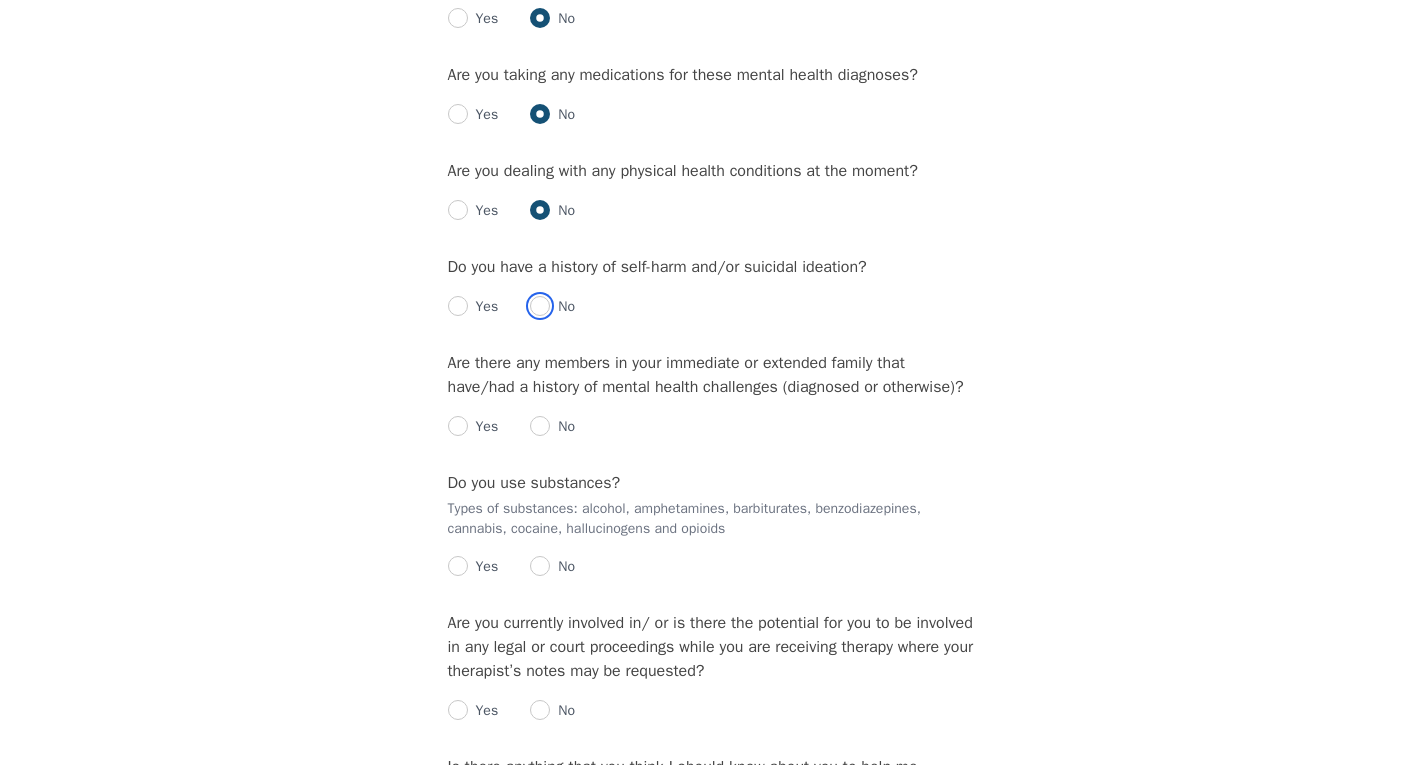 scroll, scrollTop: 2563, scrollLeft: 0, axis: vertical 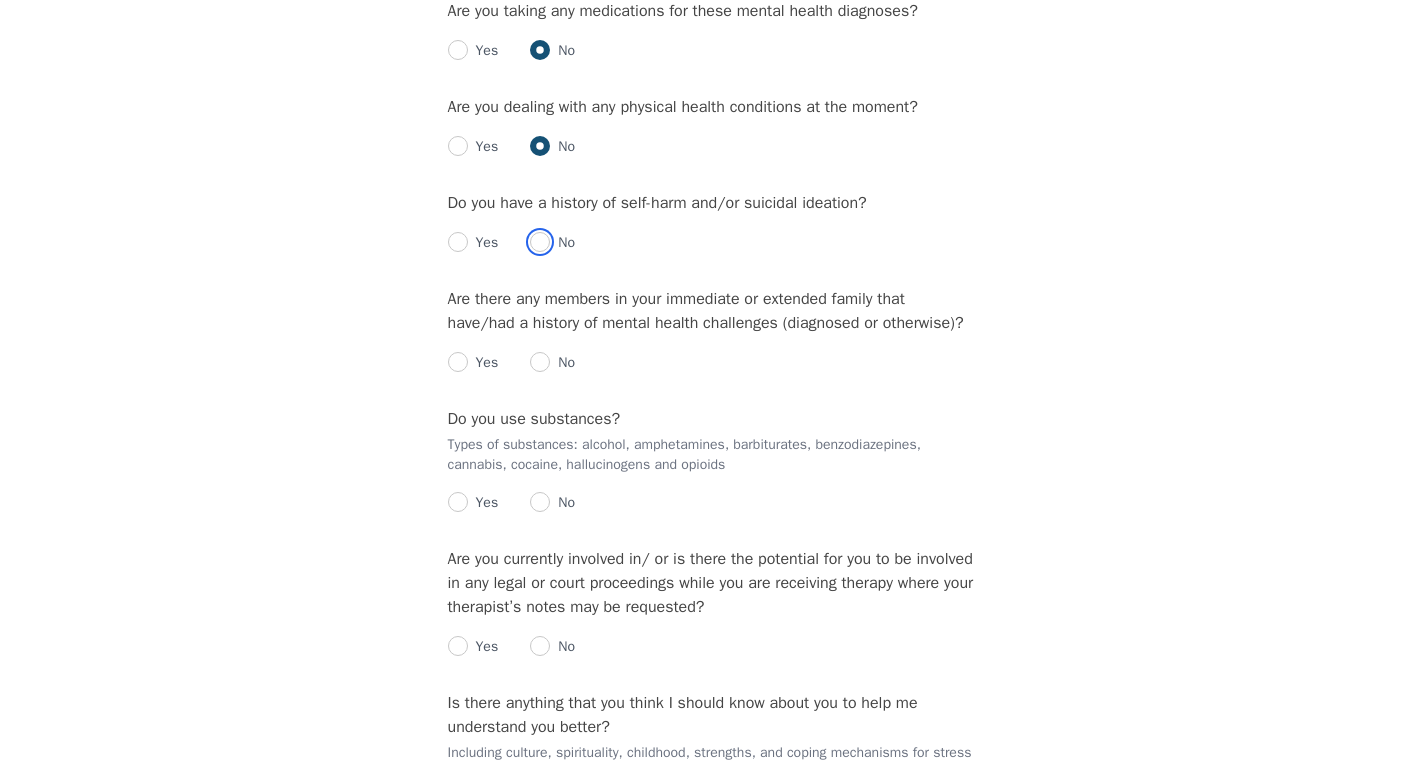 click at bounding box center (540, 242) 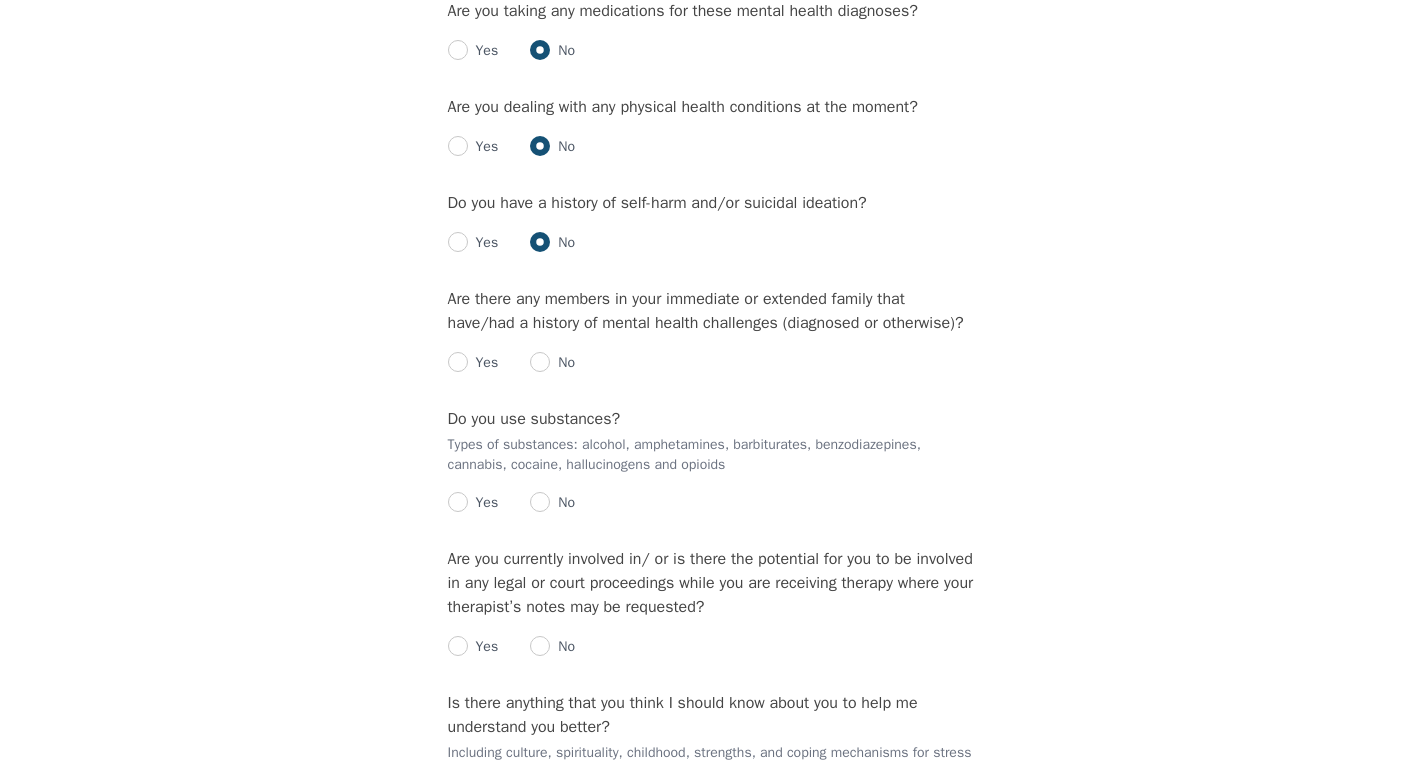 radio on "true" 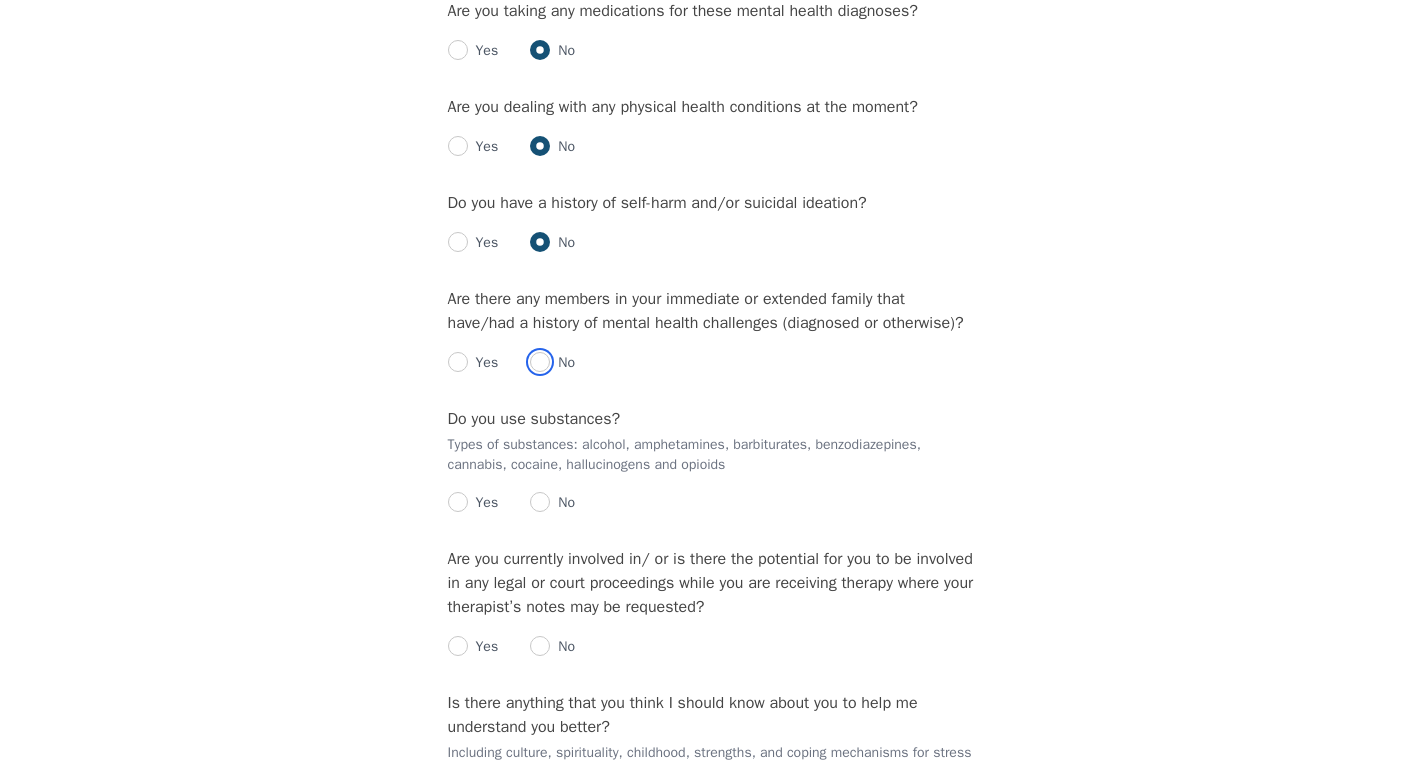 click at bounding box center (540, 362) 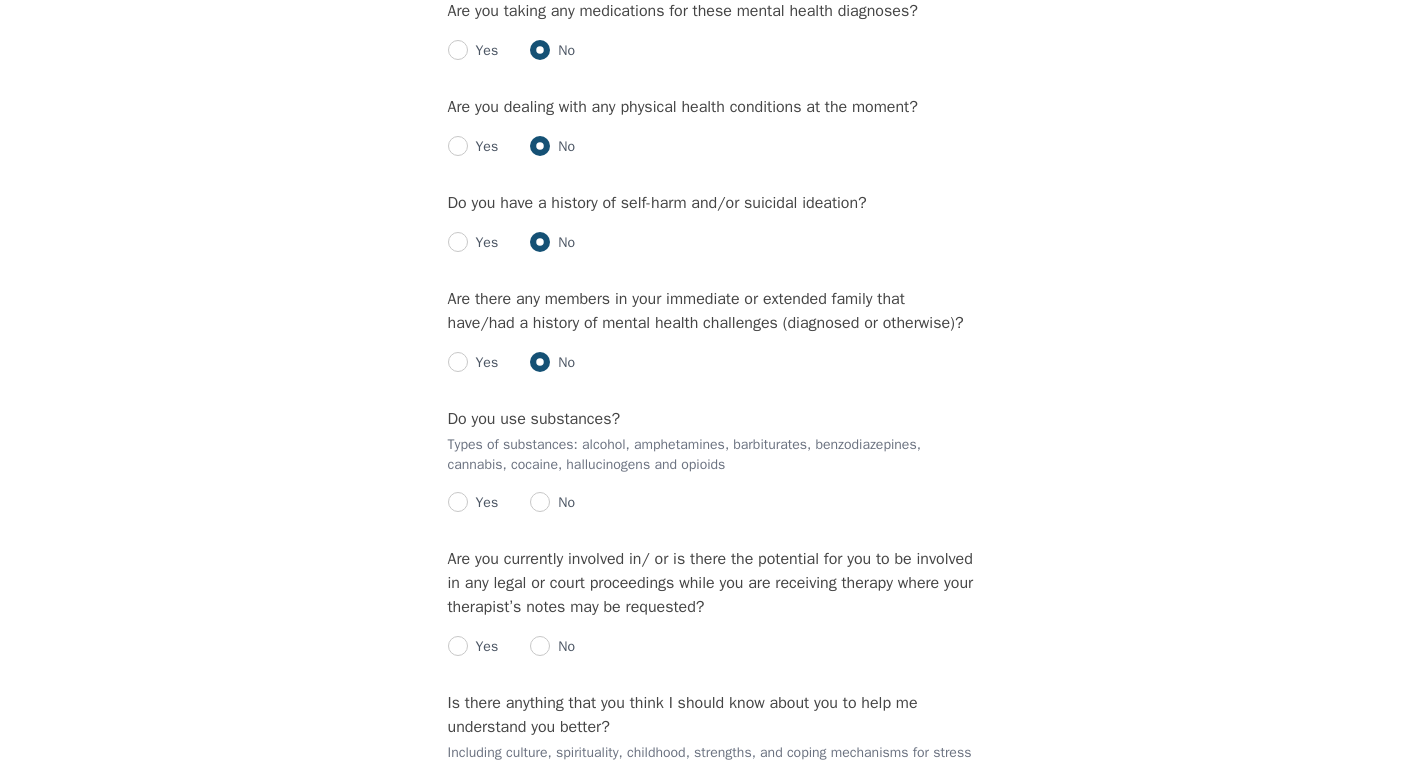 radio on "true" 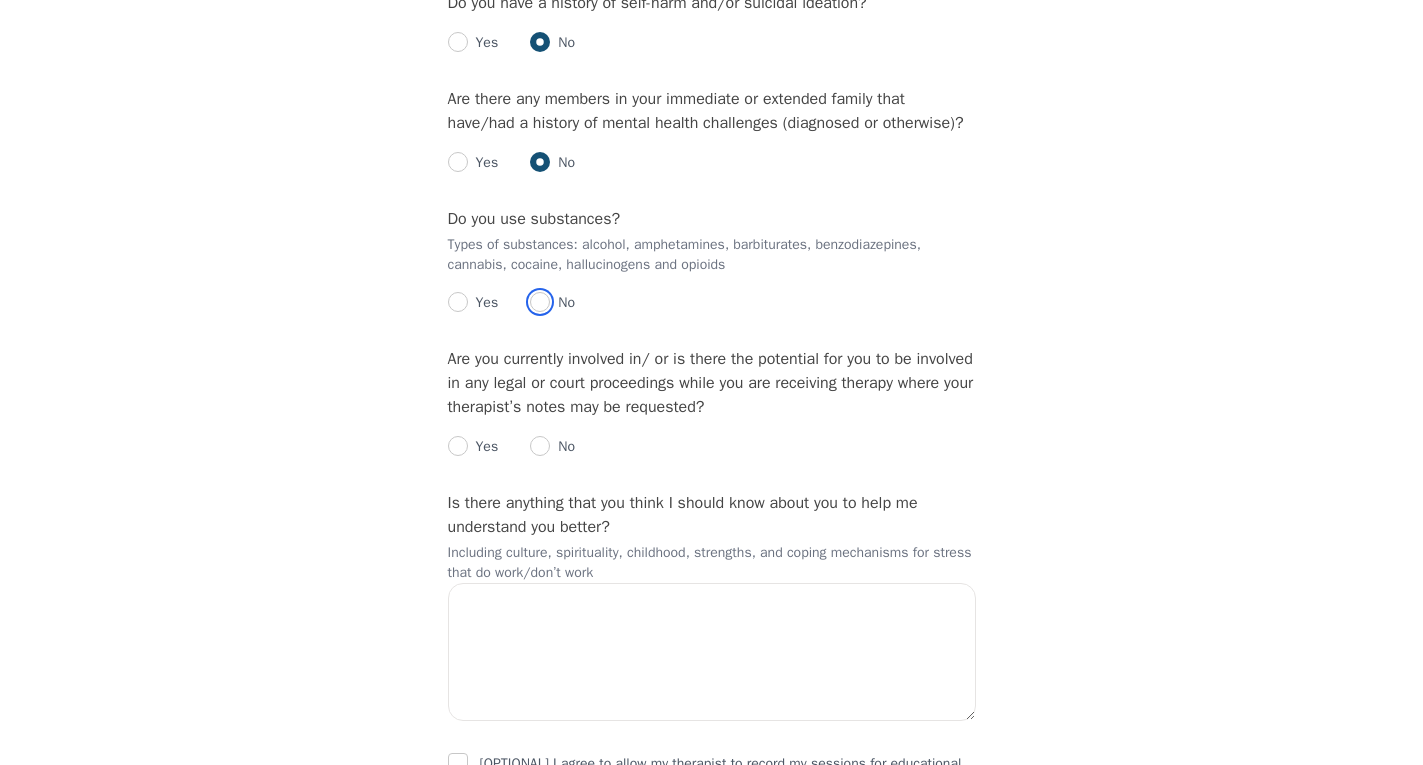 click at bounding box center (540, 302) 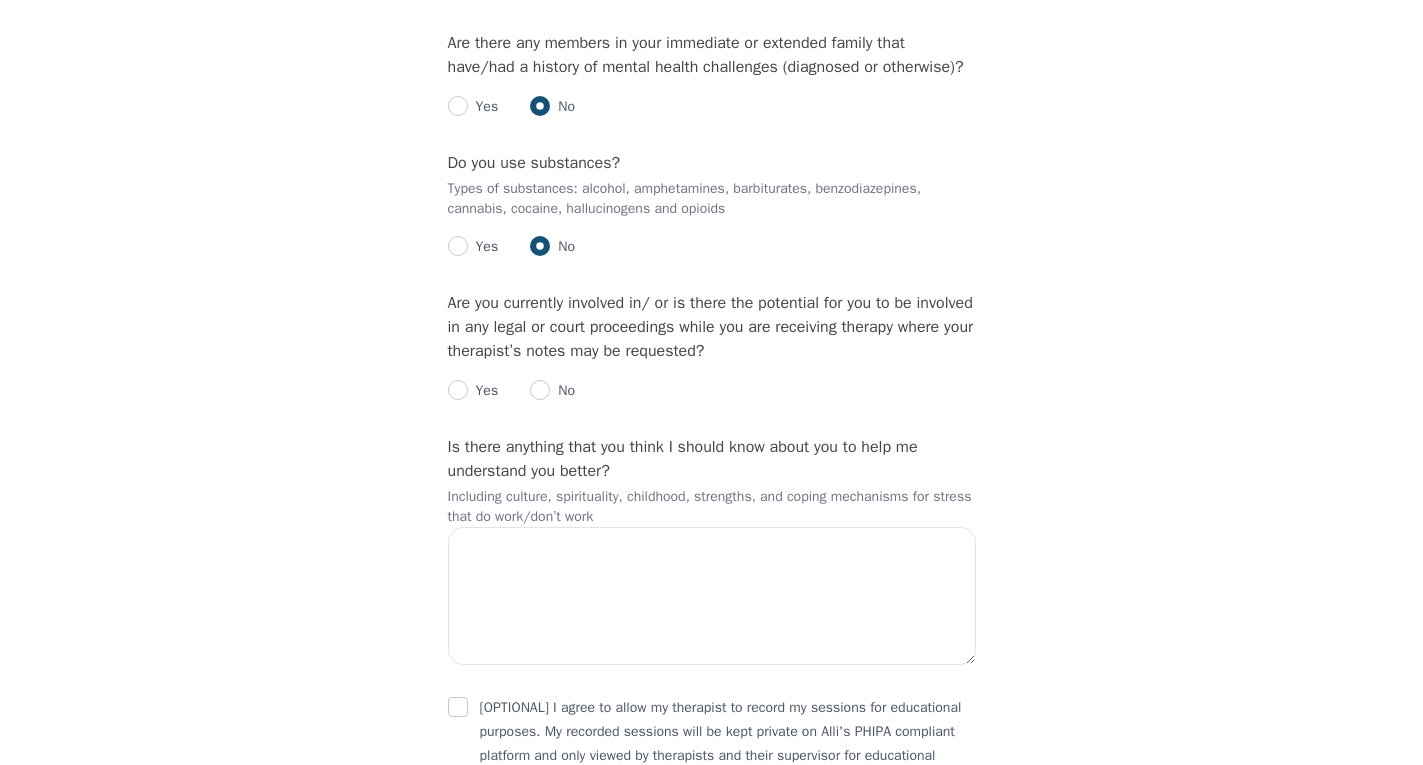 scroll, scrollTop: 2896, scrollLeft: 0, axis: vertical 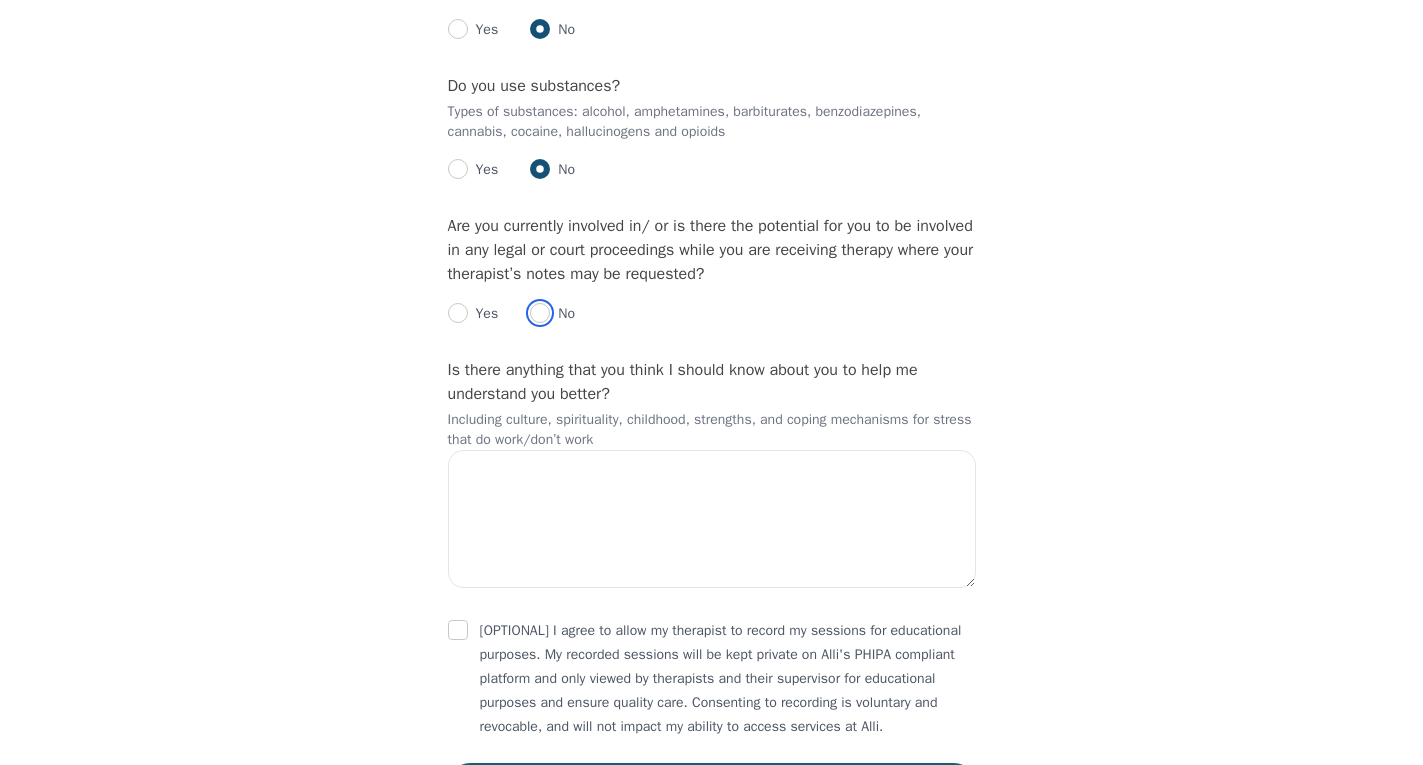 click at bounding box center (540, 313) 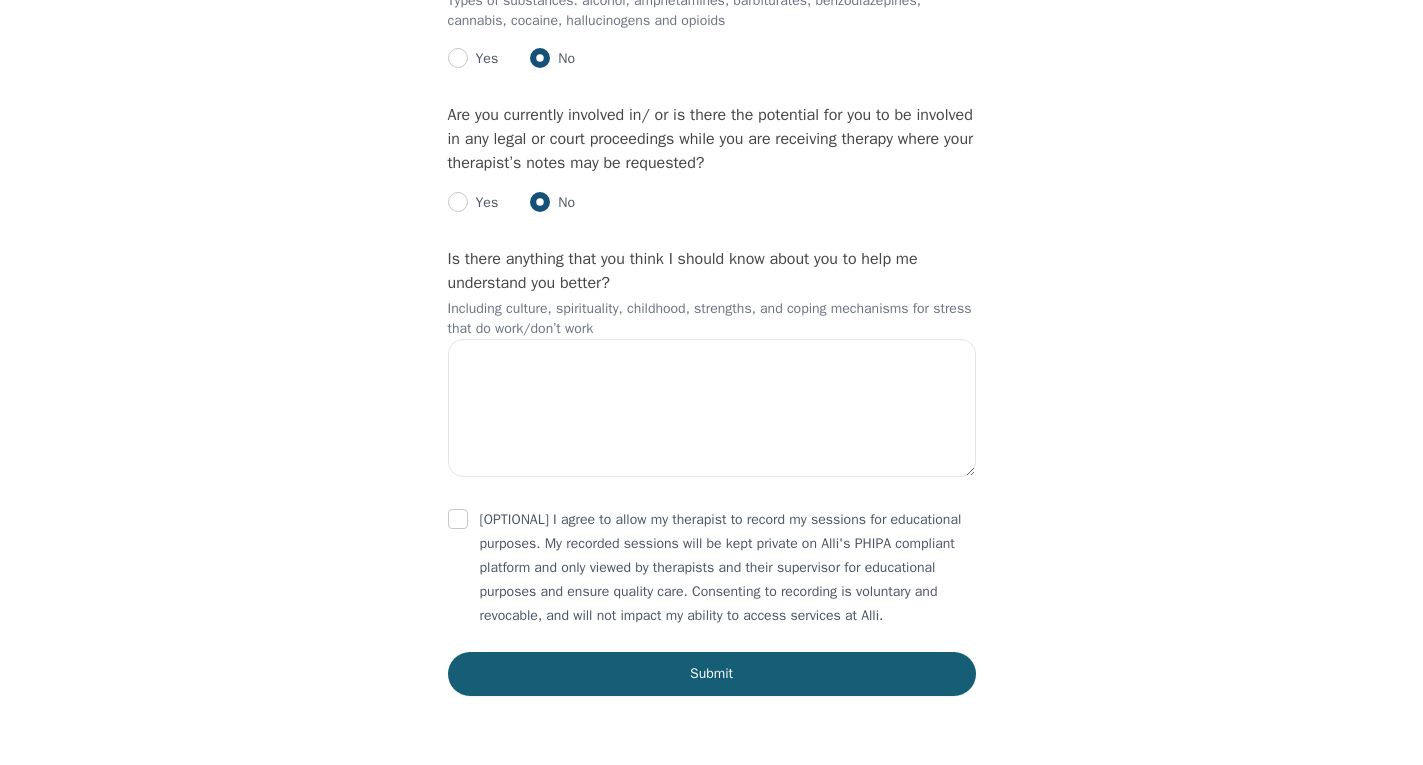 scroll, scrollTop: 3007, scrollLeft: 0, axis: vertical 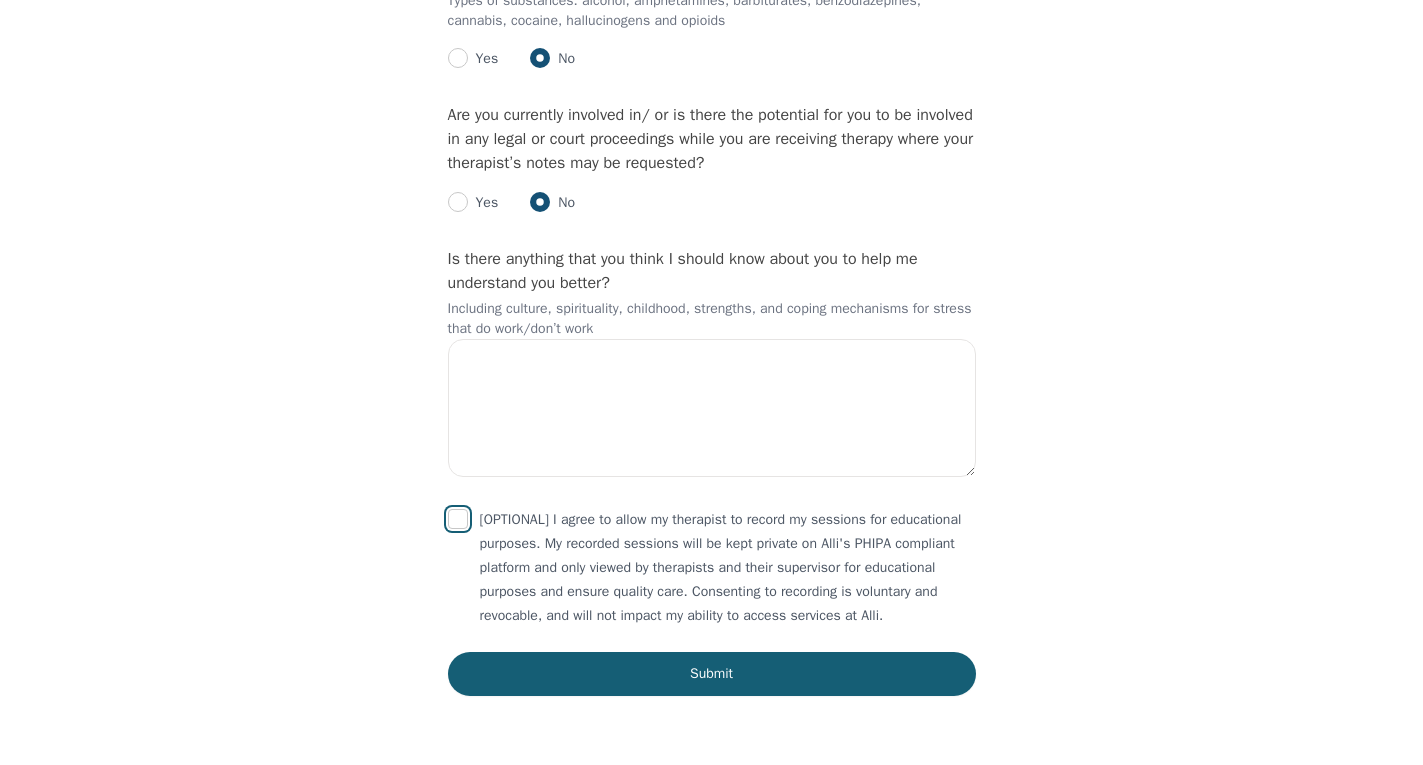 click at bounding box center (458, 519) 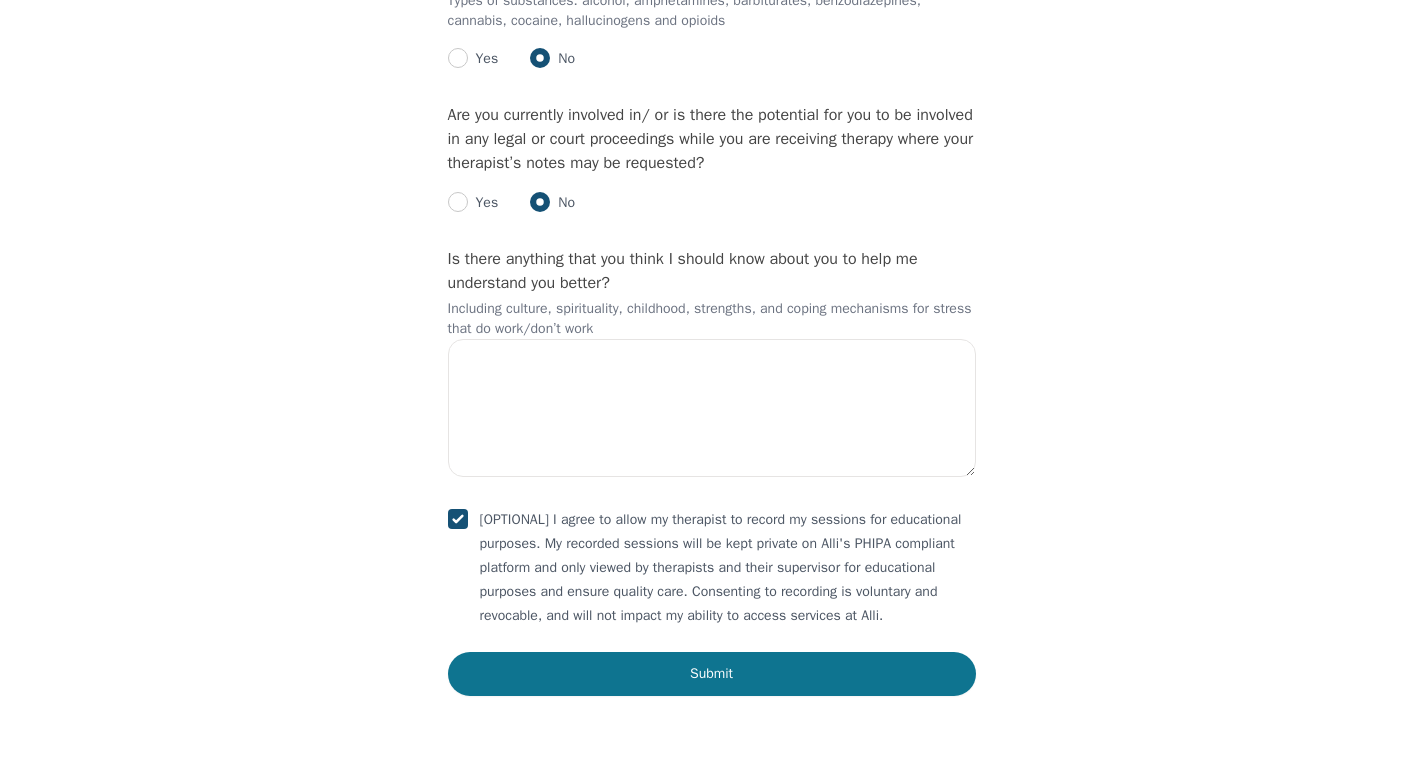 click on "Submit" at bounding box center (712, 674) 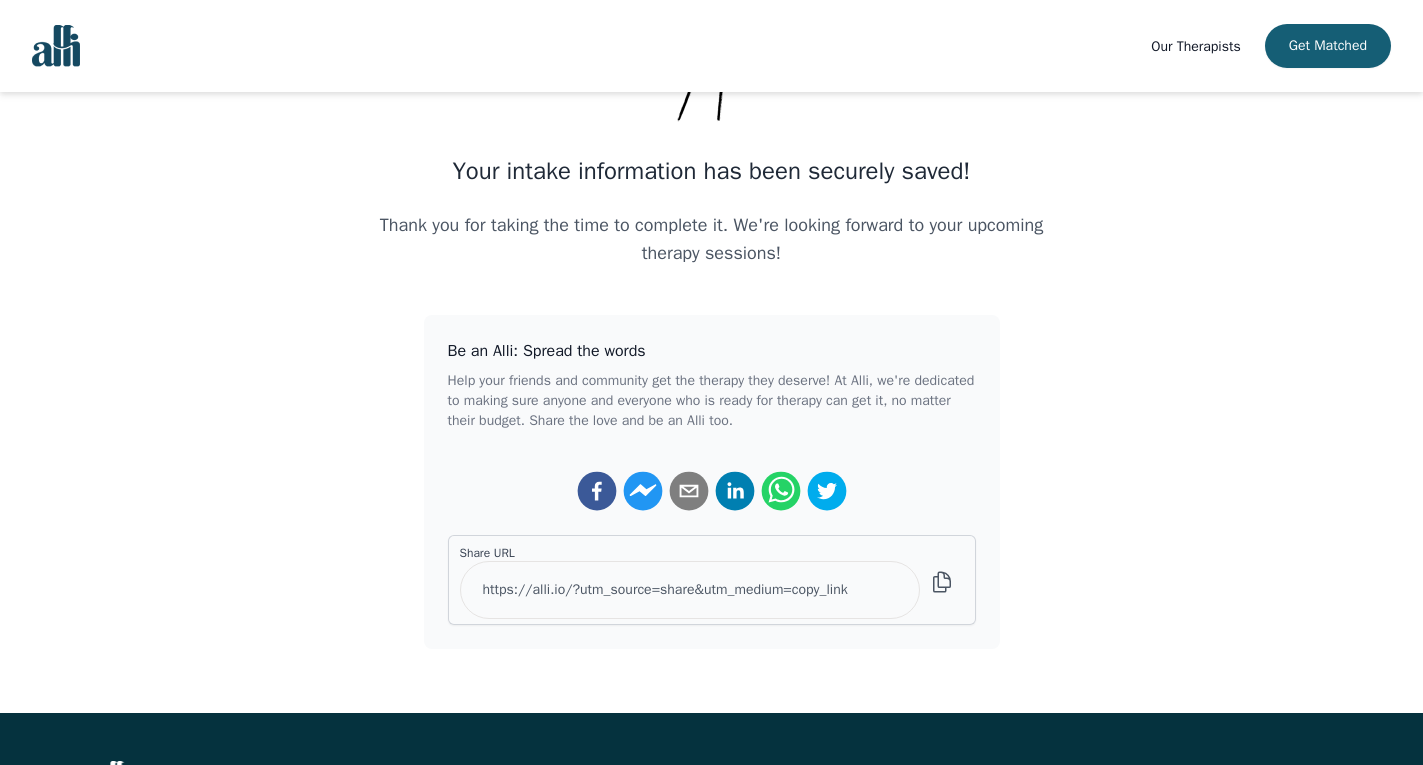 scroll, scrollTop: 266, scrollLeft: 0, axis: vertical 